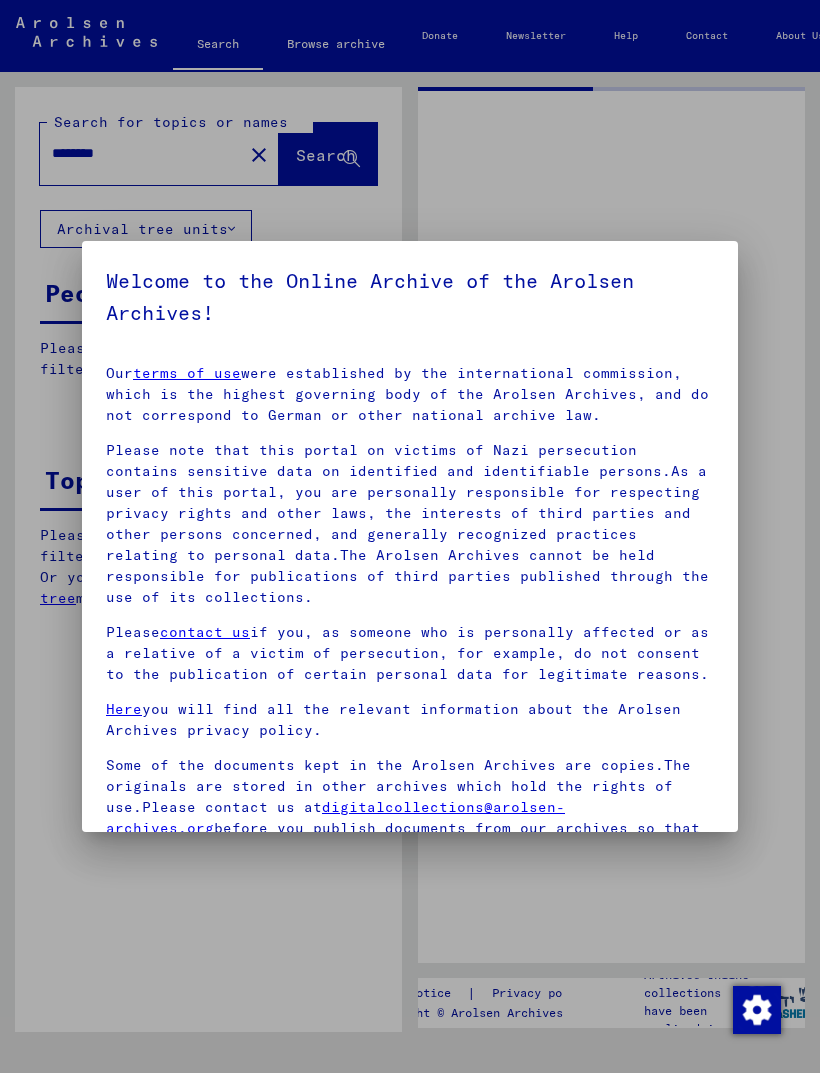 scroll, scrollTop: 0, scrollLeft: 0, axis: both 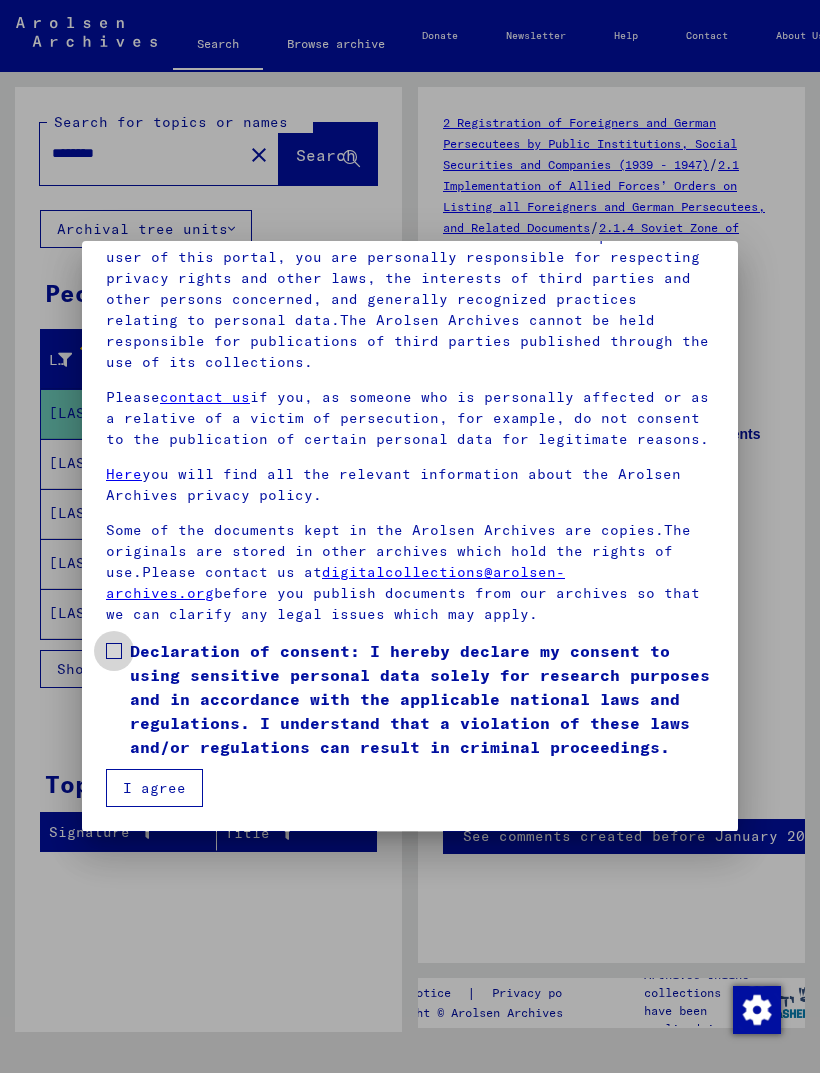 click on "Declaration of consent: I hereby declare my consent to using sensitive personal data solely for research purposes and in accordance with the applicable national laws and regulations. I understand that a violation of these laws and/or regulations can result in criminal proceedings." at bounding box center (410, 699) 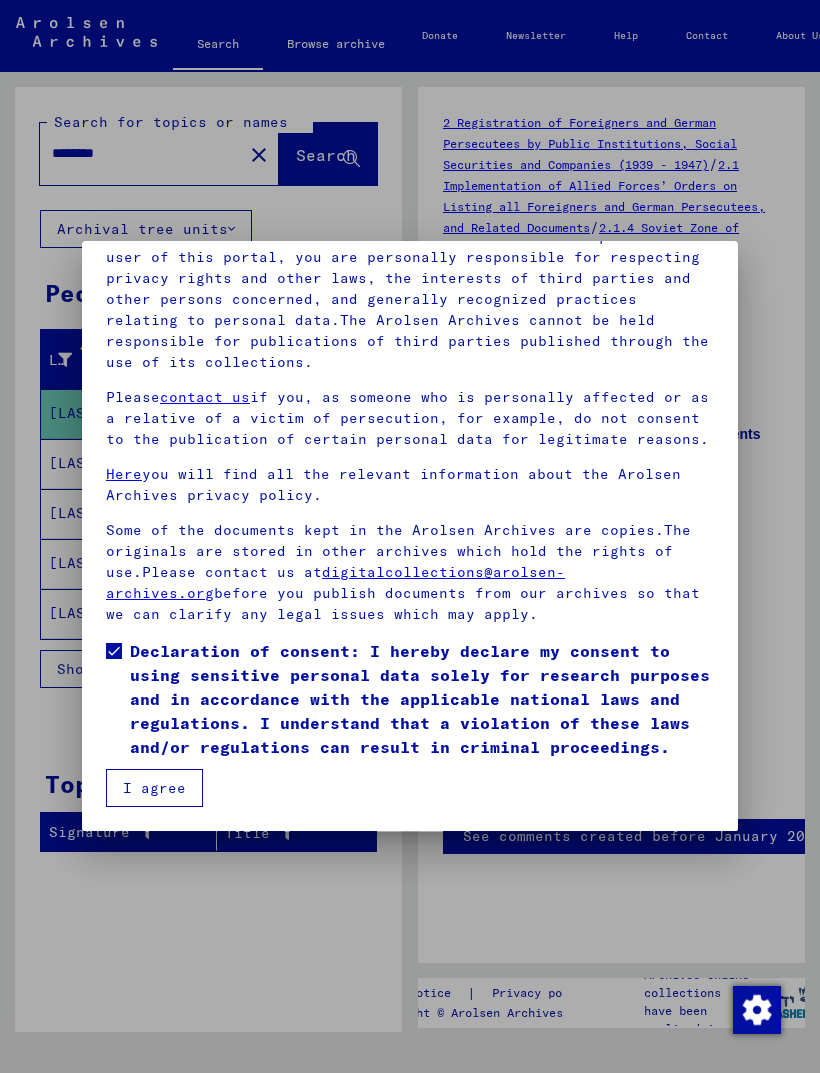 click on "I agree" at bounding box center [154, 788] 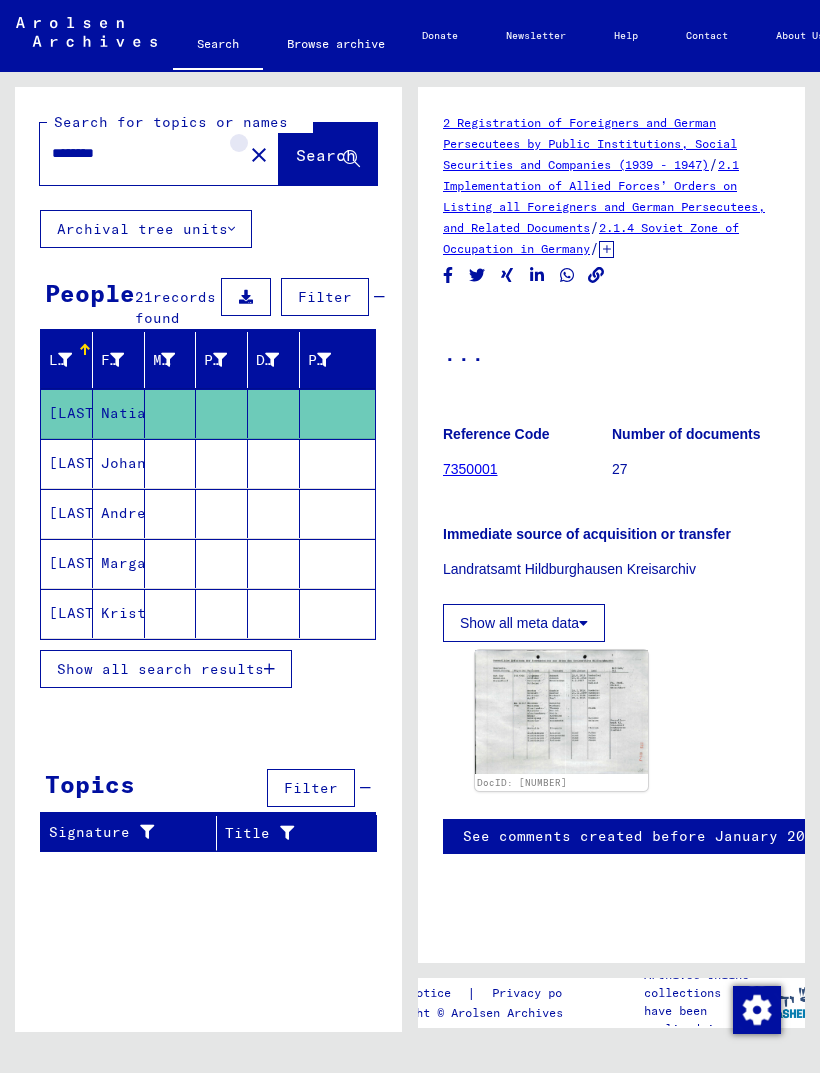 click on "close" 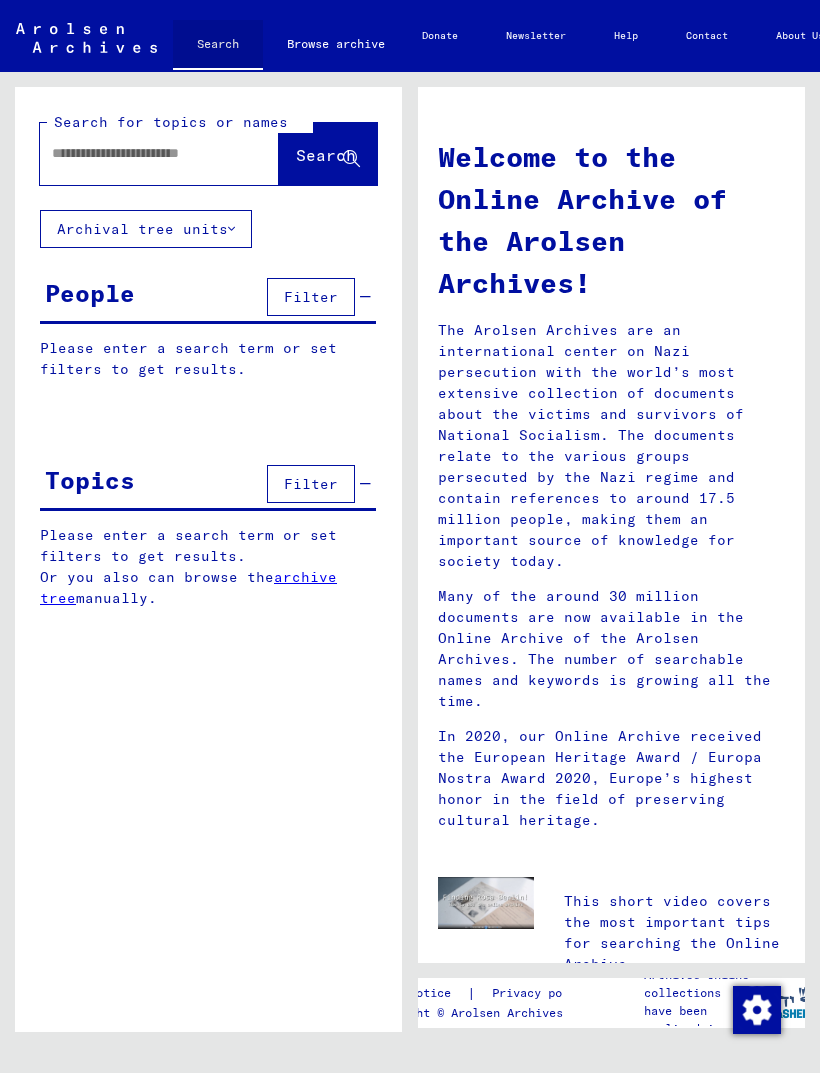 click on "Search" 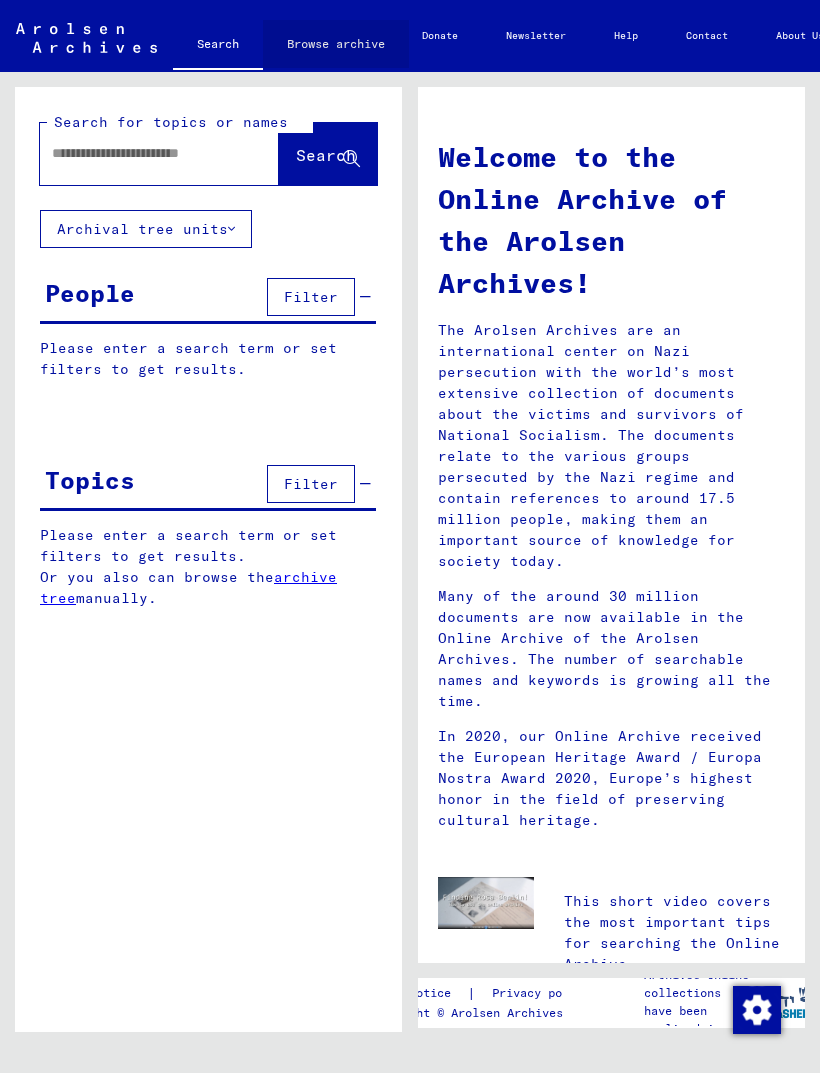 click on "Browse archive" 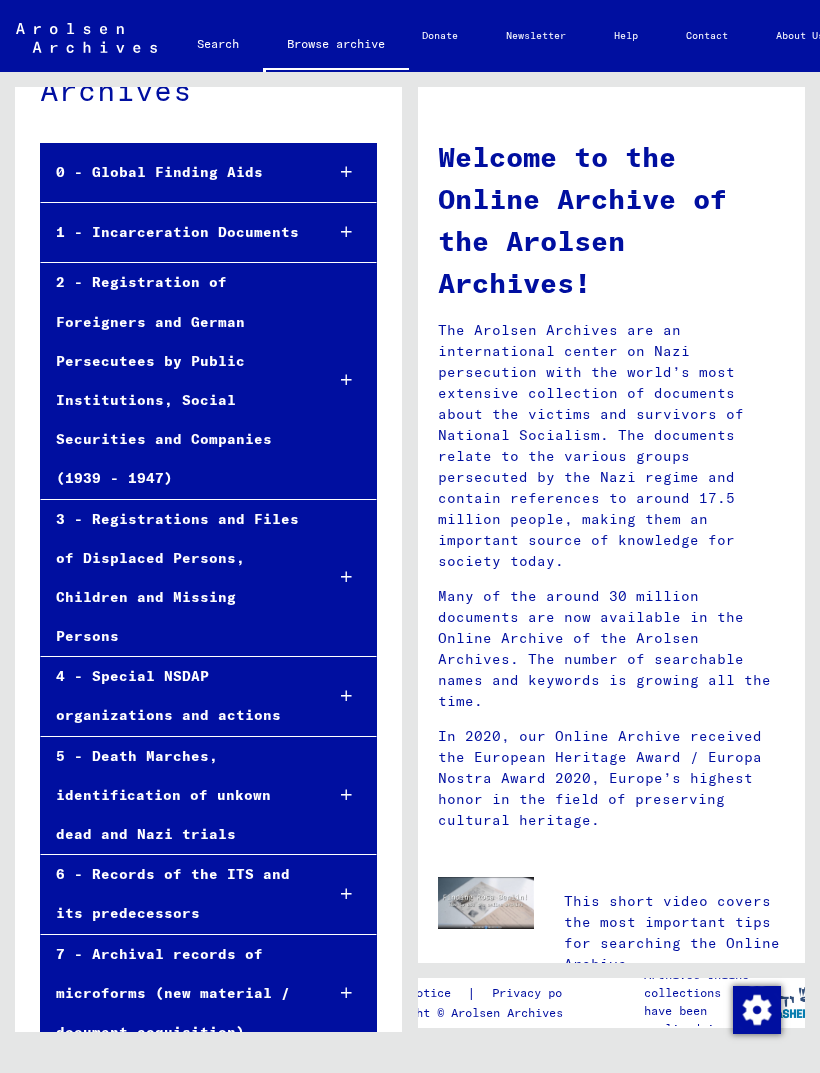 scroll, scrollTop: 138, scrollLeft: 0, axis: vertical 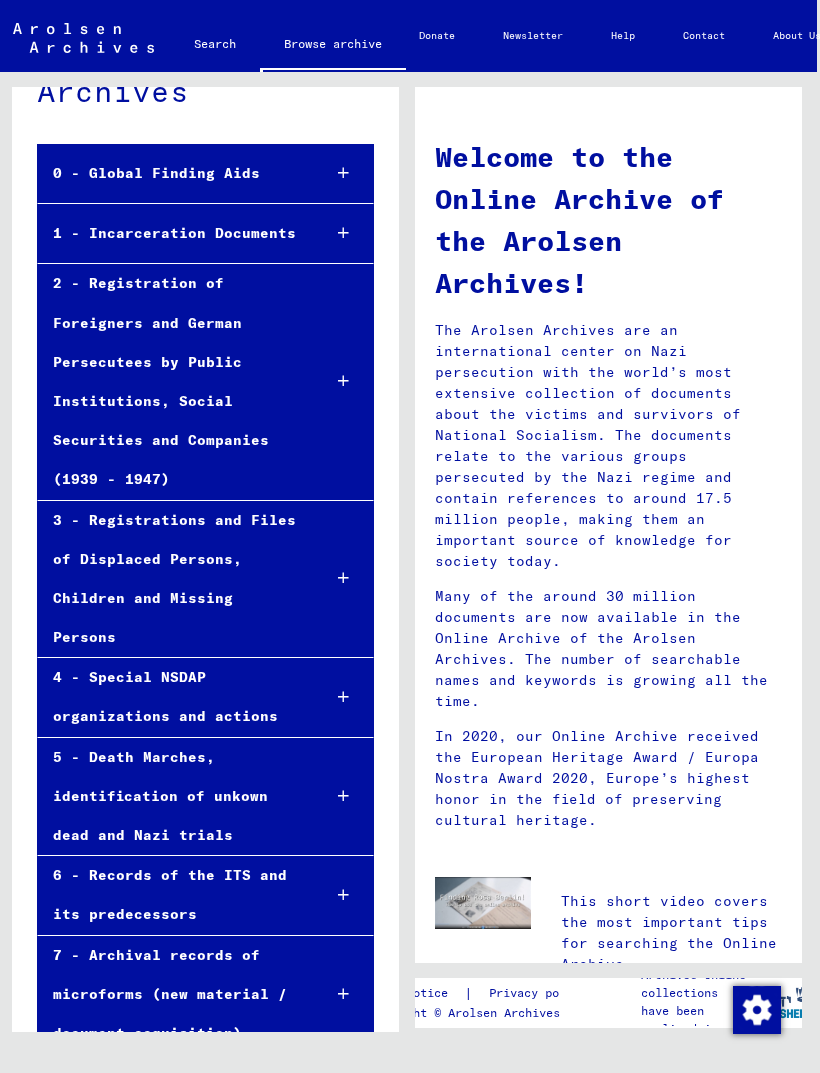 click on "8 - Collections of private persons and small archives" at bounding box center [171, 1093] 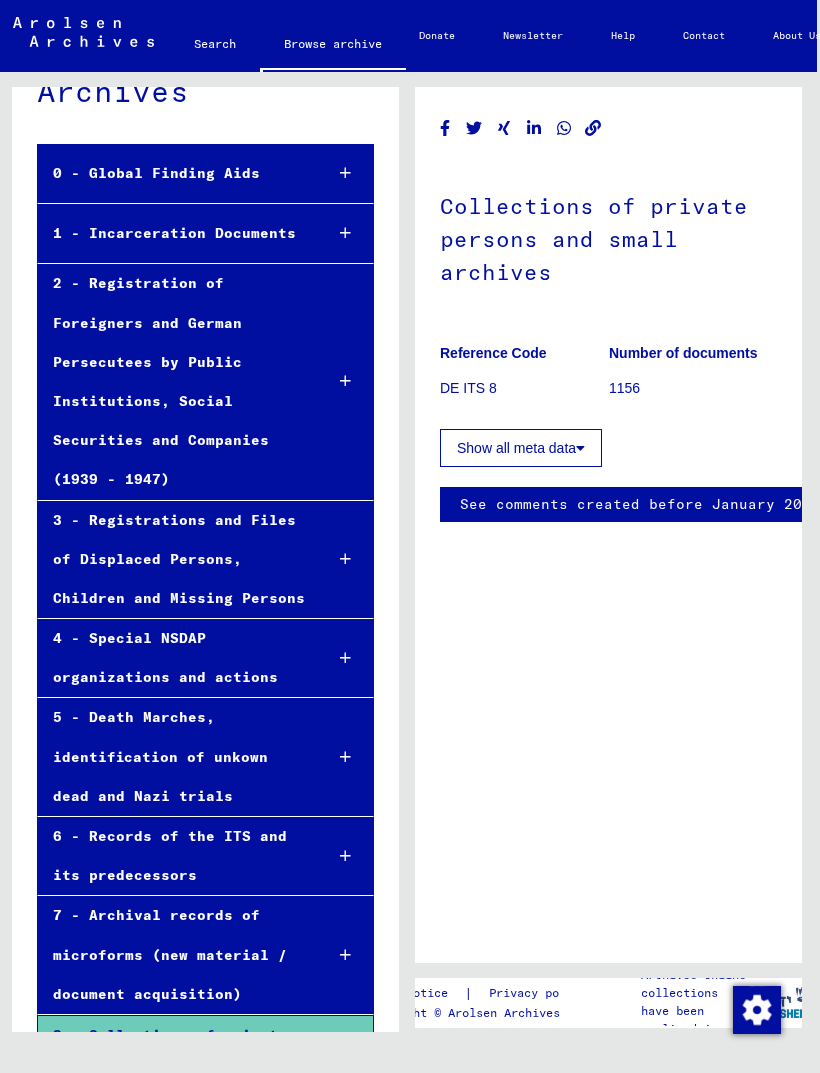 scroll, scrollTop: 0, scrollLeft: 0, axis: both 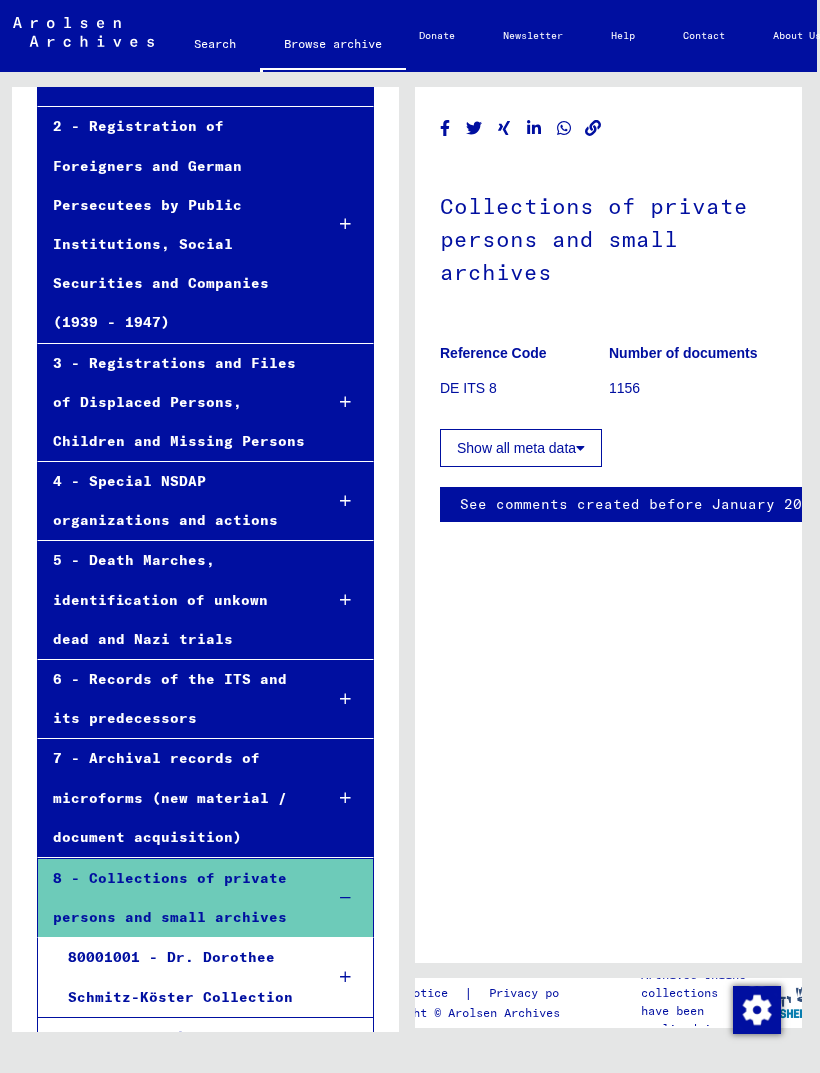 click on "80001001 - Dr. Dorothee Schmitz-Köster Collection" at bounding box center [180, 977] 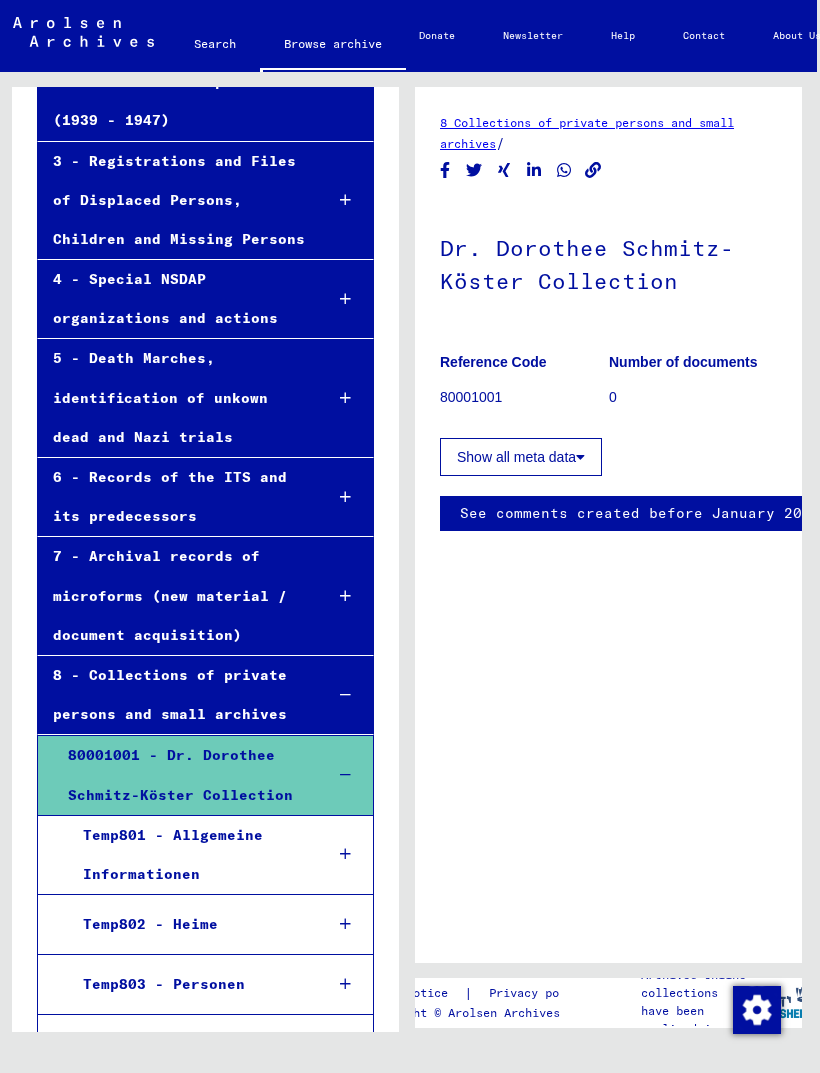scroll, scrollTop: 512, scrollLeft: 0, axis: vertical 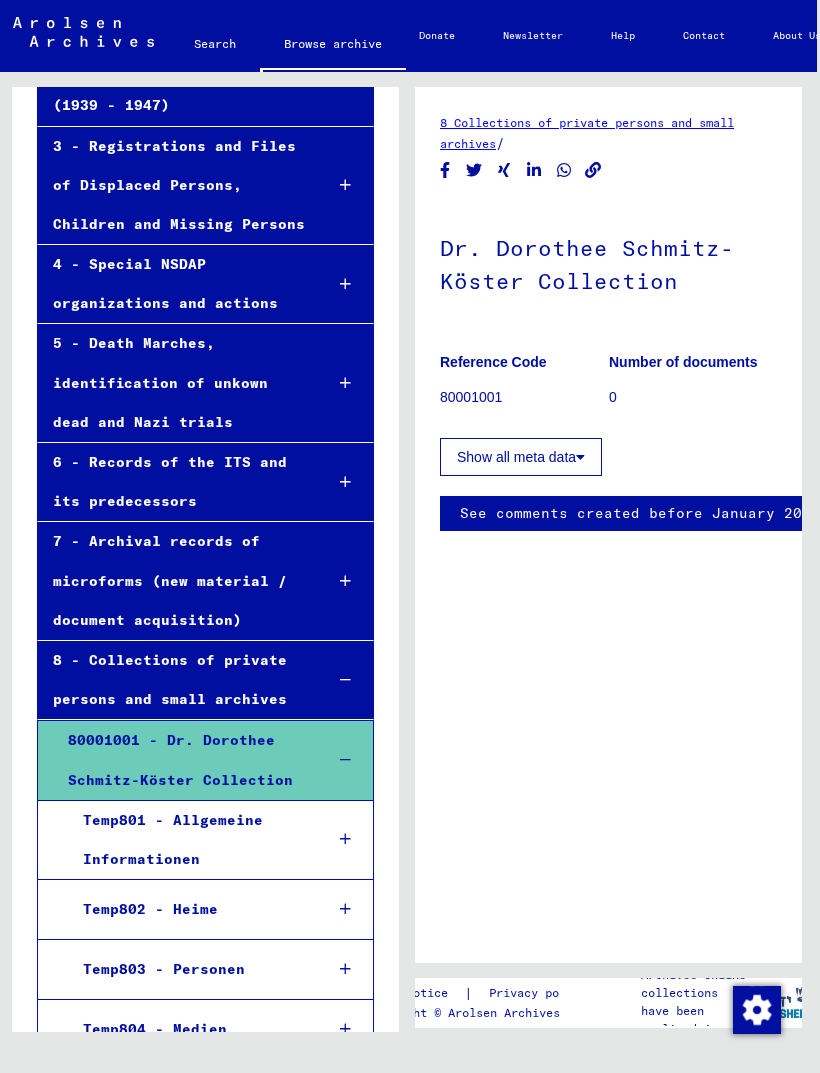 click on "Temp801 - Allgemeine Informationen" at bounding box center (188, 840) 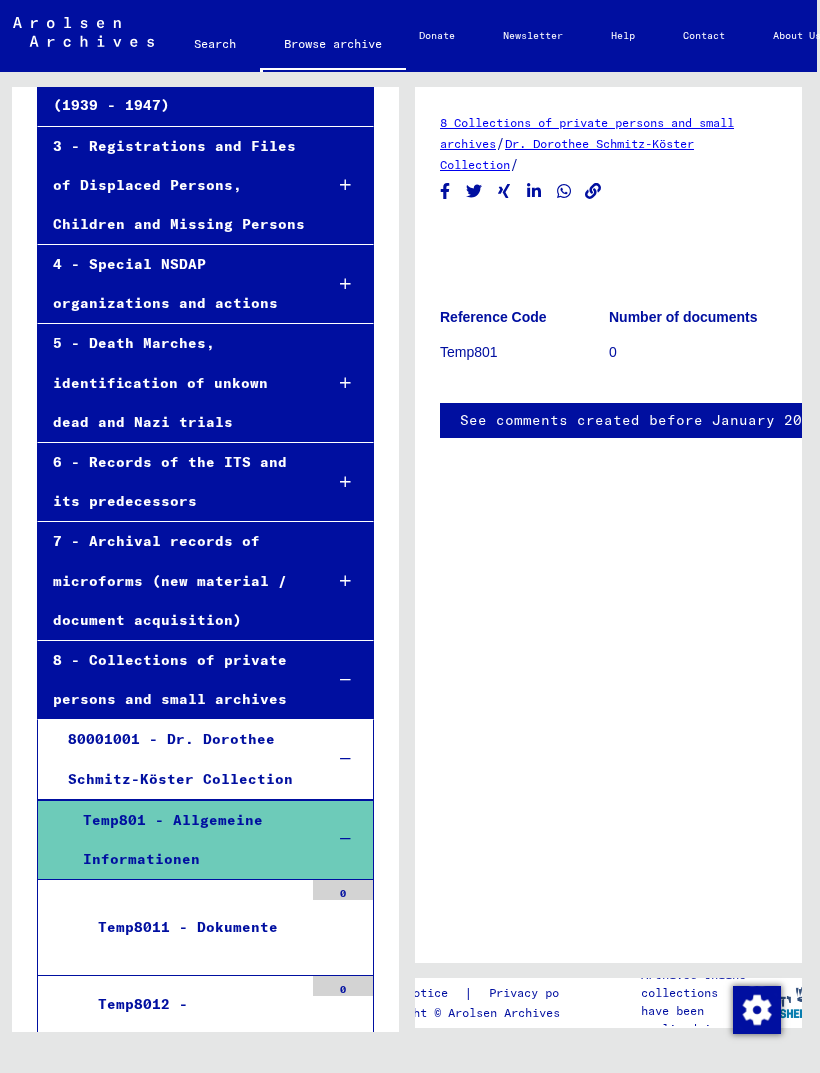 click on "Temp8011 - Dokumente" at bounding box center [193, 927] 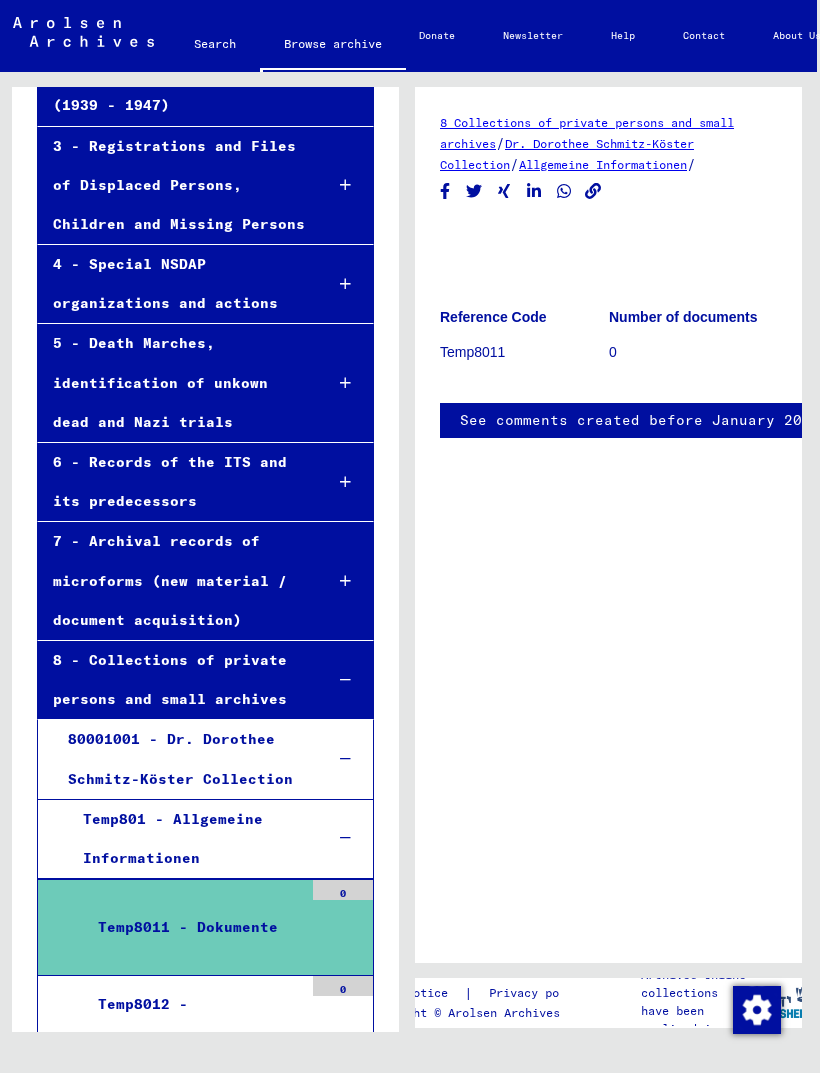 click on "Temp8012 - Informationen" at bounding box center (193, 1024) 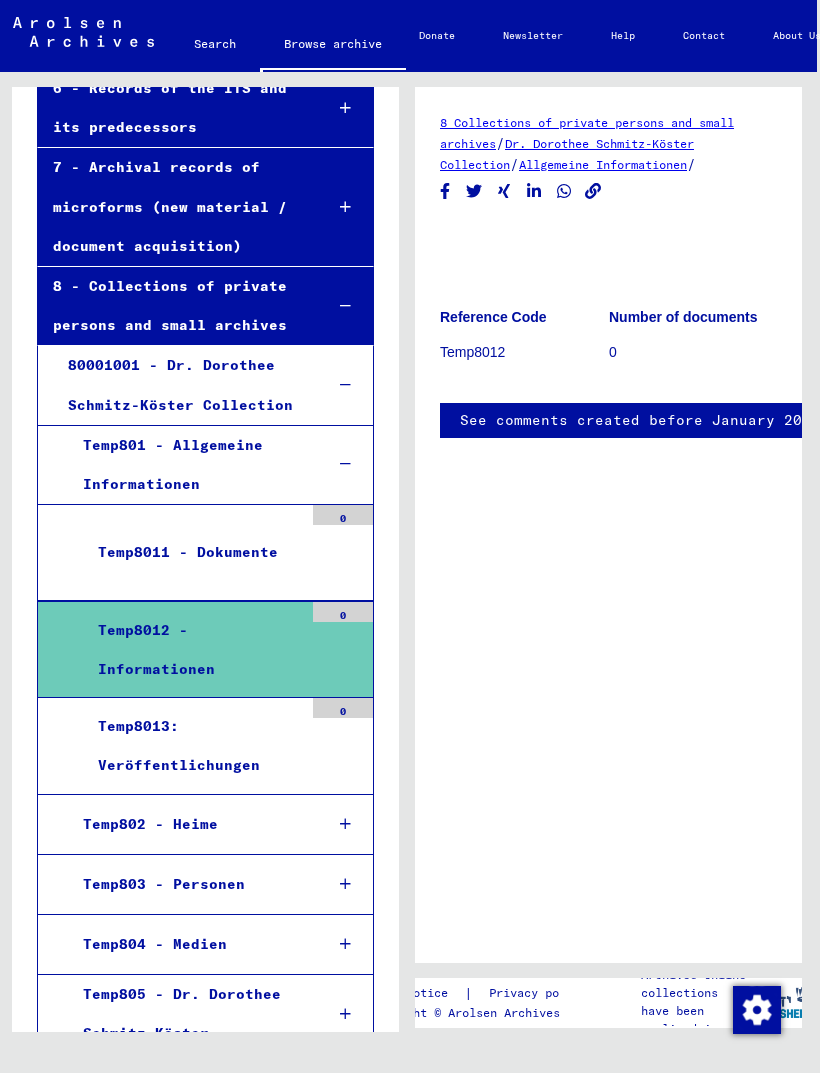 scroll, scrollTop: 884, scrollLeft: 0, axis: vertical 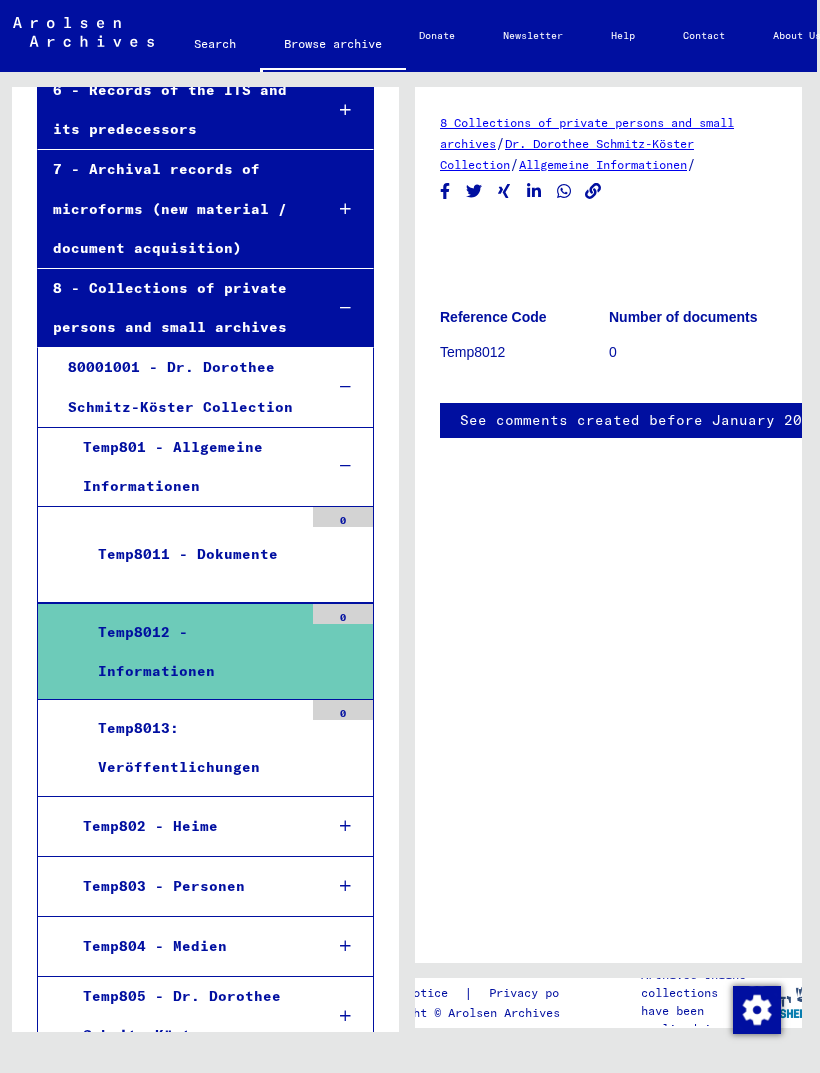 click on "Temp8013: Veröffentlichungen" at bounding box center [193, 748] 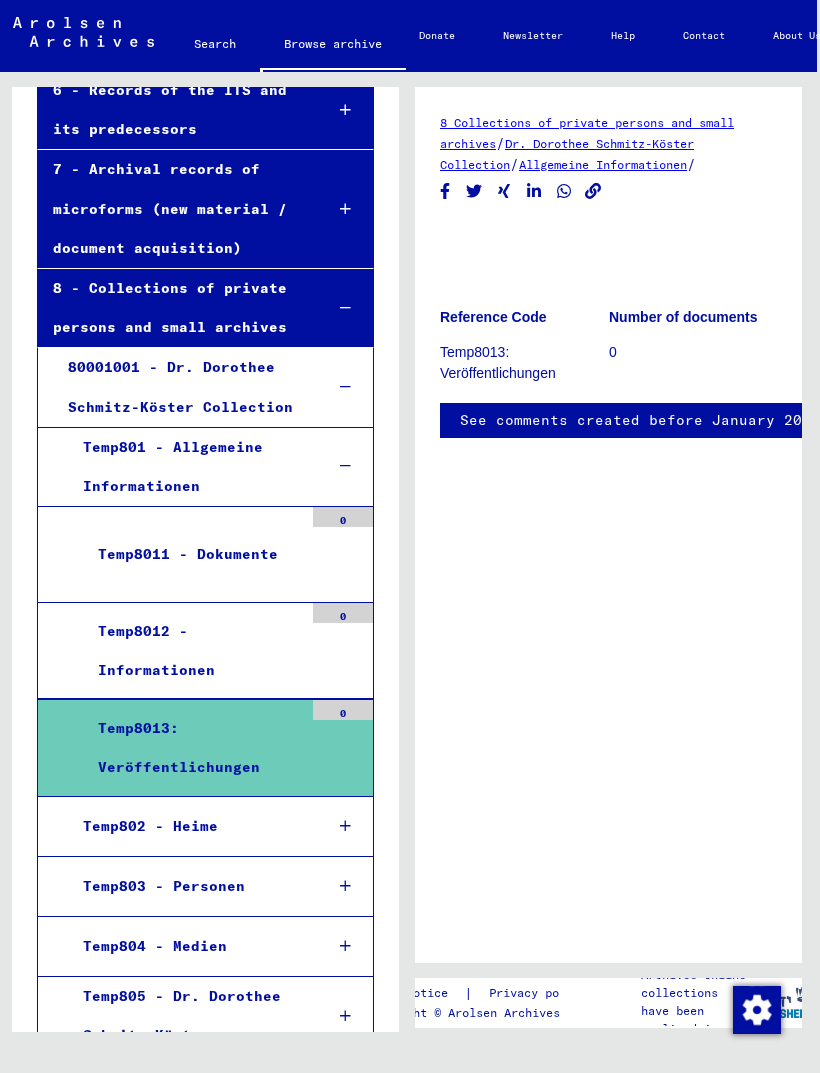click on "Temp802 - Heime" at bounding box center (188, 826) 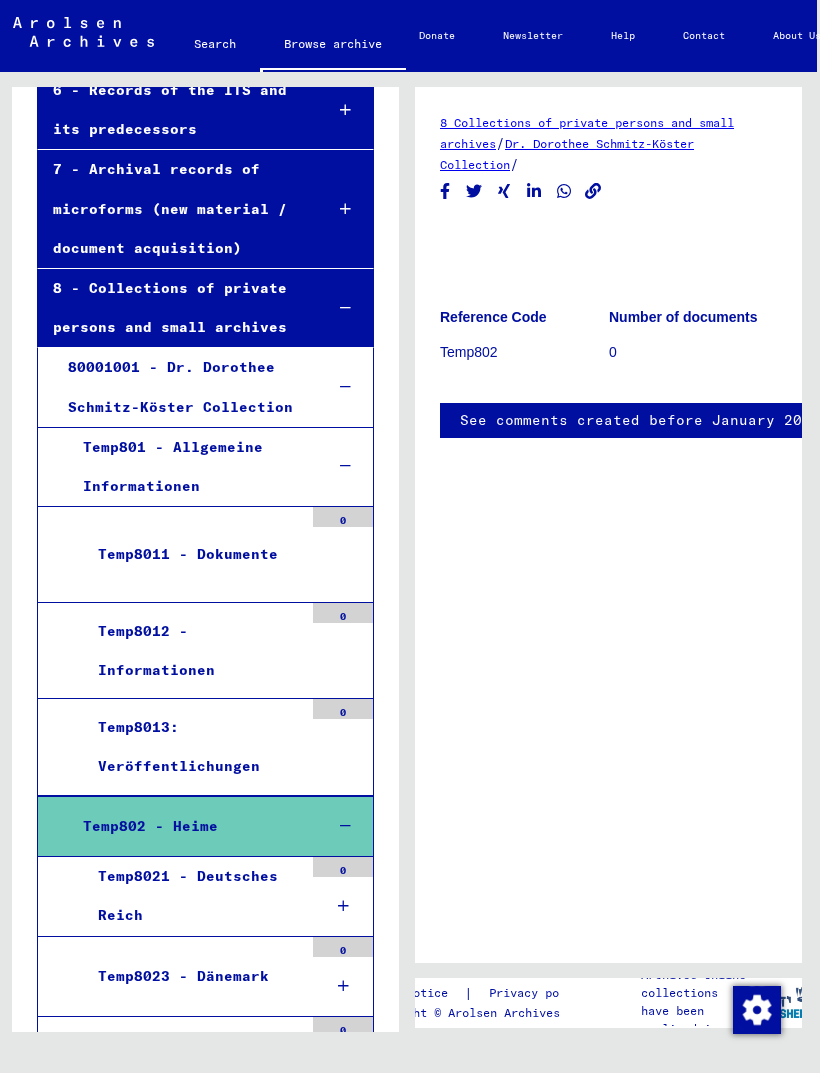 click on "Temp8023 - Dänemark" at bounding box center [193, 976] 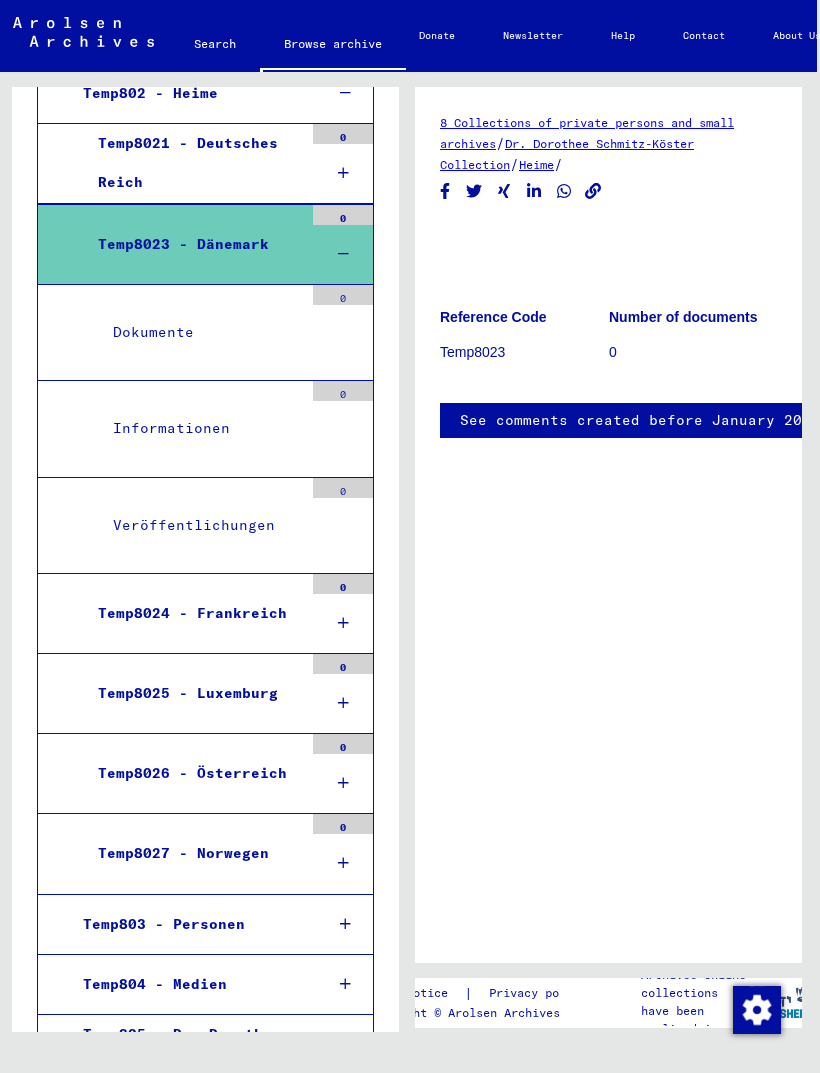scroll, scrollTop: 1615, scrollLeft: 0, axis: vertical 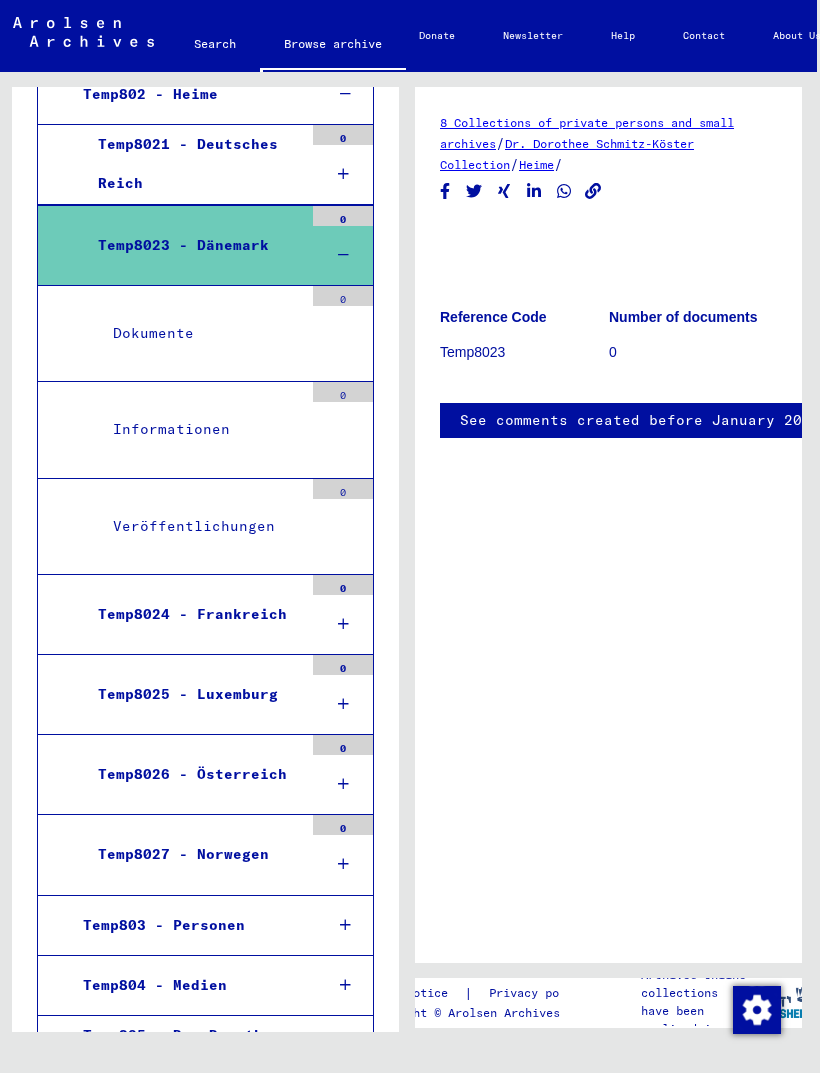 click on "80001002 - Eilers collection" at bounding box center (180, 1134) 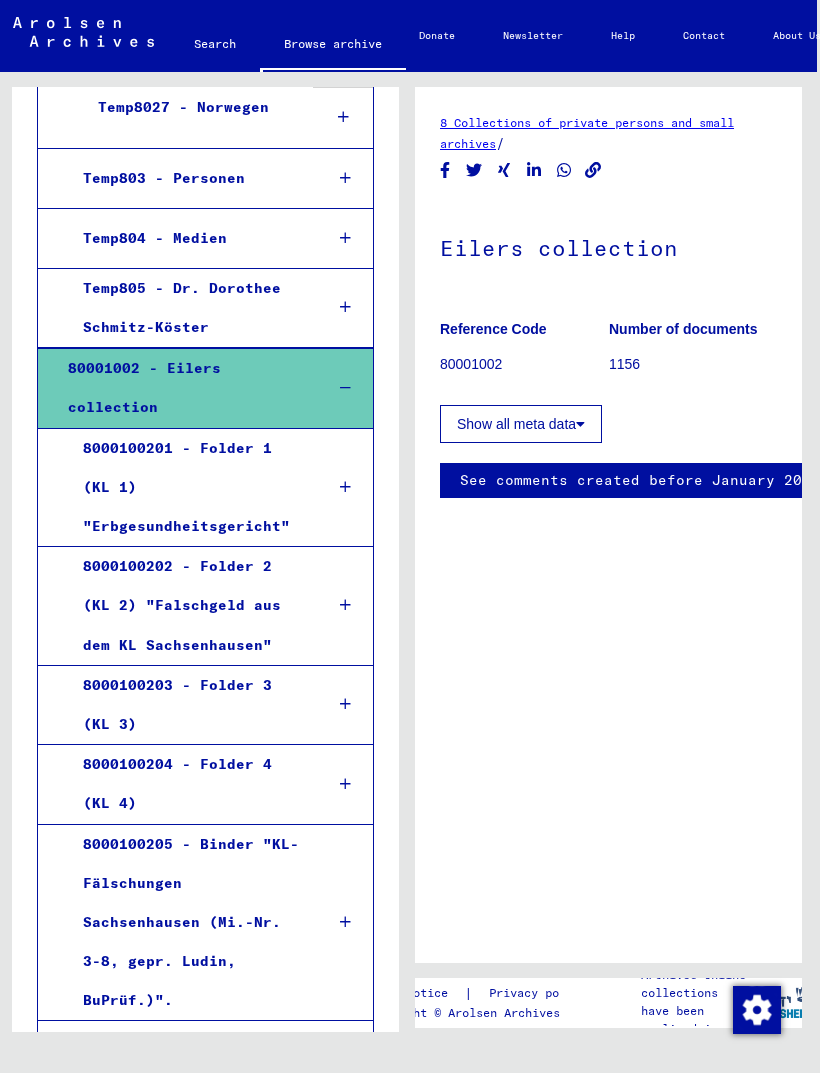 scroll, scrollTop: 2360, scrollLeft: 0, axis: vertical 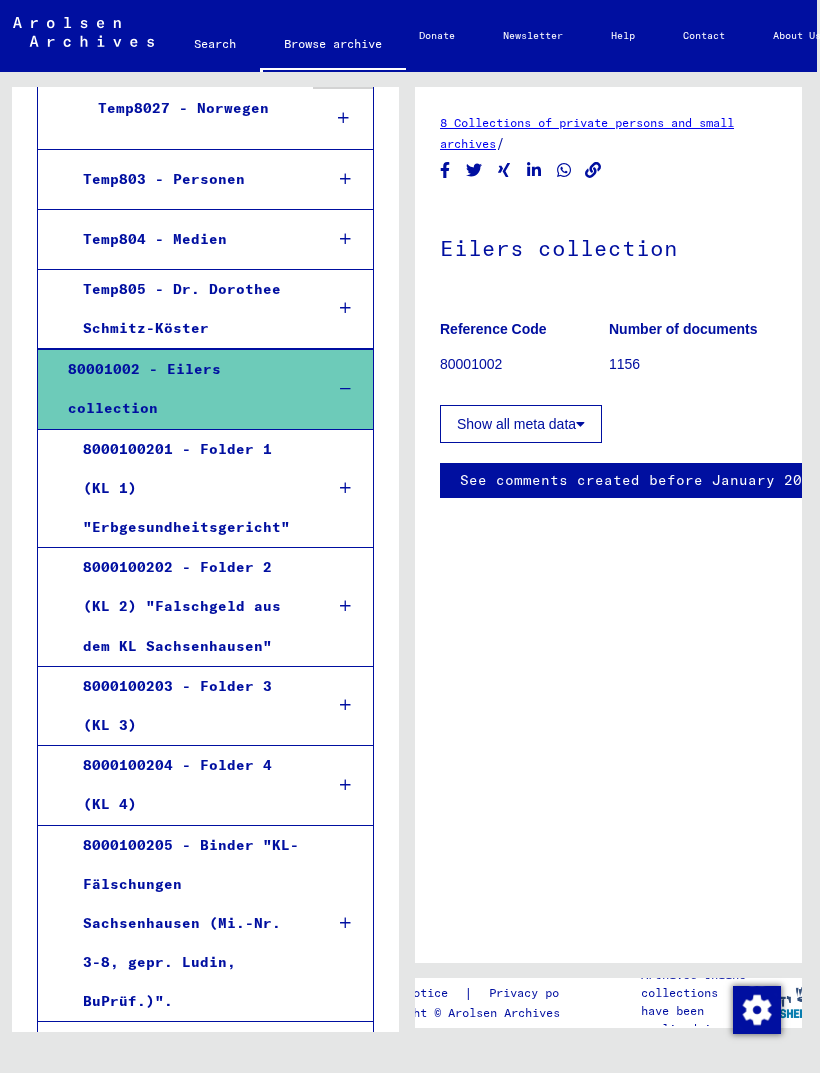 click on "8000100208 - Folder 7 (Gh.3)" at bounding box center [188, 1220] 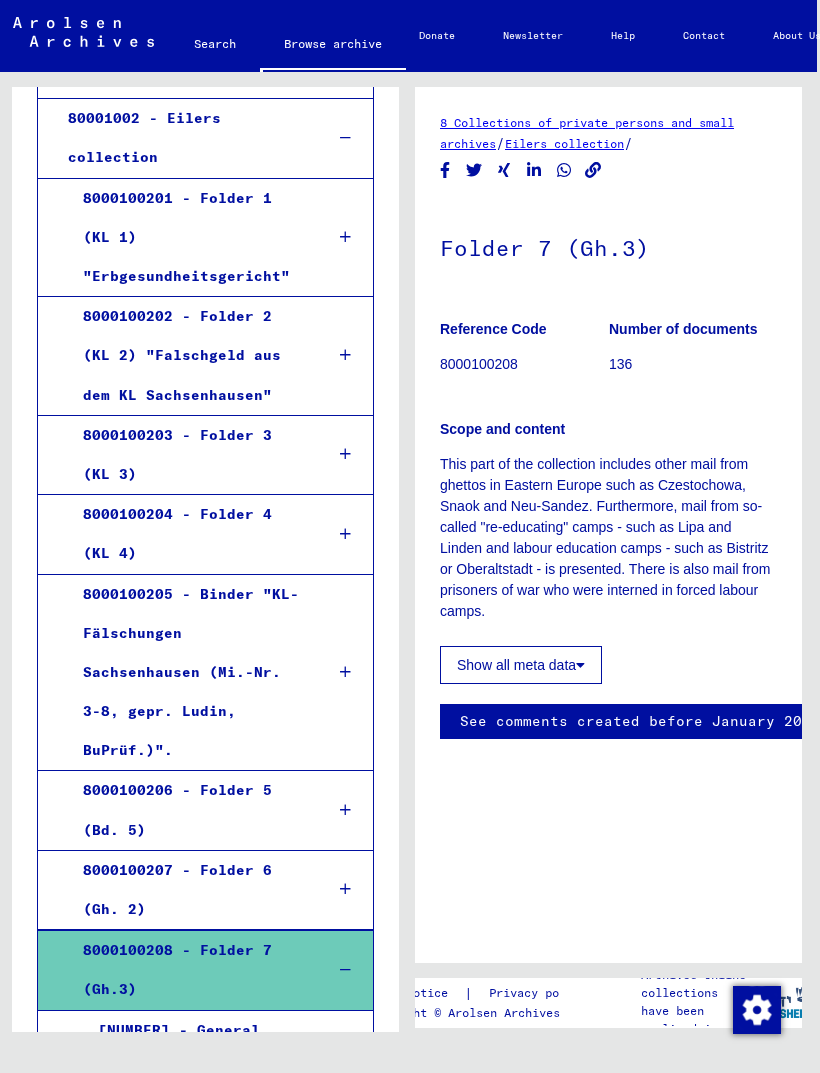 scroll, scrollTop: 2606, scrollLeft: 0, axis: vertical 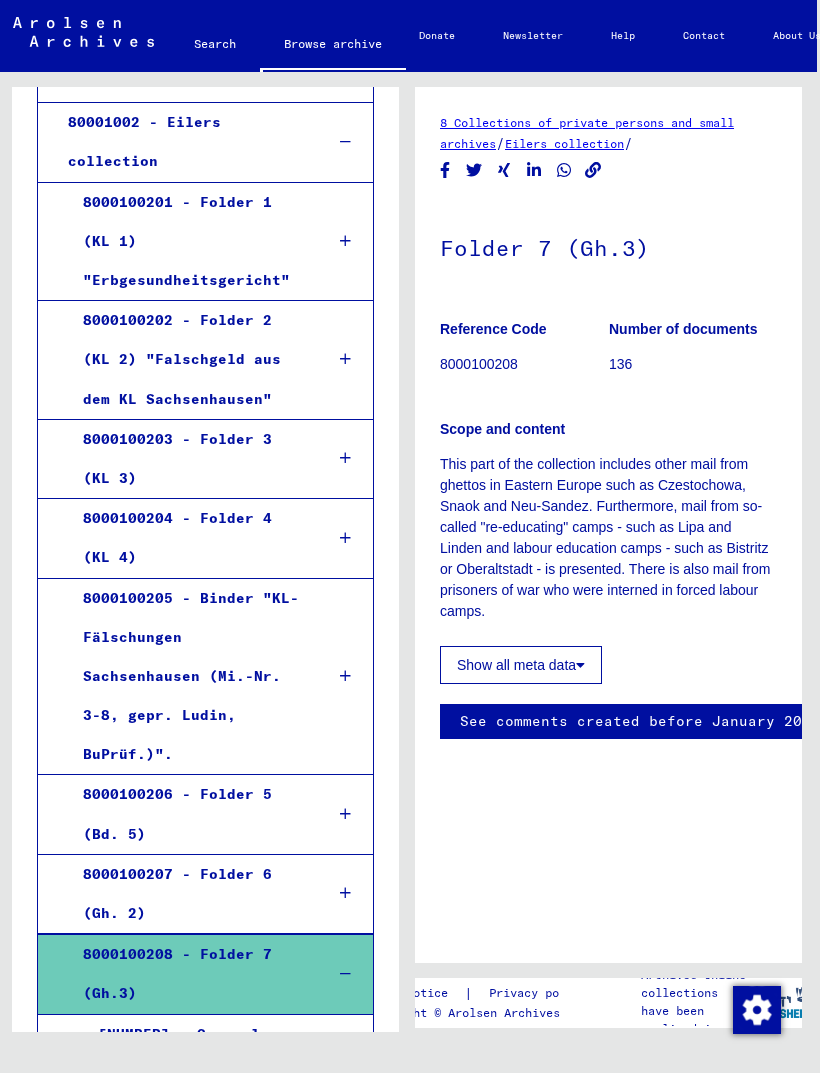 click on "8000100207 - Folder 6 (Gh. 2)" at bounding box center [188, 894] 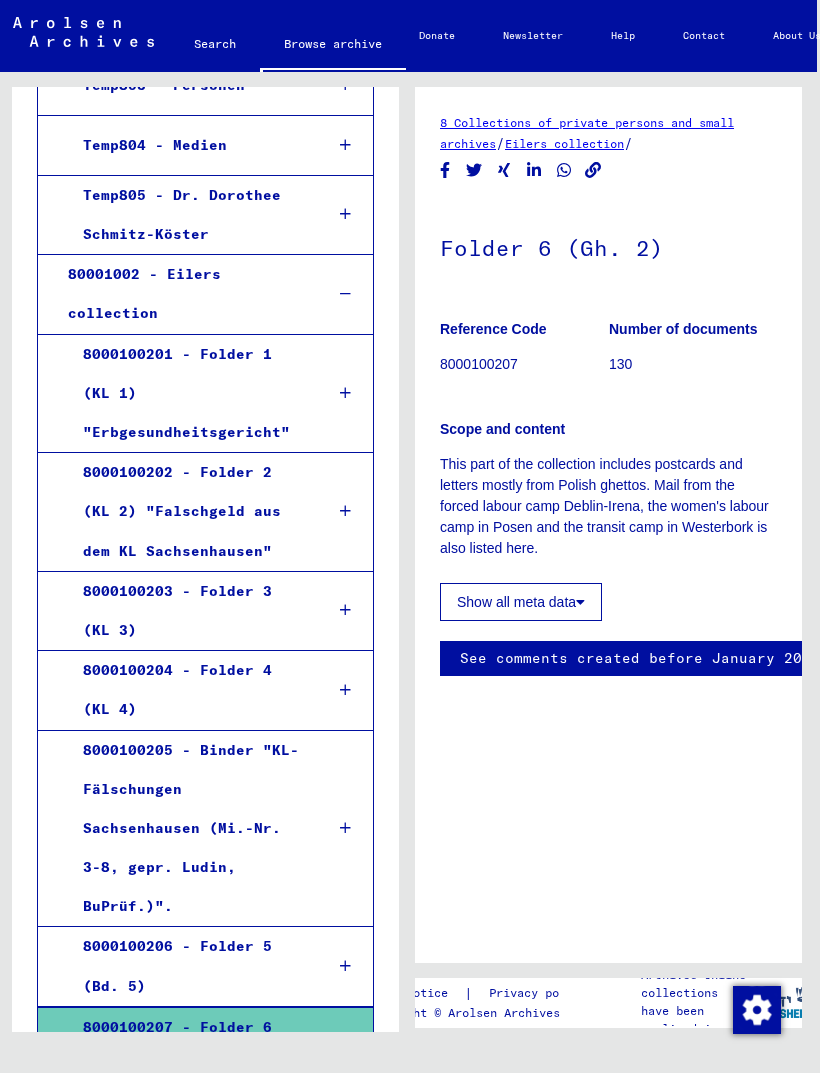 scroll, scrollTop: 2455, scrollLeft: 0, axis: vertical 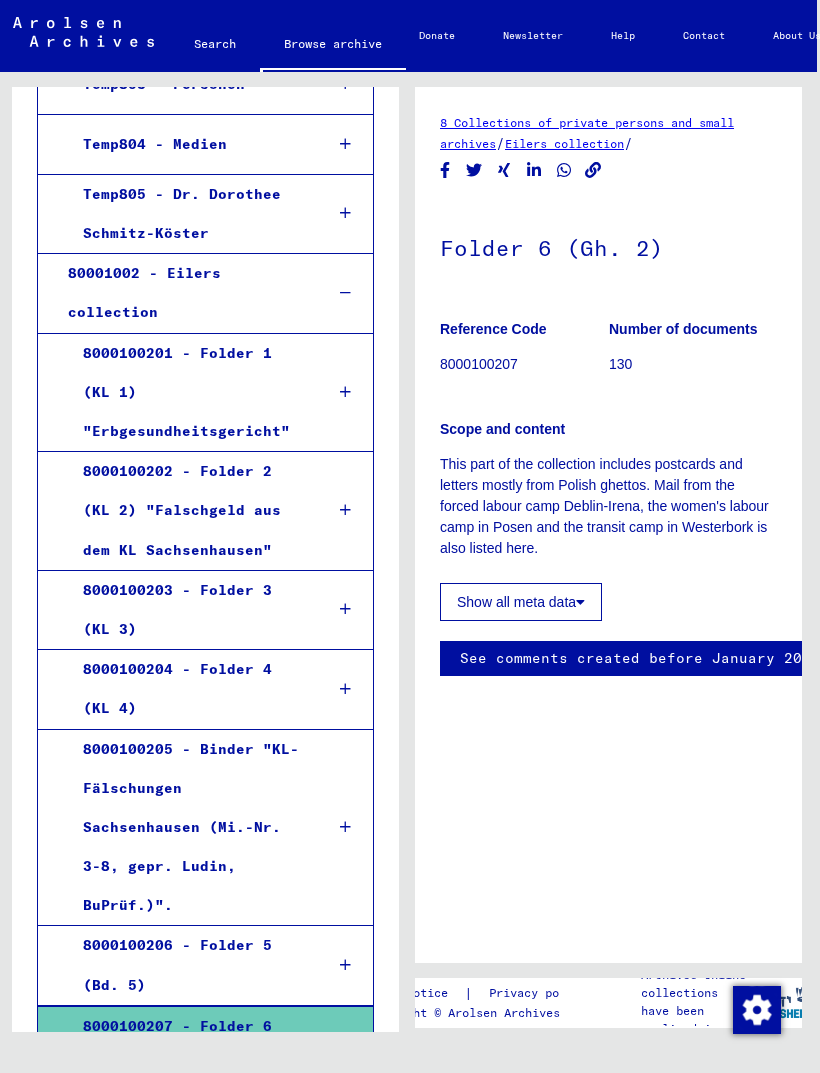 click on "8000100206 - Folder 5 (Bd. 5)" at bounding box center (188, 965) 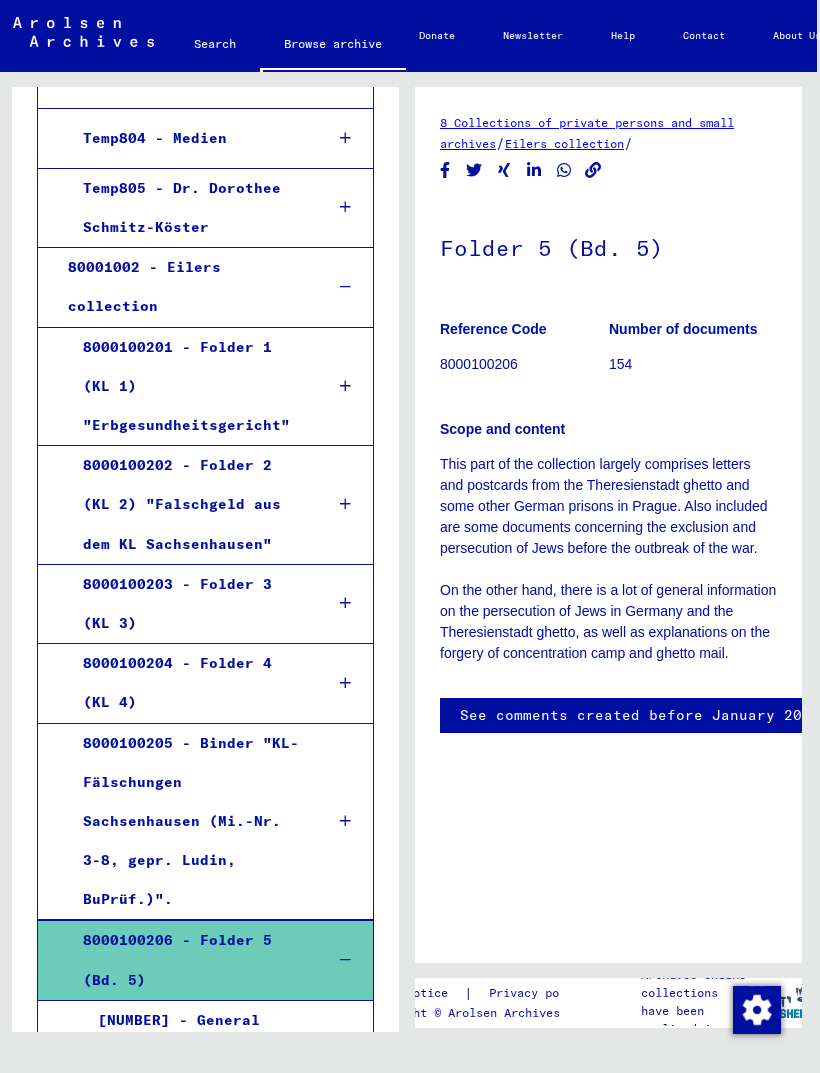 scroll, scrollTop: 2449, scrollLeft: 0, axis: vertical 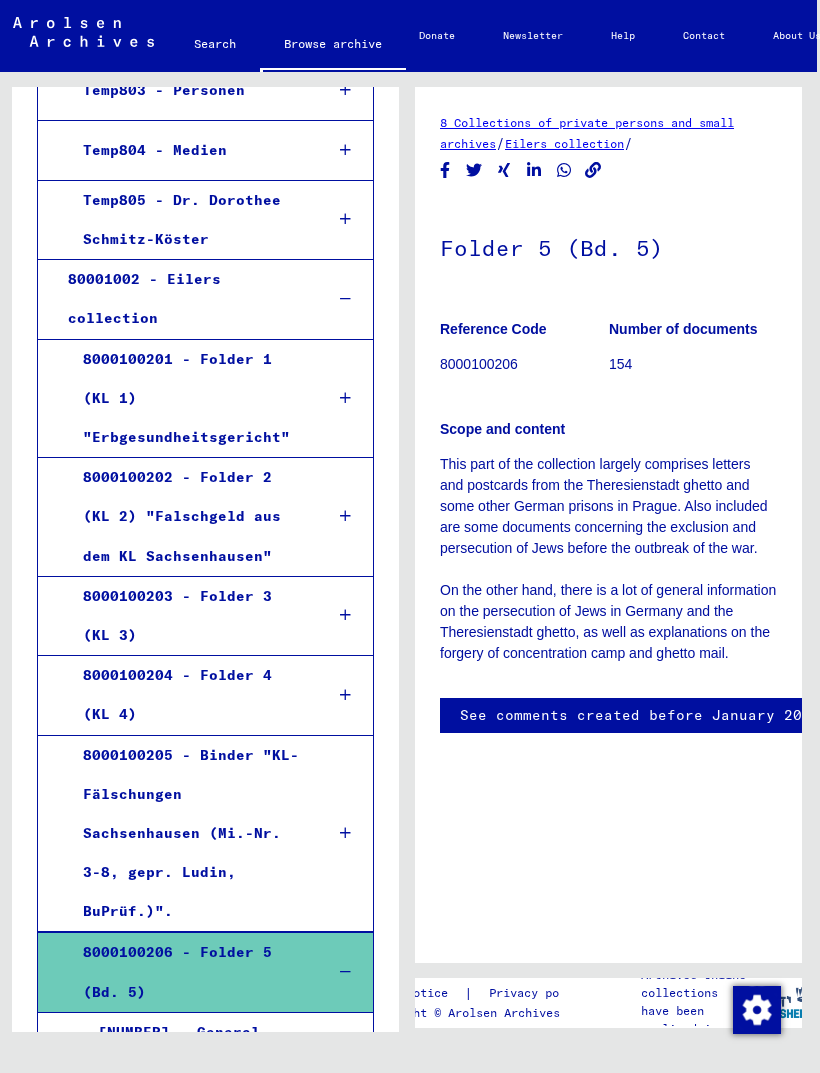 click on "8000100205 - Binder "KL-Fälschungen Sachsenhausen (Mi.-Nr. 3-8, gepr. Ludin, BuPrüf.)"." at bounding box center [188, 834] 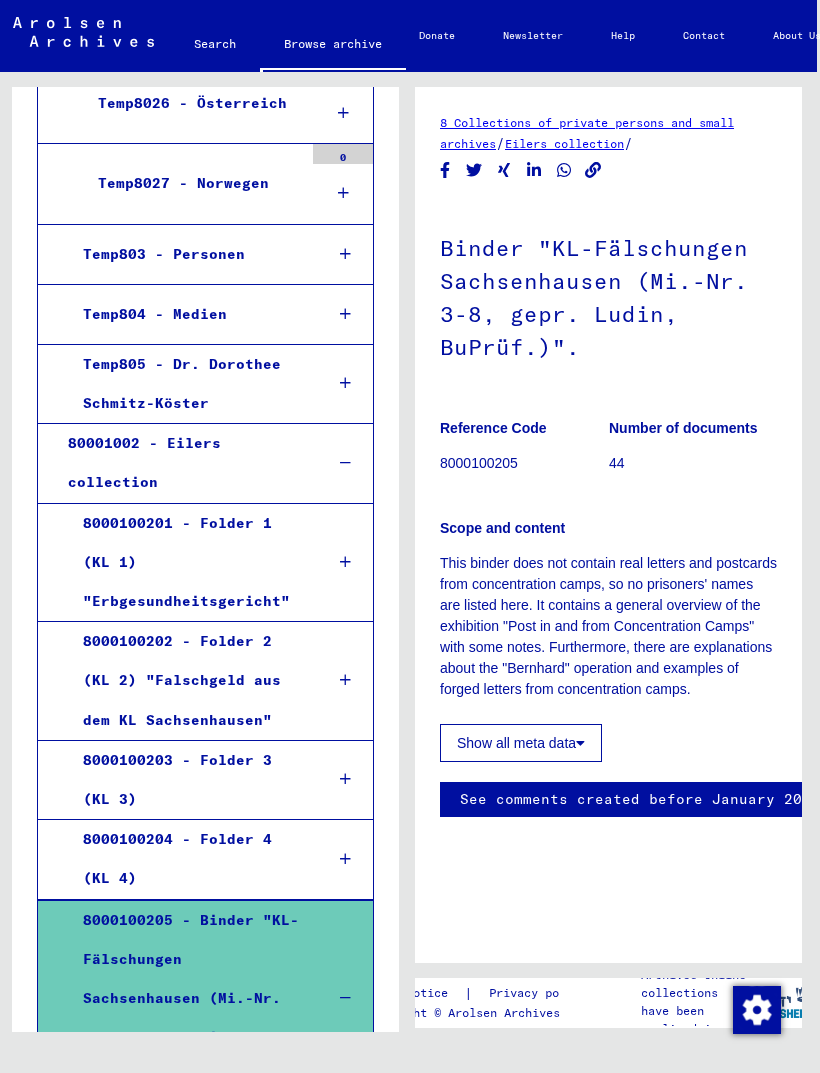 scroll, scrollTop: 2283, scrollLeft: 0, axis: vertical 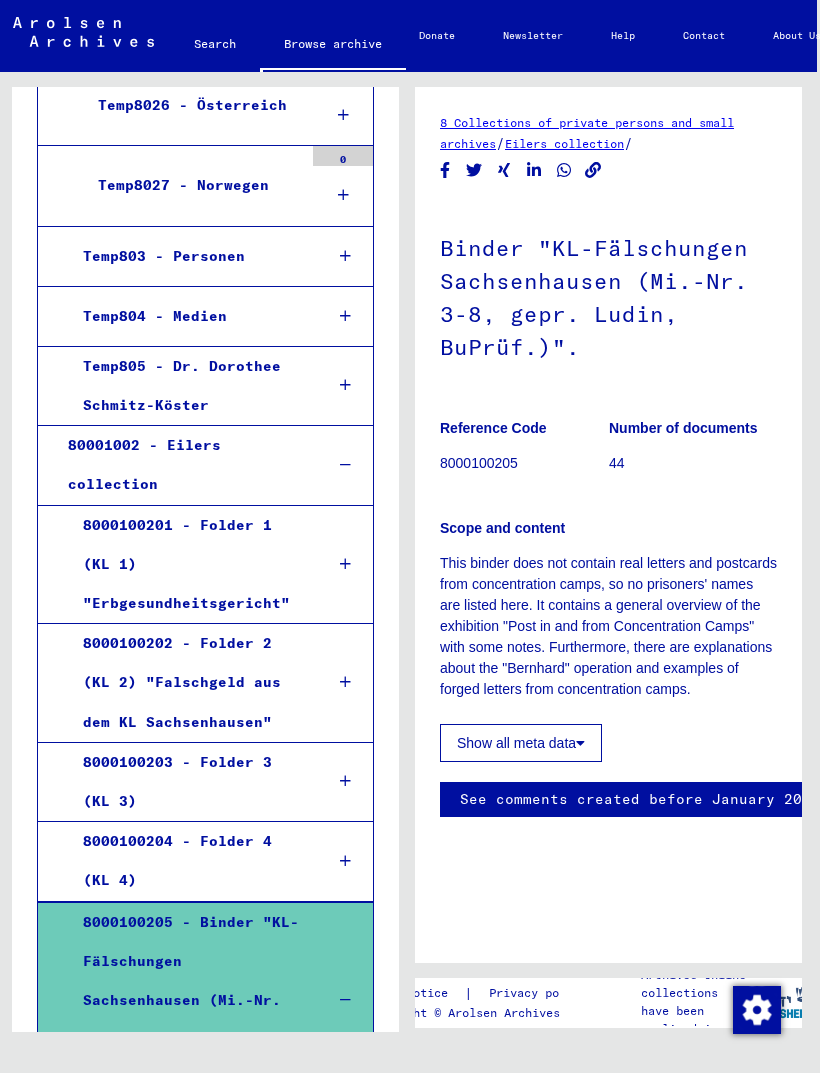 click on "8000100204 - Folder 4 (KL 4)" at bounding box center (188, 861) 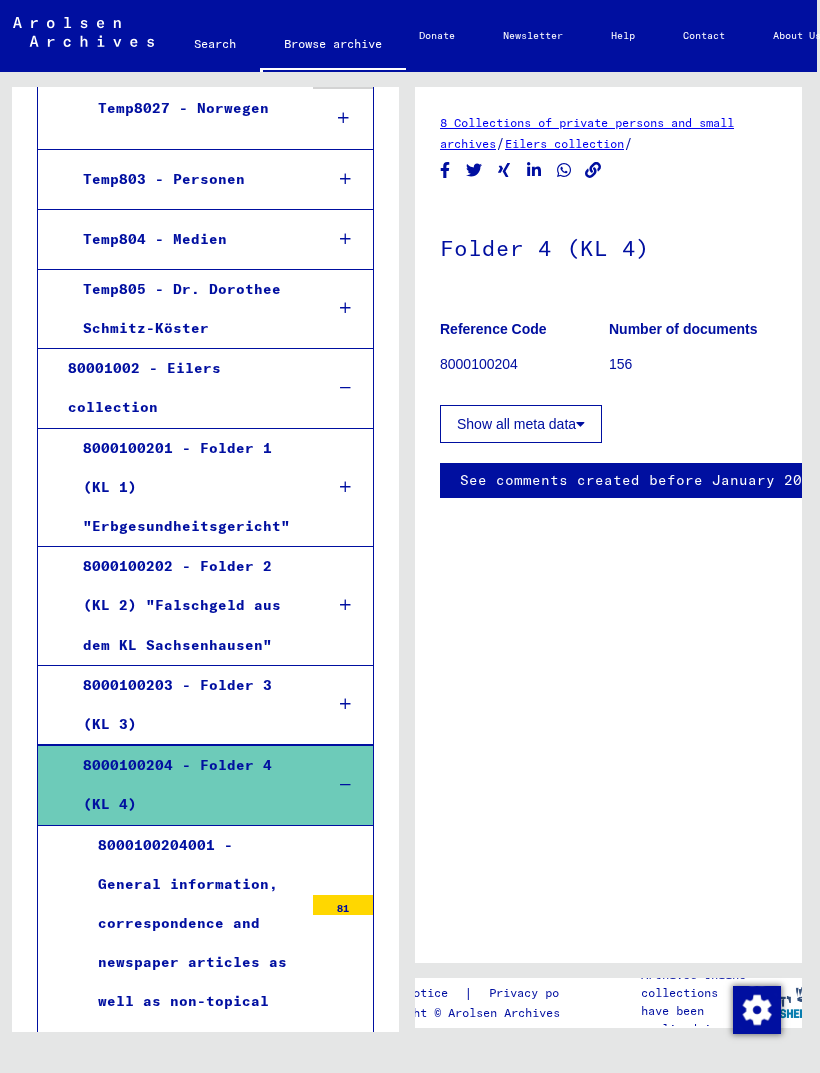 scroll, scrollTop: 2329, scrollLeft: 0, axis: vertical 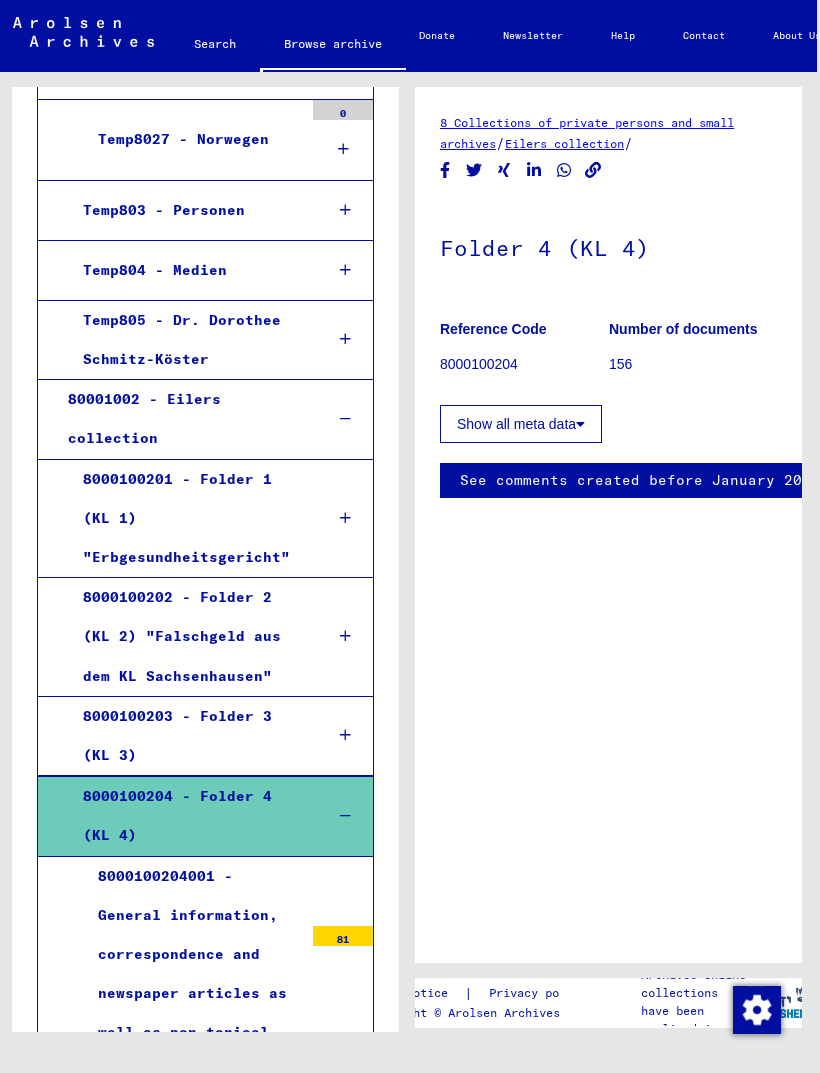 click on "8000100203 - Folder 3 (KL 3)" at bounding box center (188, 736) 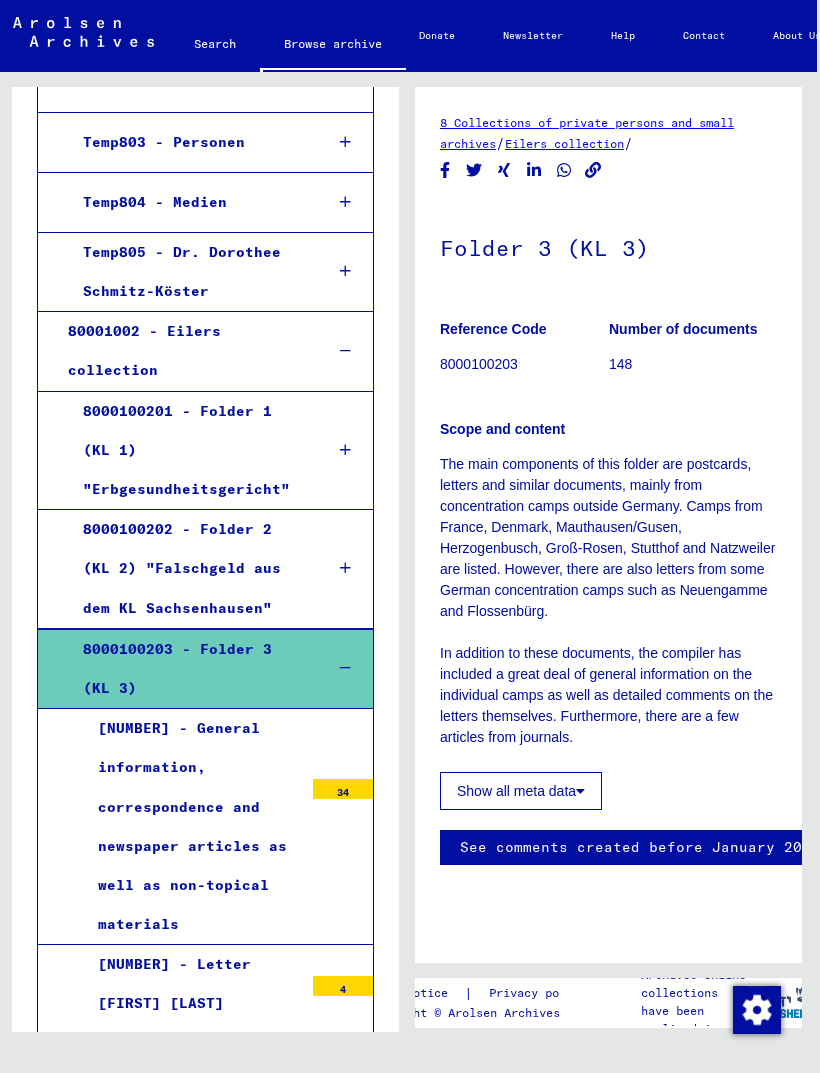 scroll, scrollTop: 2395, scrollLeft: 0, axis: vertical 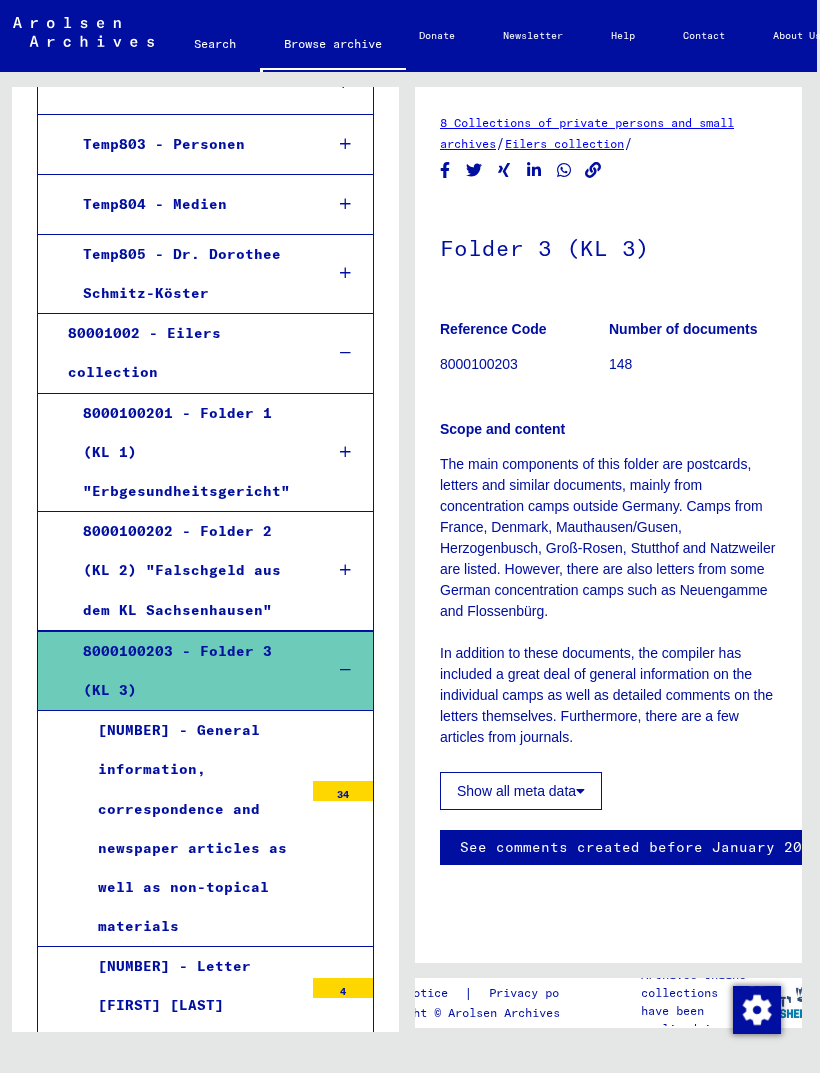 click on "8000100202 - Folder 2 (KL 2) "Falschgeld aus dem KL Sachsenhausen"" at bounding box center (188, 571) 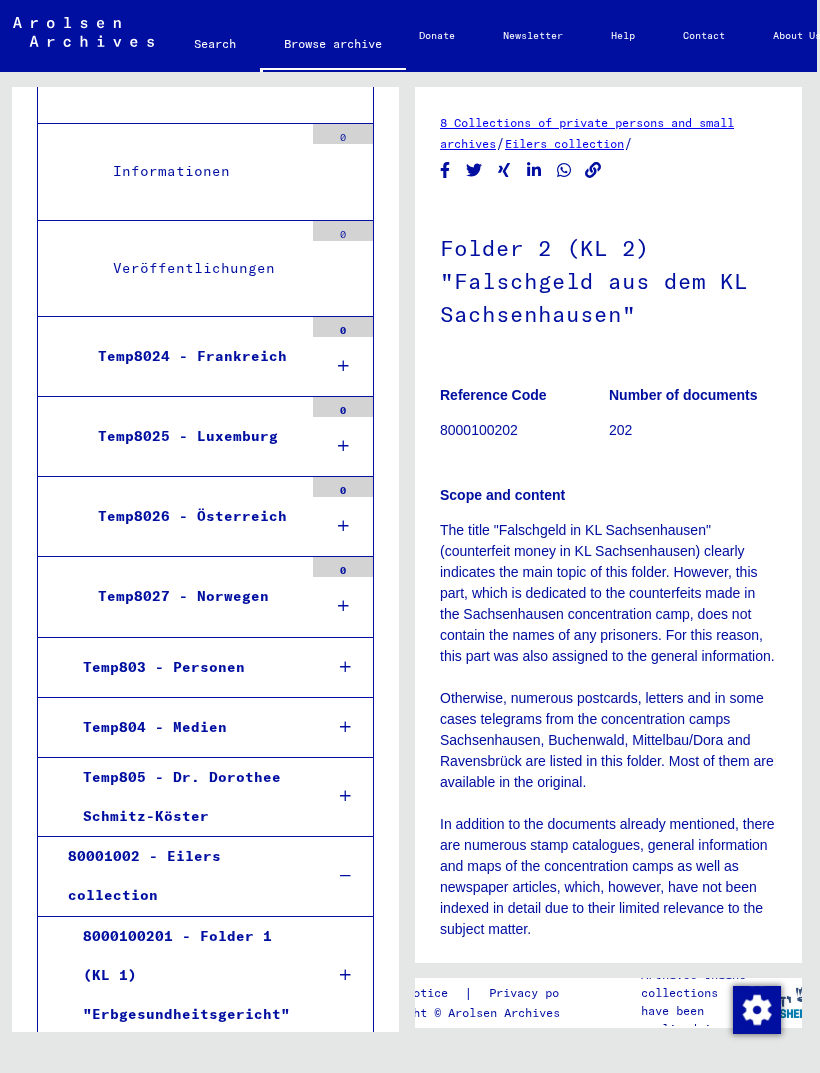 scroll, scrollTop: 1871, scrollLeft: 0, axis: vertical 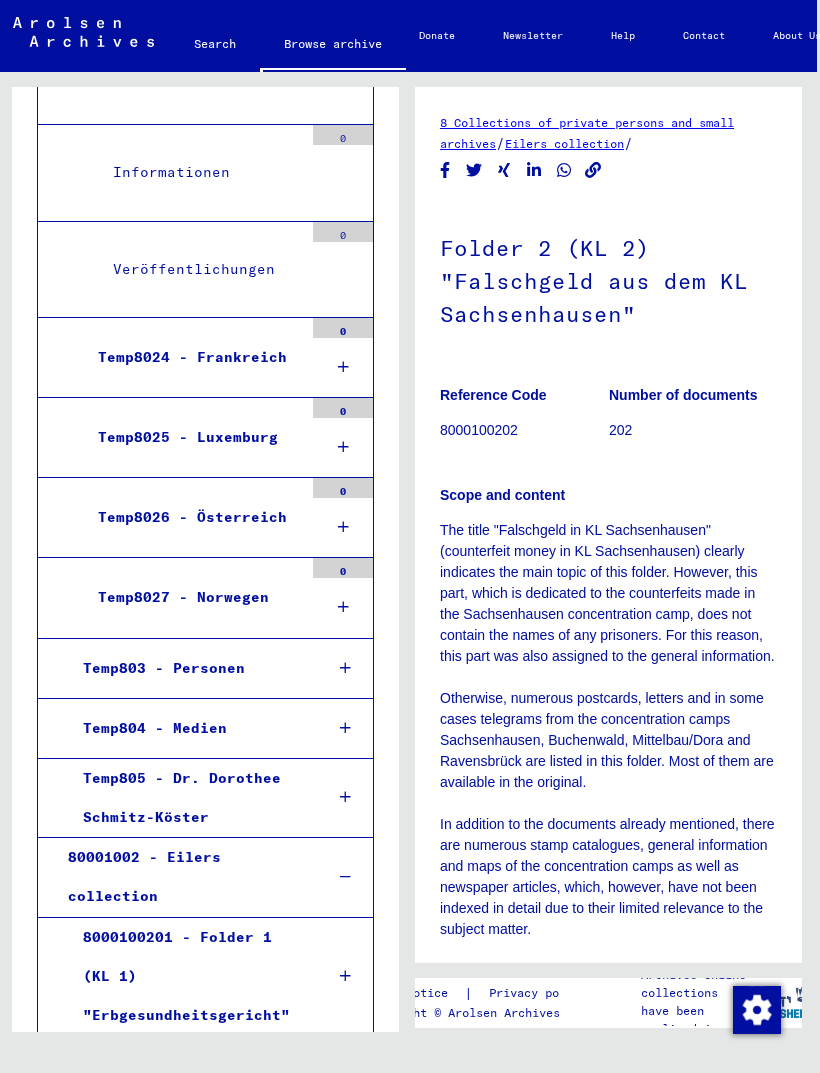click on "8000100201 - Folder 1 (KL 1) "Erbgesundheitsgericht"" at bounding box center (188, 977) 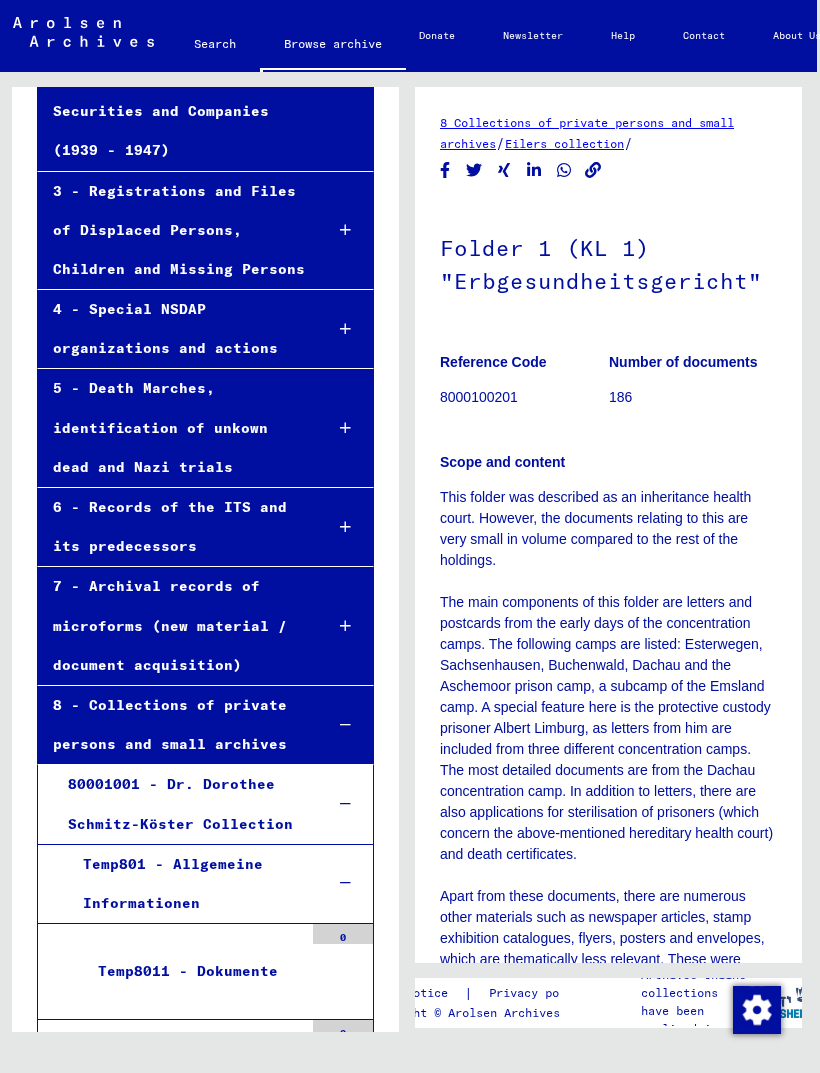 scroll, scrollTop: 465, scrollLeft: 0, axis: vertical 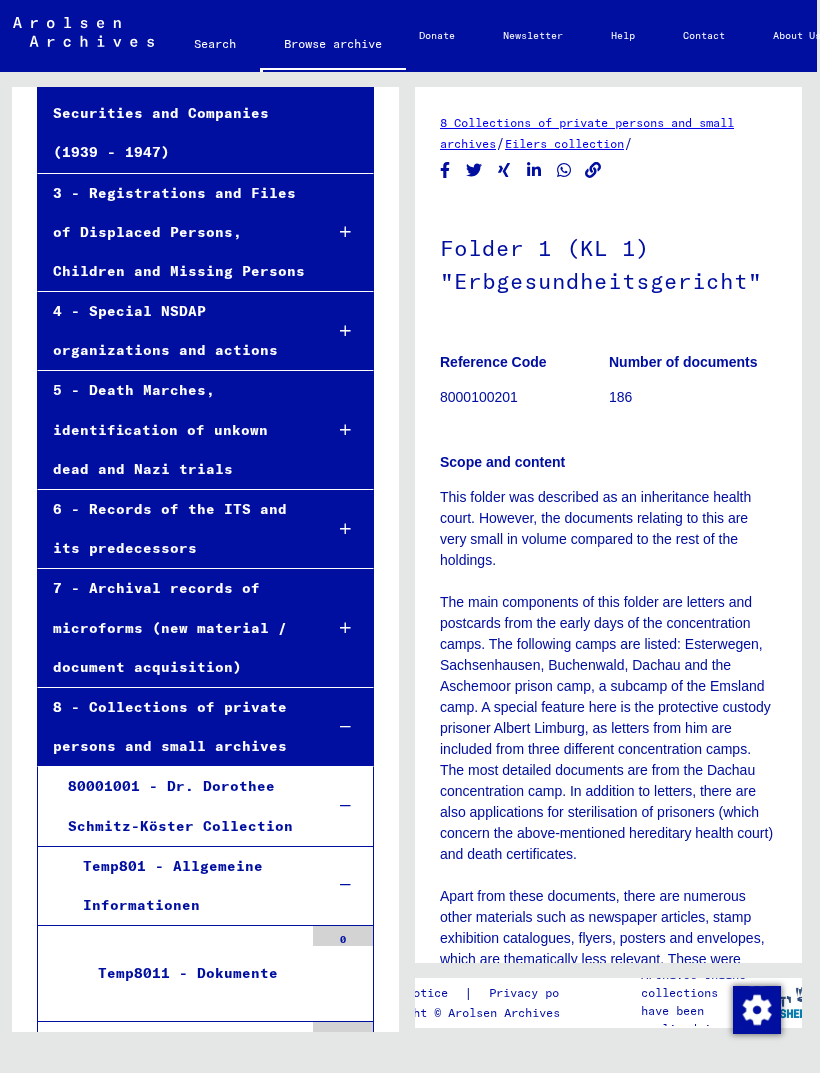 click on "8 - Collections of private persons and small archives" at bounding box center (172, 727) 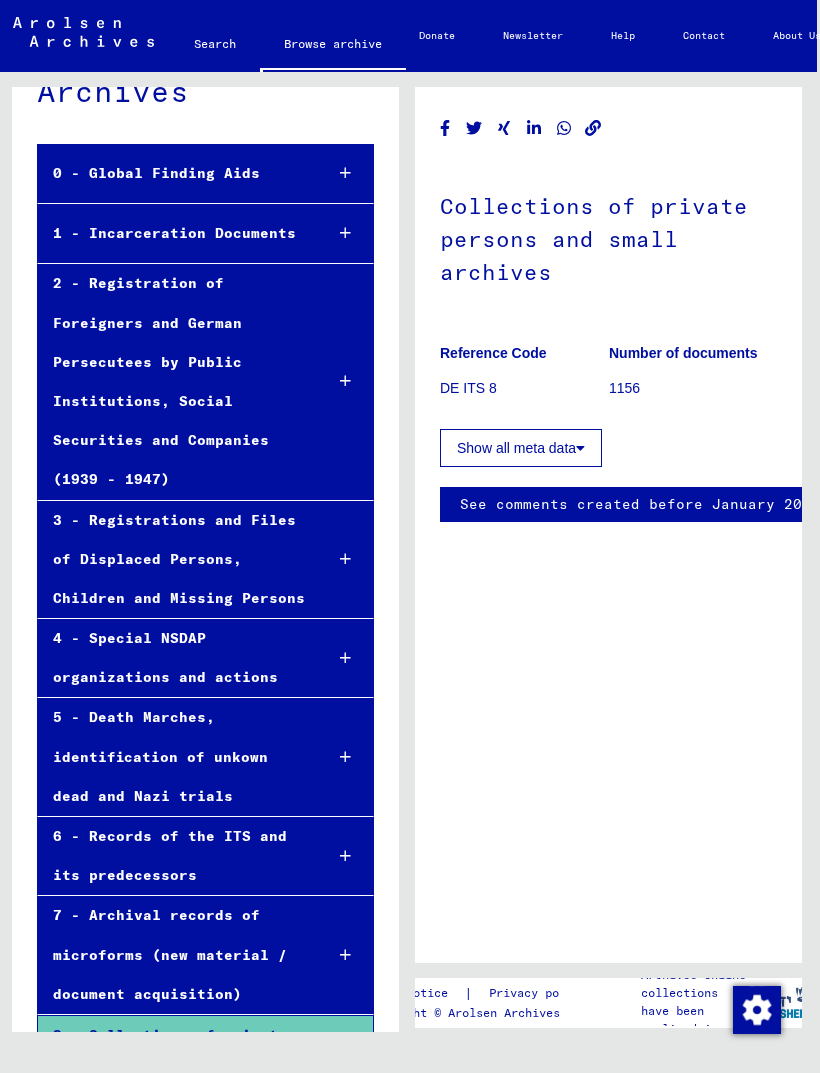 scroll, scrollTop: 0, scrollLeft: 0, axis: both 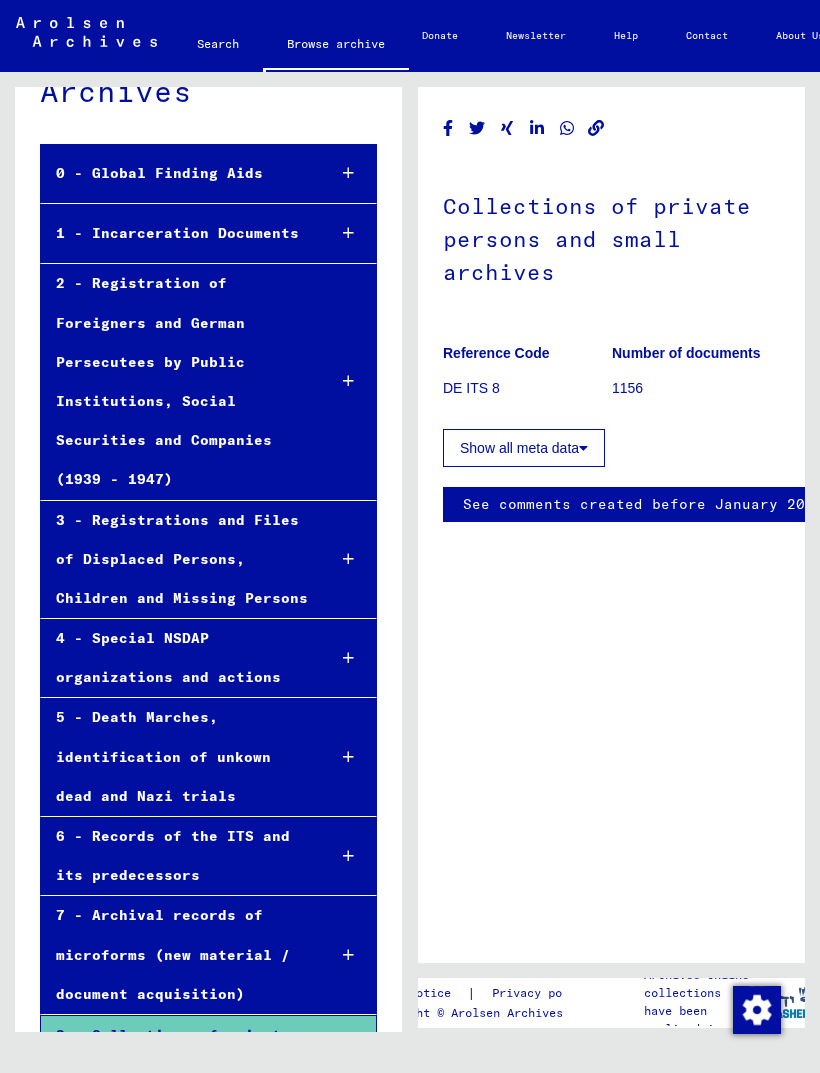 click on "6 - Records of the ITS and its predecessors" at bounding box center (175, 856) 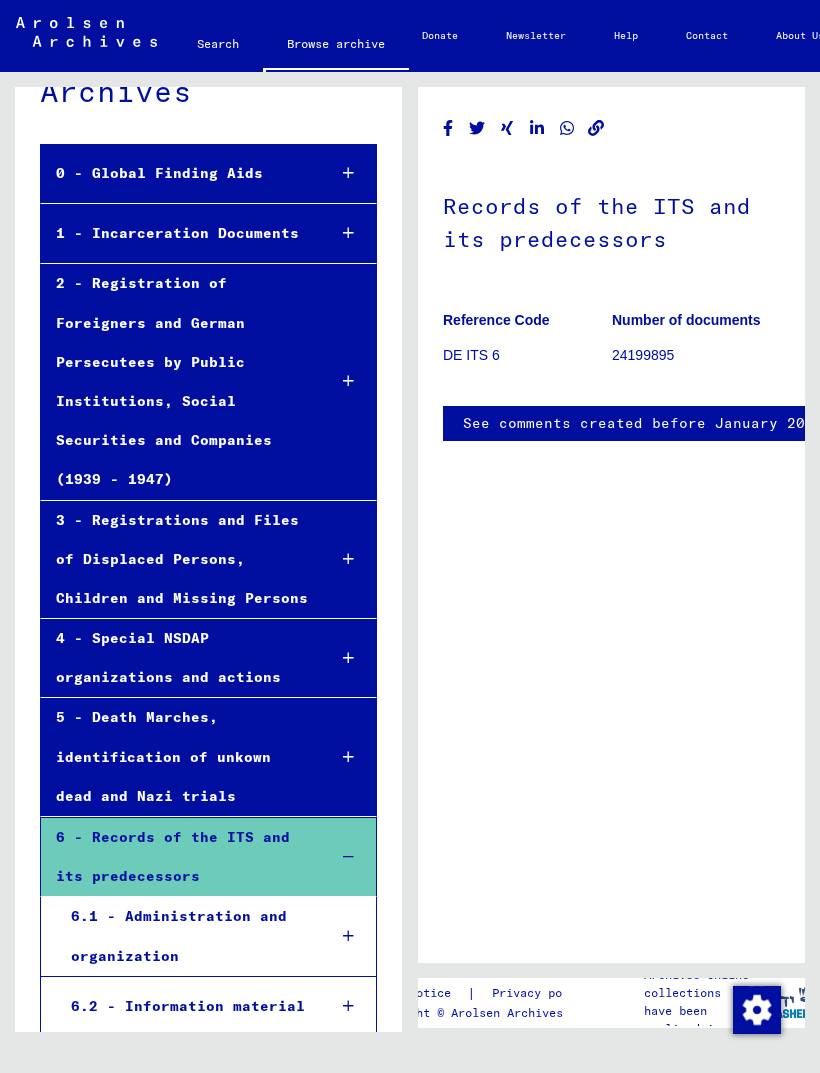 click on "5 - Death Marches, identification of unkown dead and Nazi trials" at bounding box center [175, 757] 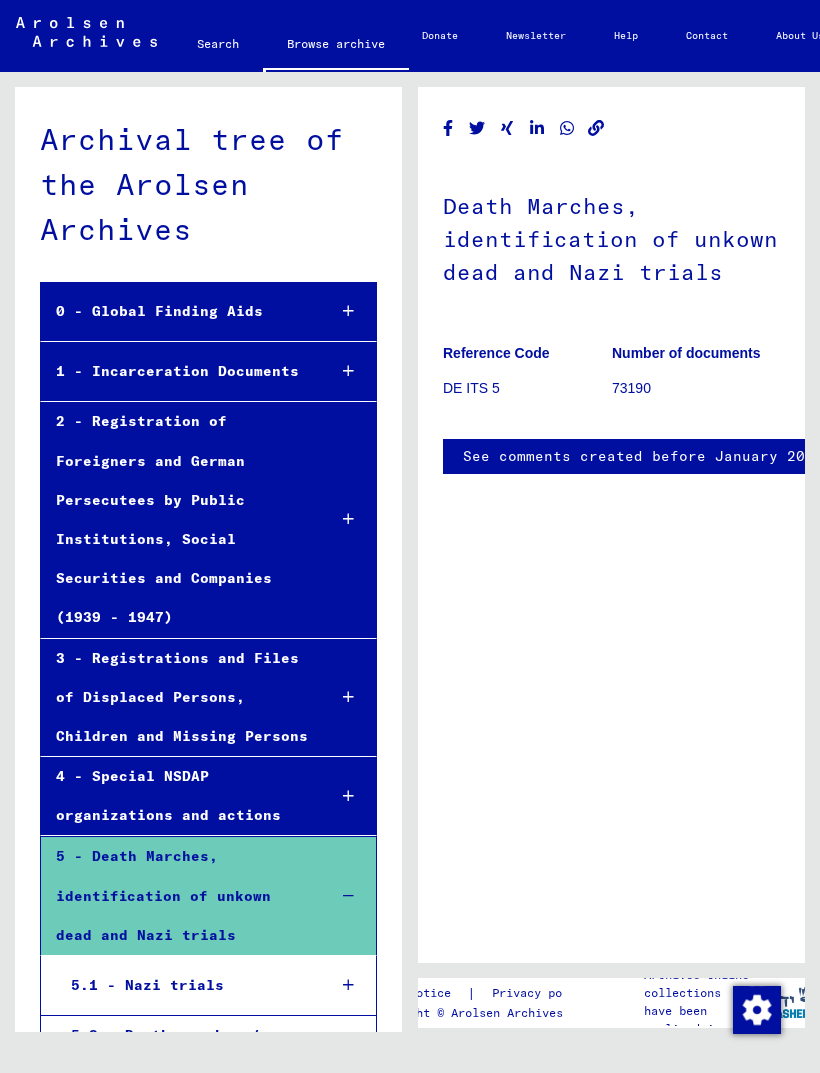 scroll, scrollTop: 0, scrollLeft: 0, axis: both 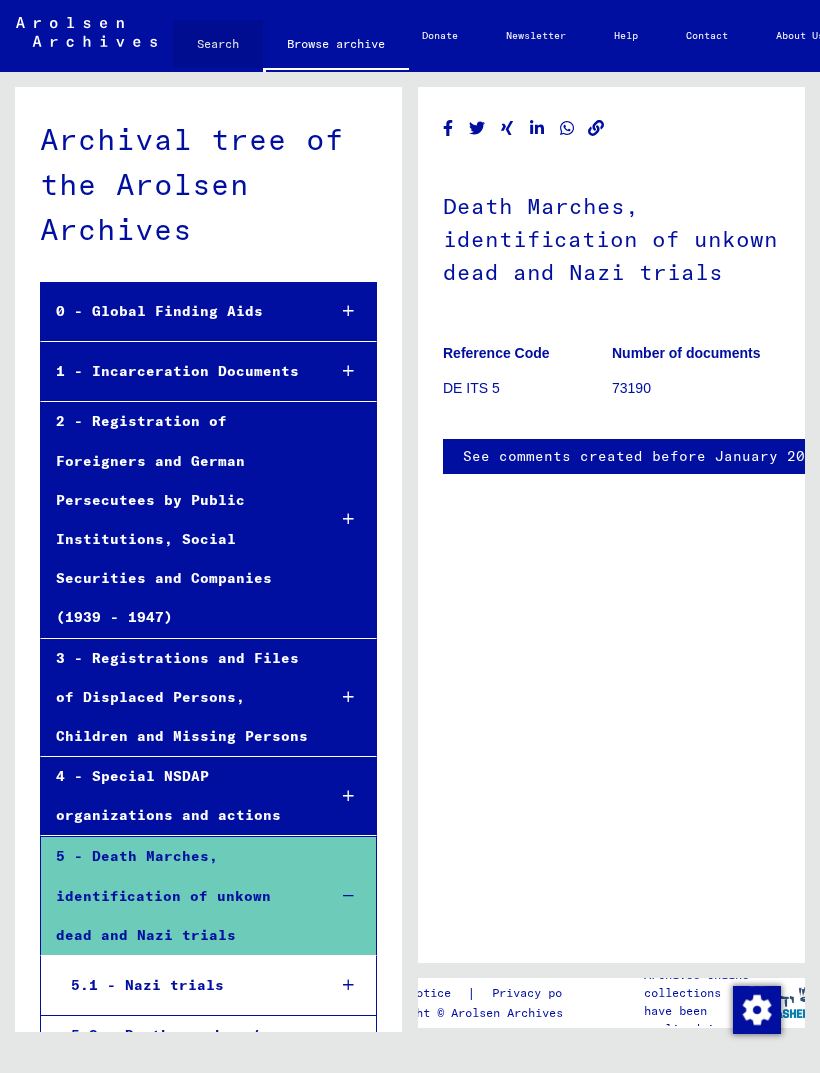 click on "Search" 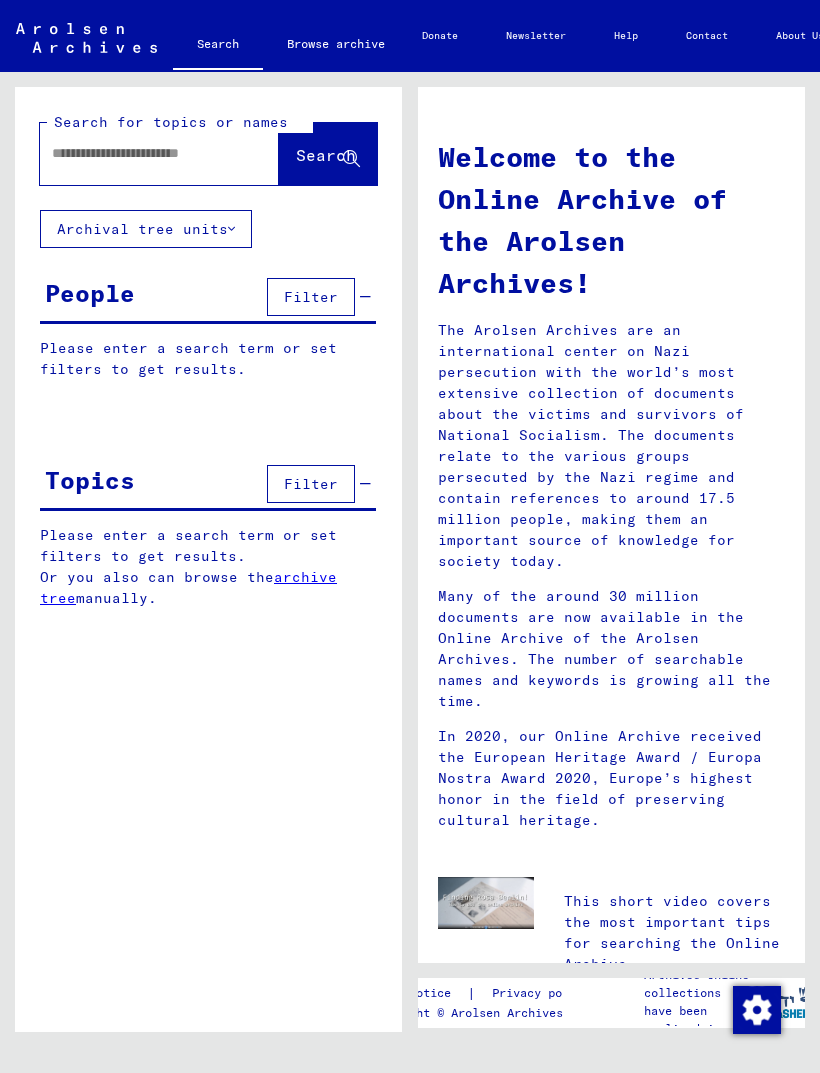 click at bounding box center [135, 153] 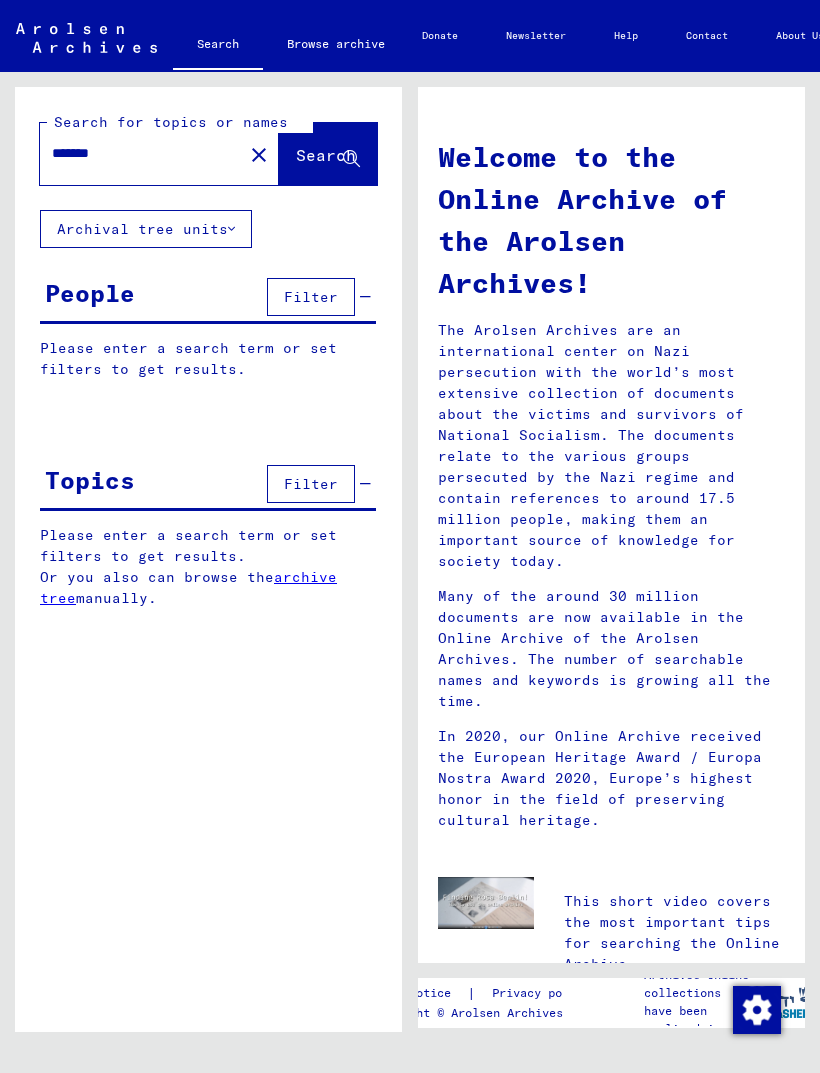 type on "*******" 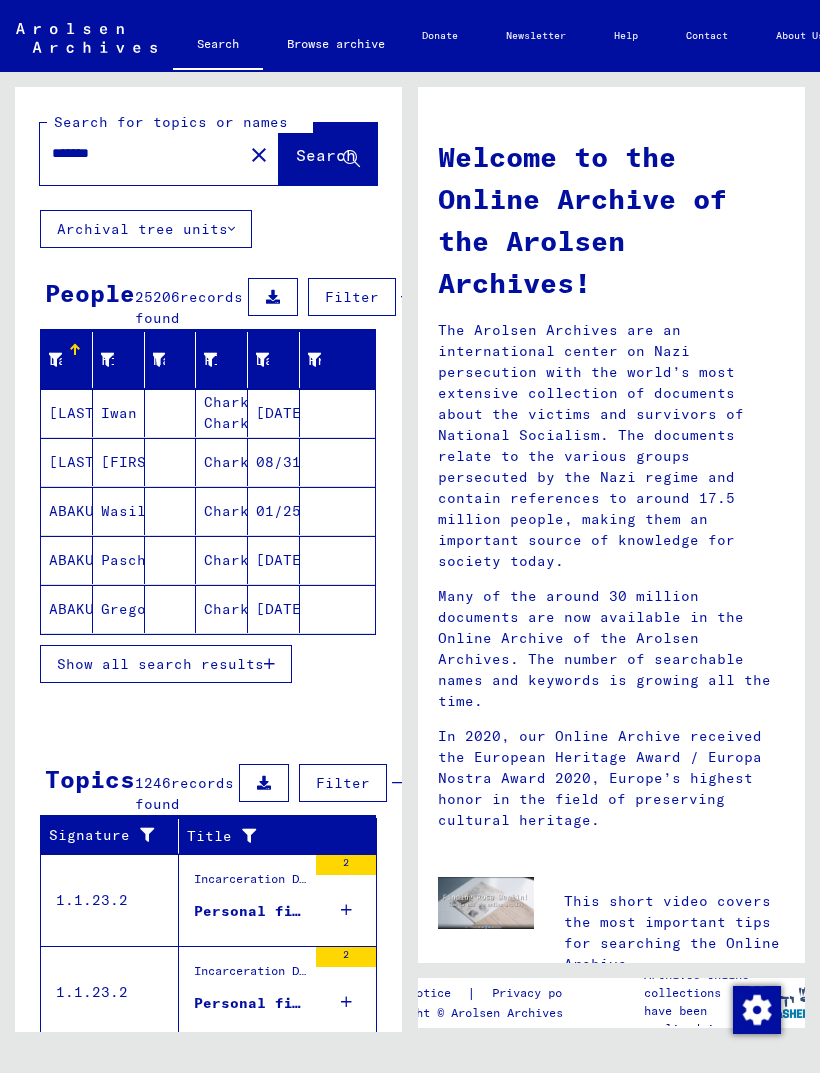 click on "Show all search results" at bounding box center (160, 664) 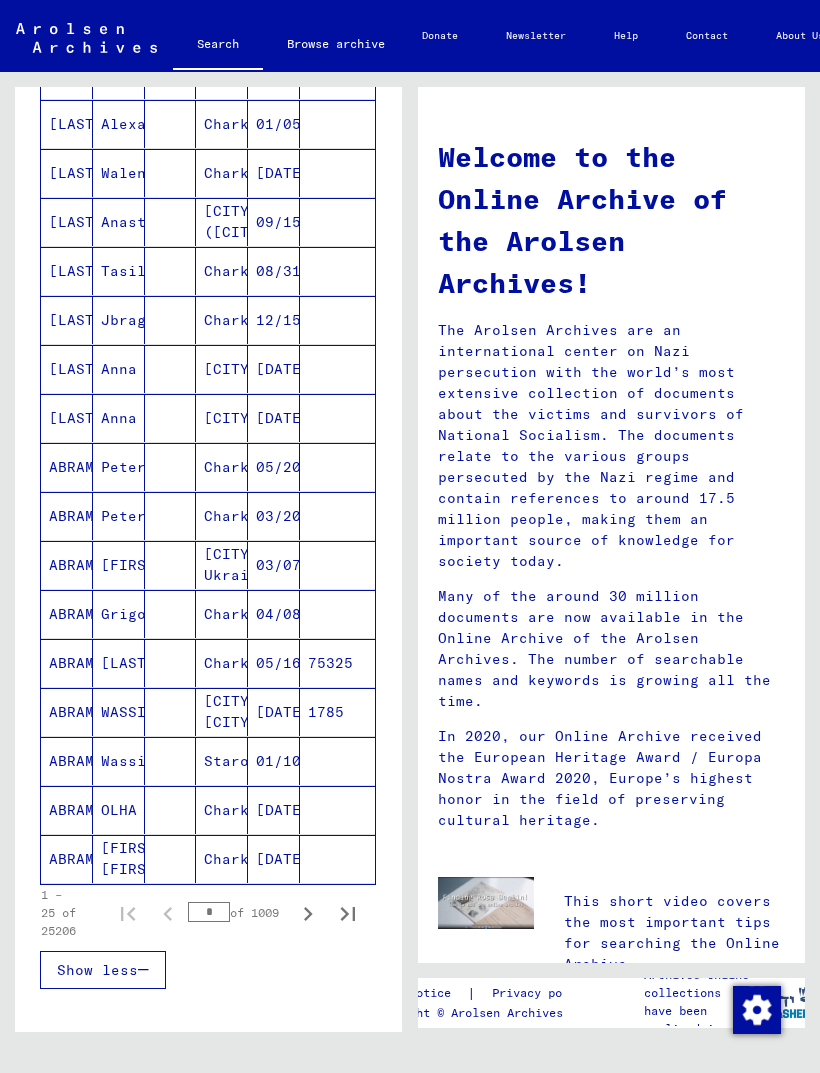 scroll, scrollTop: 749, scrollLeft: 0, axis: vertical 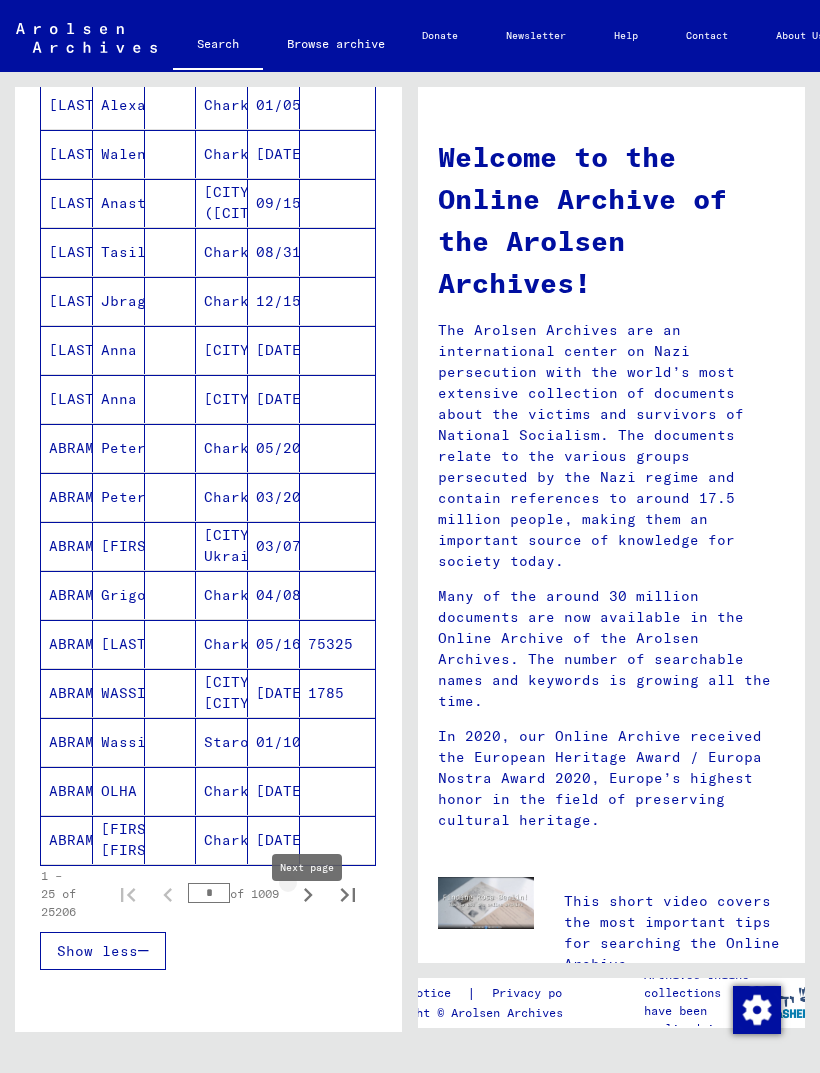 click 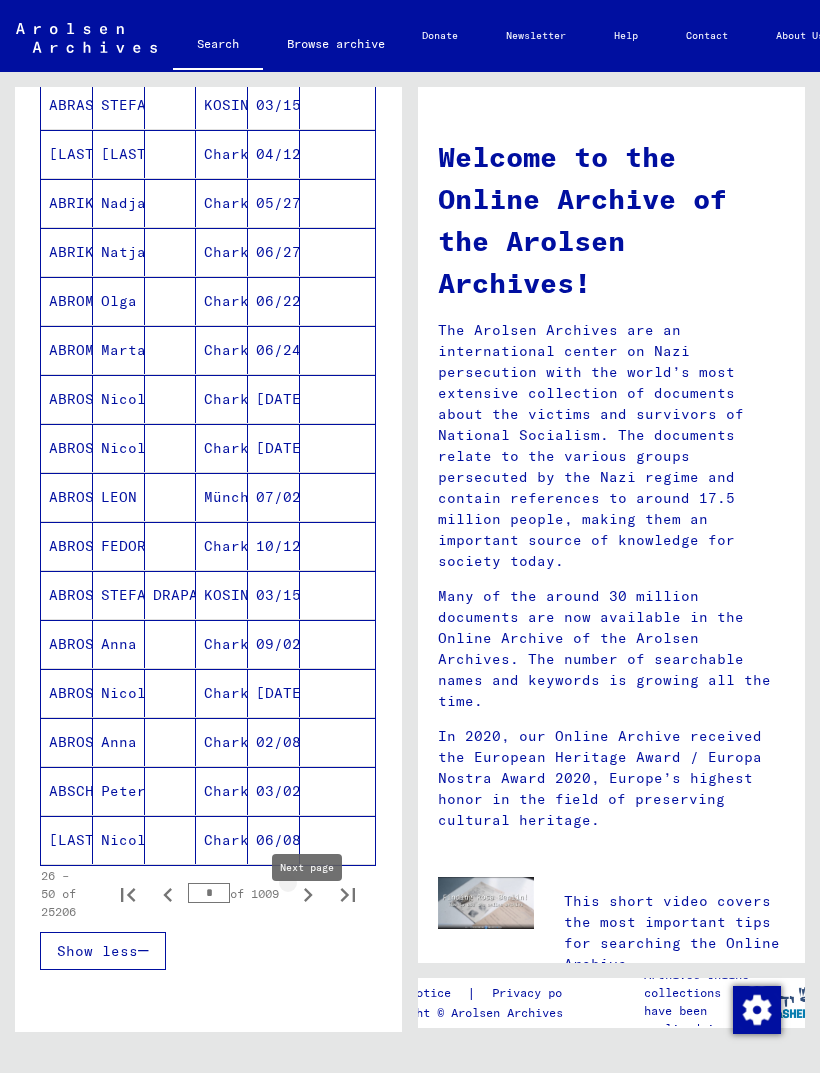 click 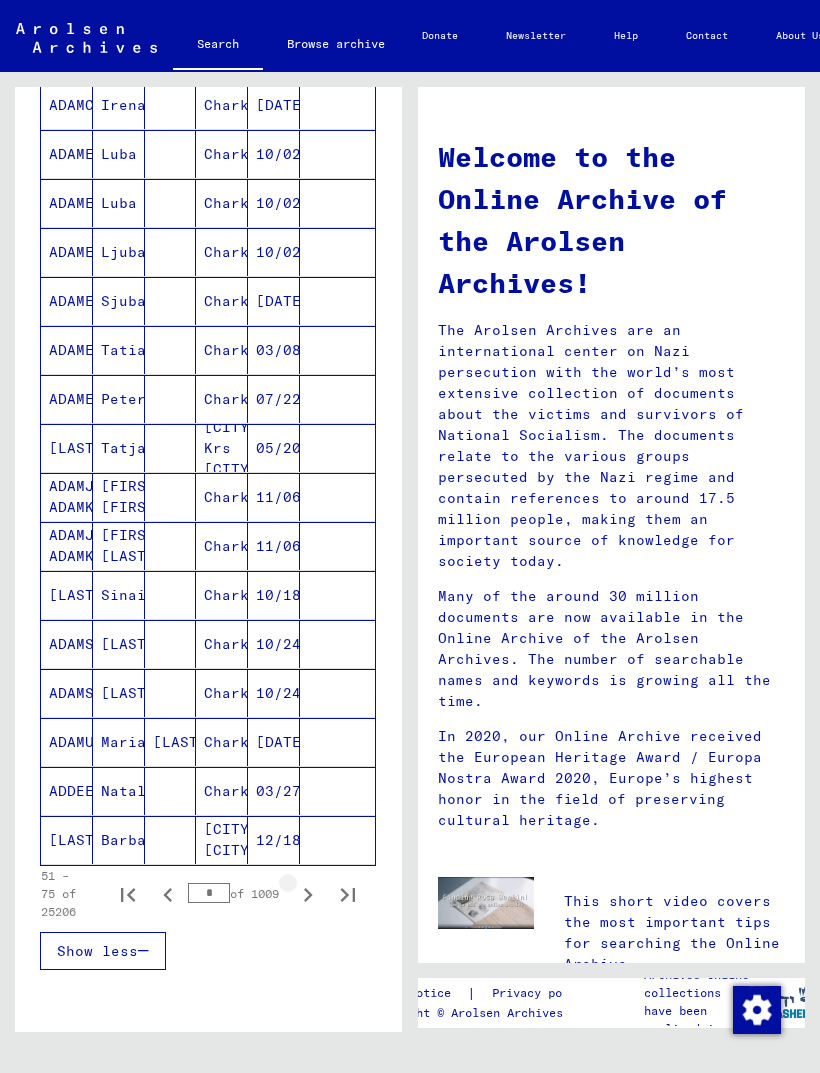 click 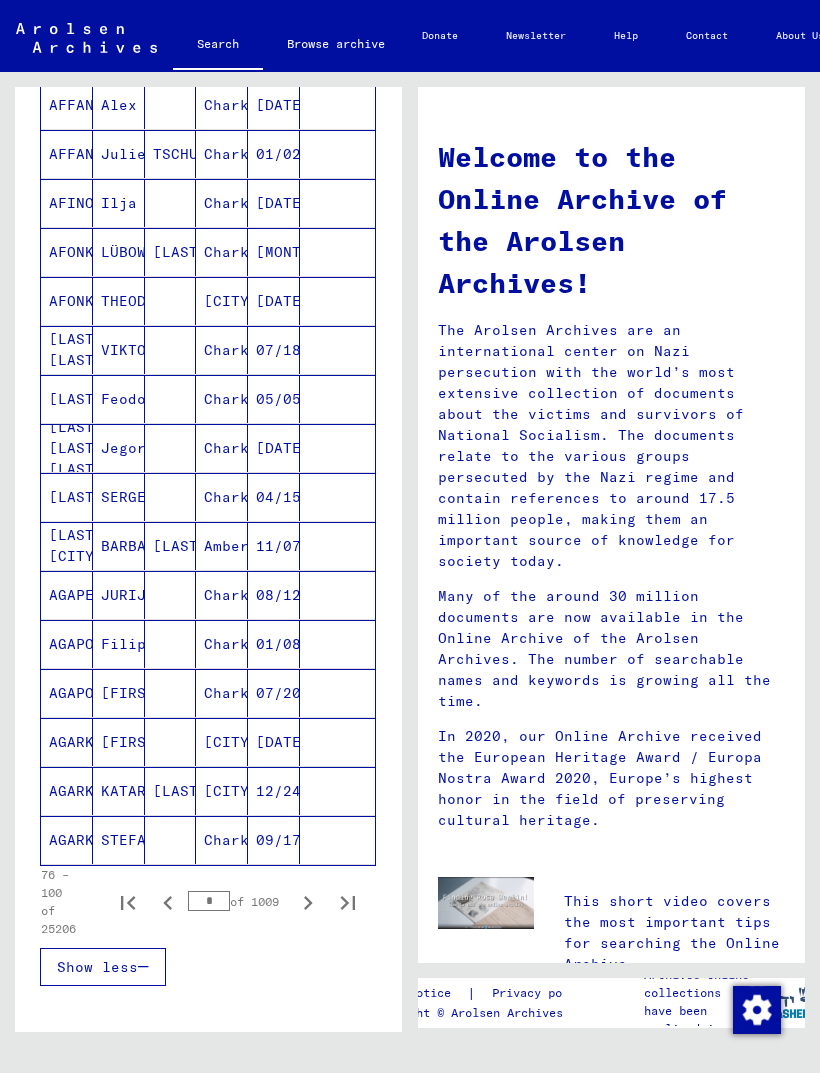 click 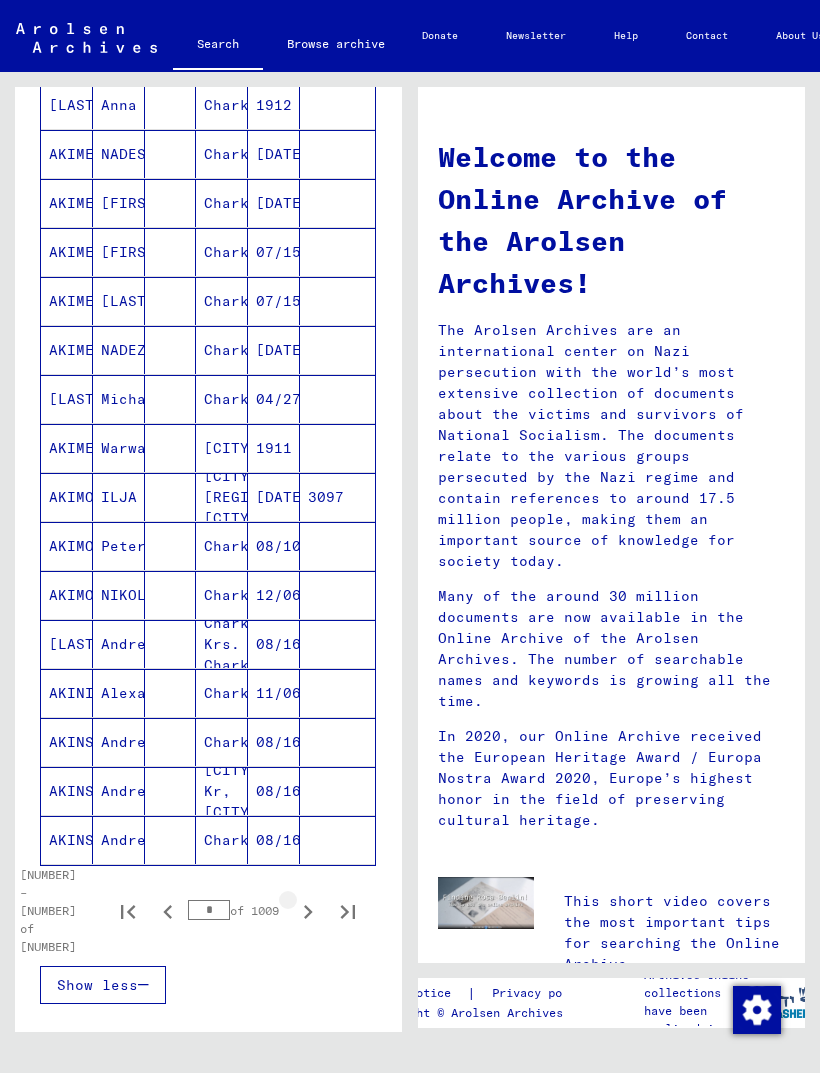 click 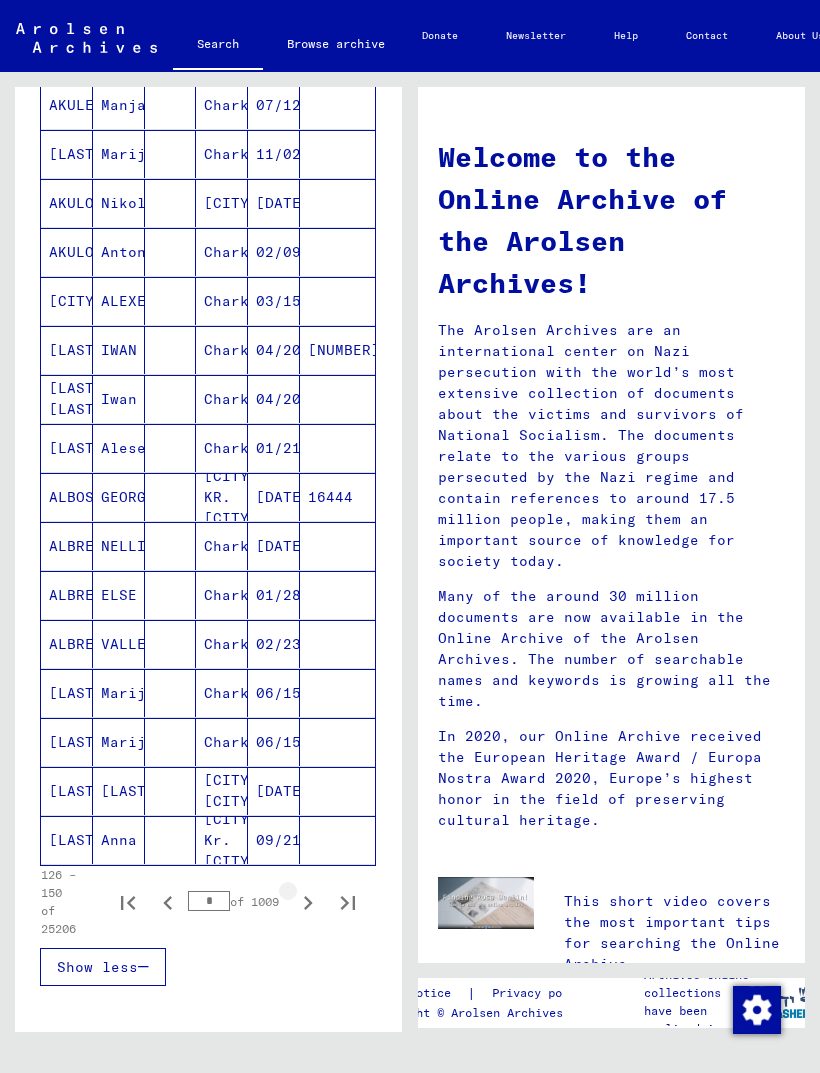 click 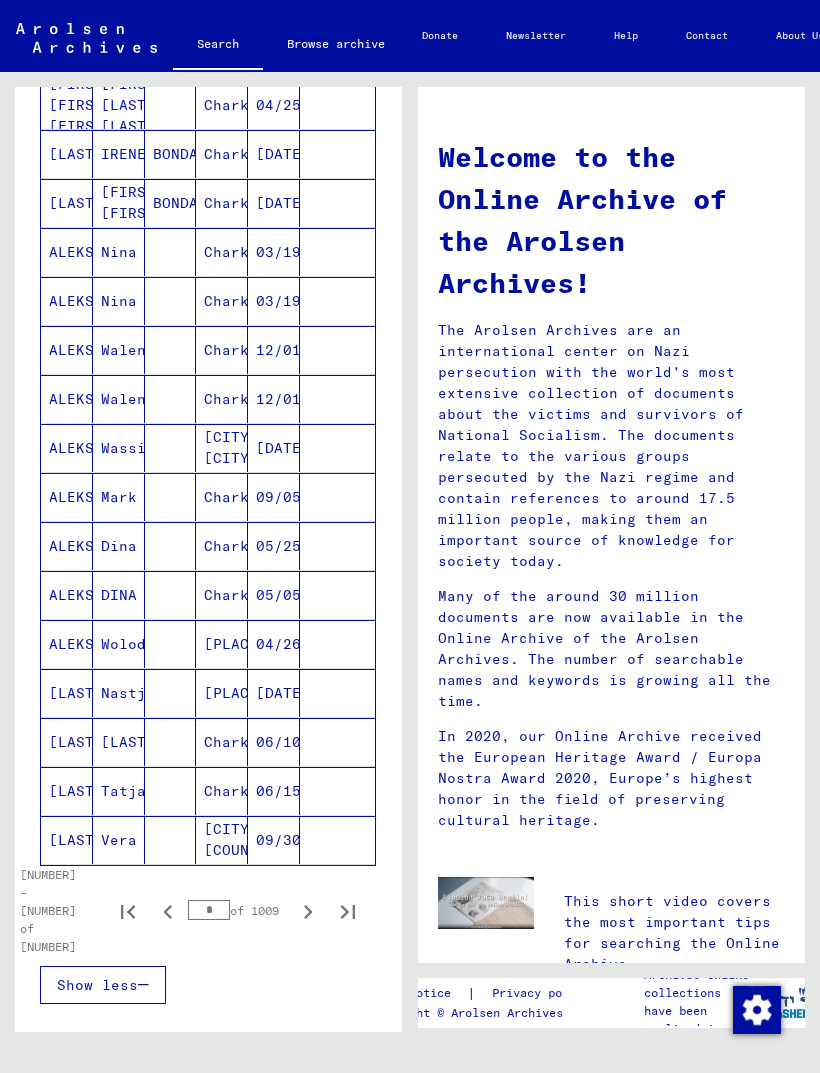 click 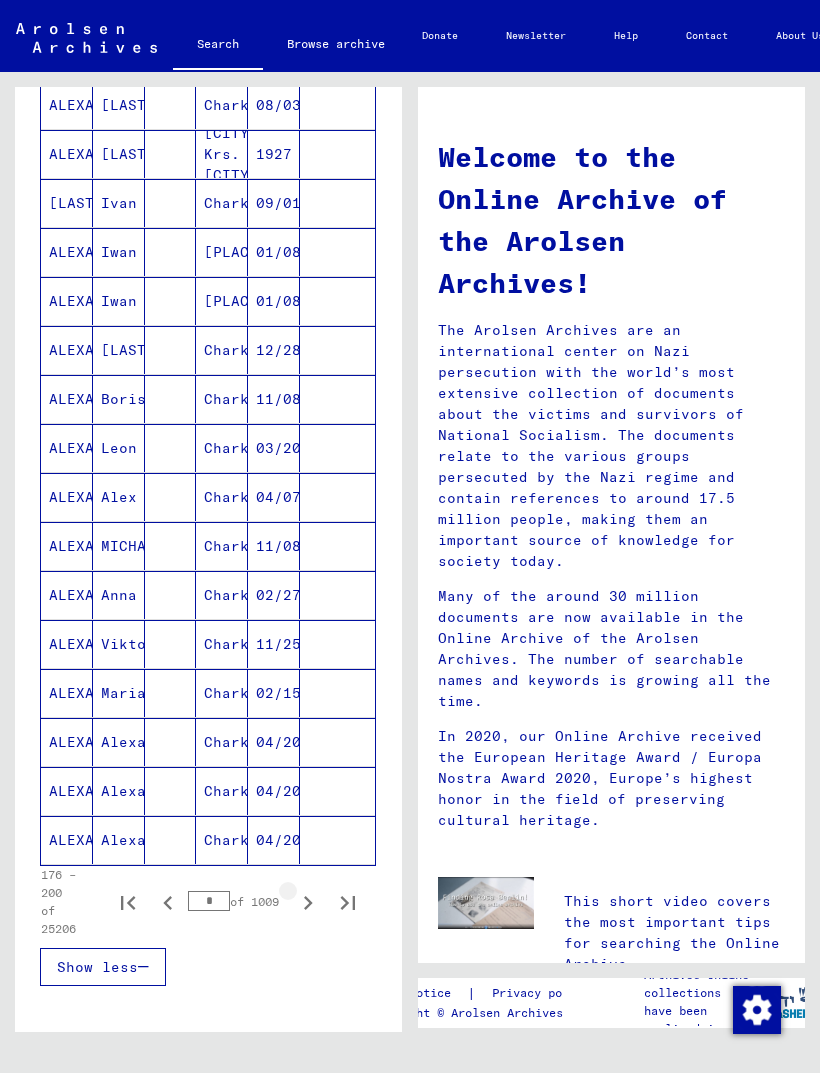 click 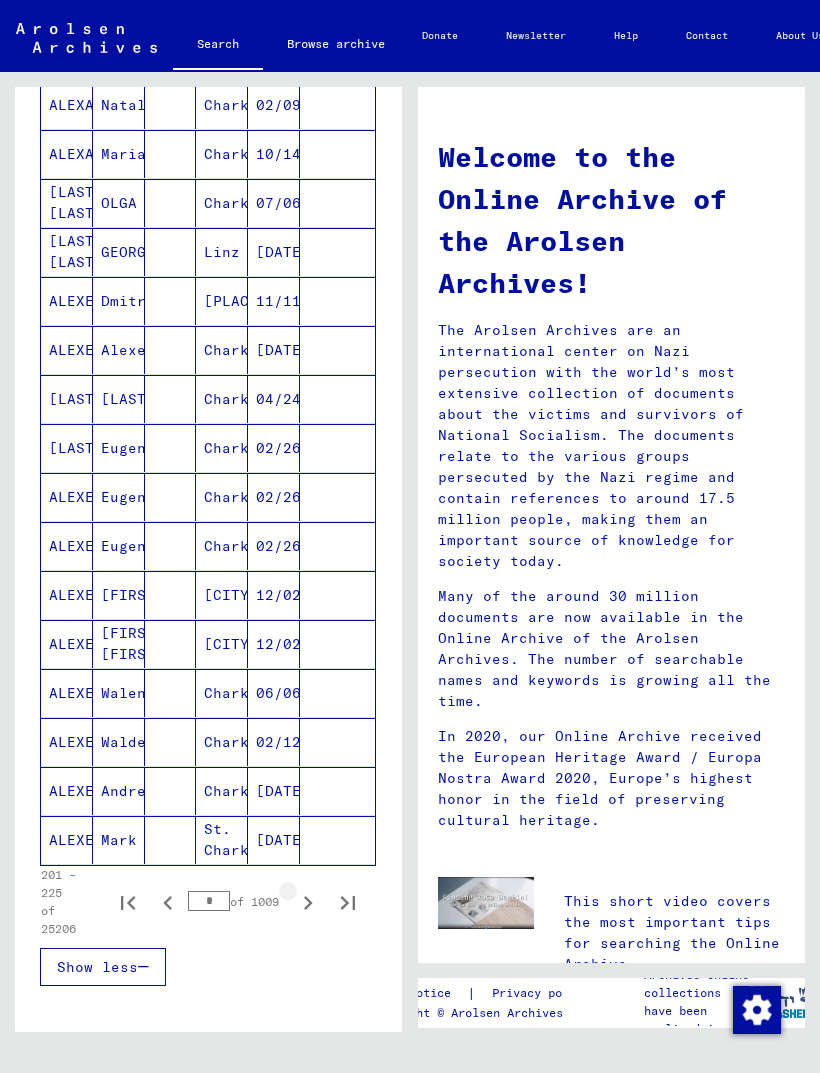 click at bounding box center [308, 902] 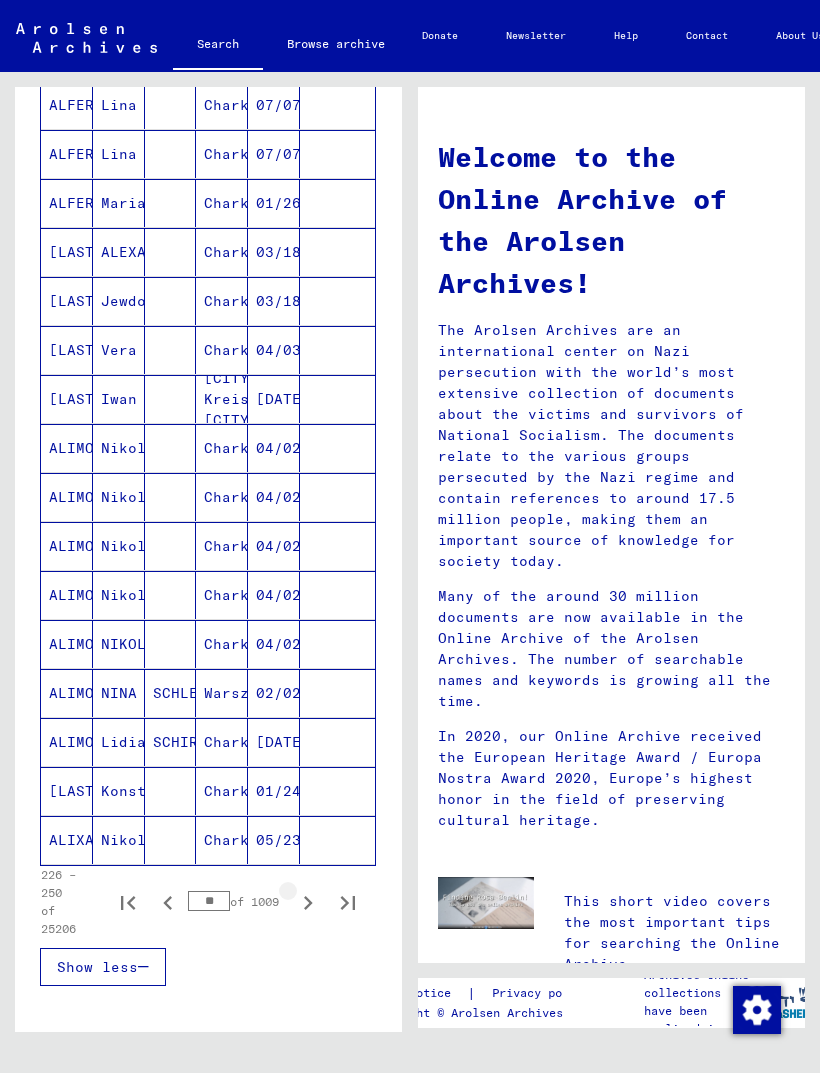 click 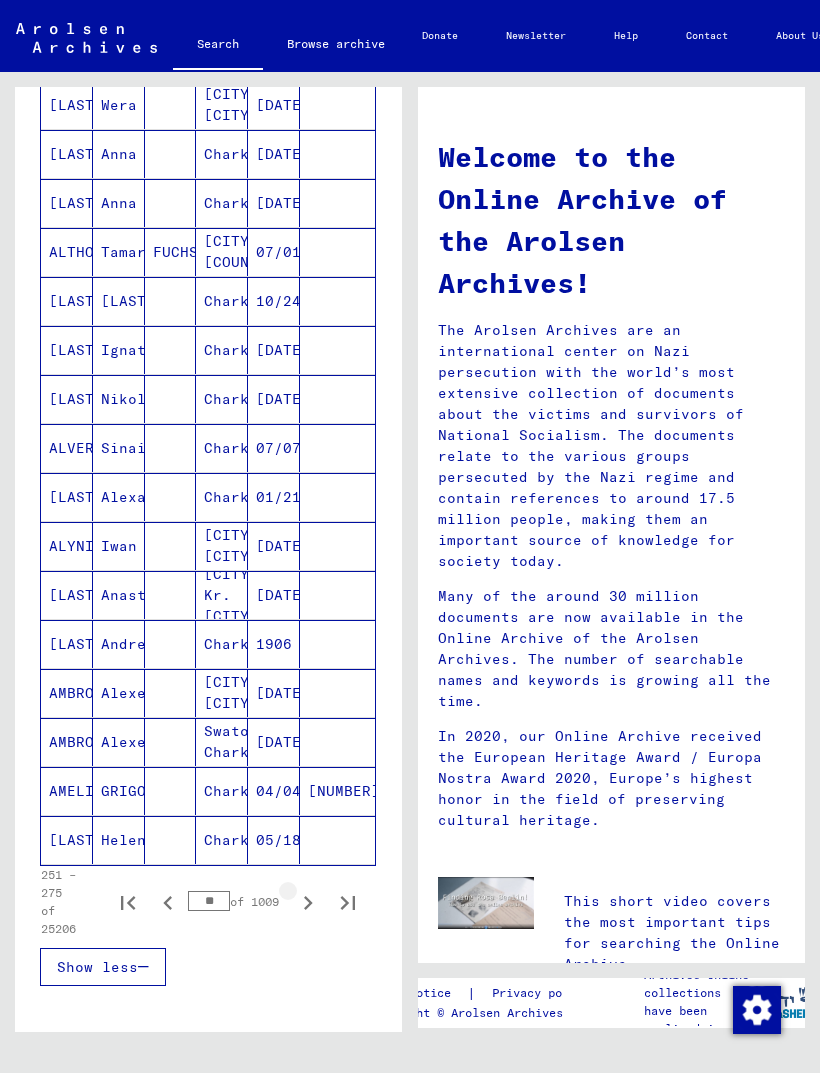 click 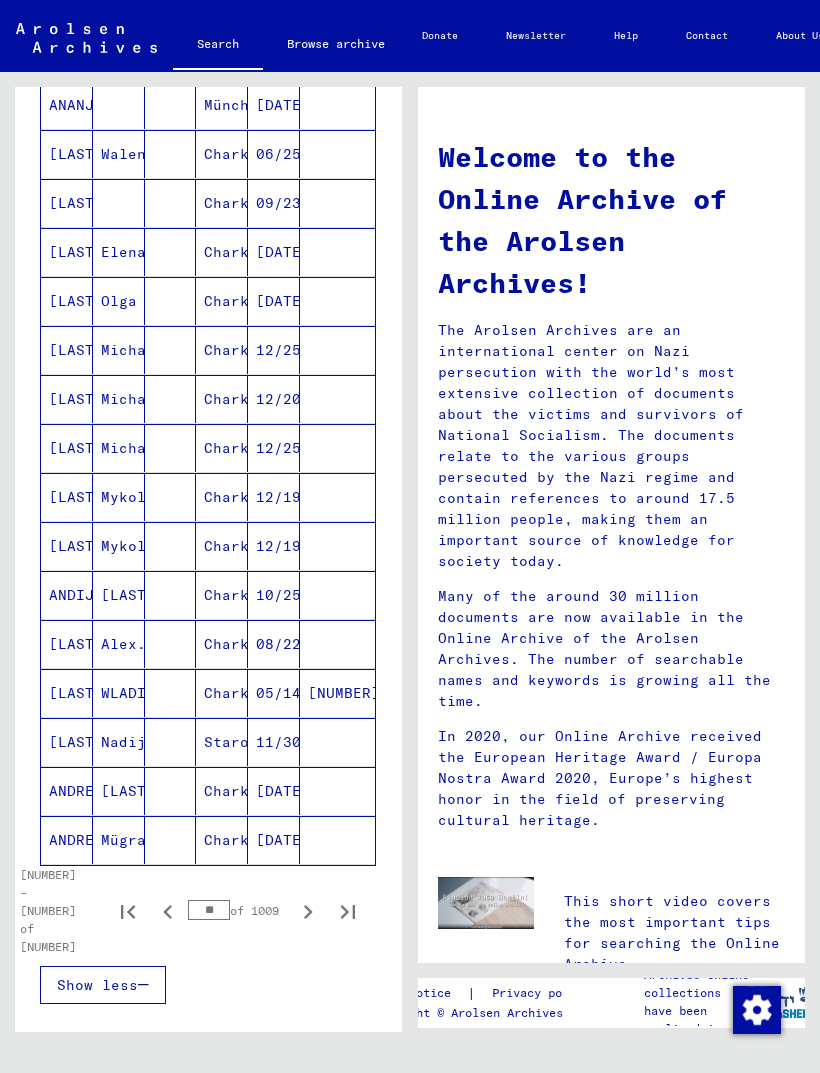 click 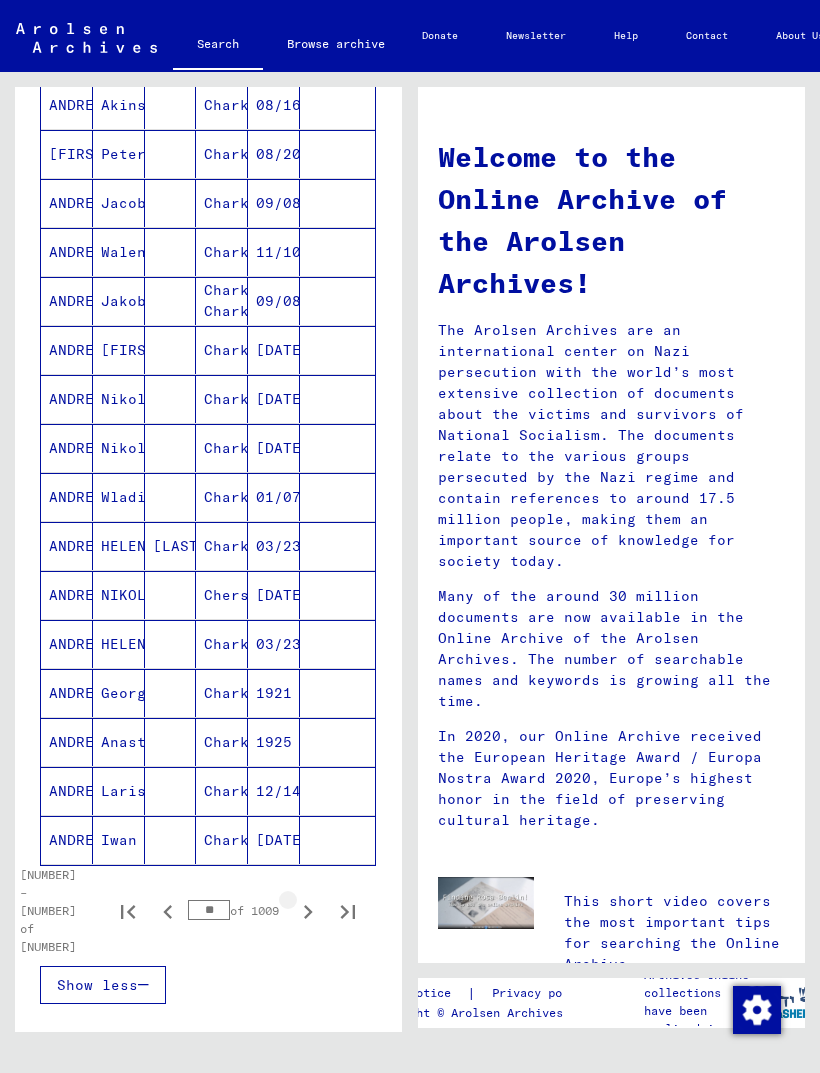 click 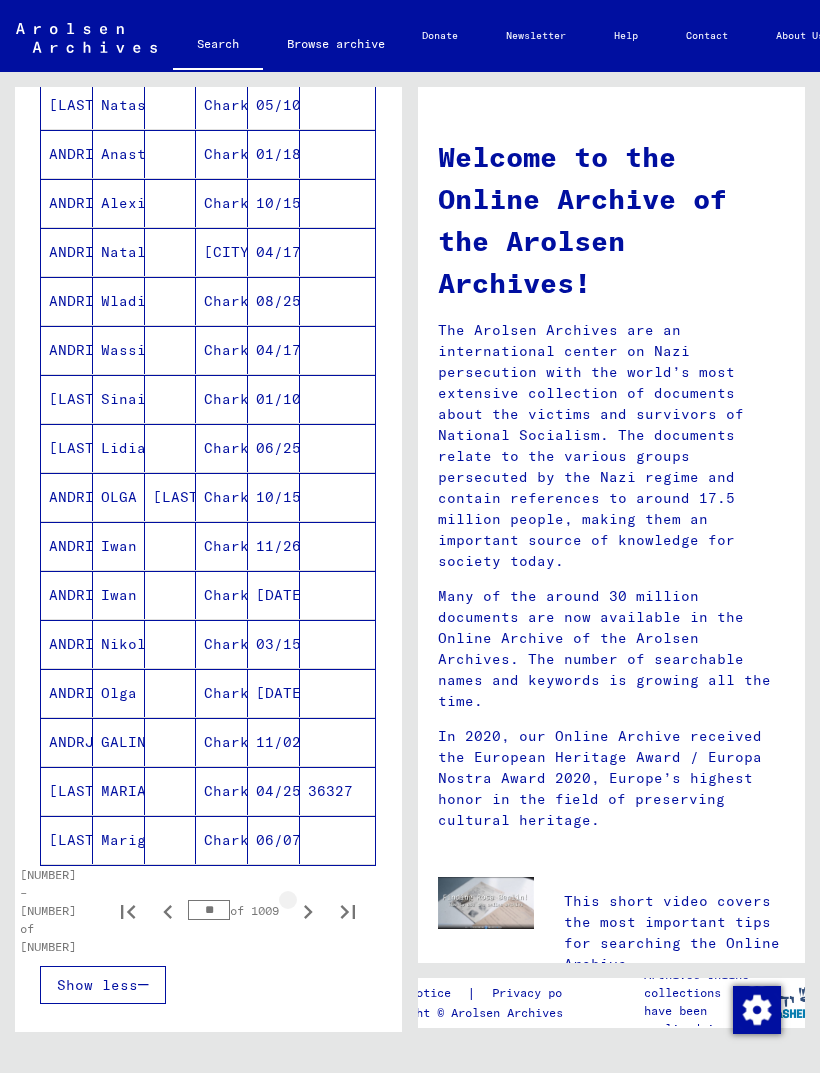 click 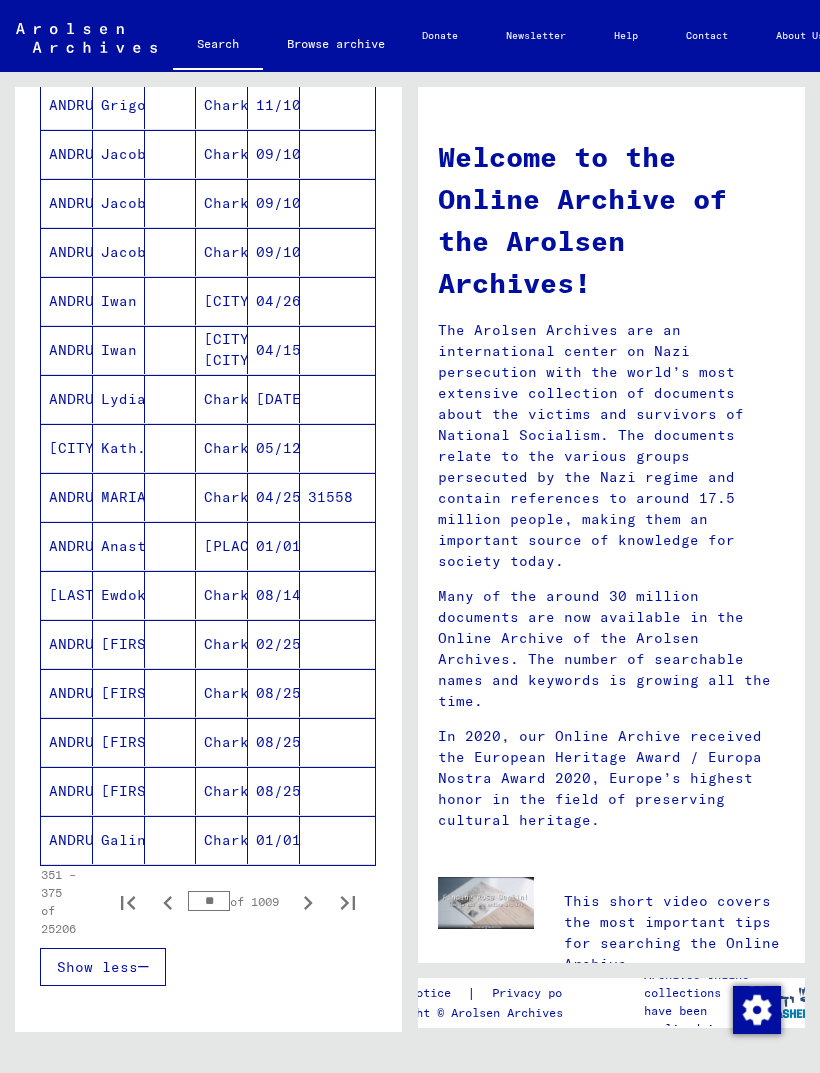 click at bounding box center [308, 902] 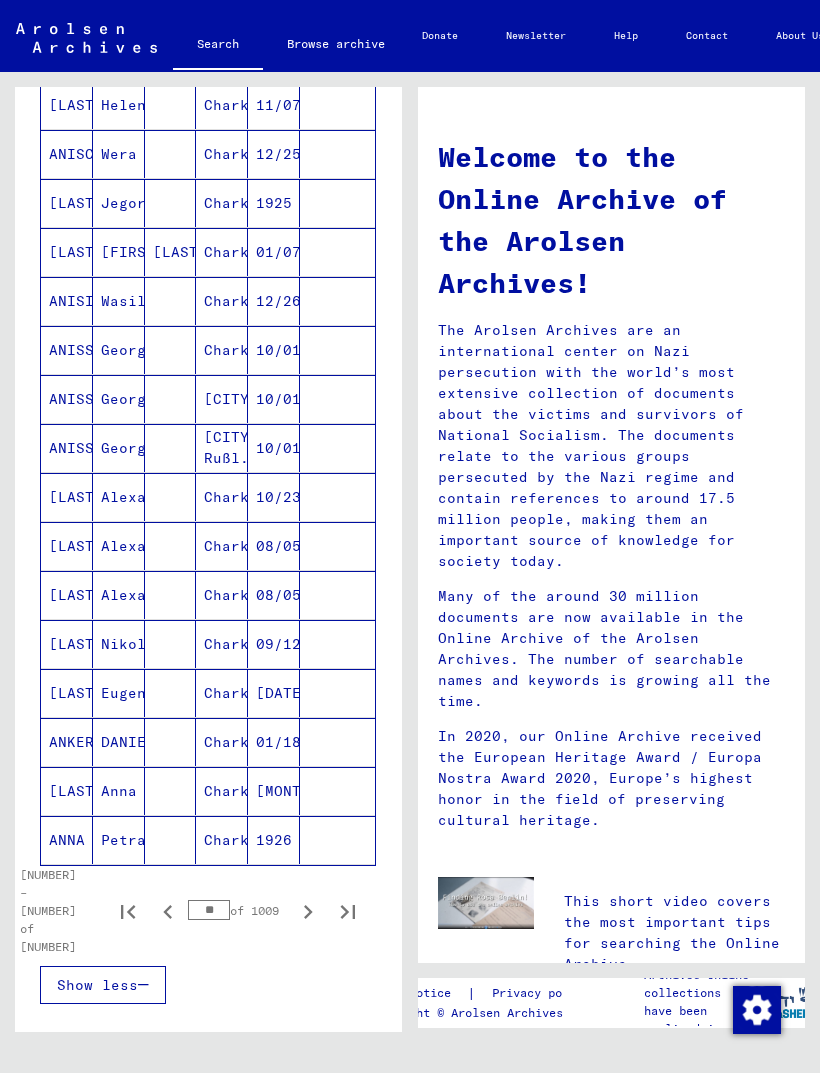 click at bounding box center (308, 911) 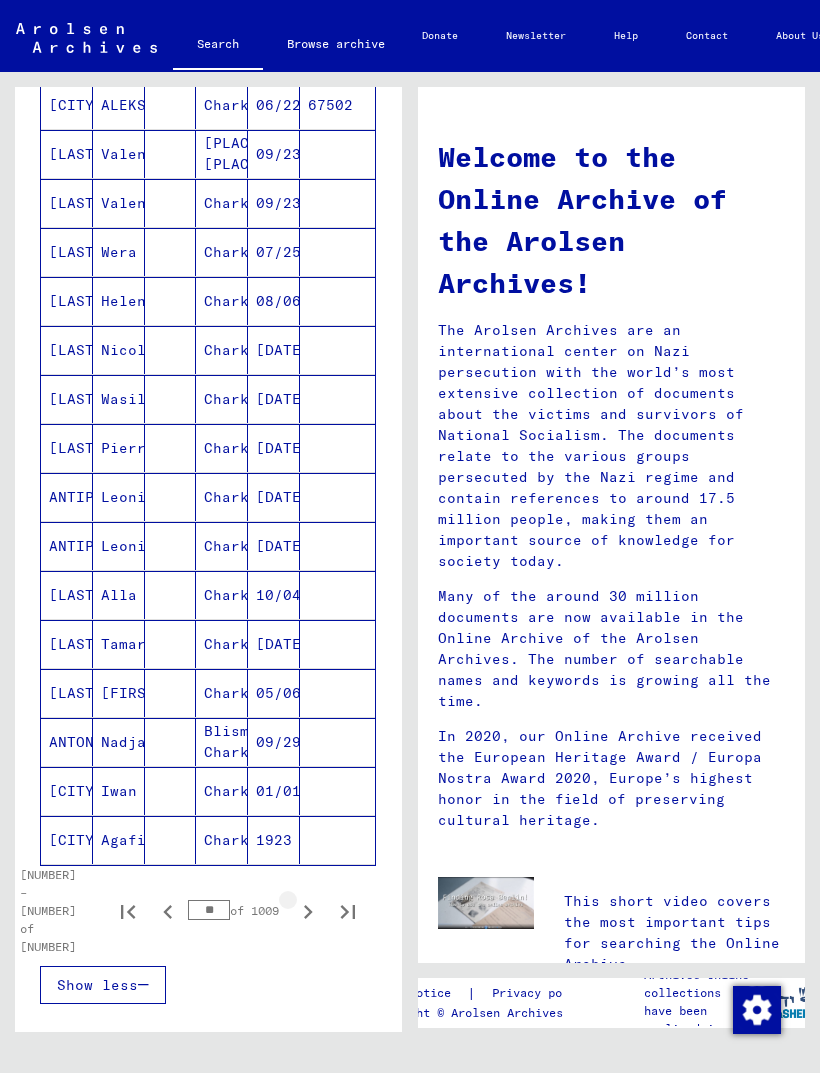 click at bounding box center [308, 911] 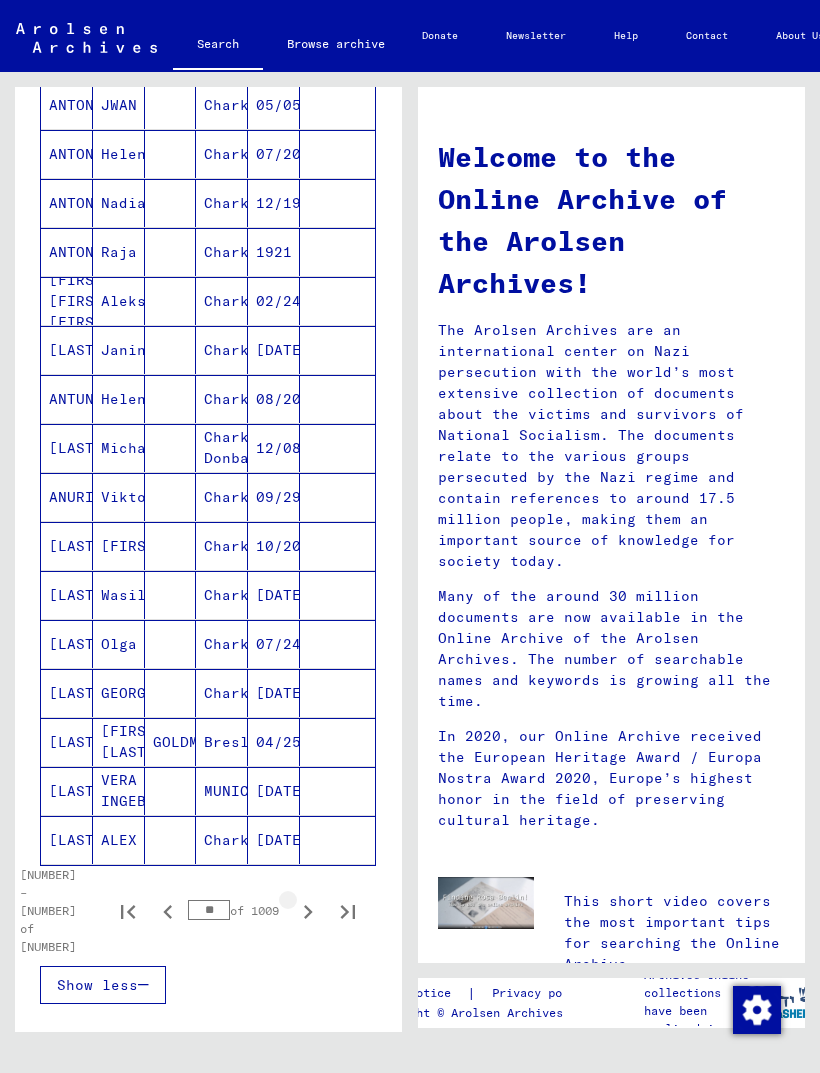 click 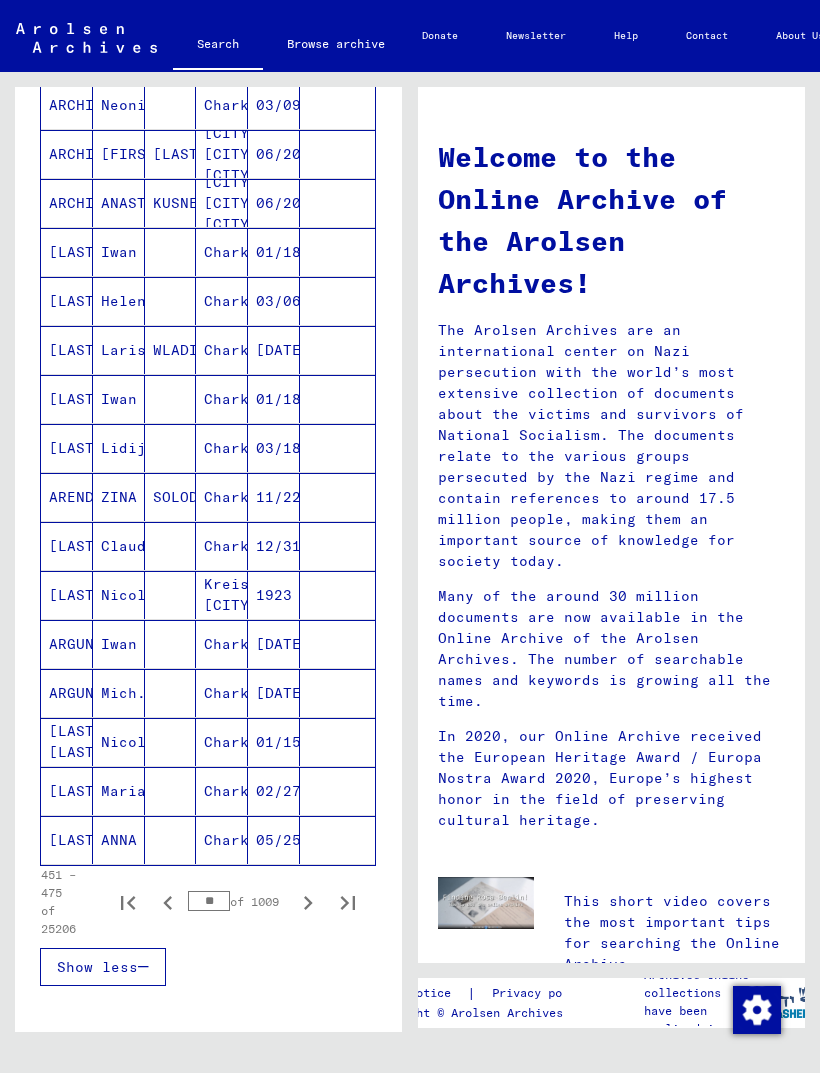 click 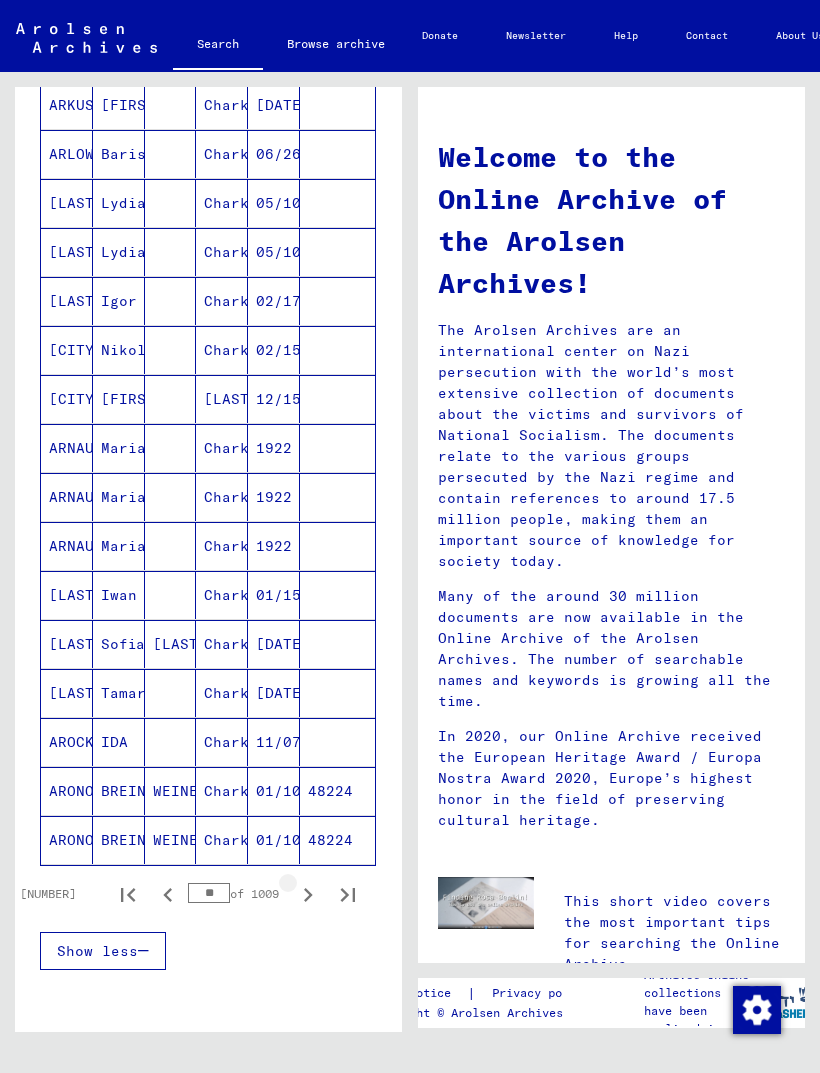 click at bounding box center [308, 894] 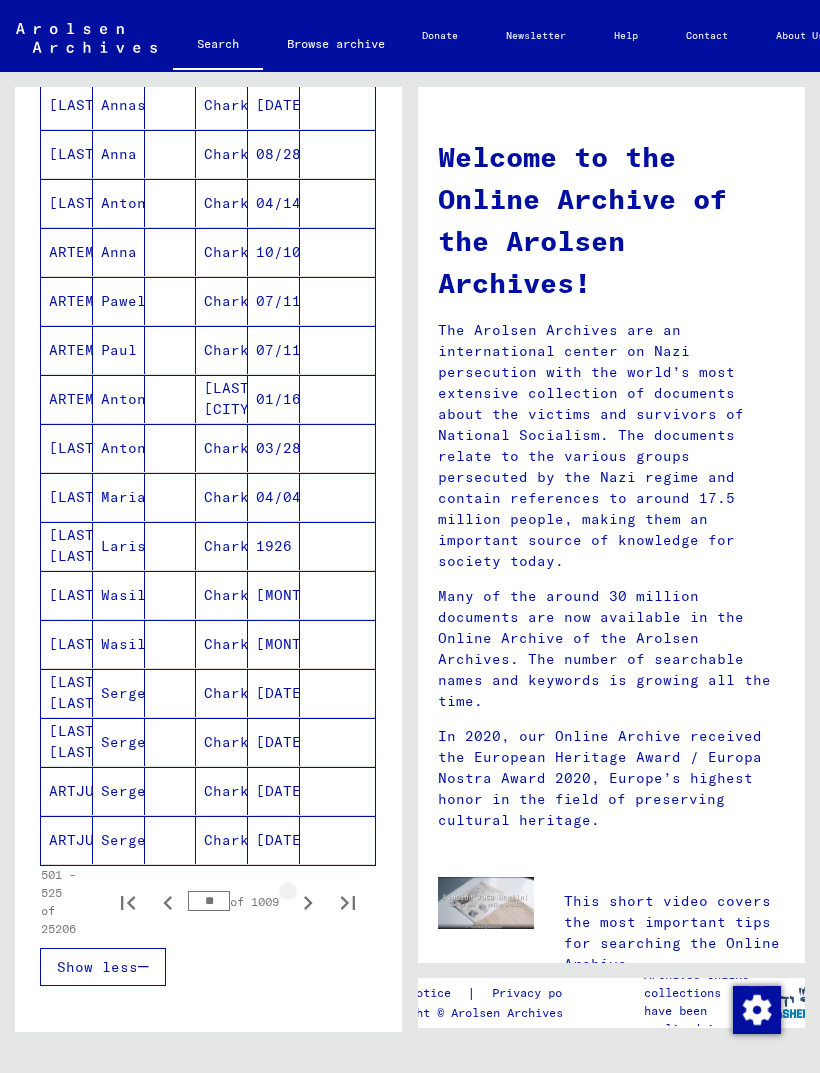 click at bounding box center (308, 902) 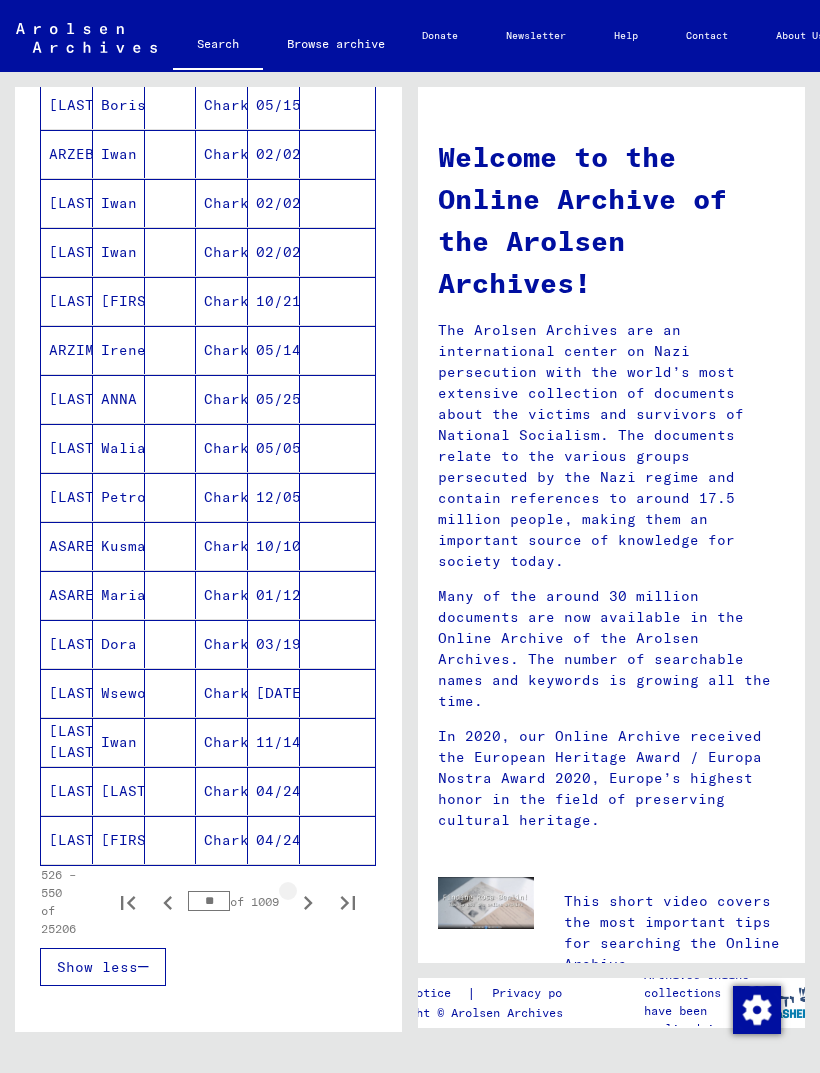 click at bounding box center (308, 902) 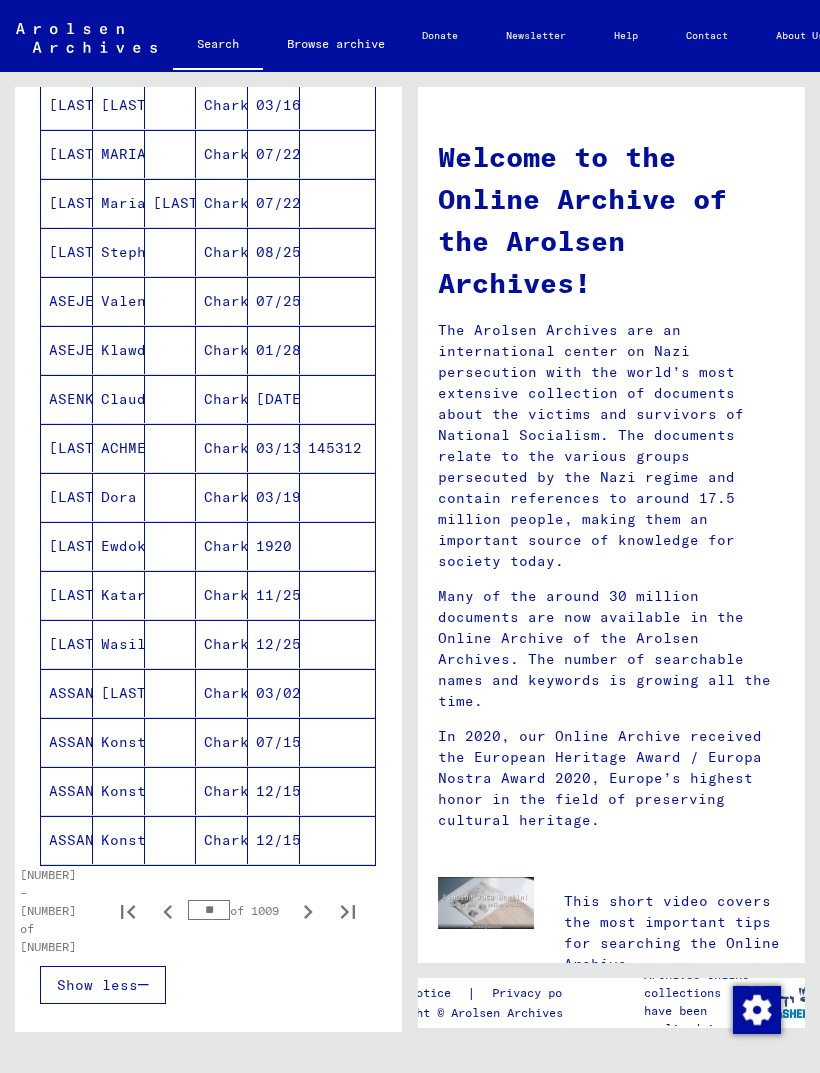 click at bounding box center [308, 911] 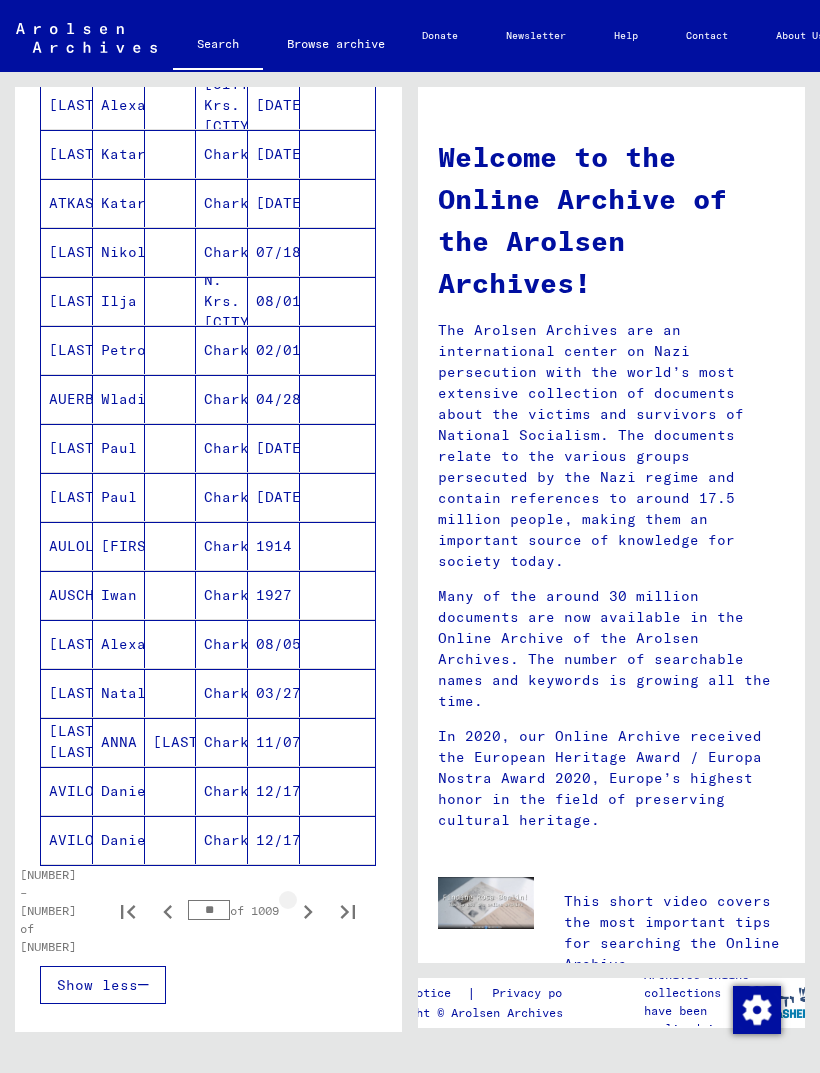 click at bounding box center (308, 911) 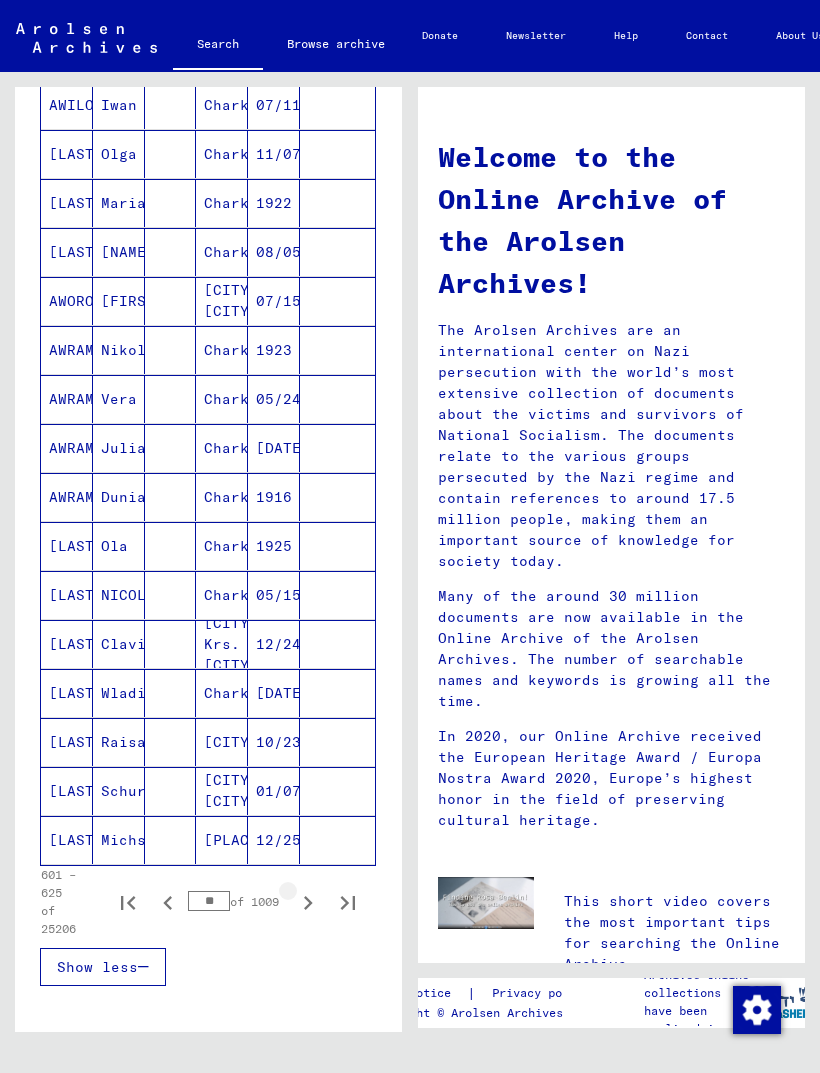 click at bounding box center [308, 902] 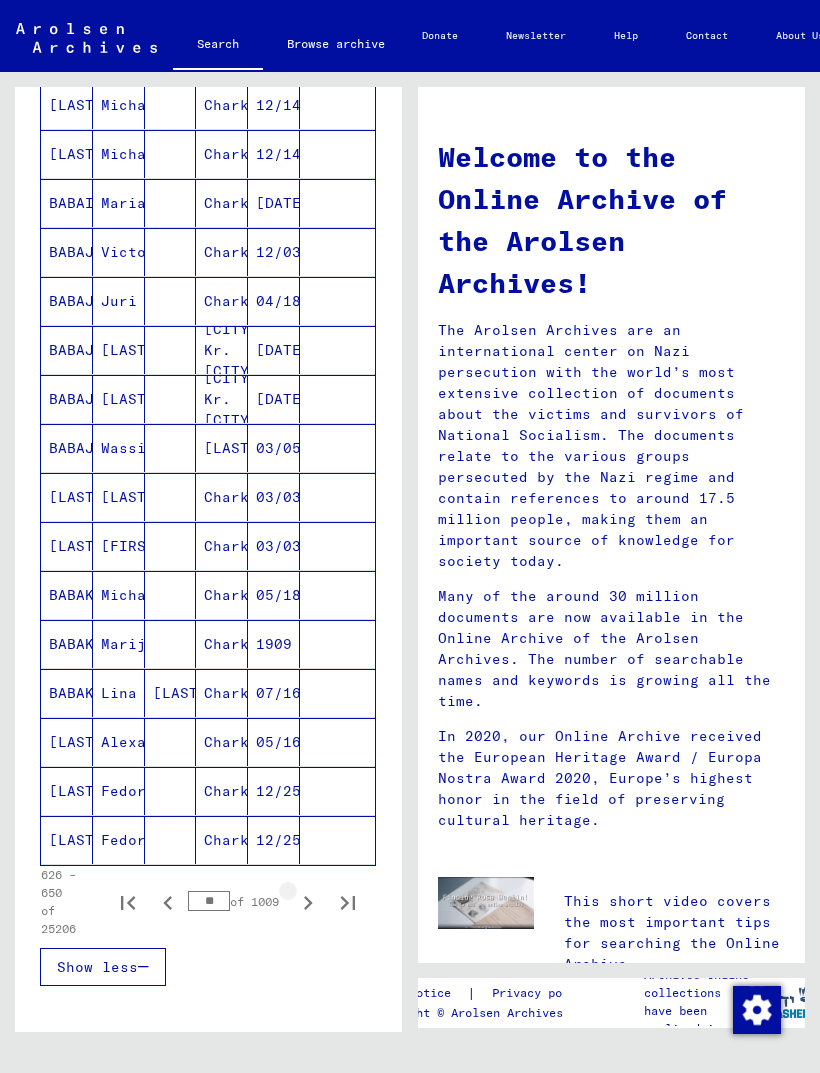 click at bounding box center (308, 902) 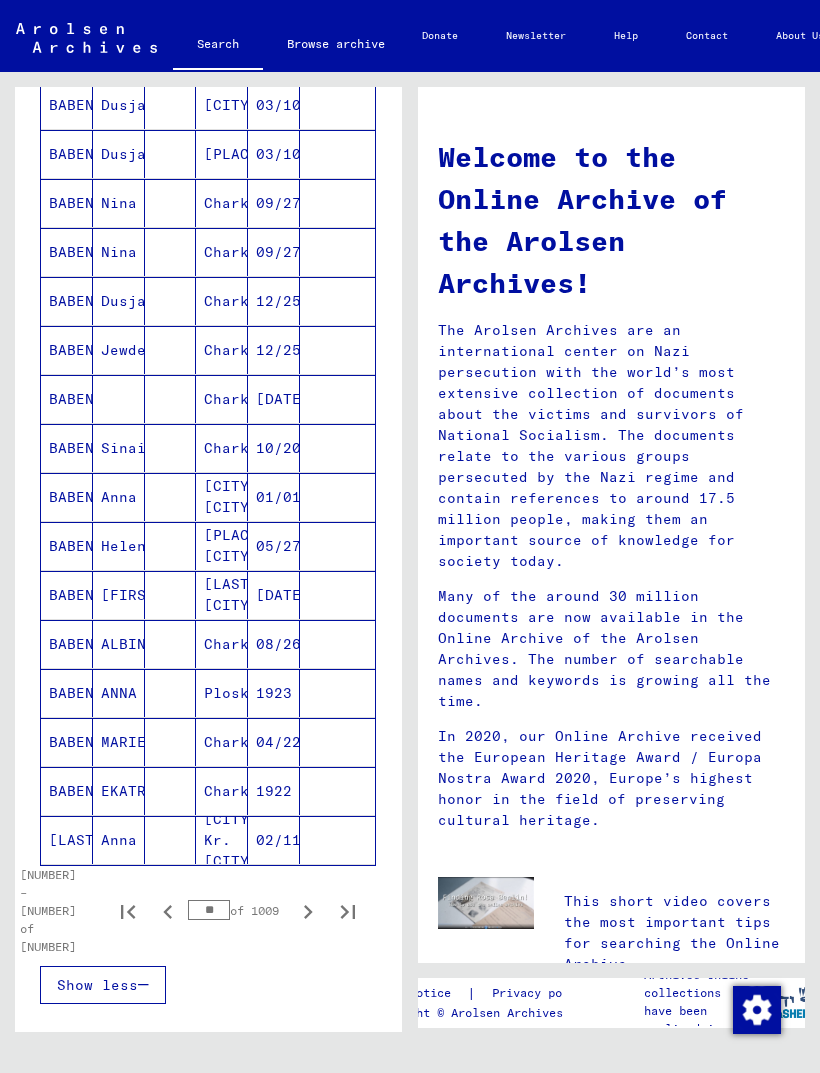 click 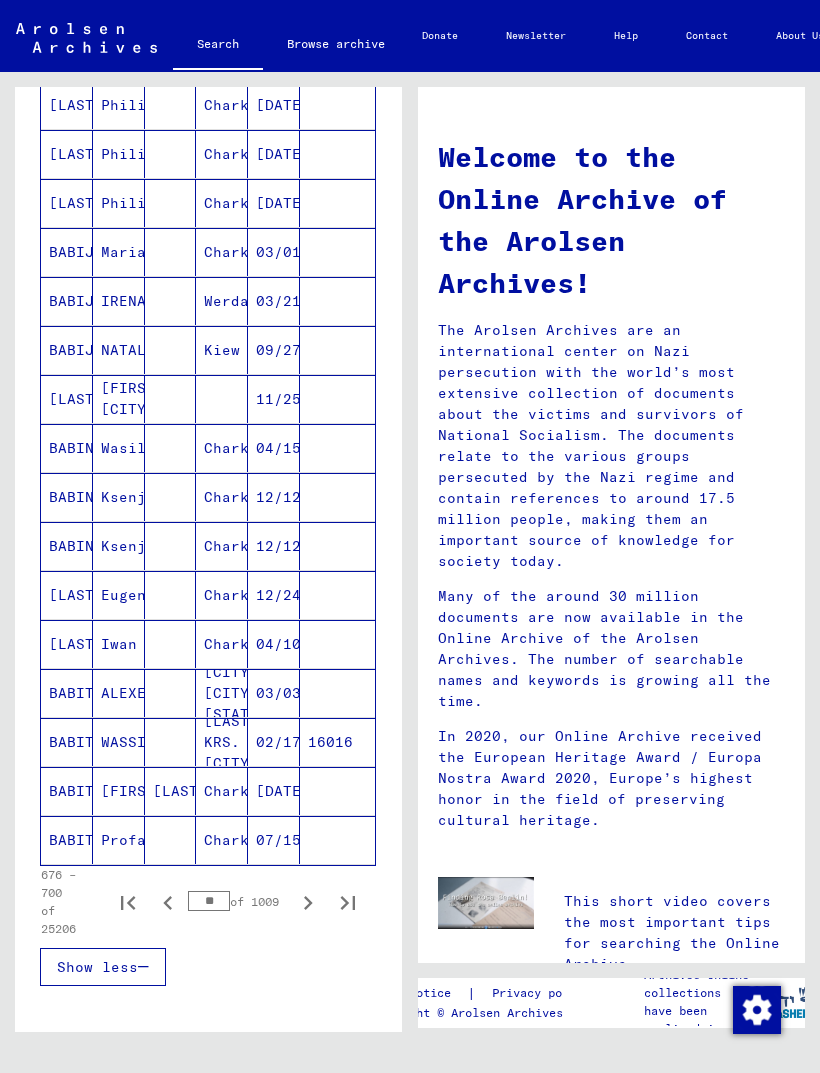 click 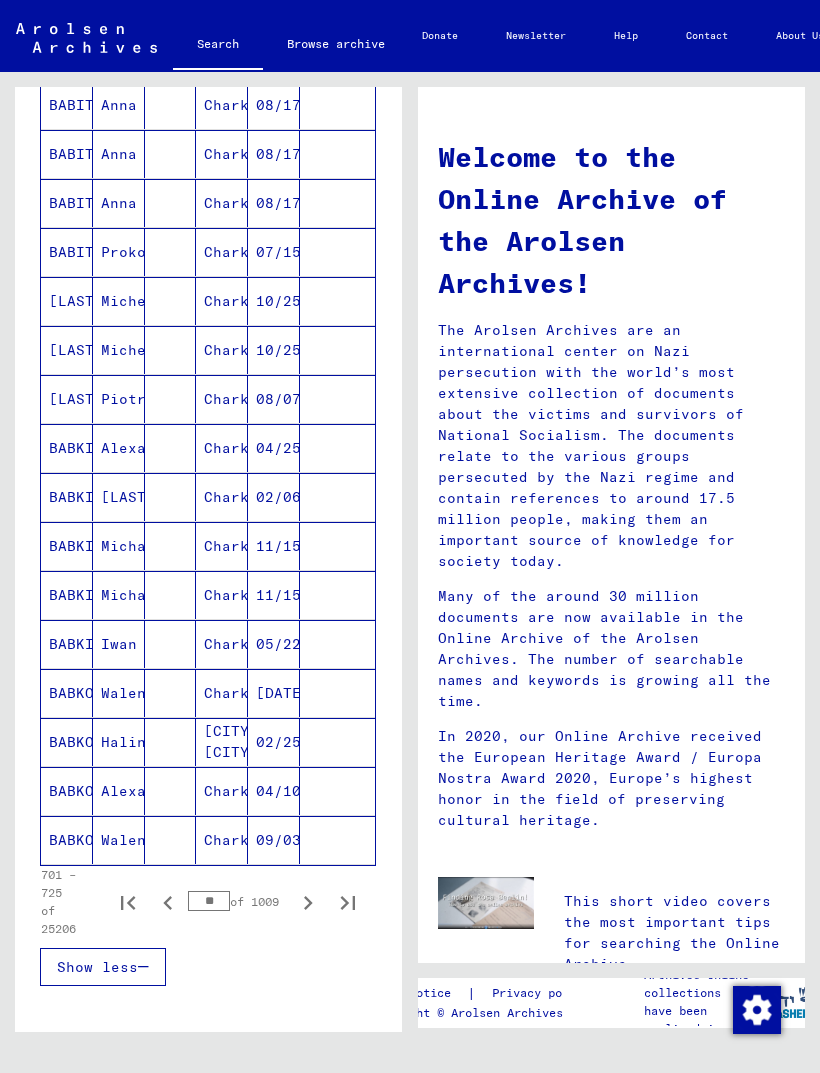 click 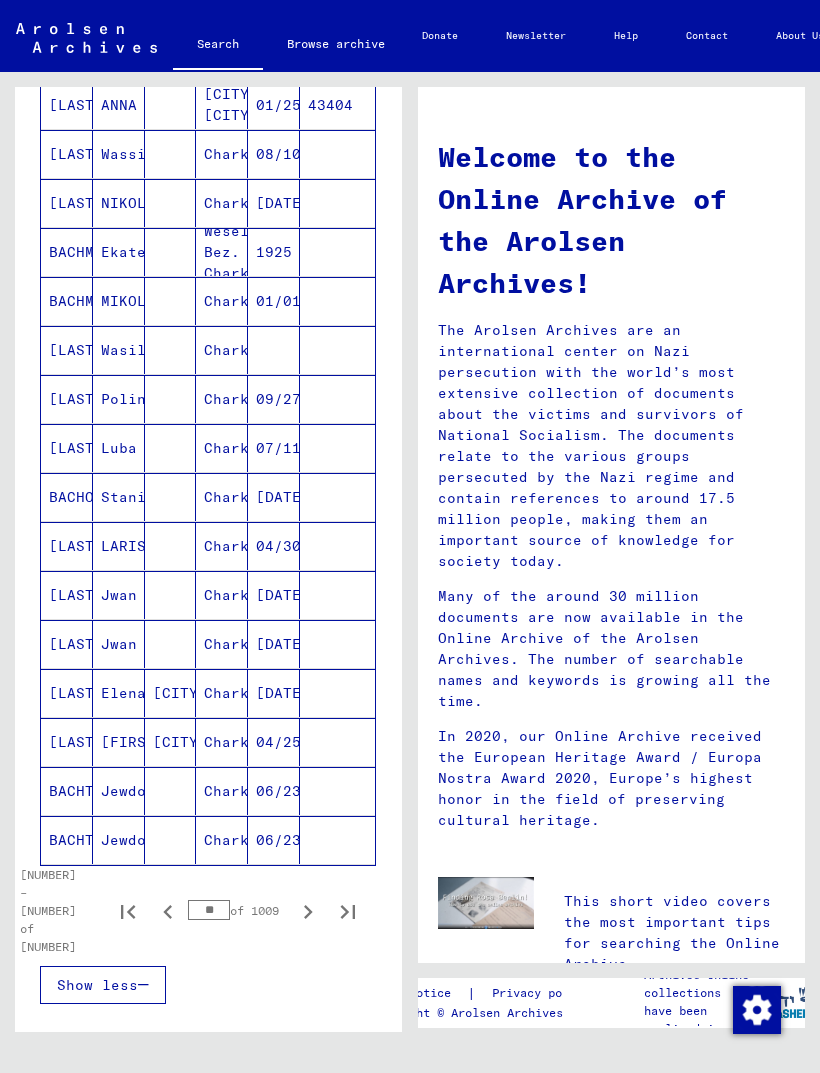 click 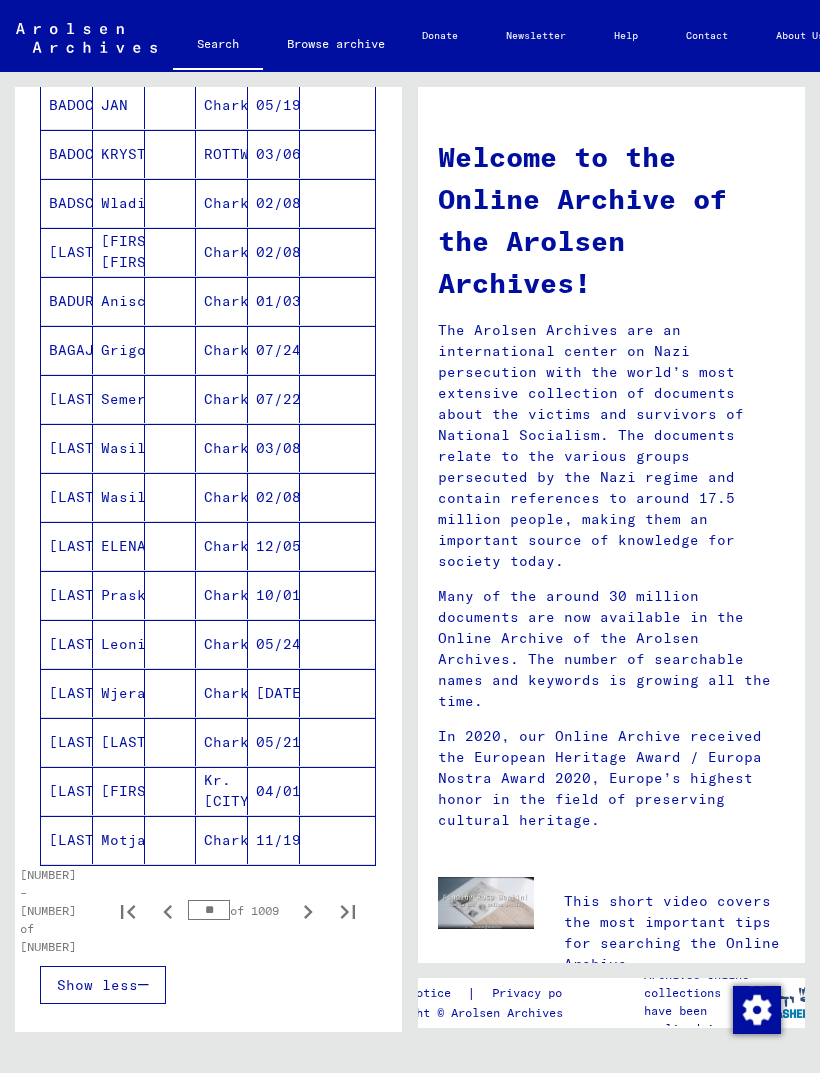 click at bounding box center (308, 911) 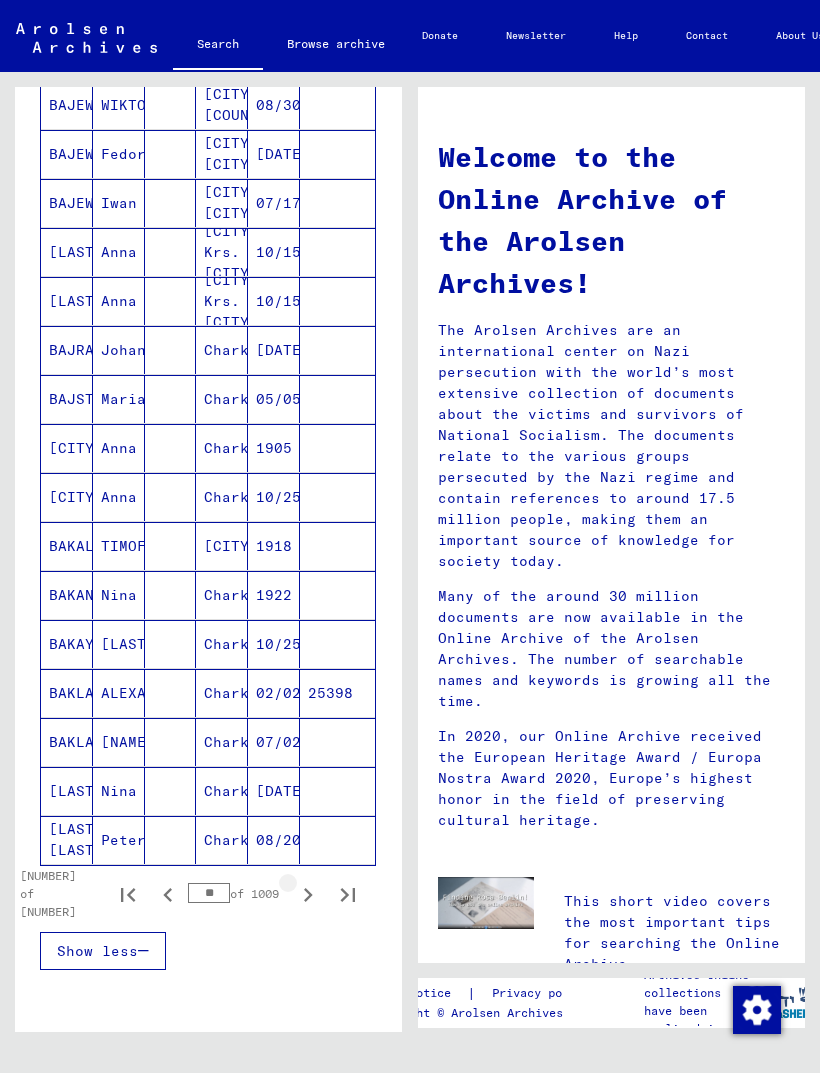 click at bounding box center [308, 894] 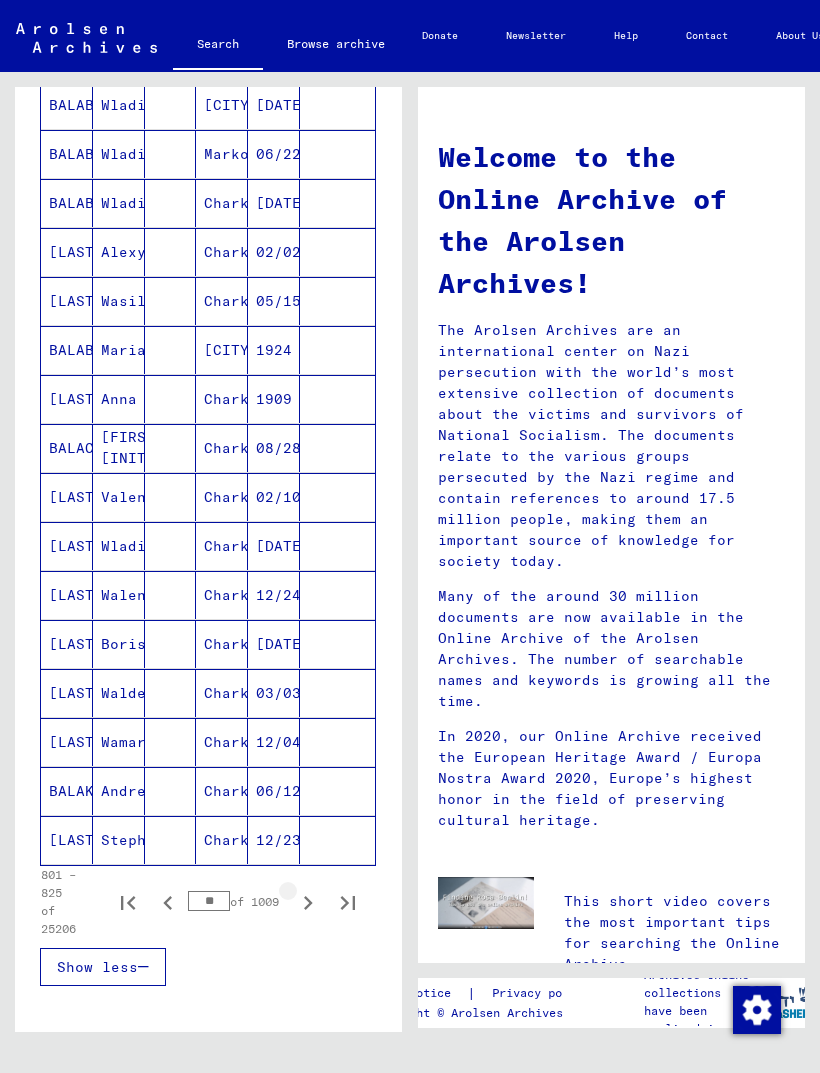 click at bounding box center [308, 902] 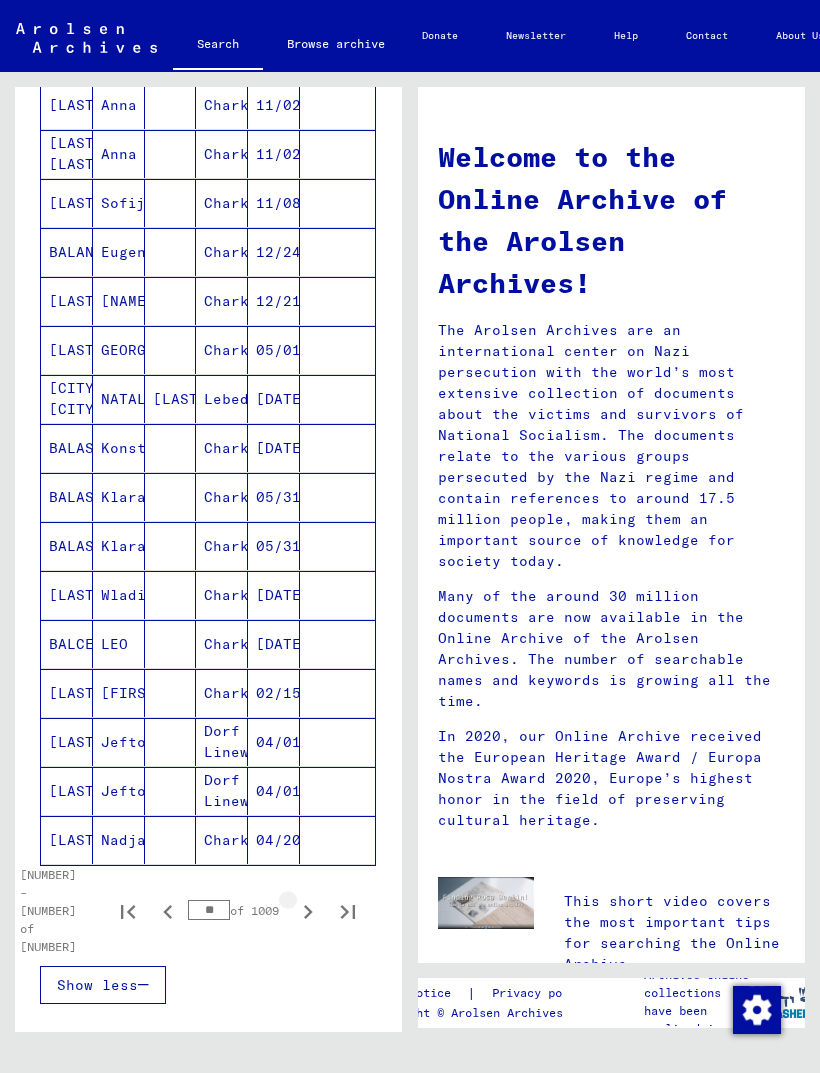 click 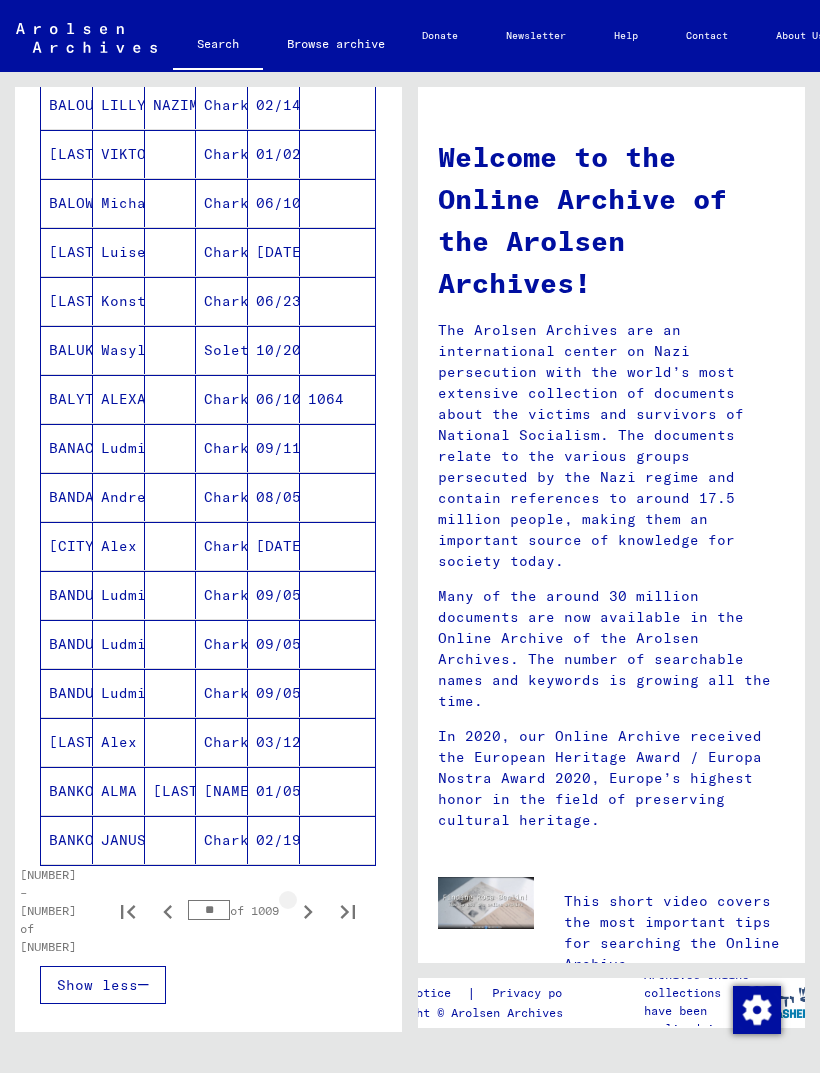 click 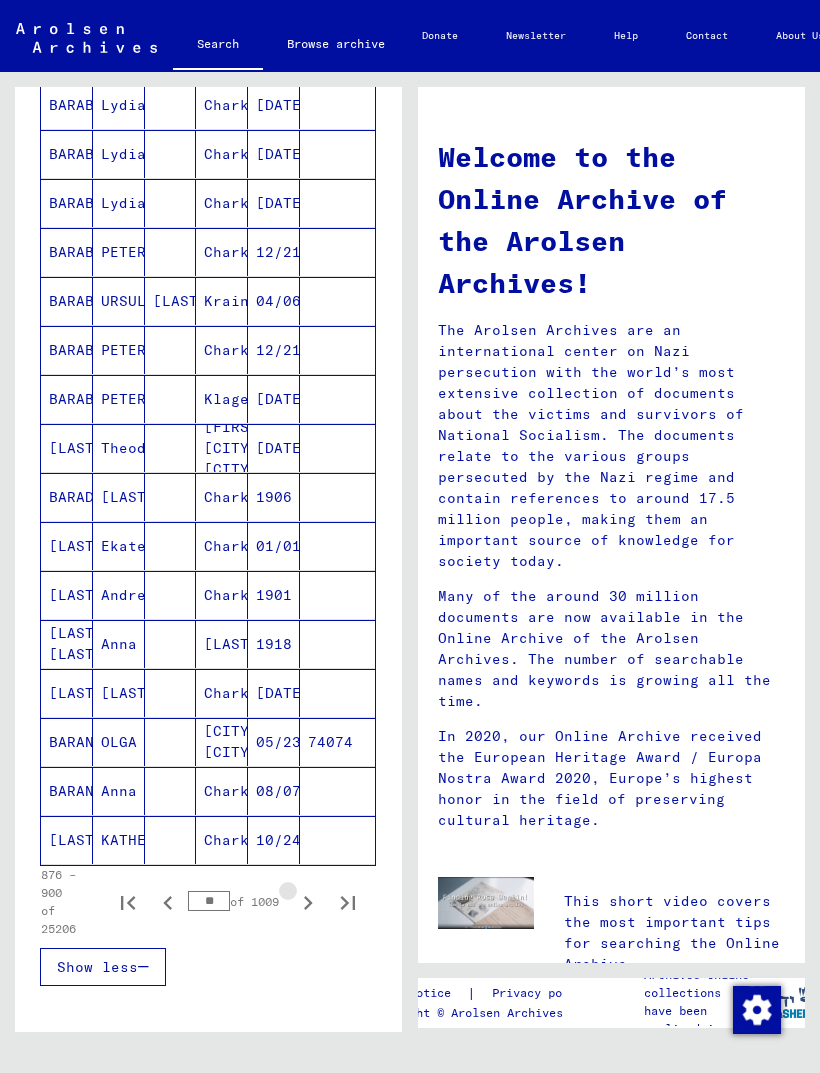 click 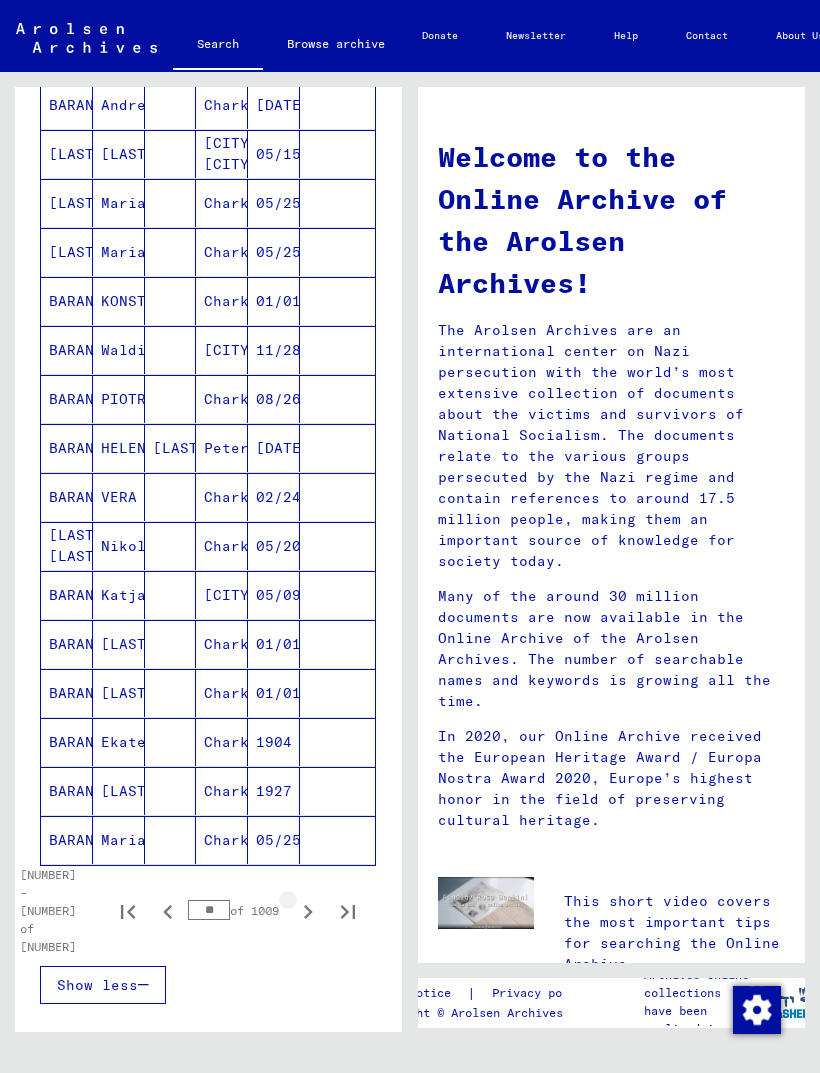 click at bounding box center [308, 911] 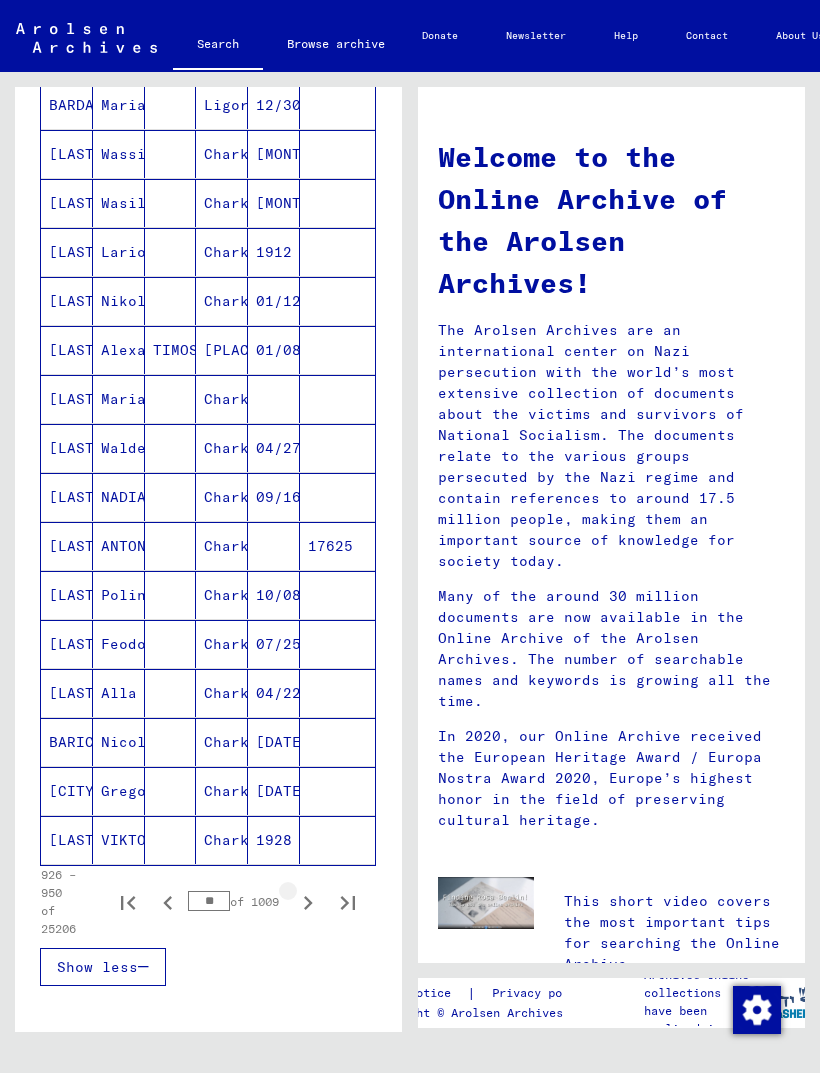 click at bounding box center [308, 902] 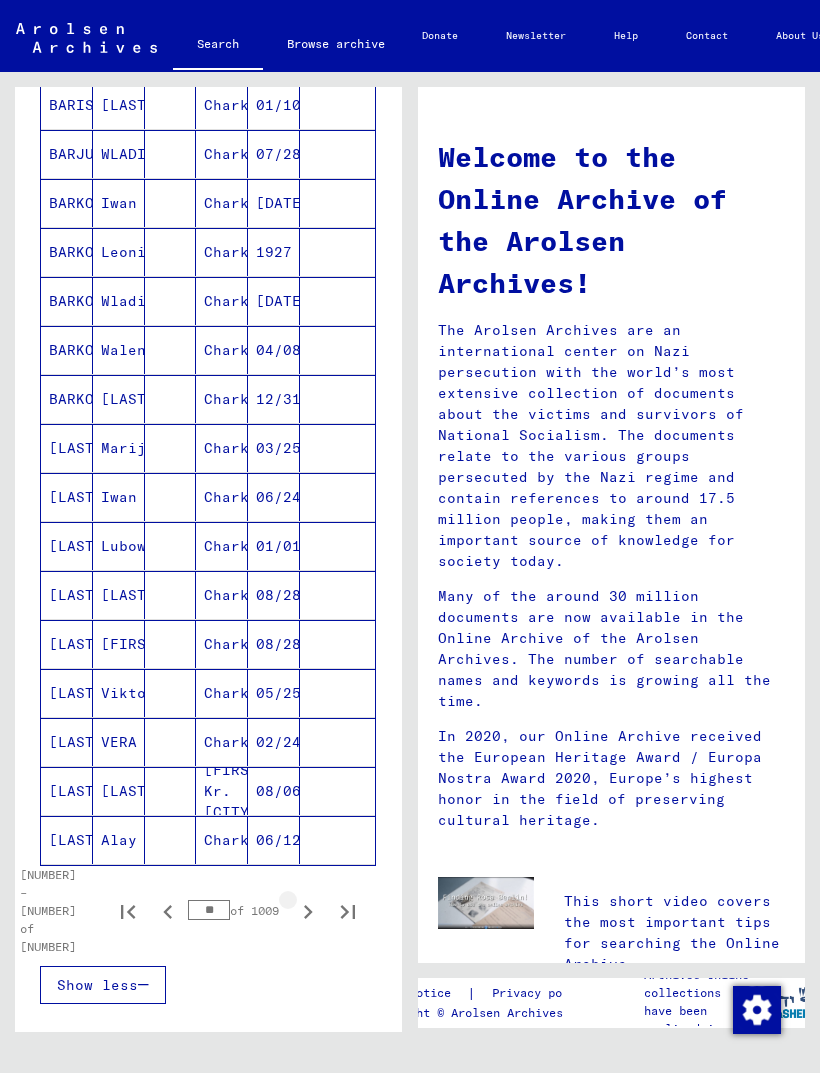 click at bounding box center (308, 911) 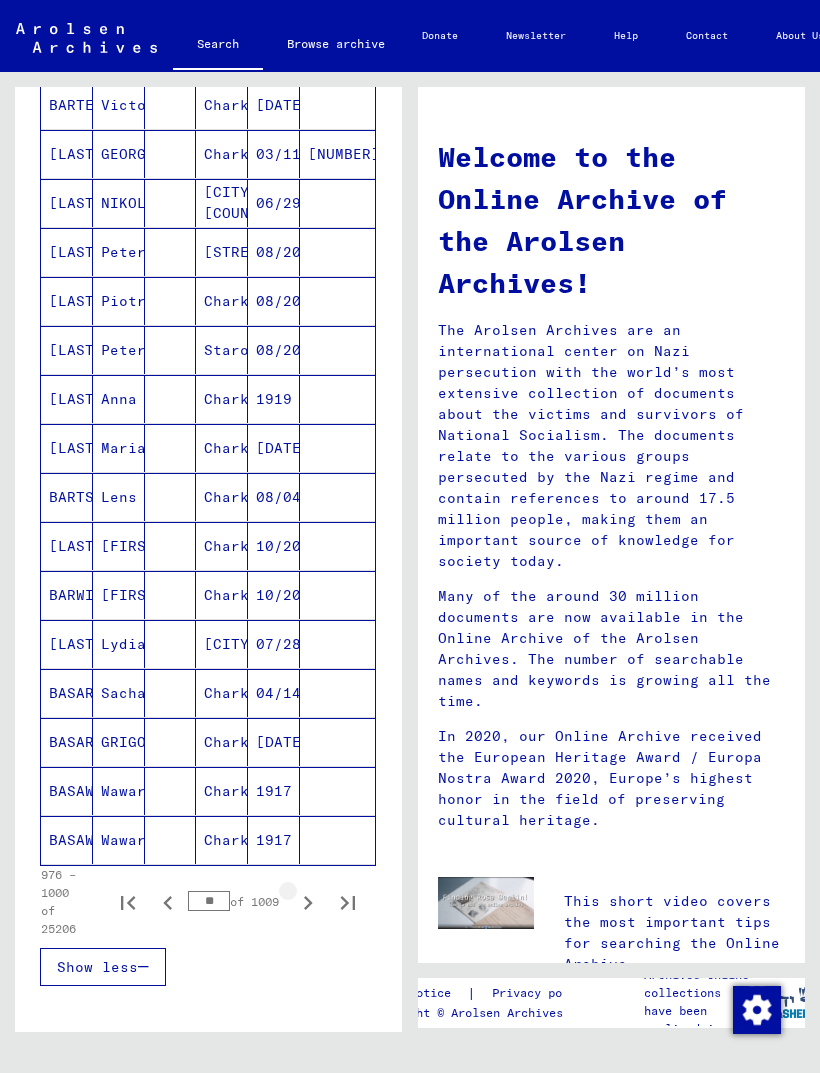 click at bounding box center (308, 902) 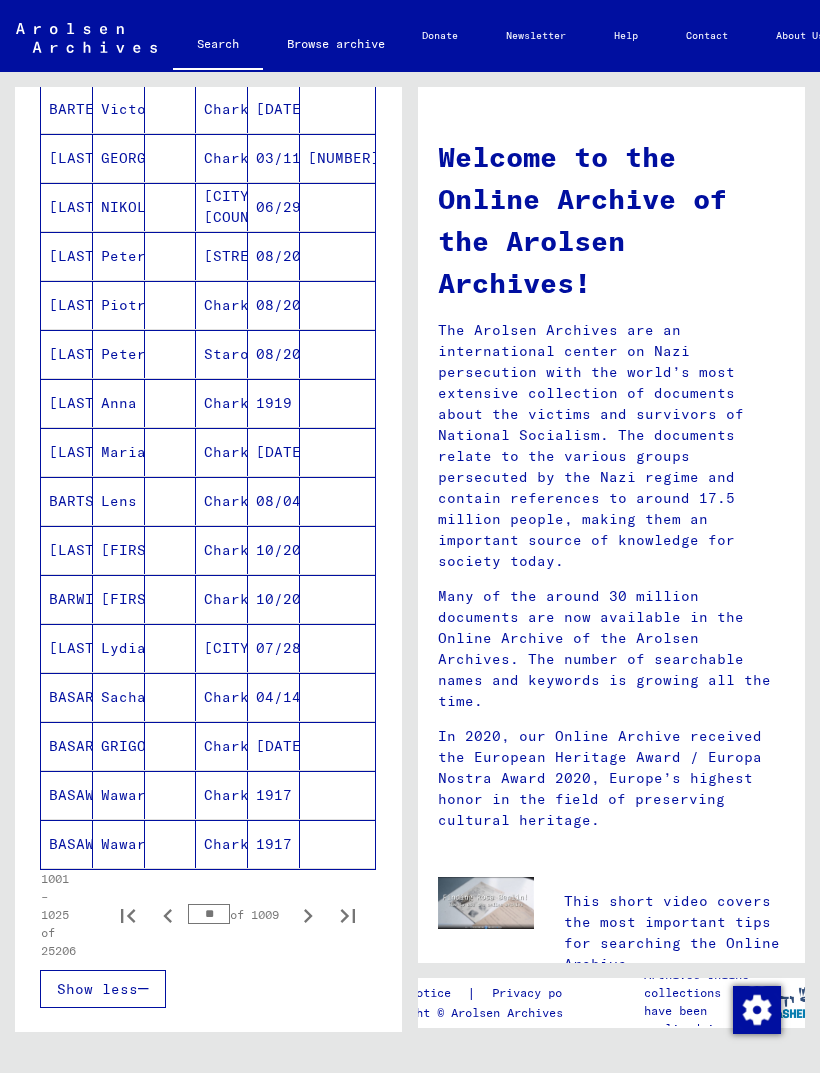 click 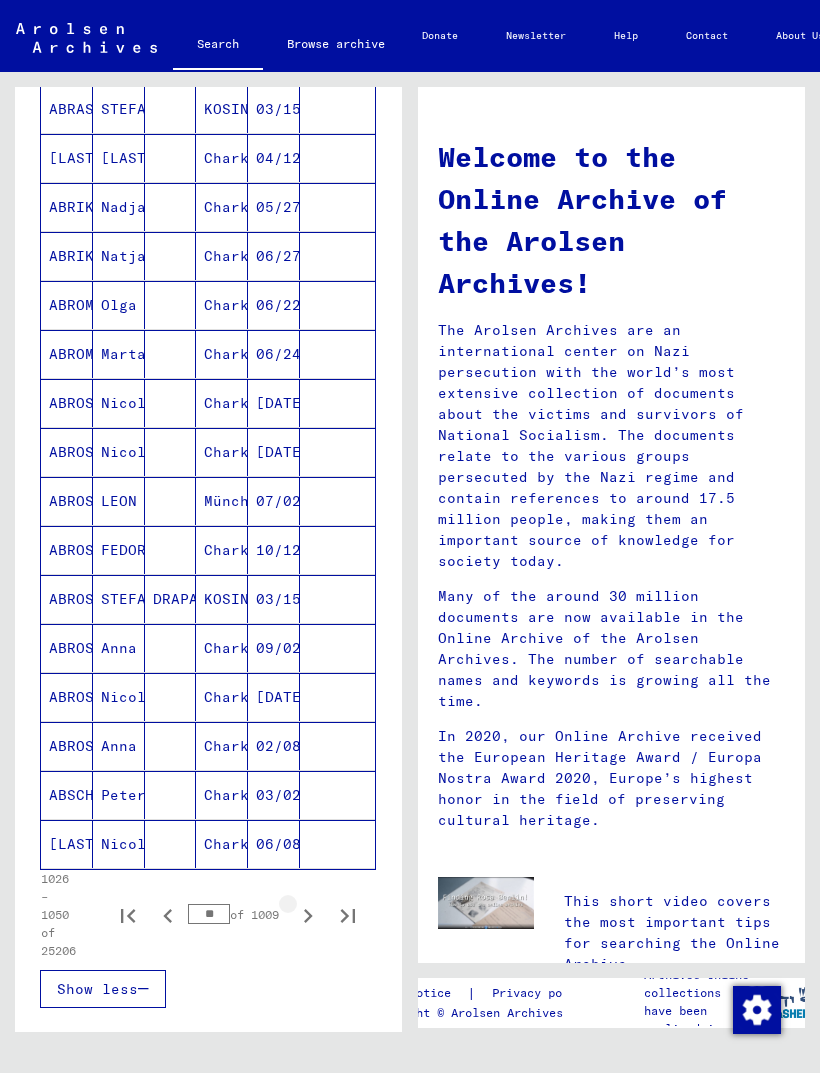 click 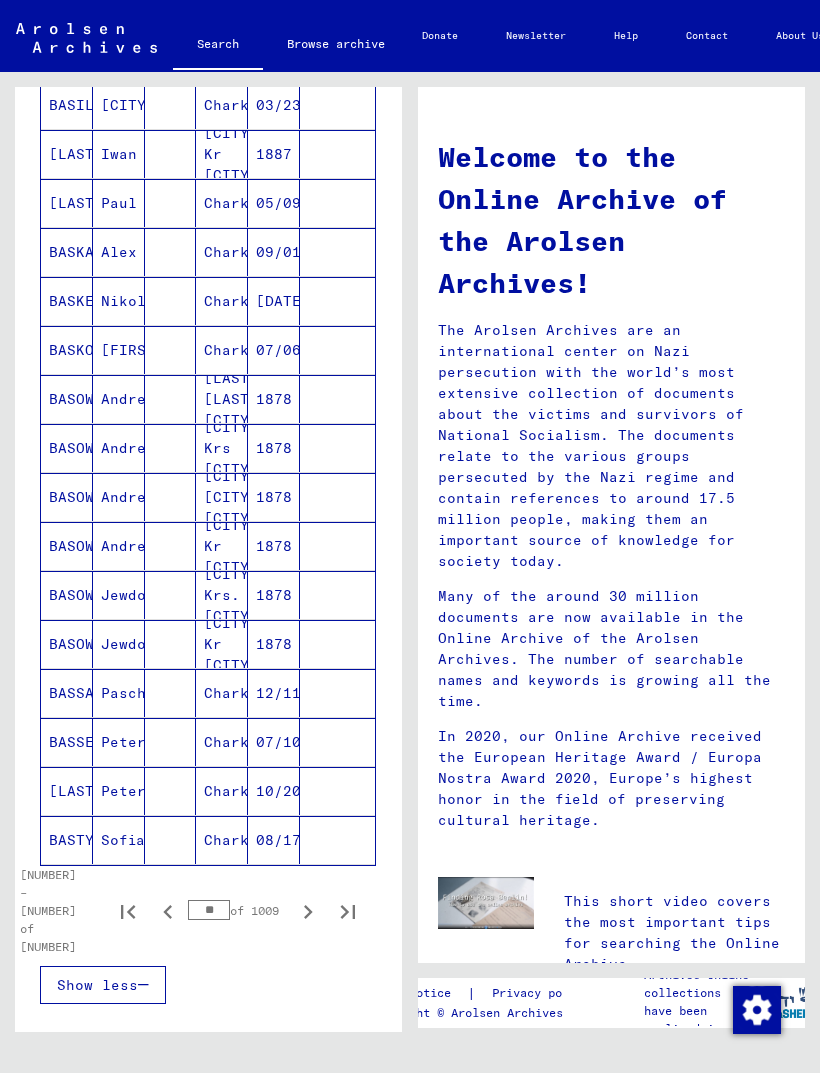 click 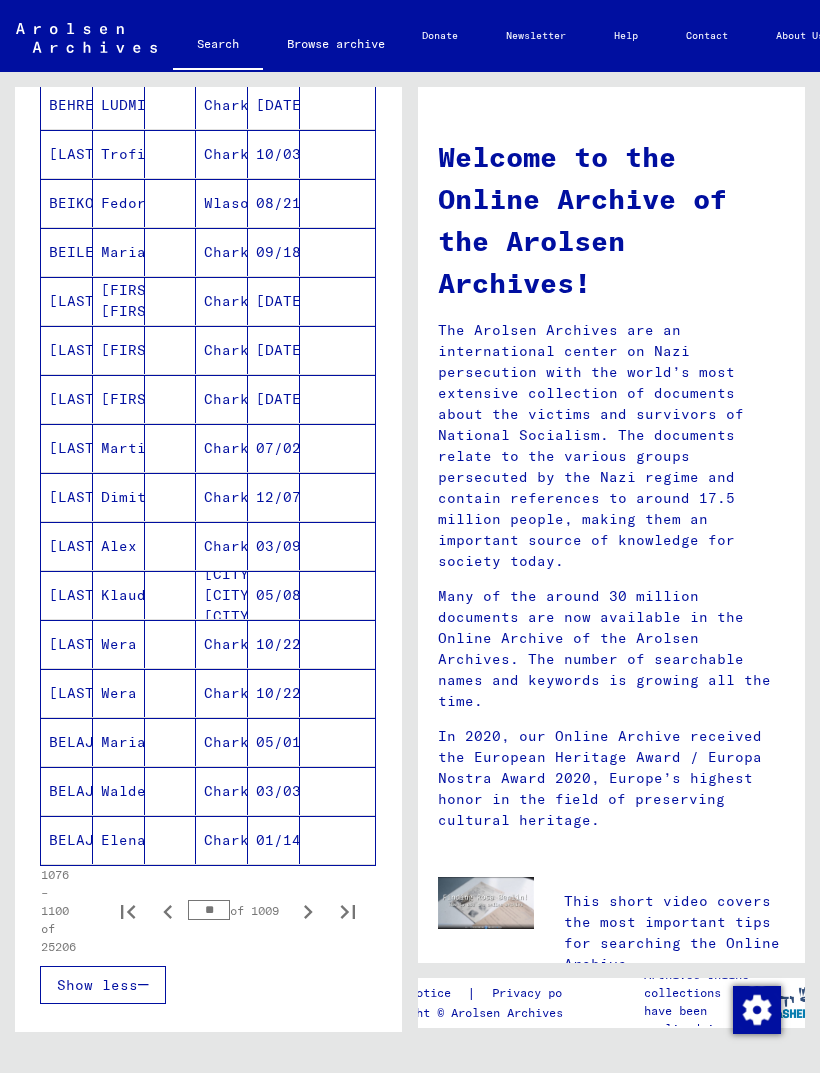 click at bounding box center [308, 911] 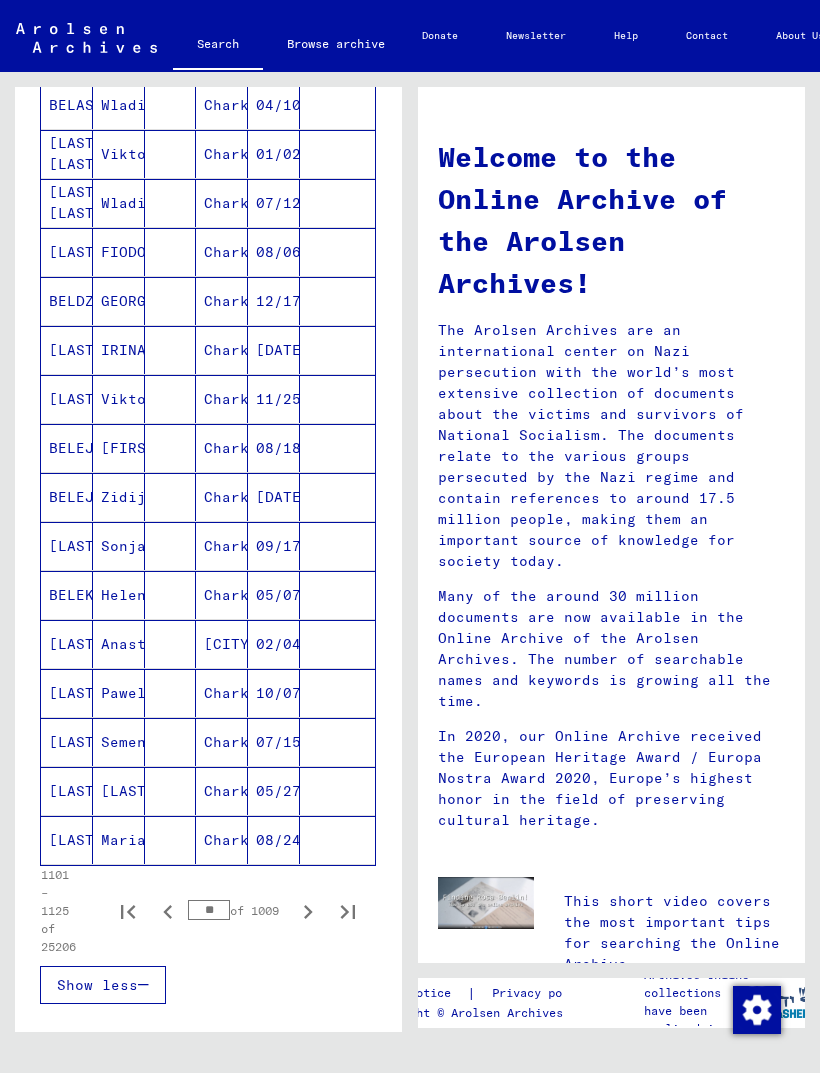click at bounding box center (308, 911) 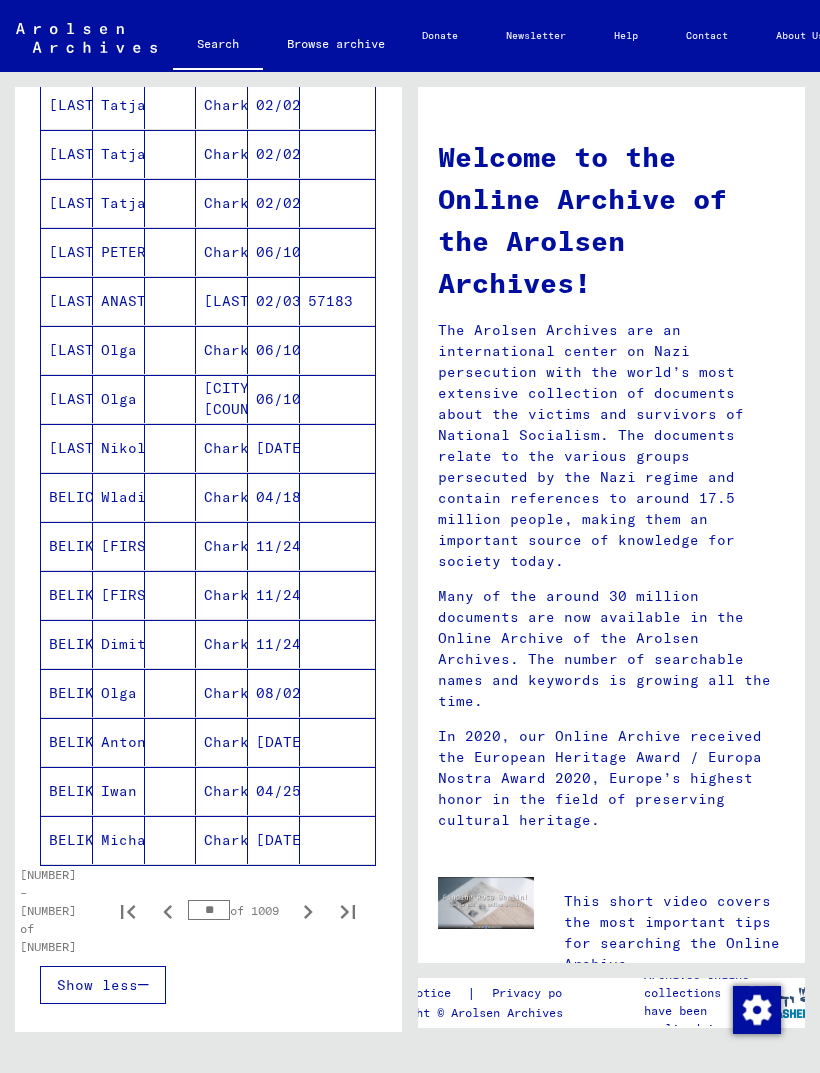 click at bounding box center (308, 911) 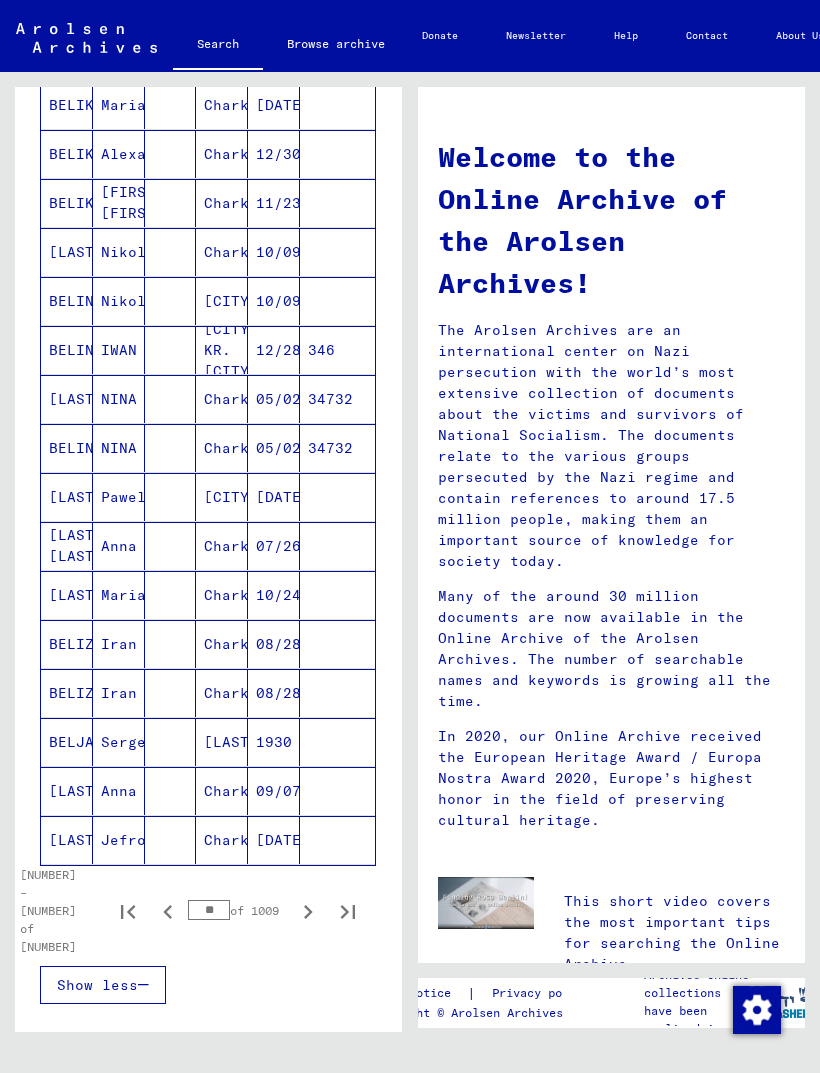 click at bounding box center (308, 911) 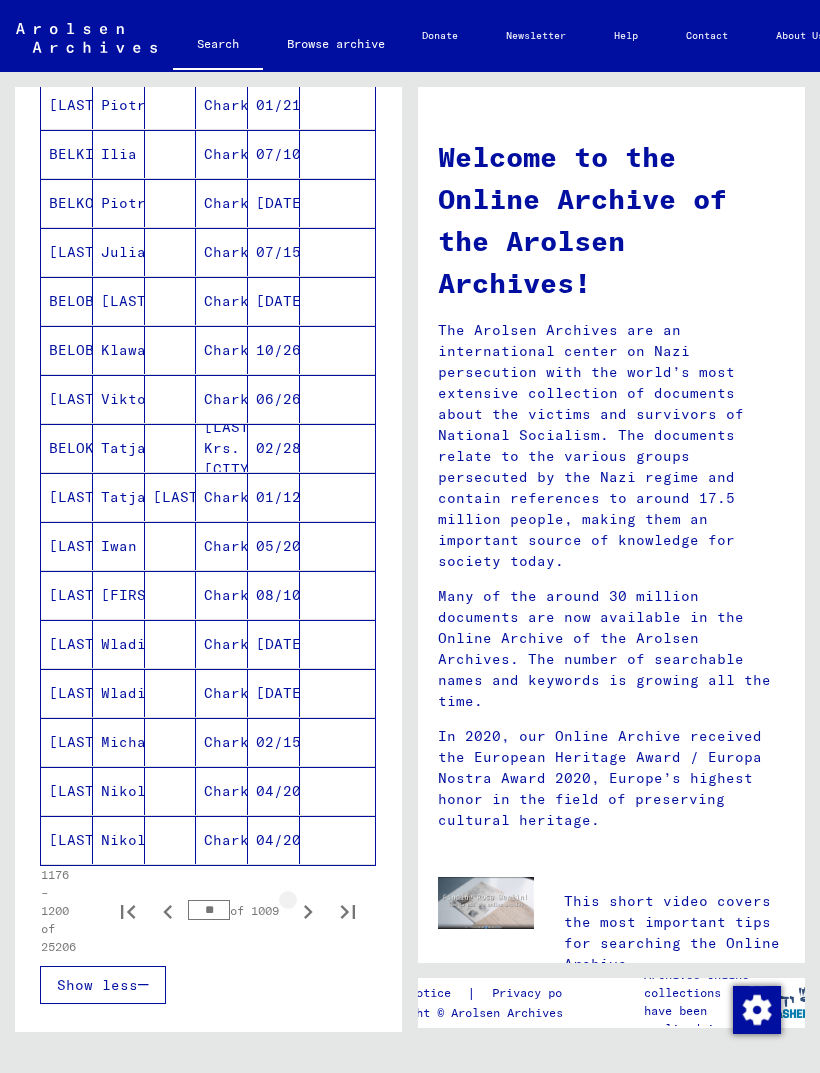 click at bounding box center [308, 911] 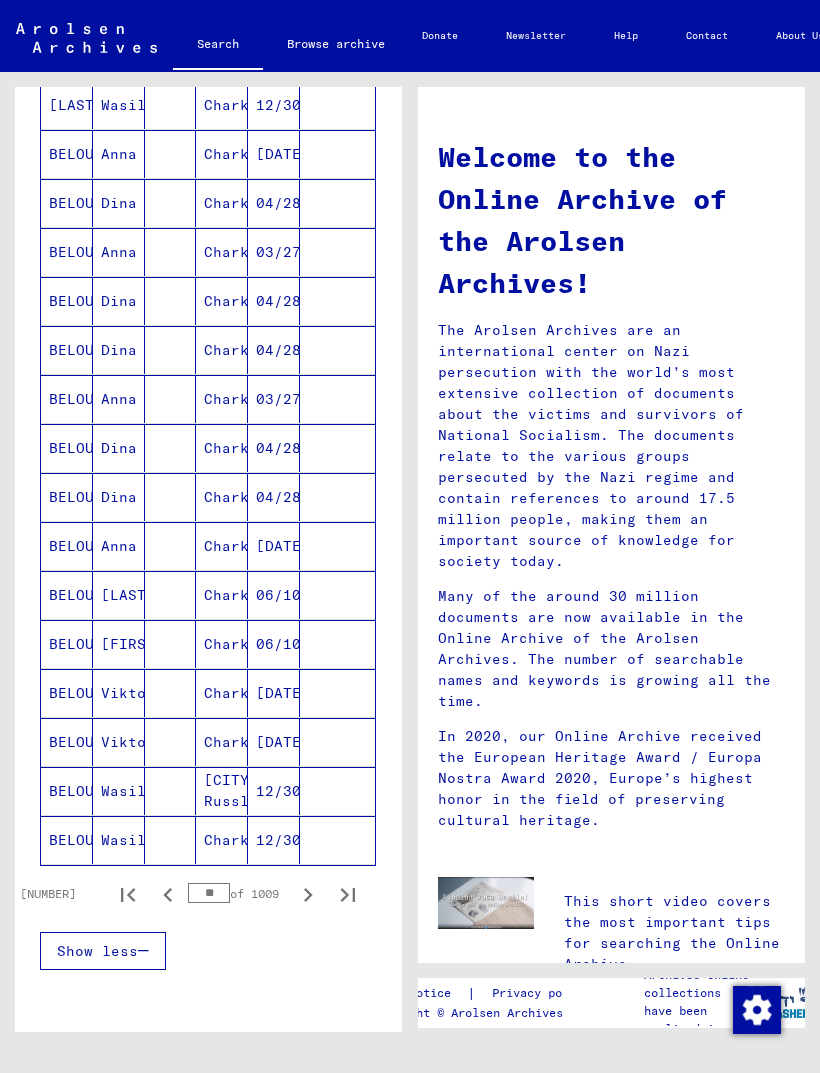 click at bounding box center [308, 894] 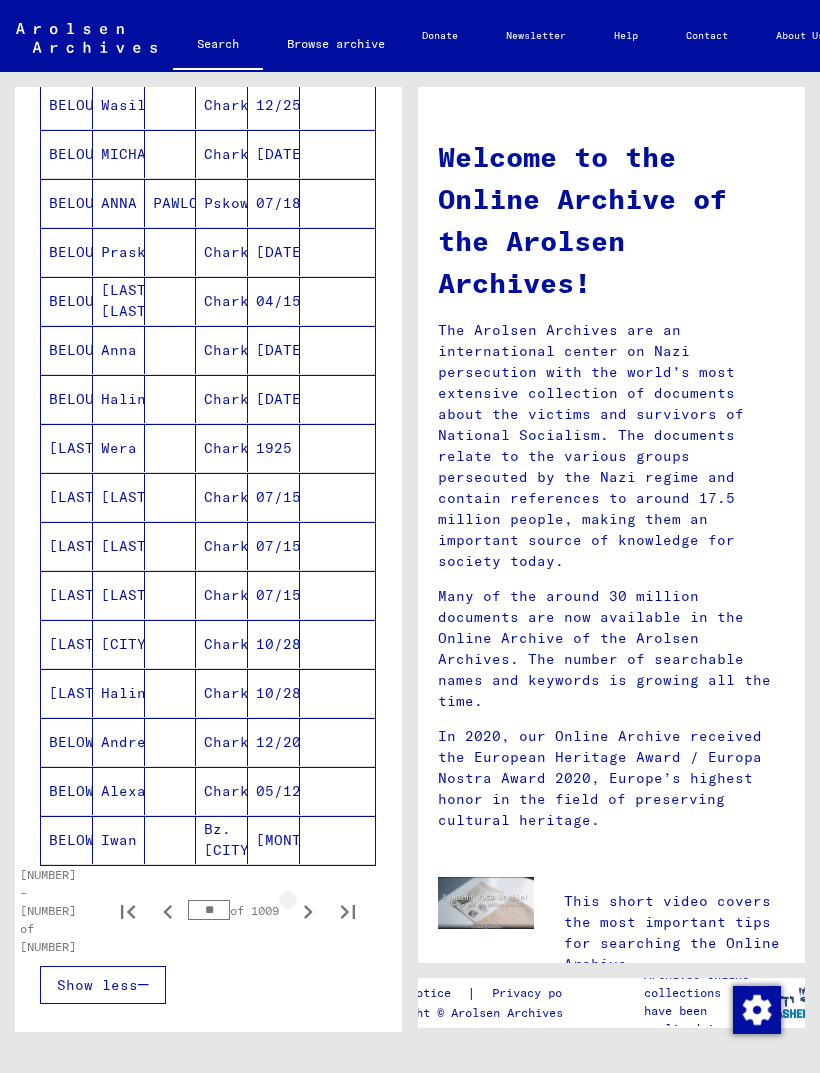 click at bounding box center [308, 911] 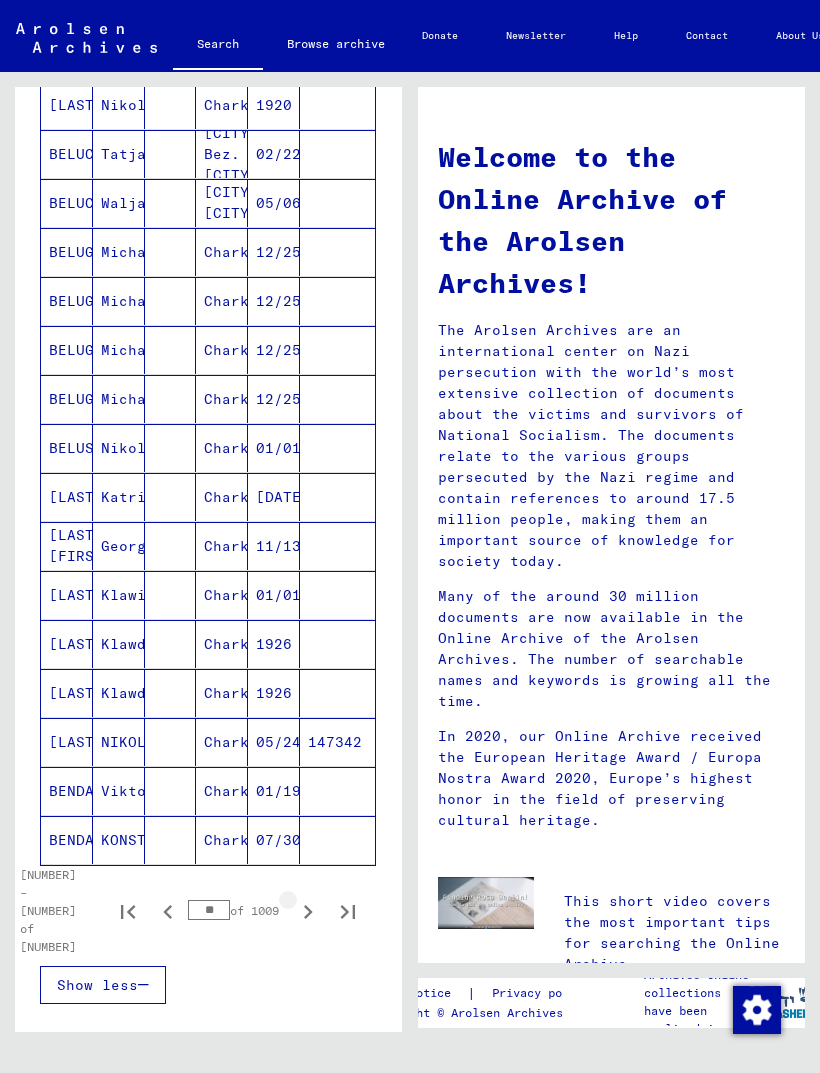 click at bounding box center (308, 911) 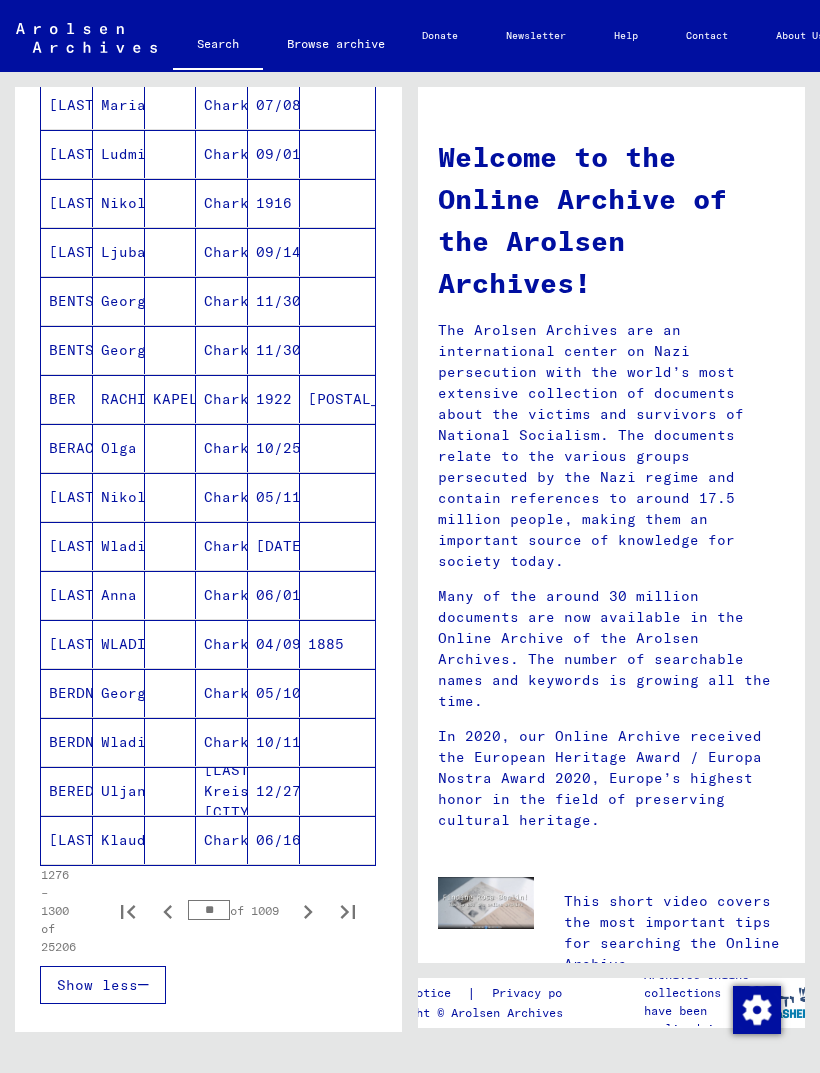 click at bounding box center [308, 911] 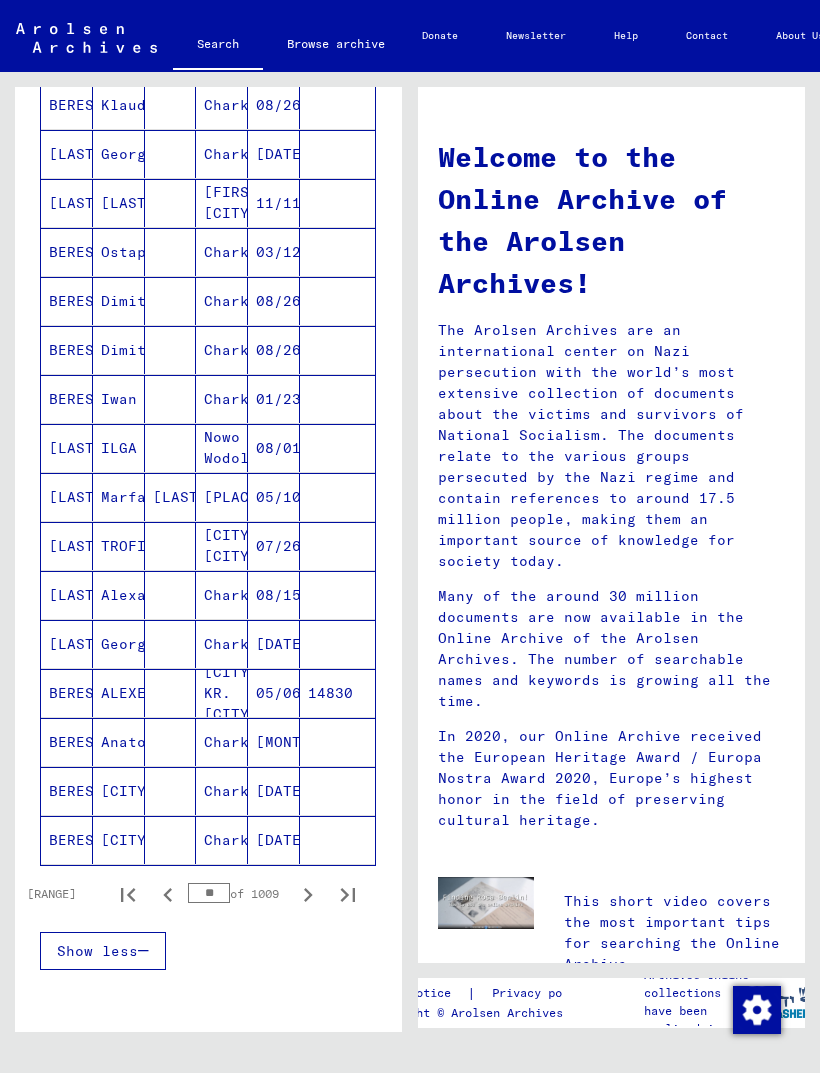 click at bounding box center [308, 894] 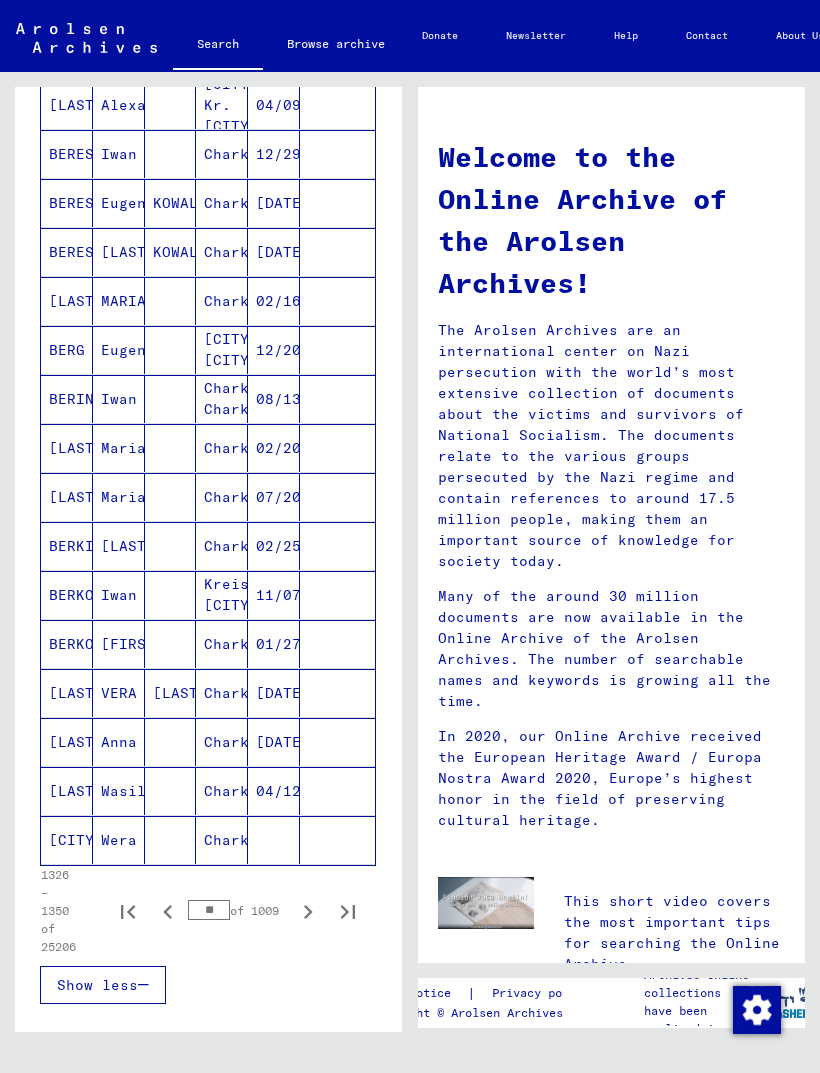 click on "1326 – 1350 of 25206  **  of 1009" at bounding box center [192, 911] 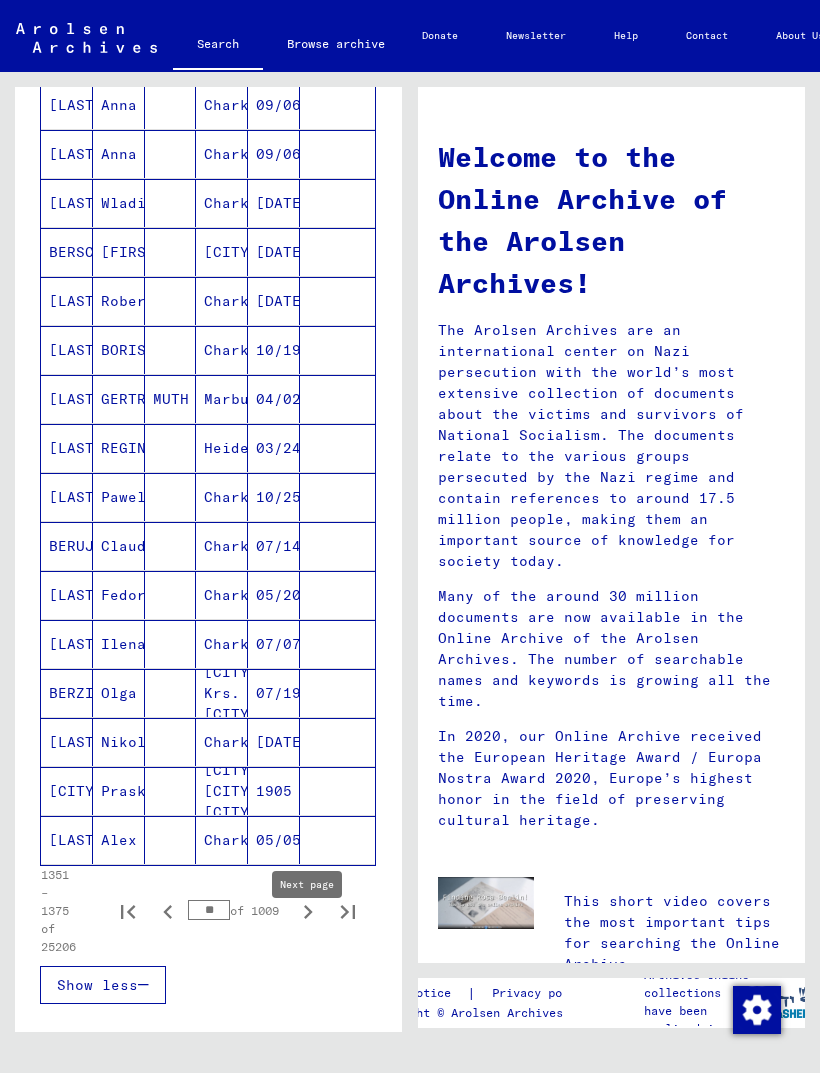 click 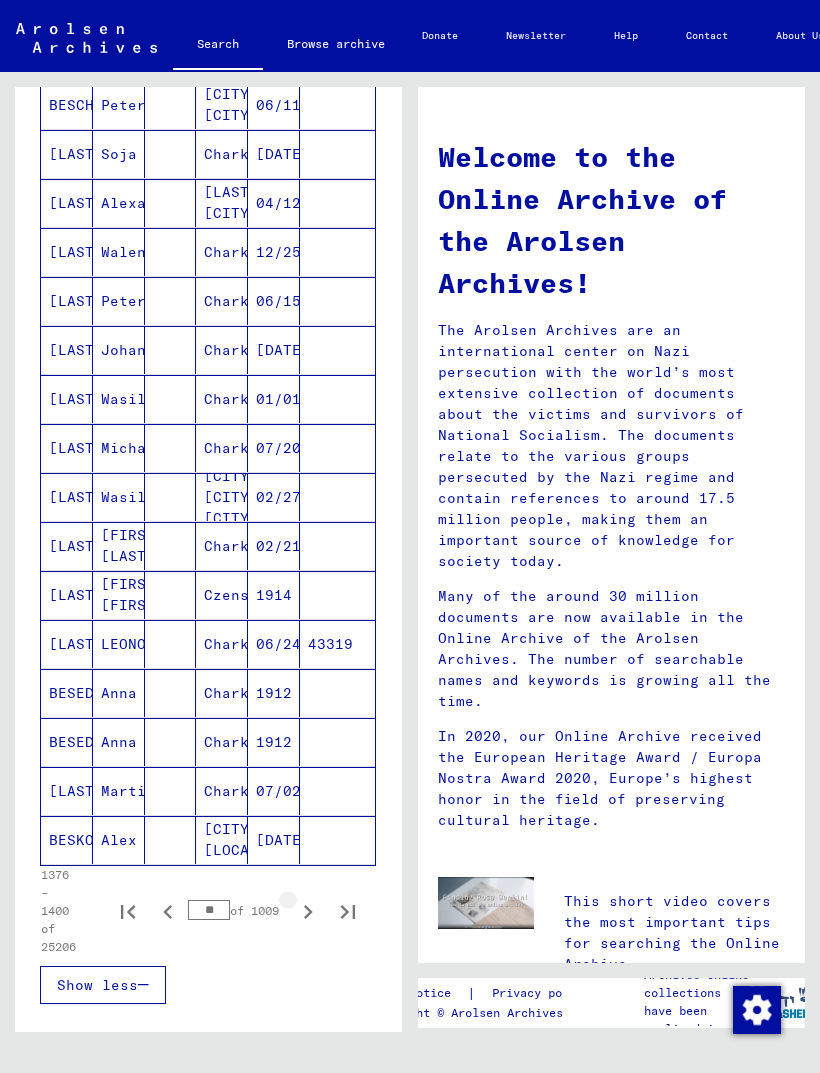 click 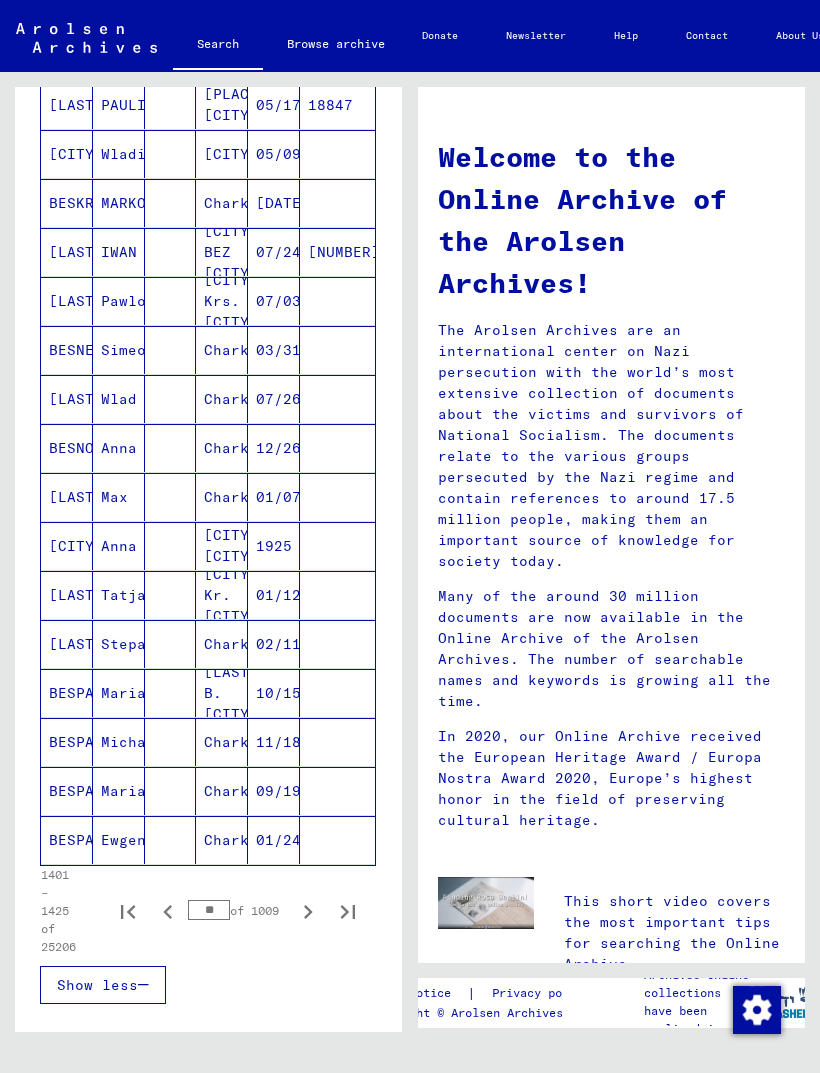 click 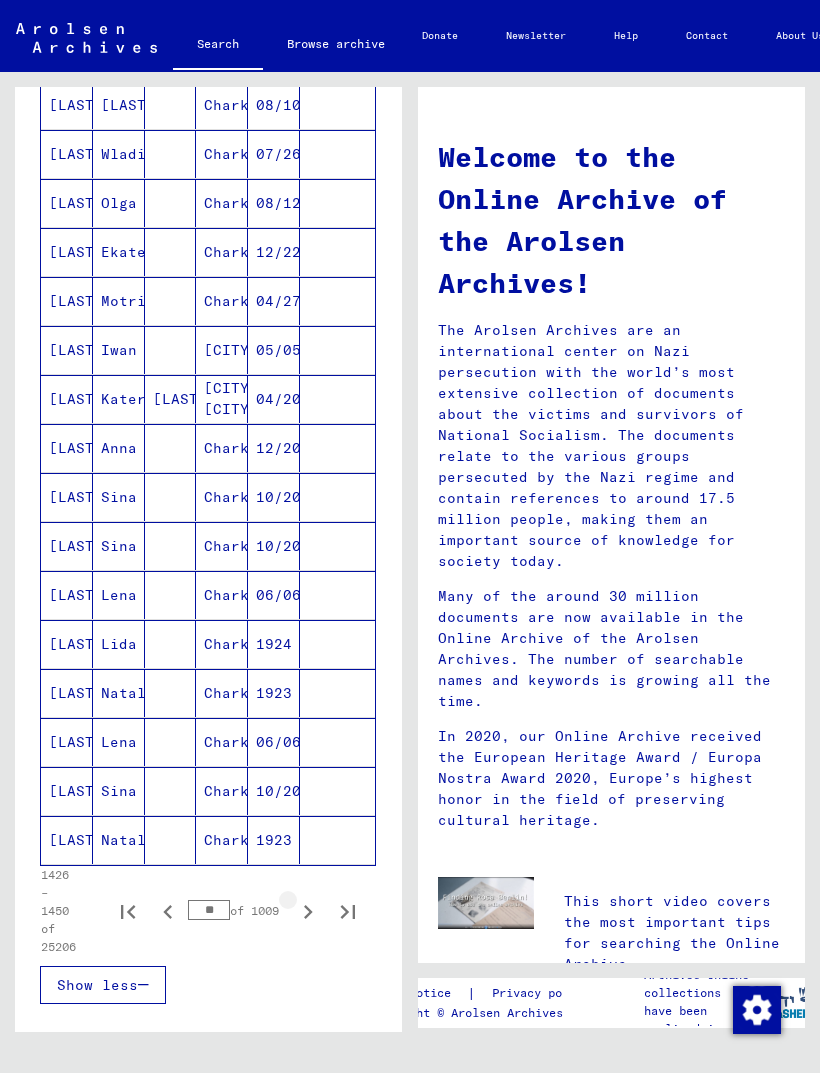 click 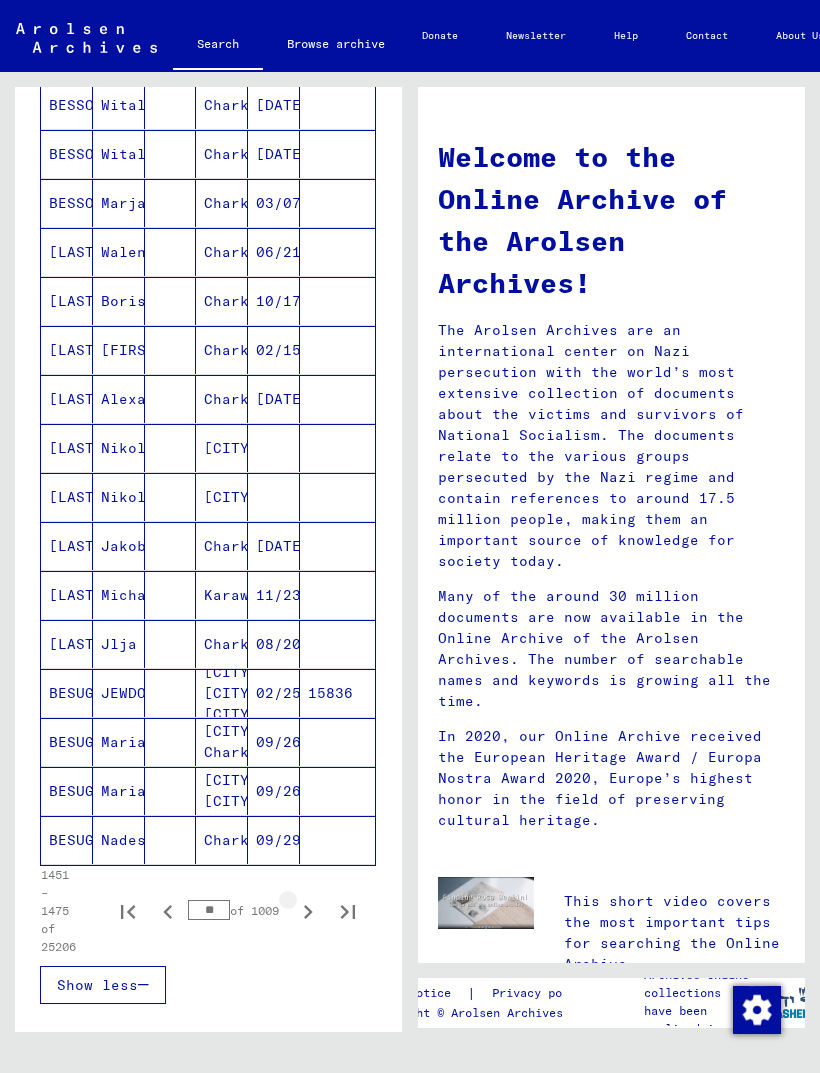 click 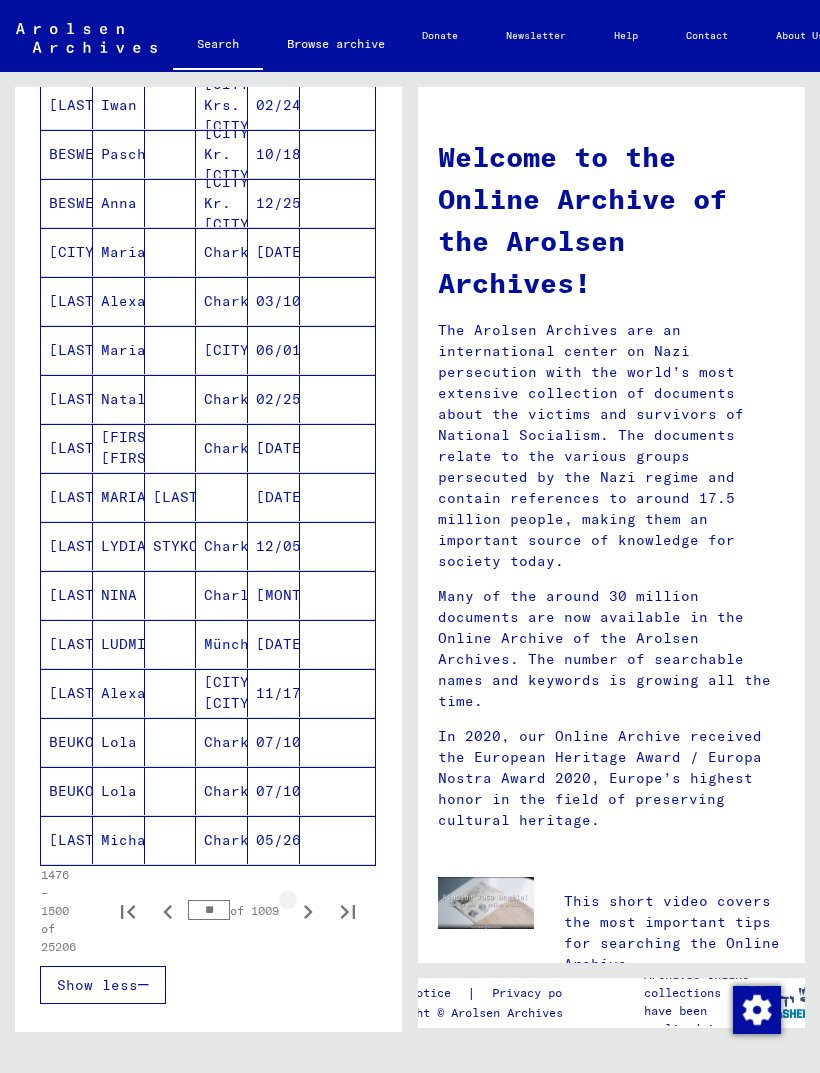 click 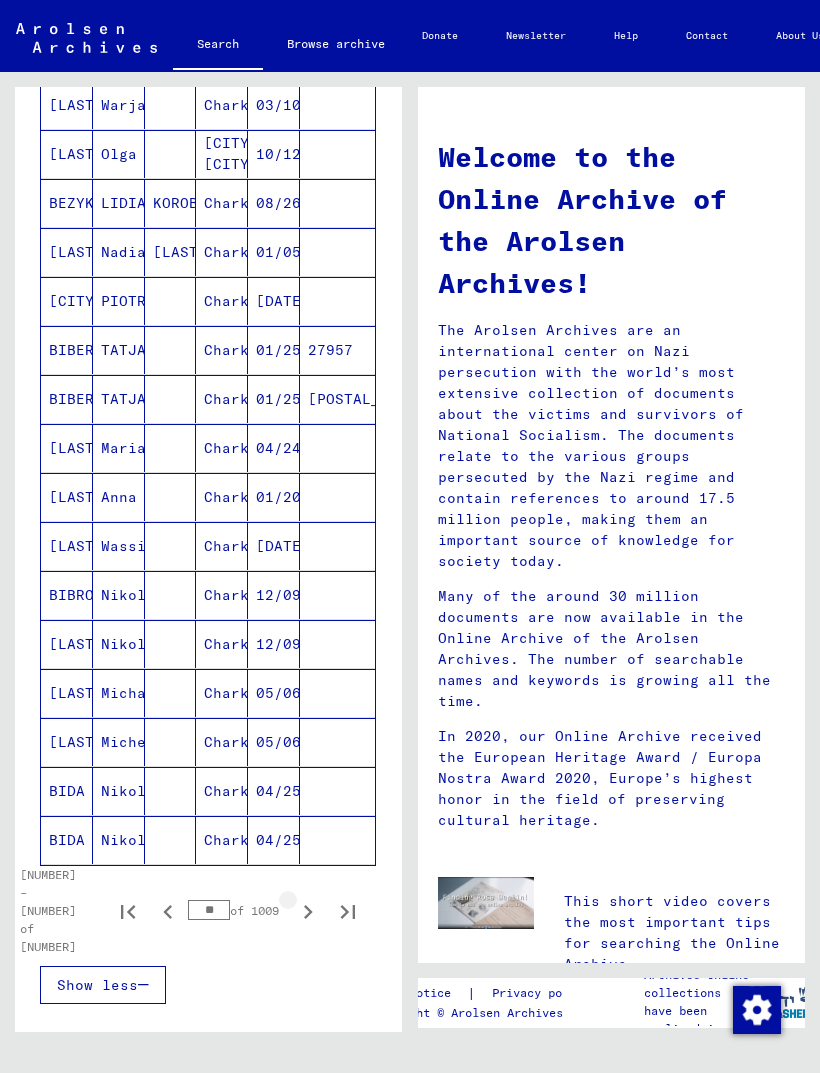 click 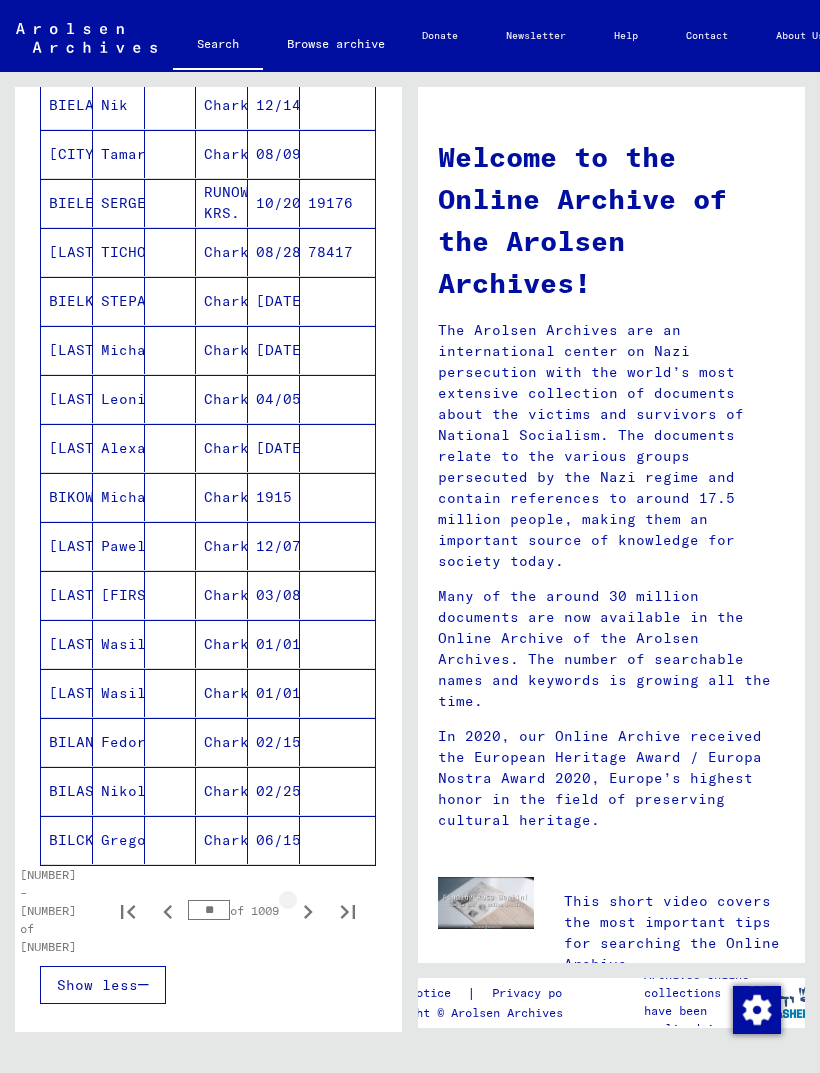 click 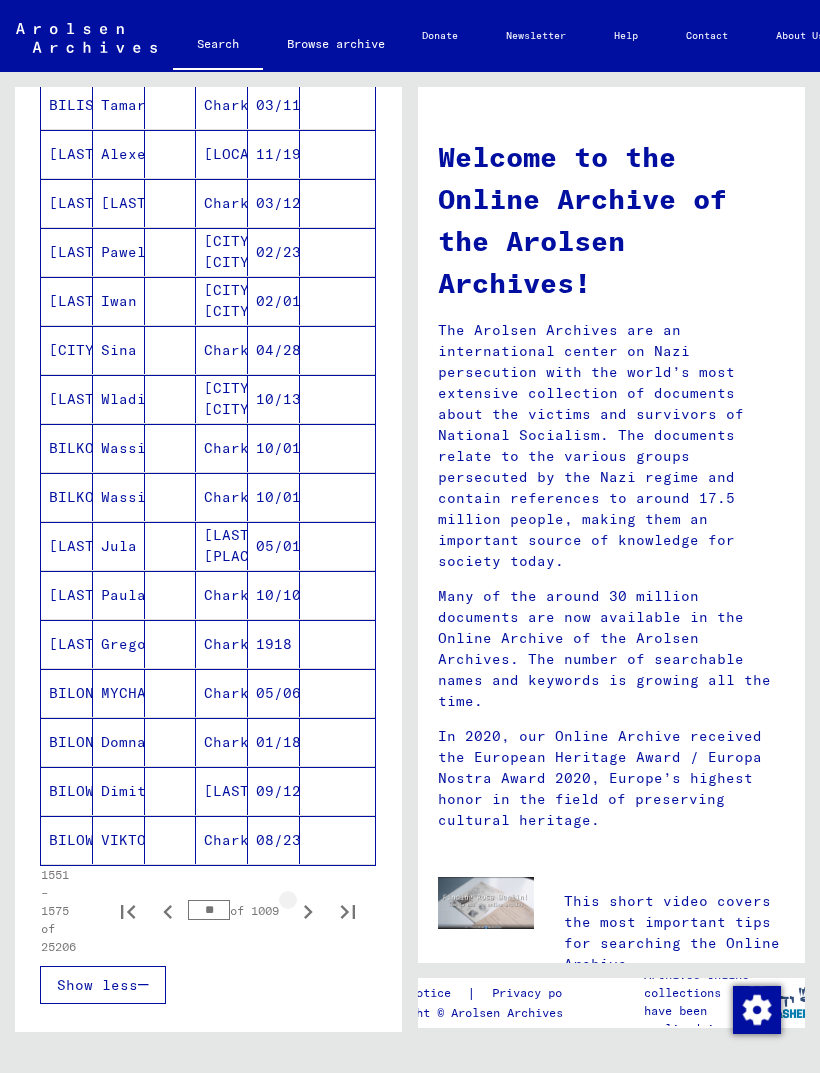 click 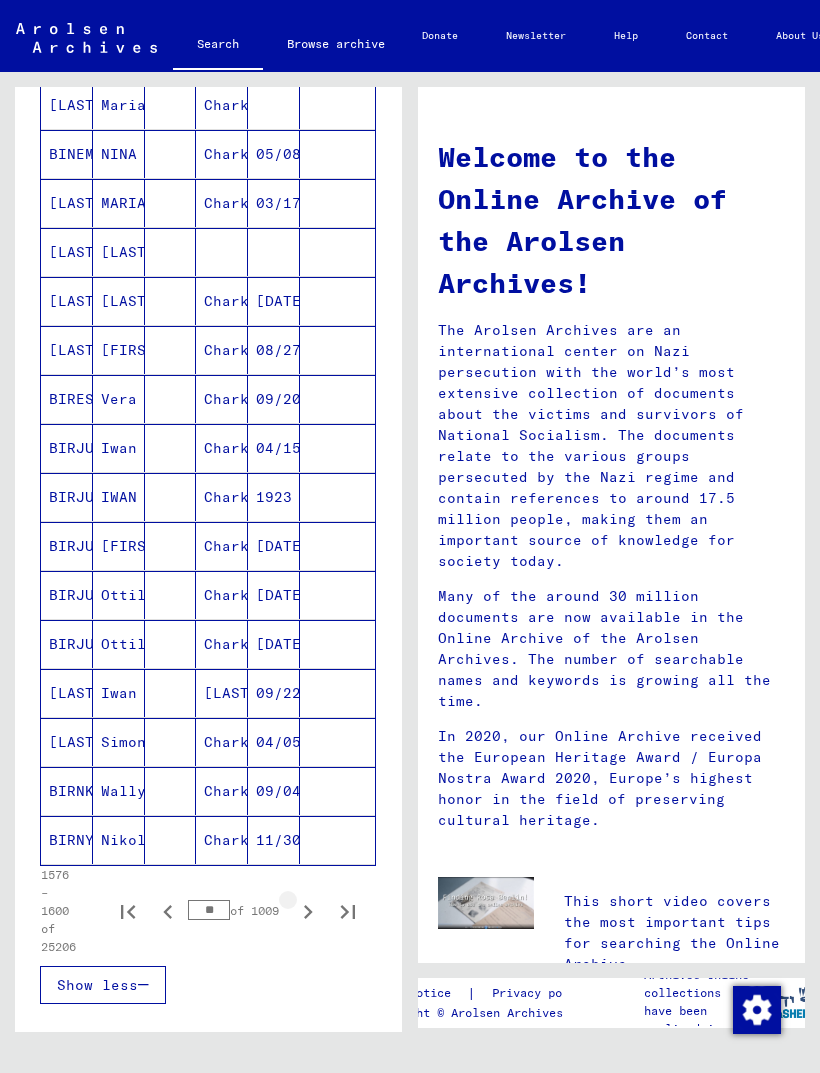 click 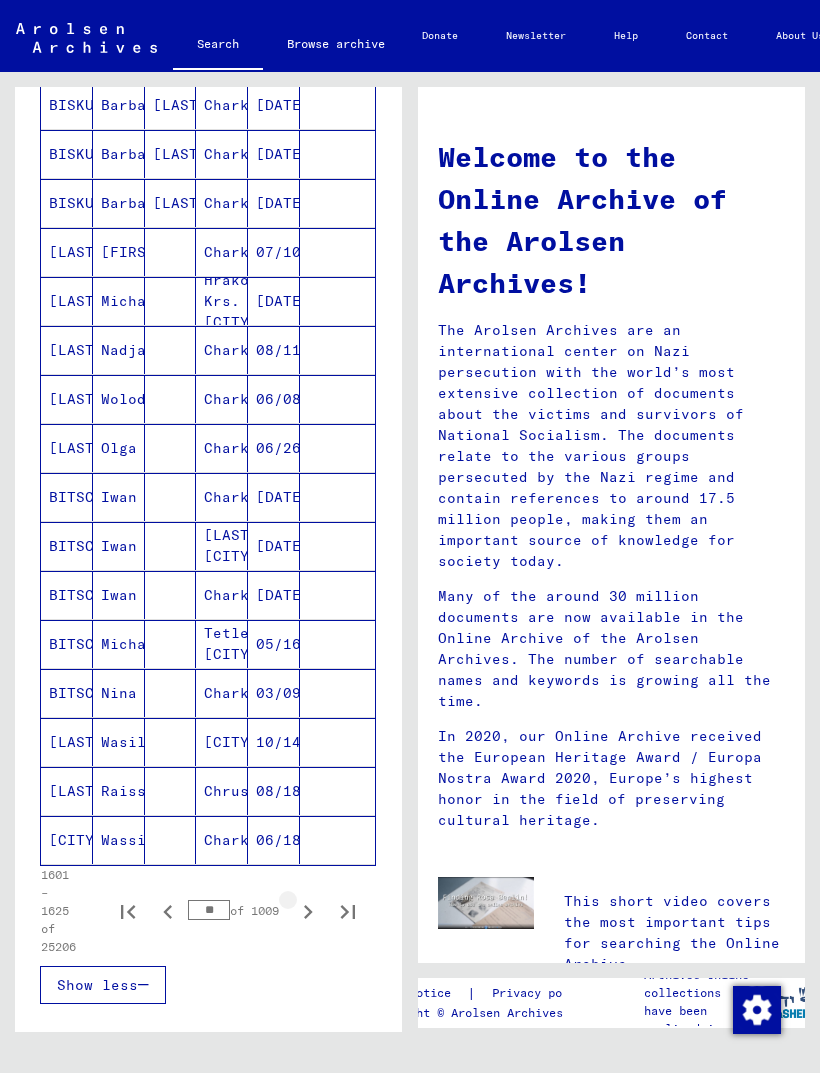 click 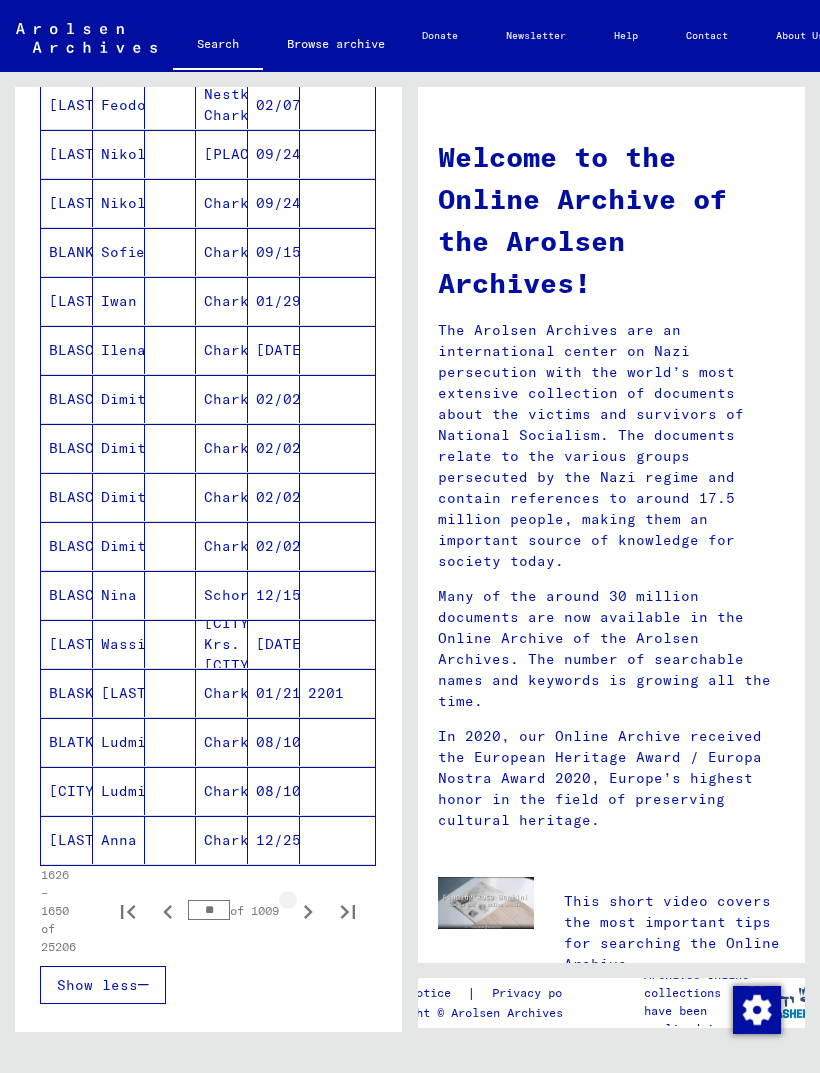 click 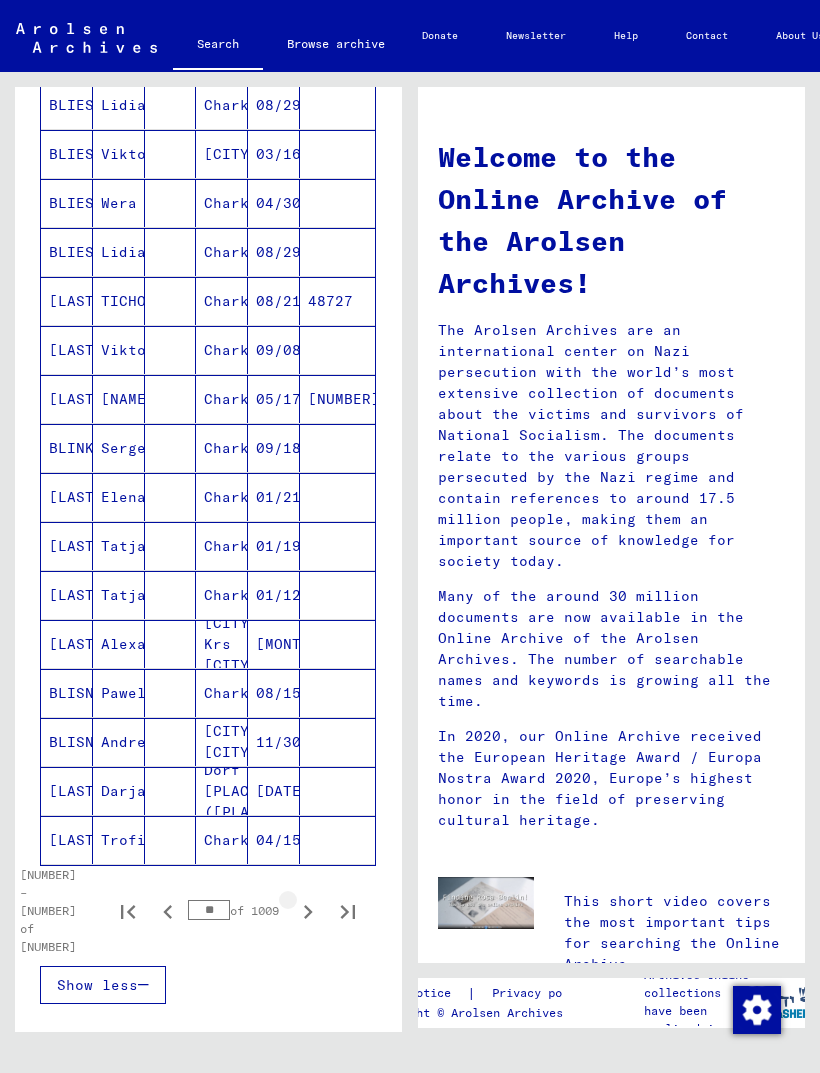 click 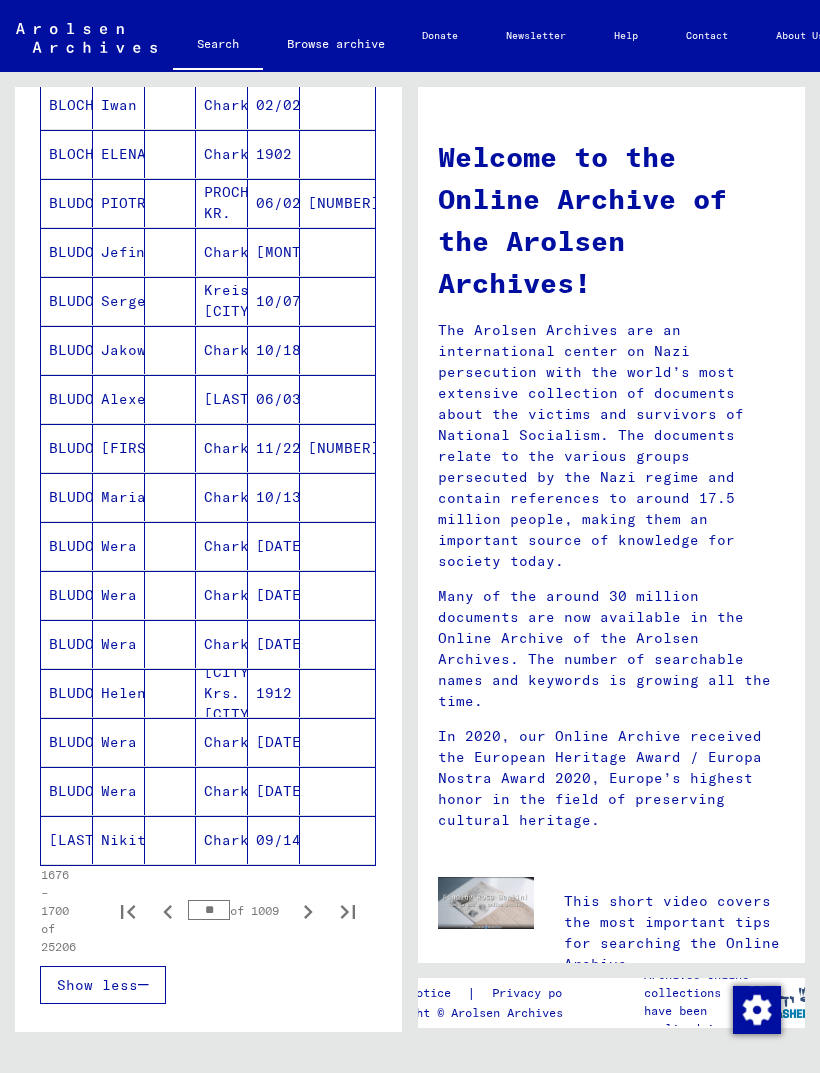 click 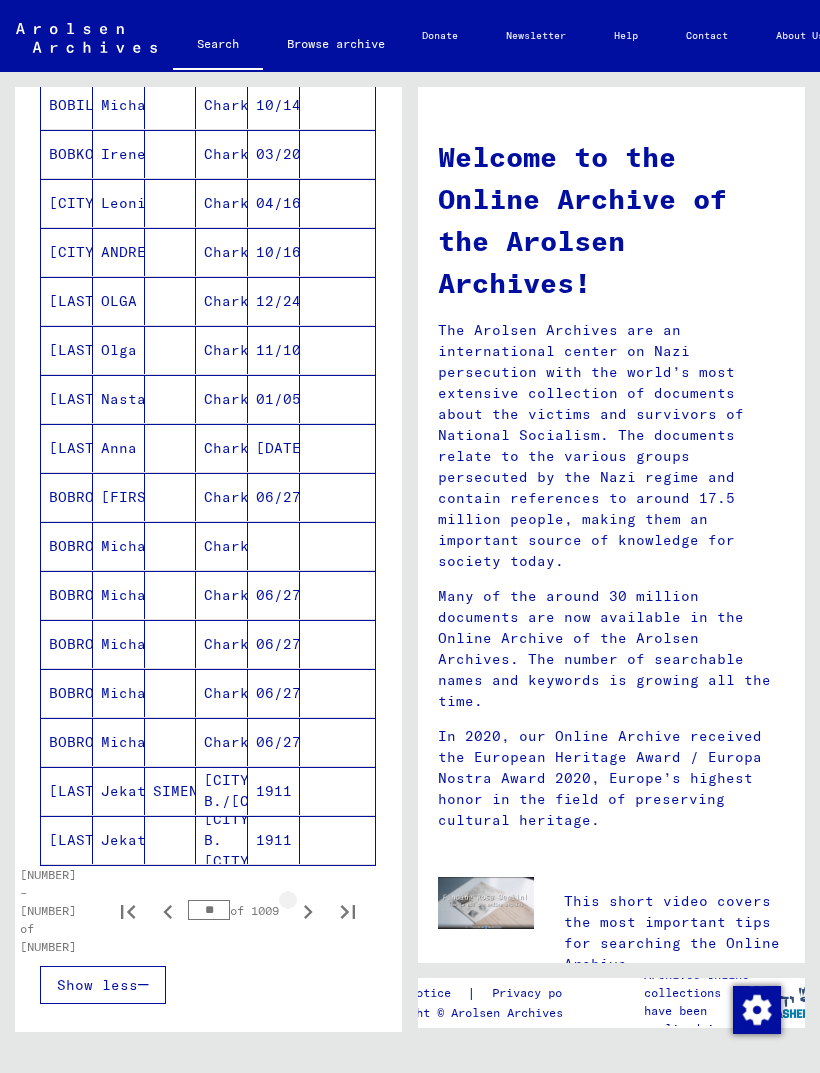 click 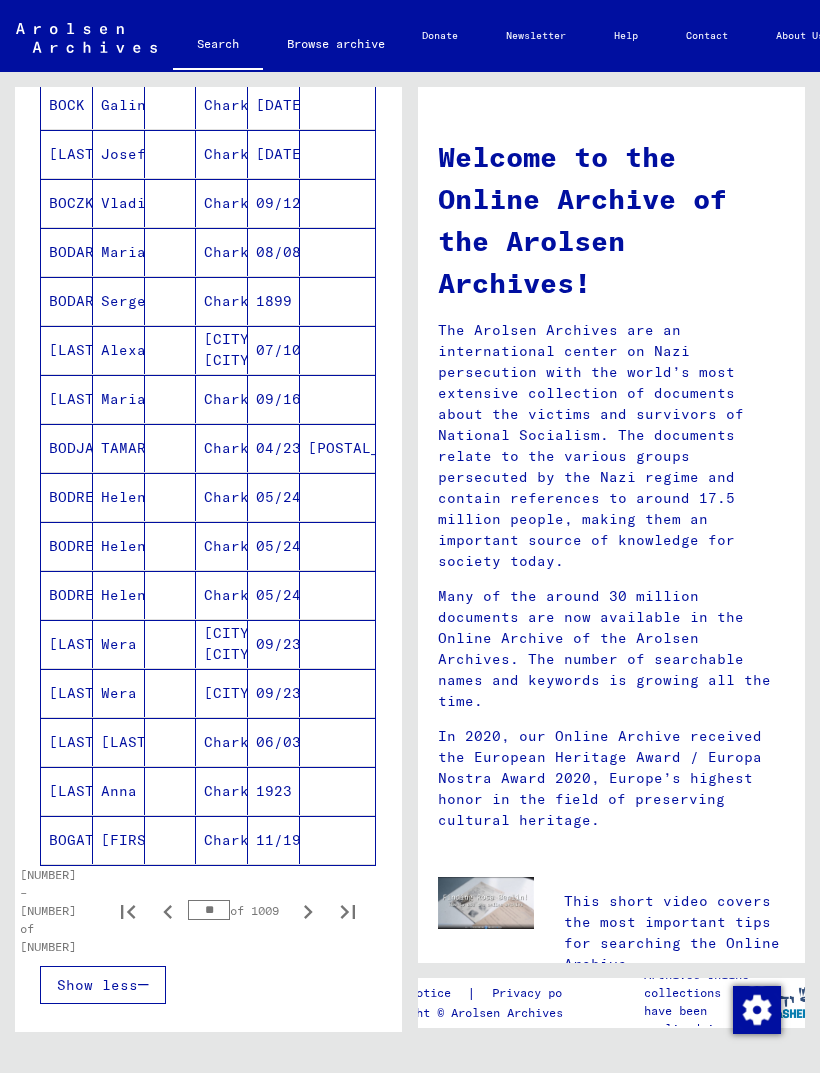click at bounding box center [308, 911] 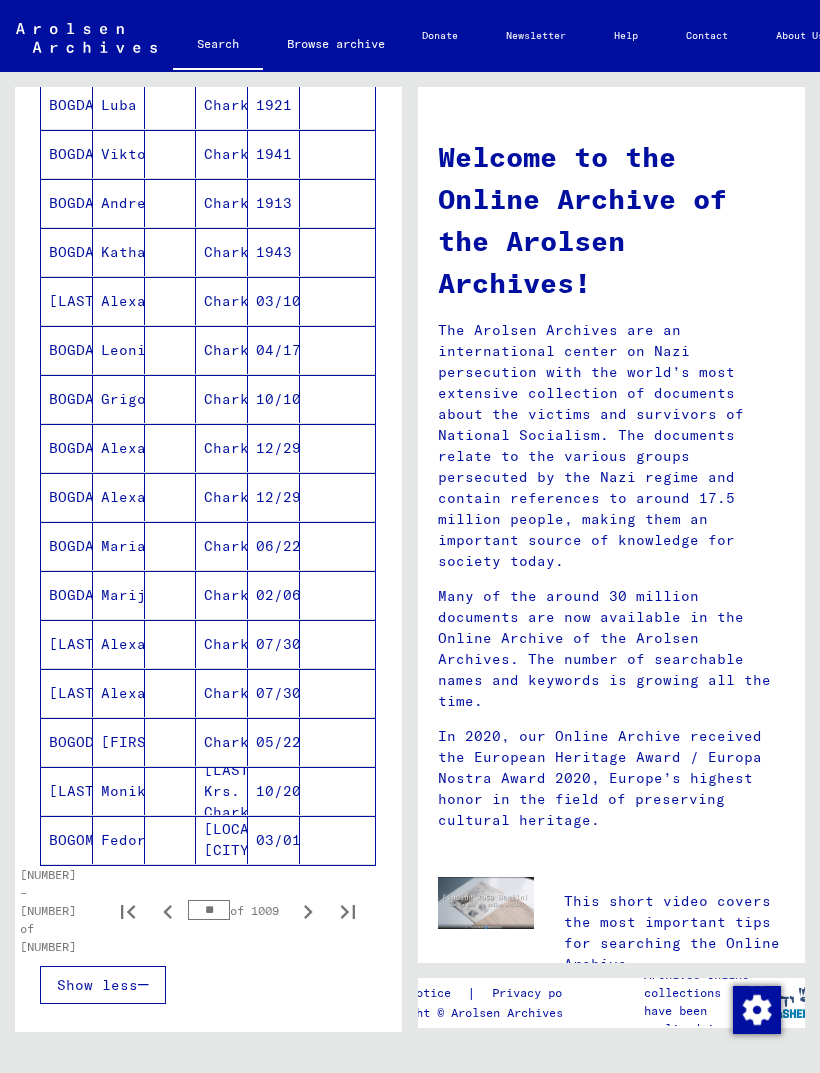 click 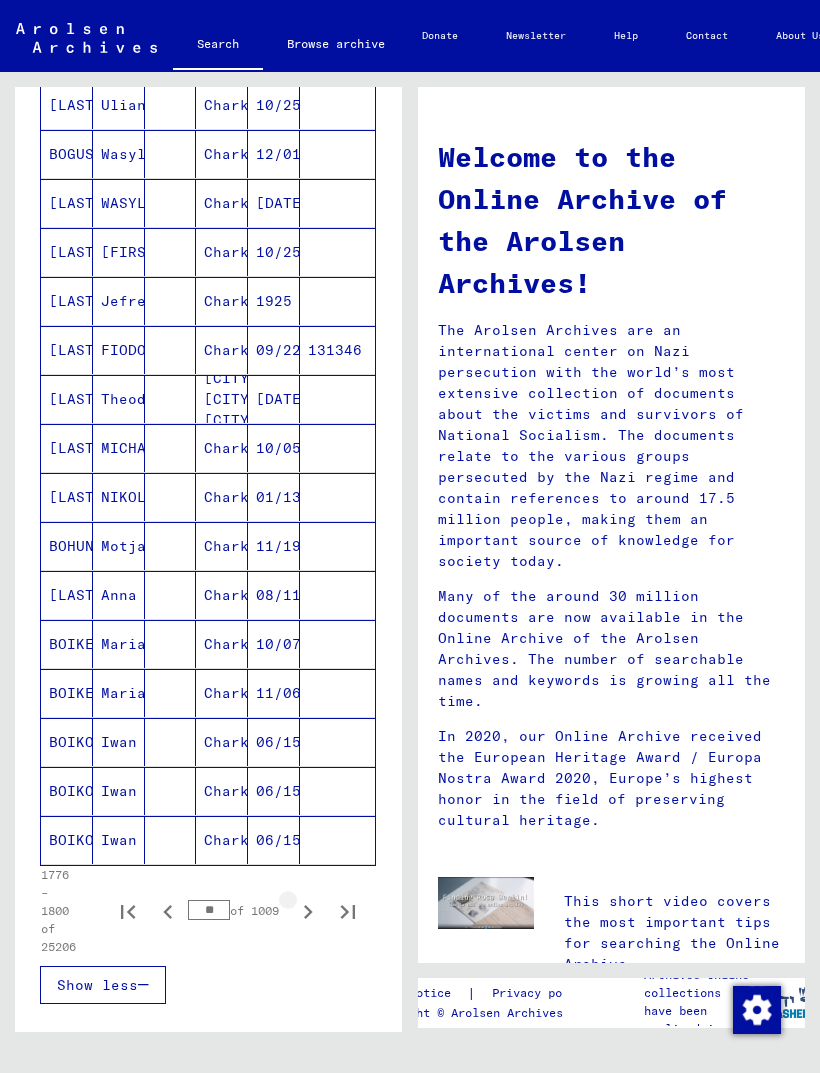 click 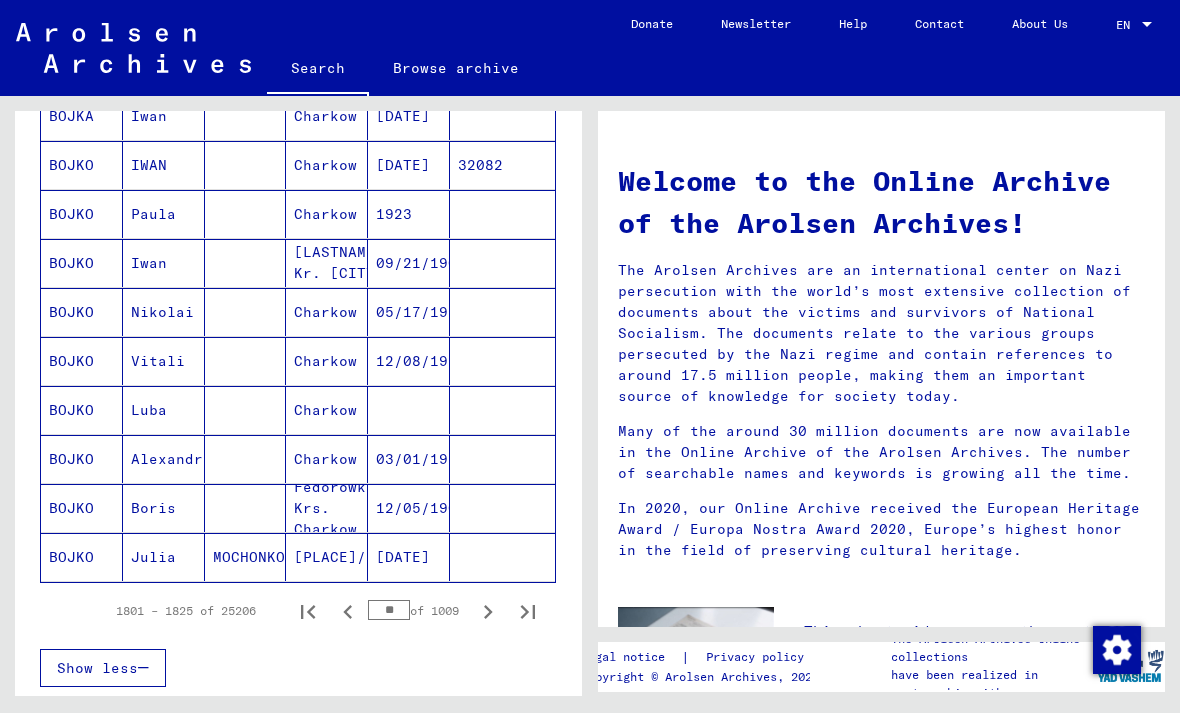 scroll, scrollTop: 1047, scrollLeft: 0, axis: vertical 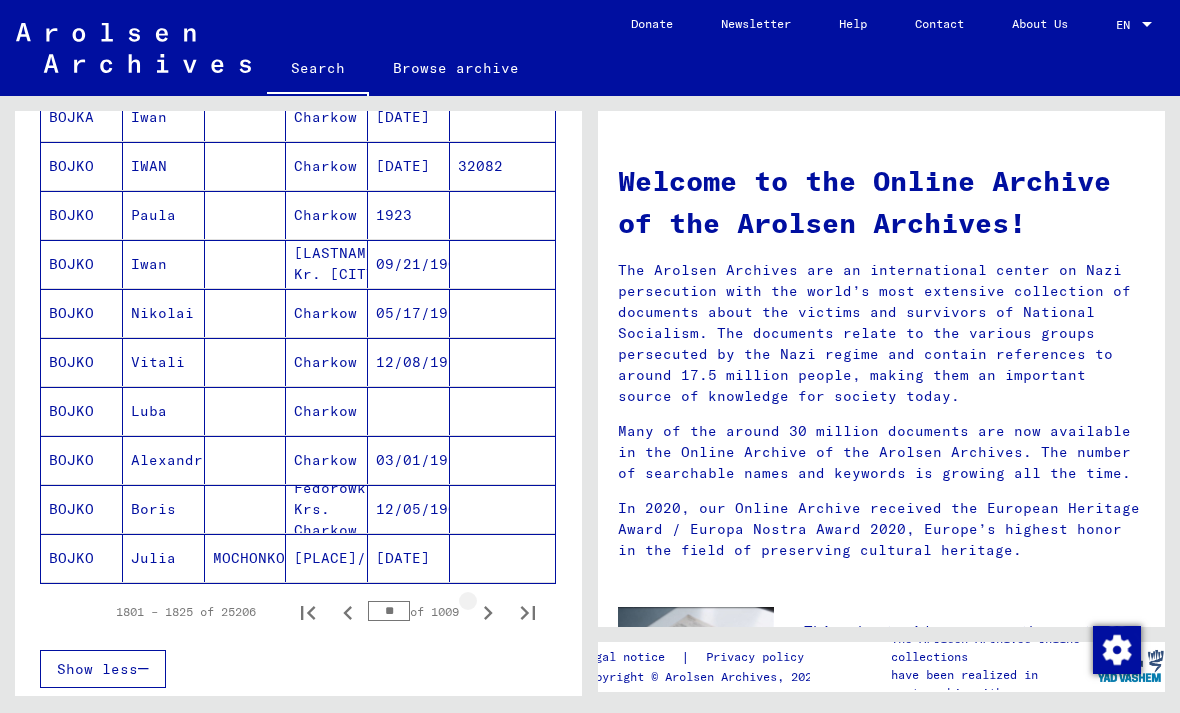 click 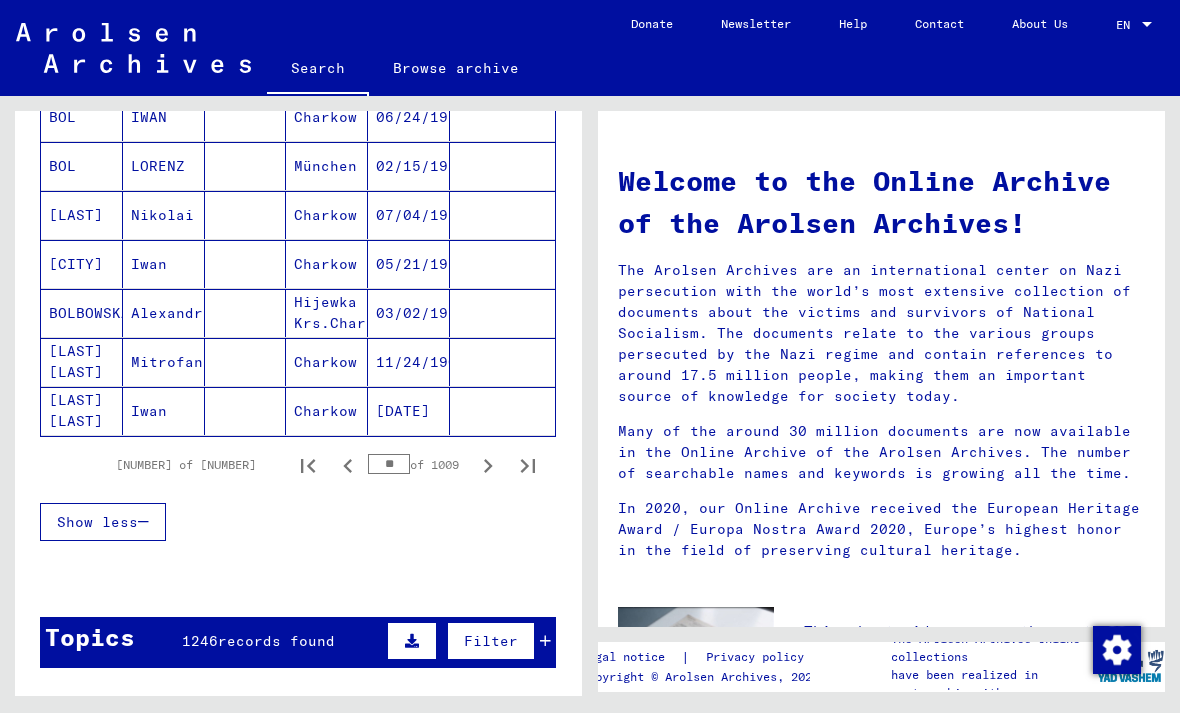 scroll, scrollTop: 1175, scrollLeft: 0, axis: vertical 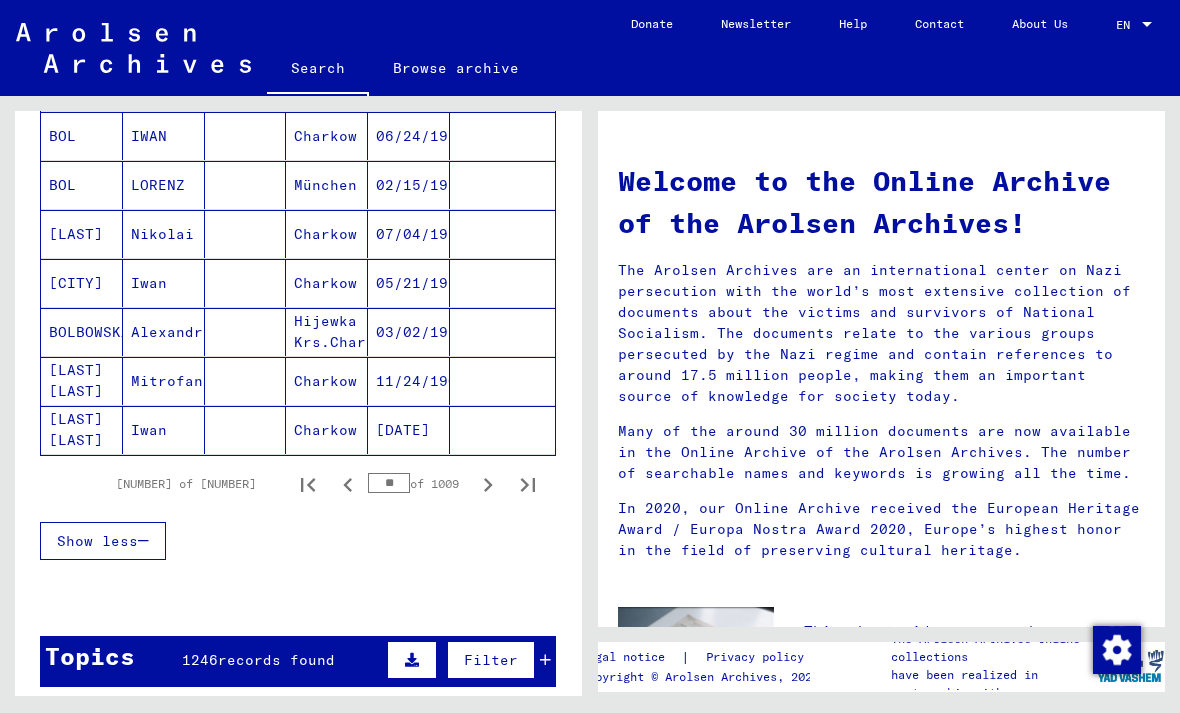 click 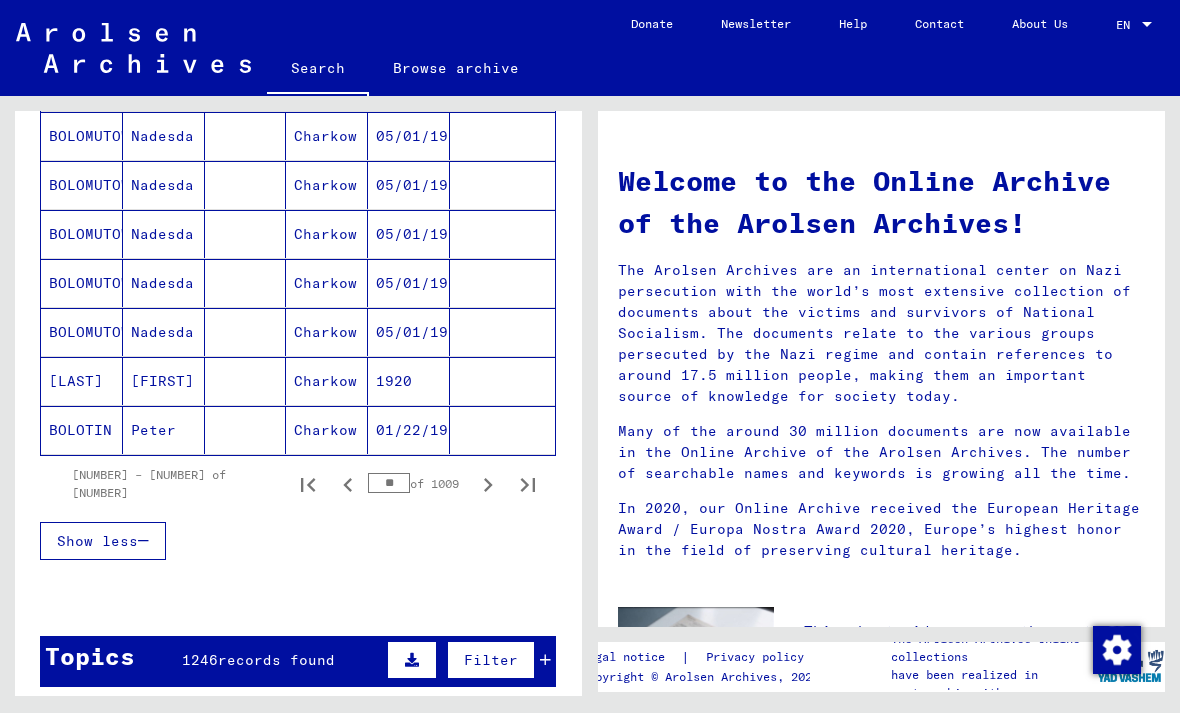 click 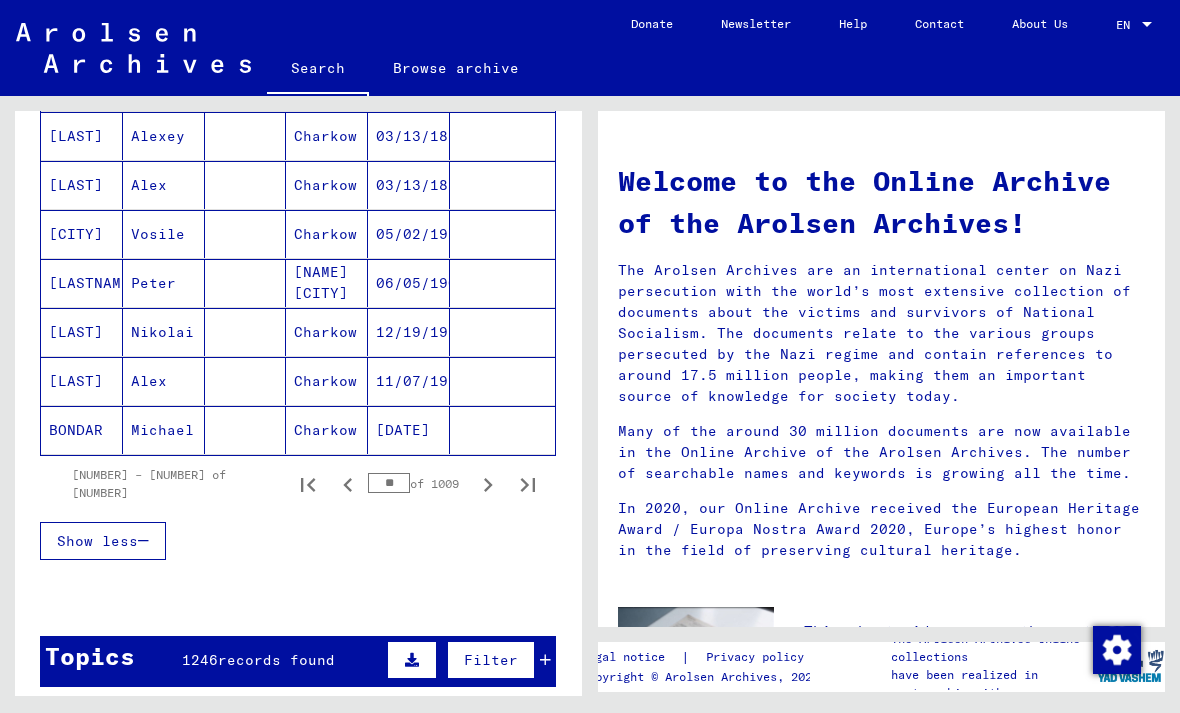 click 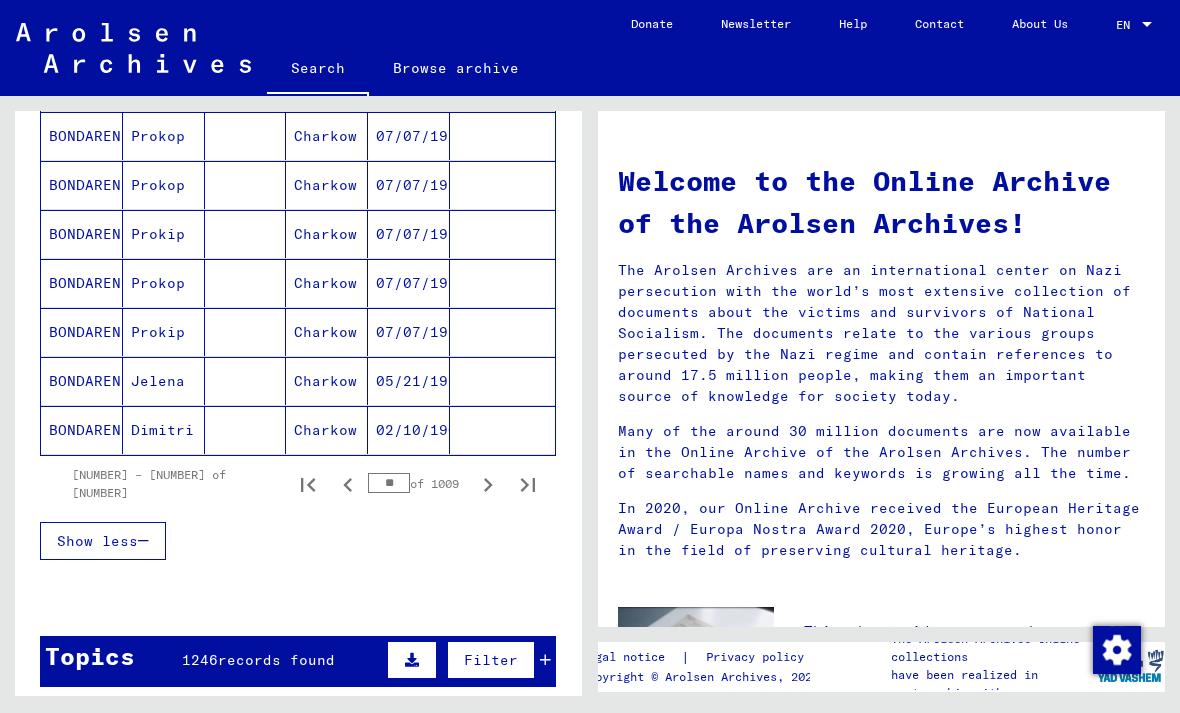 click 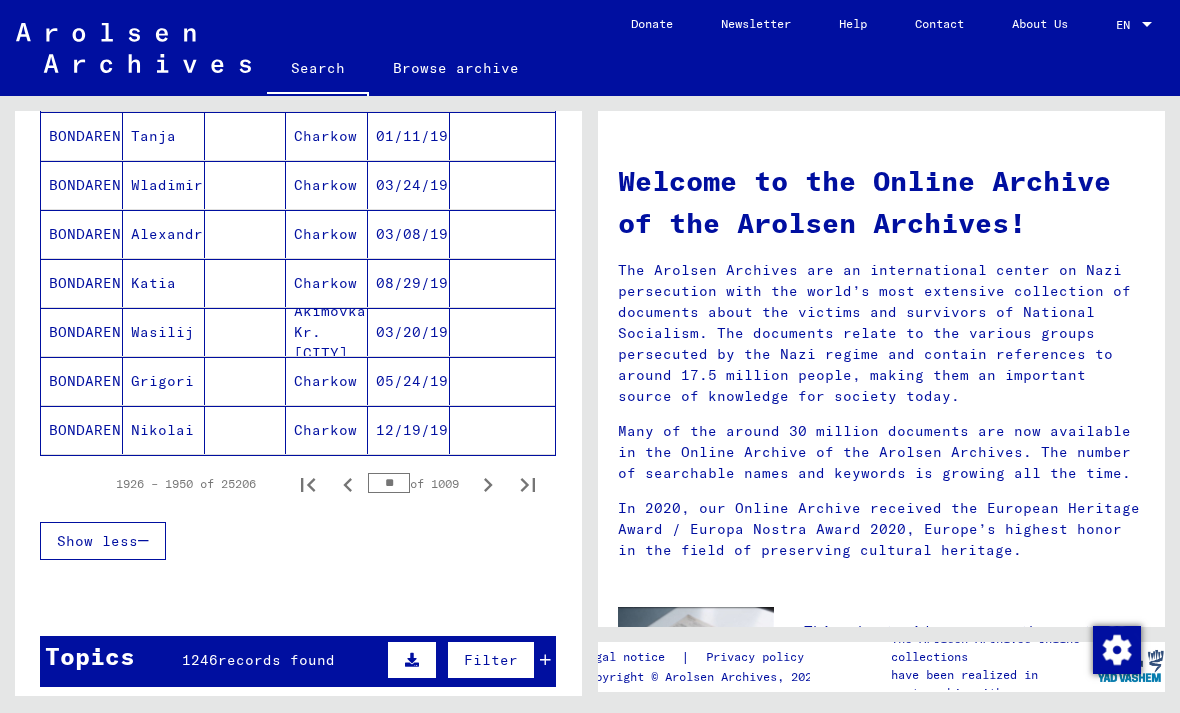 click 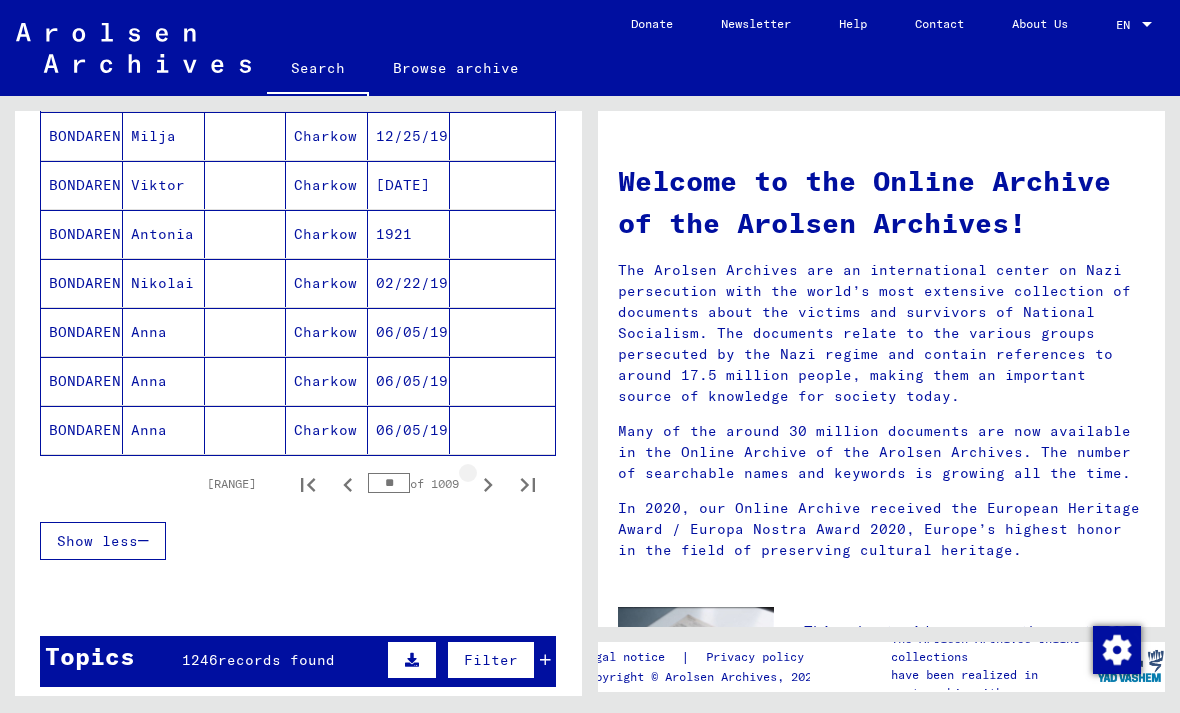 click 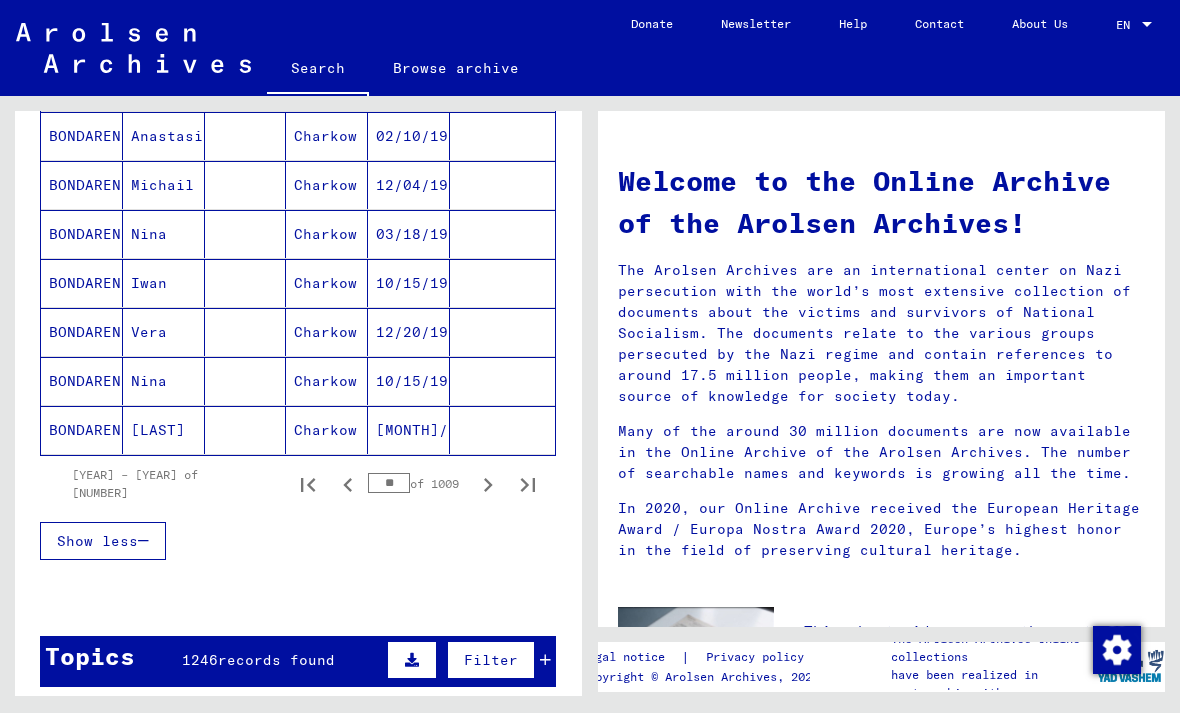 click 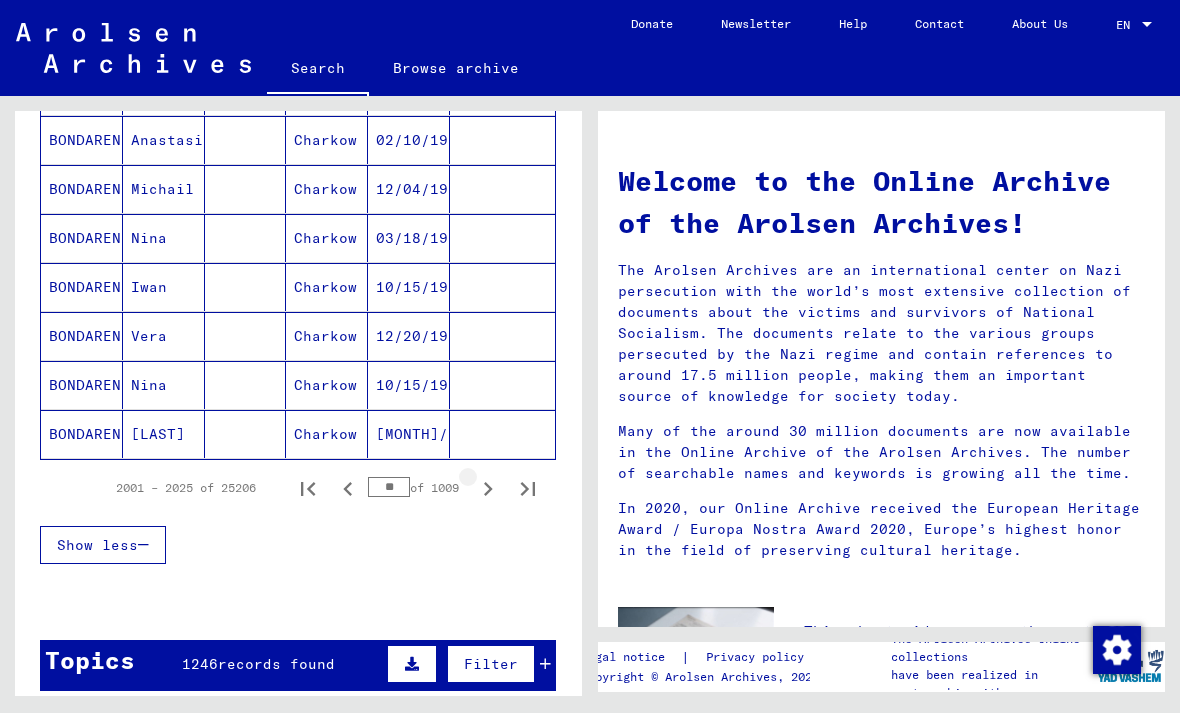 click 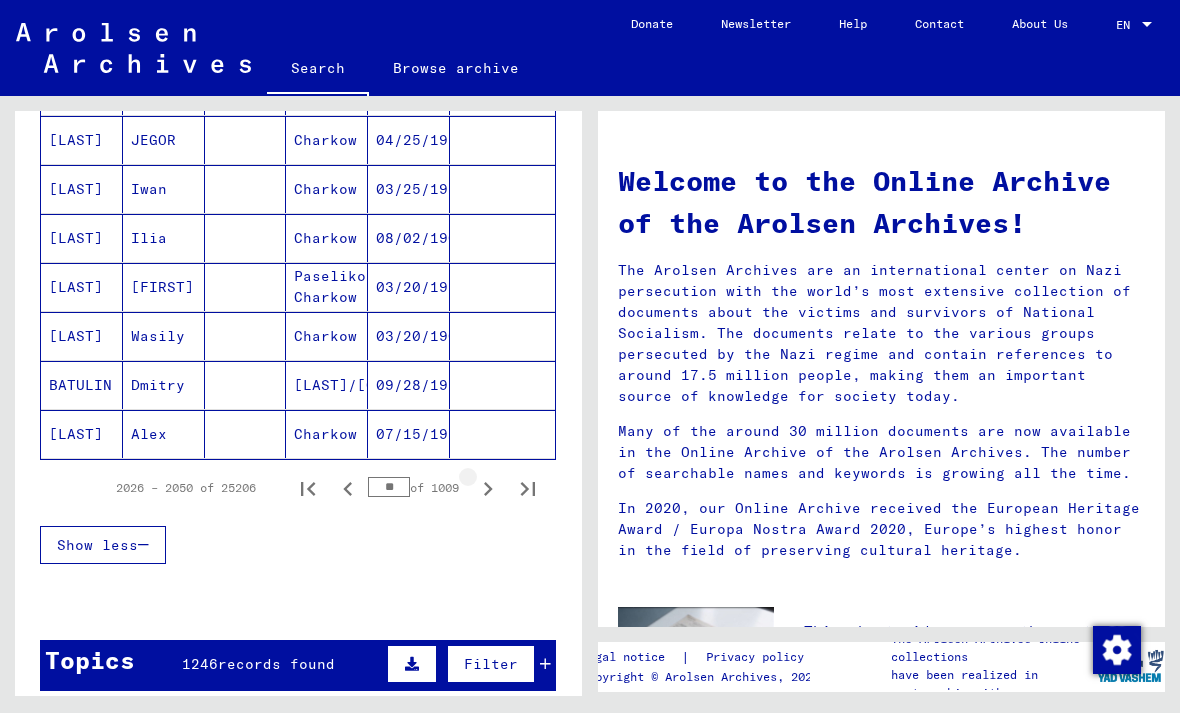 click 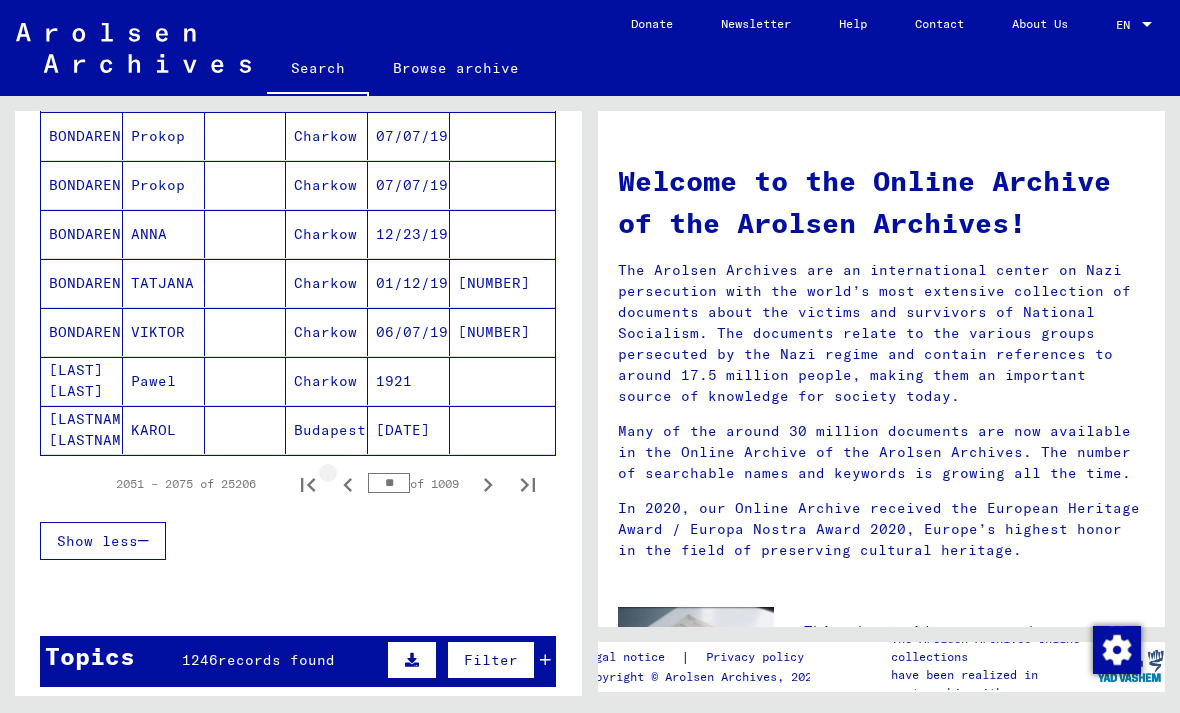 click at bounding box center (348, 484) 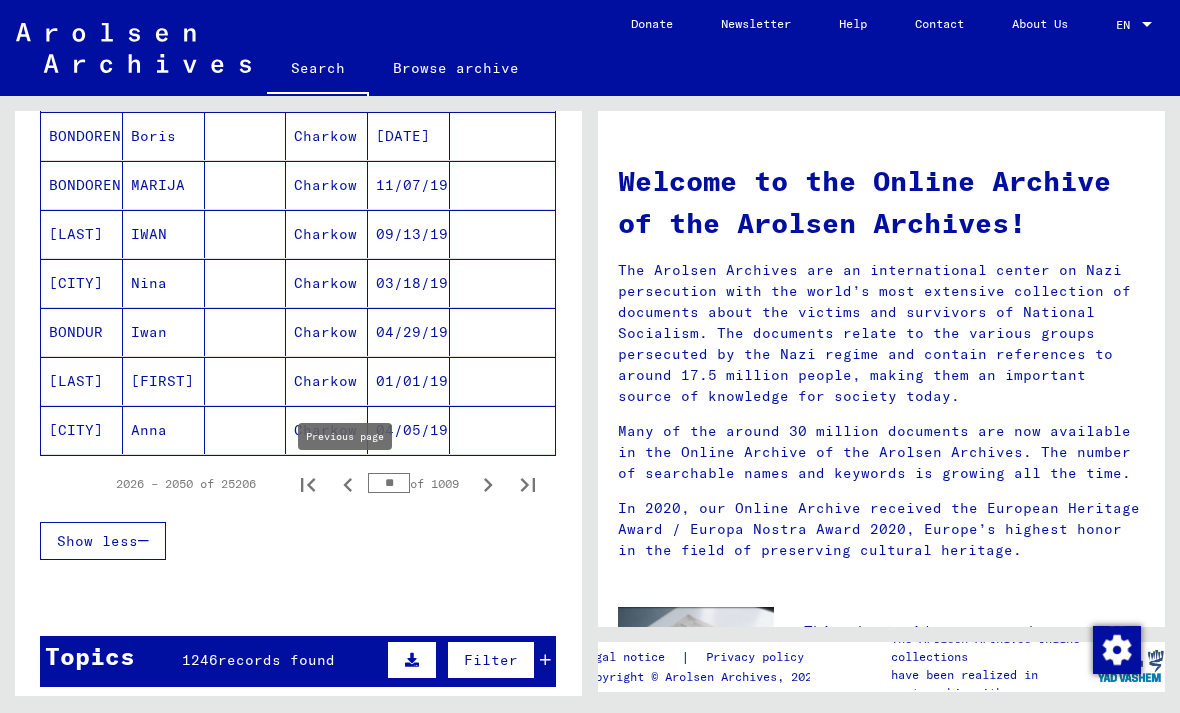 click 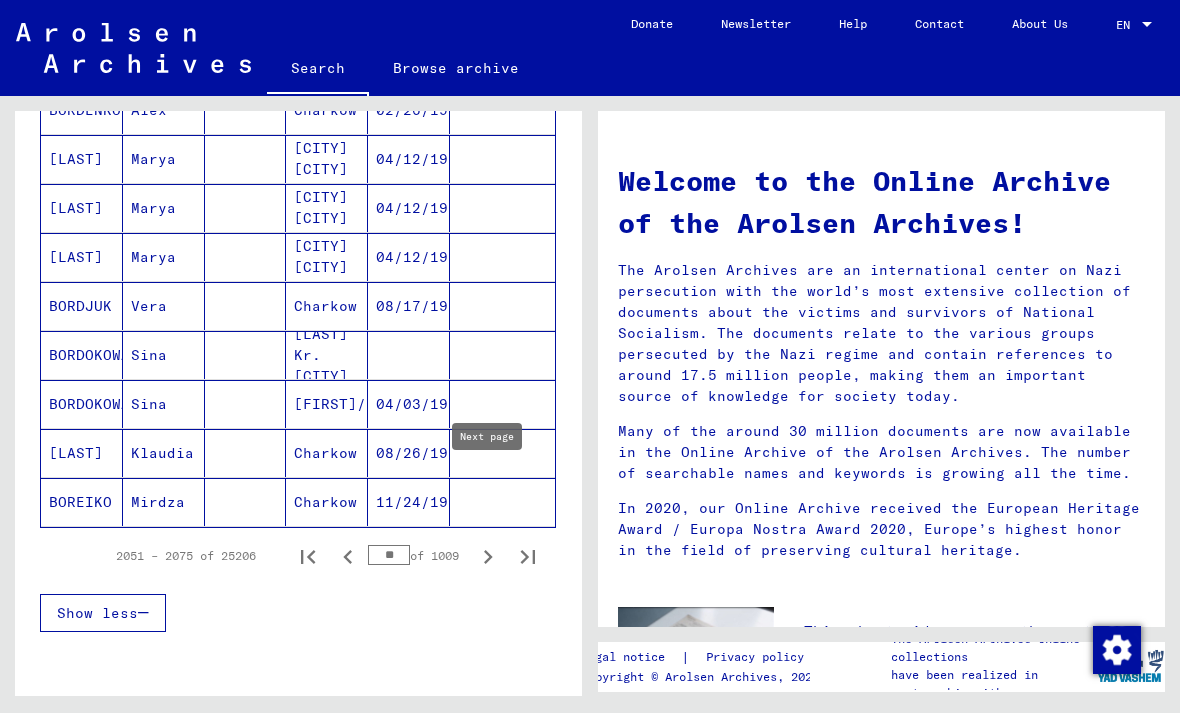 scroll, scrollTop: 1117, scrollLeft: 0, axis: vertical 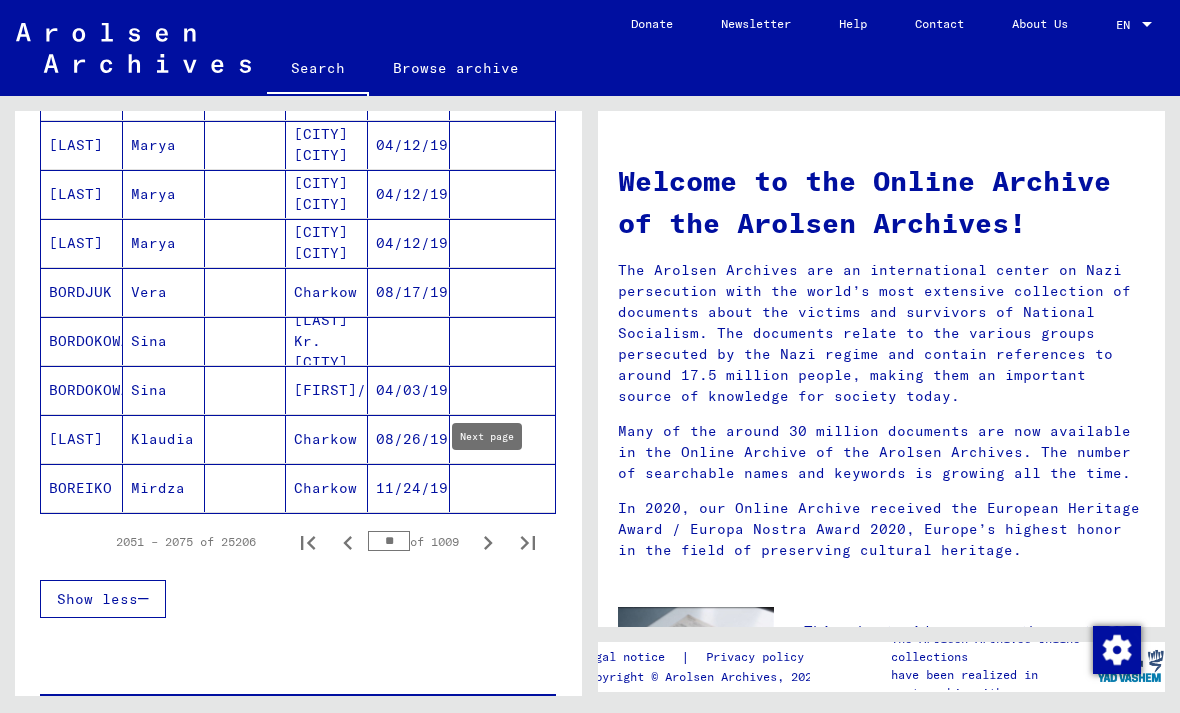 click 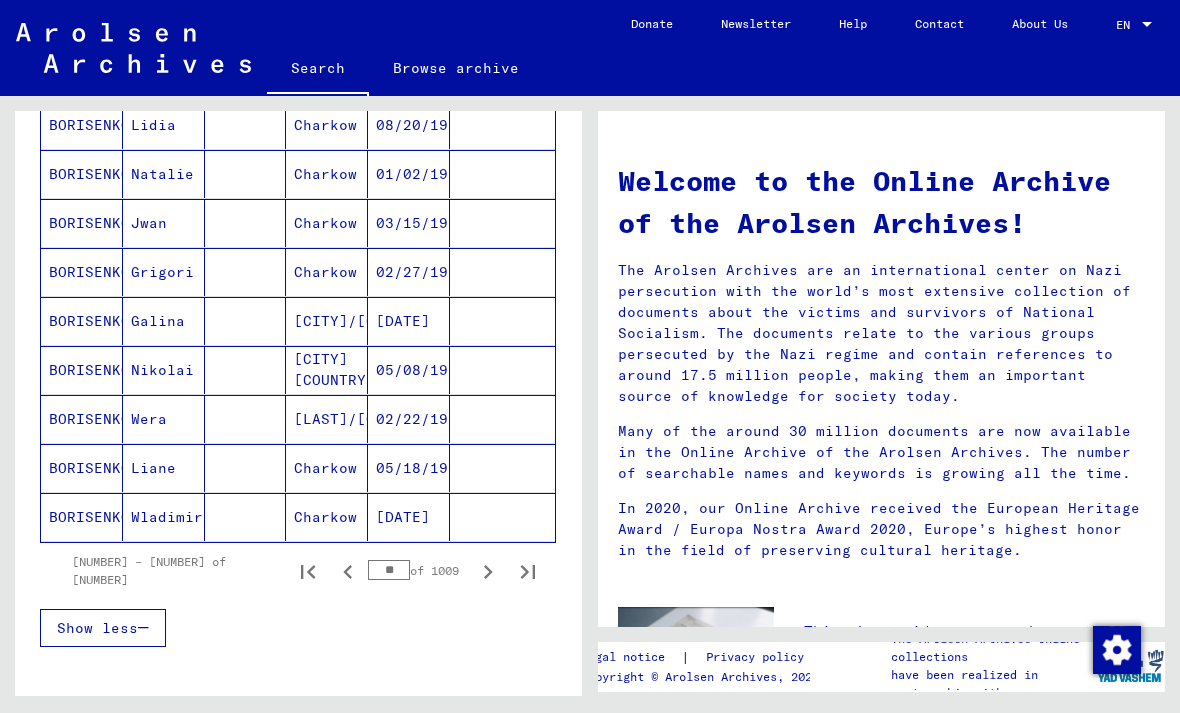 scroll, scrollTop: 1089, scrollLeft: 0, axis: vertical 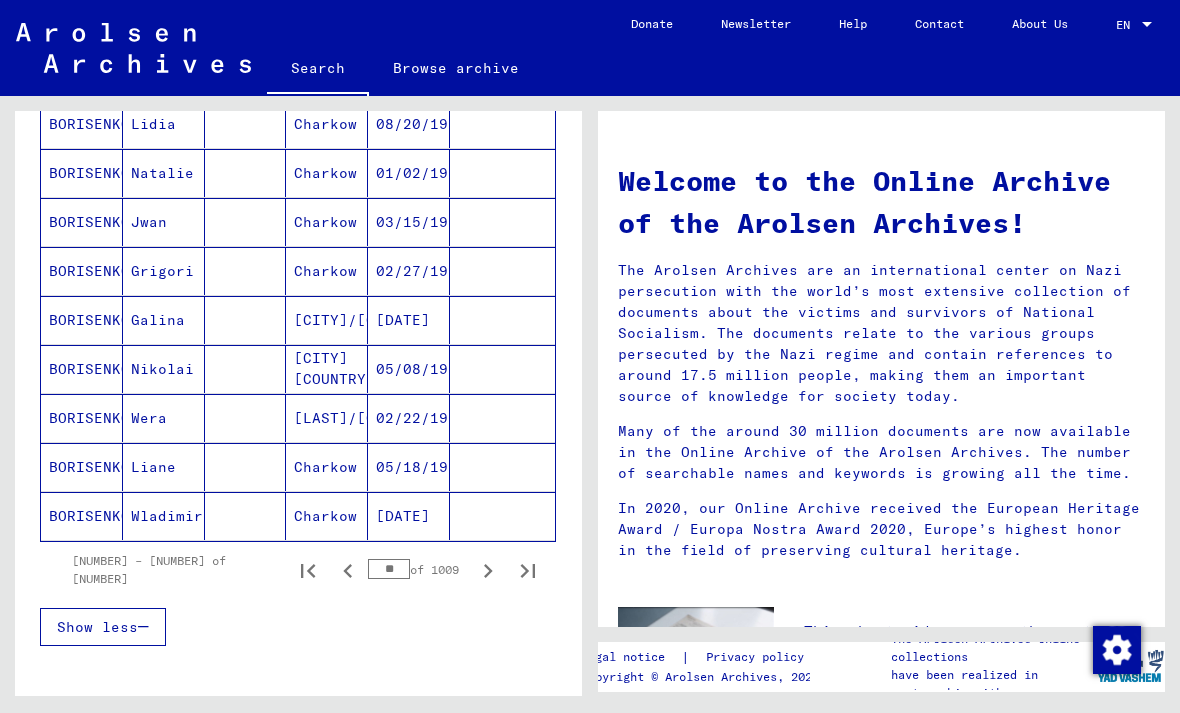click 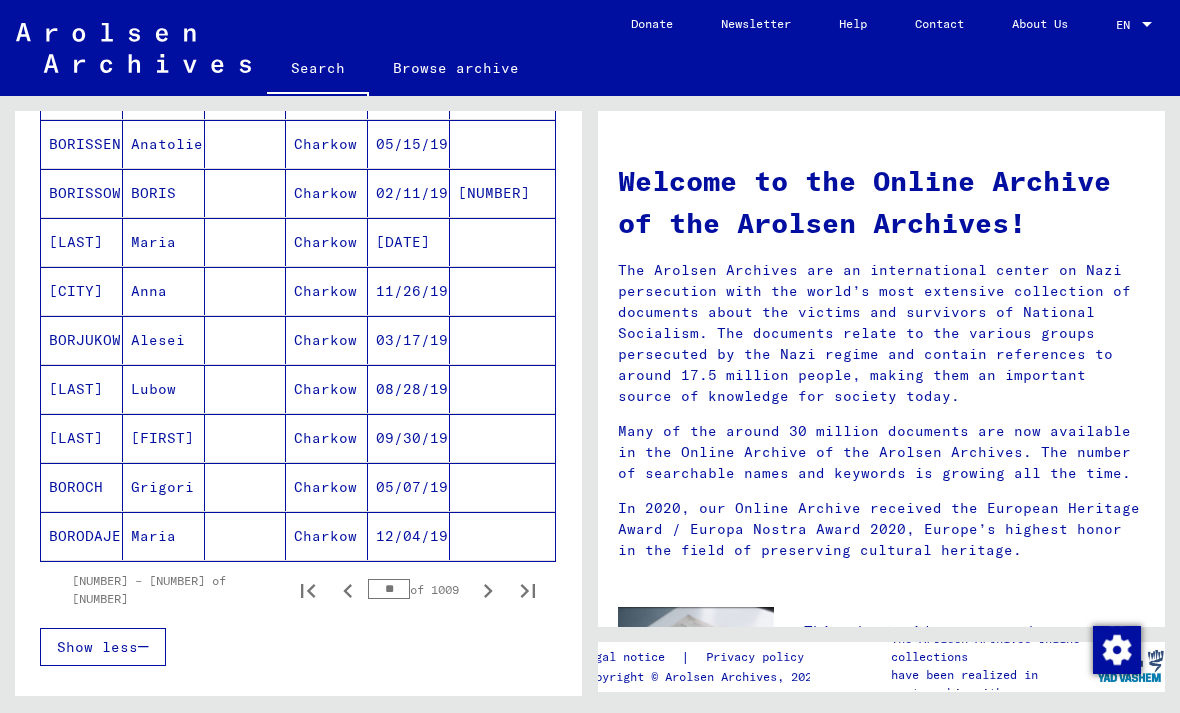 scroll, scrollTop: 1071, scrollLeft: 0, axis: vertical 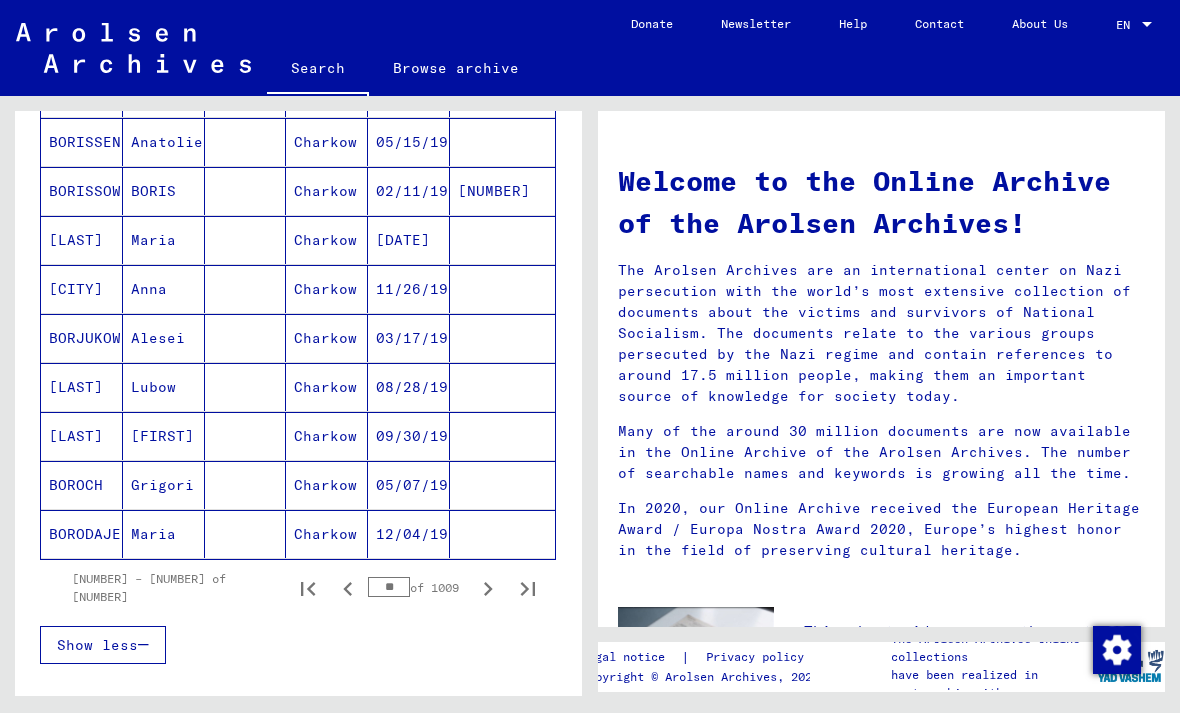 click 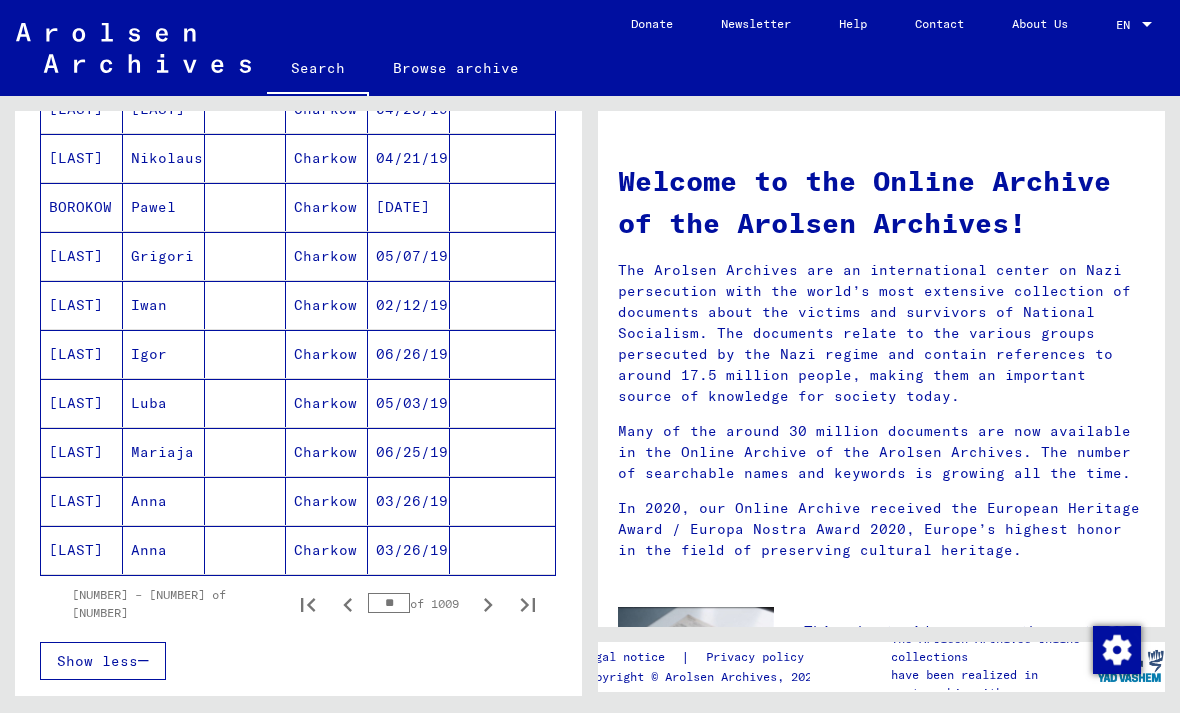 scroll, scrollTop: 1065, scrollLeft: 0, axis: vertical 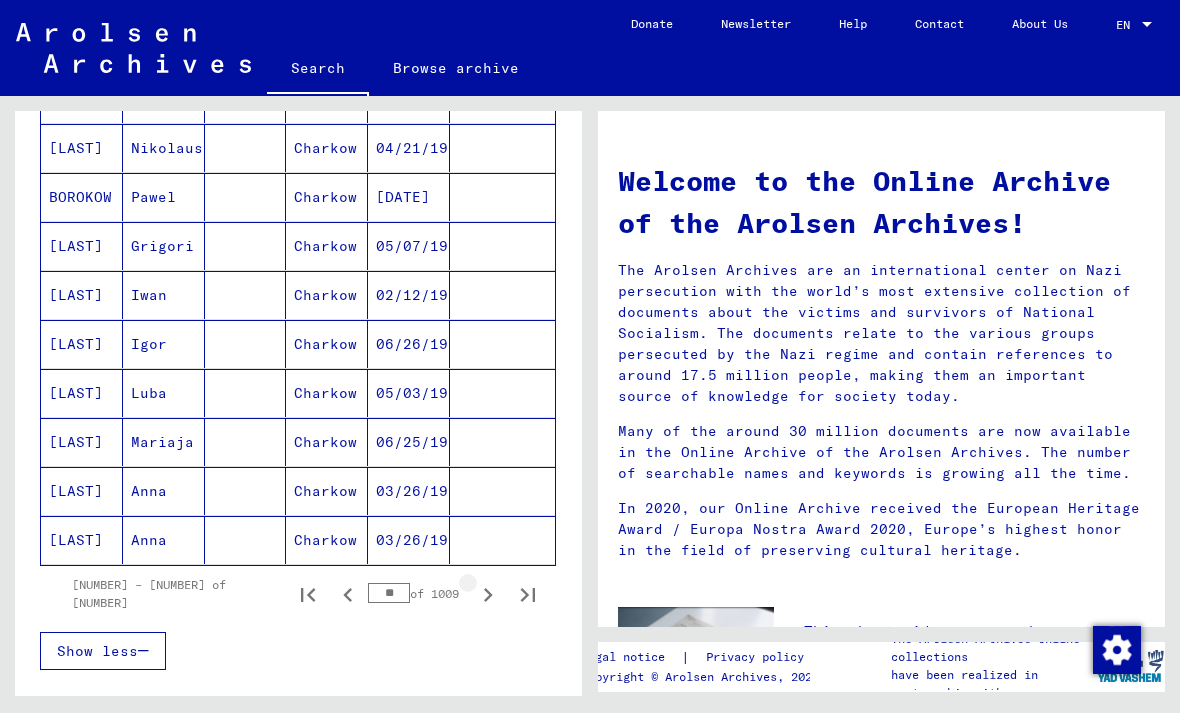 click 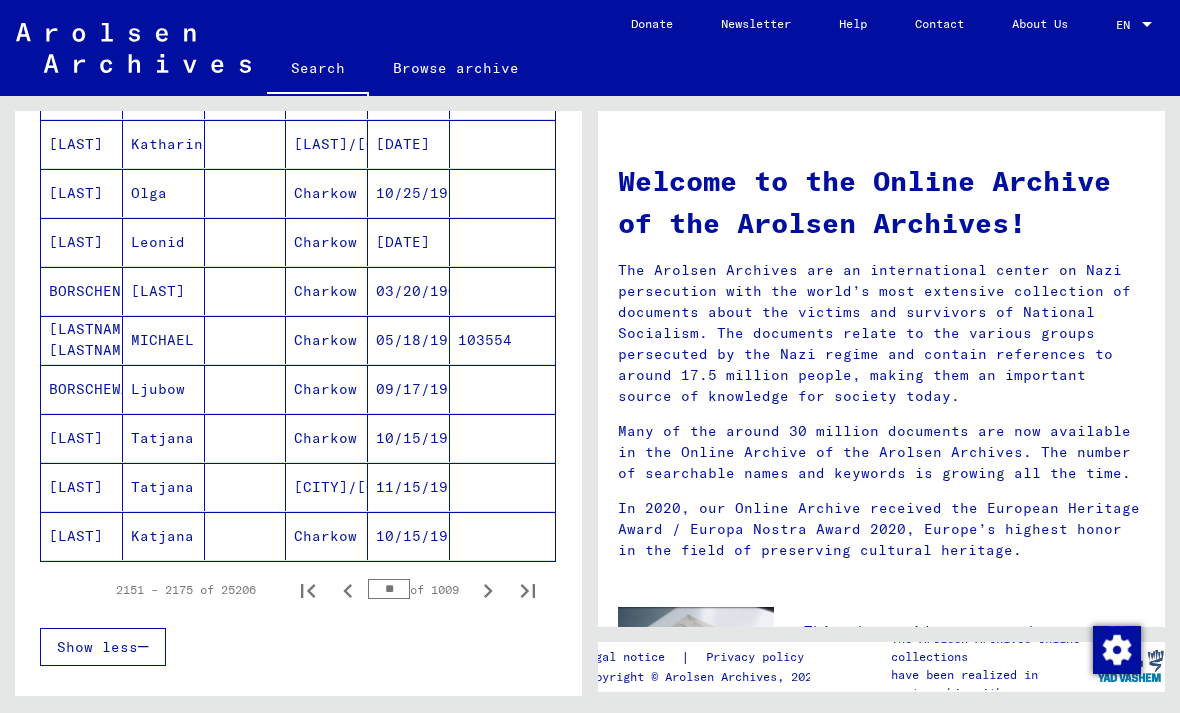scroll, scrollTop: 1071, scrollLeft: 0, axis: vertical 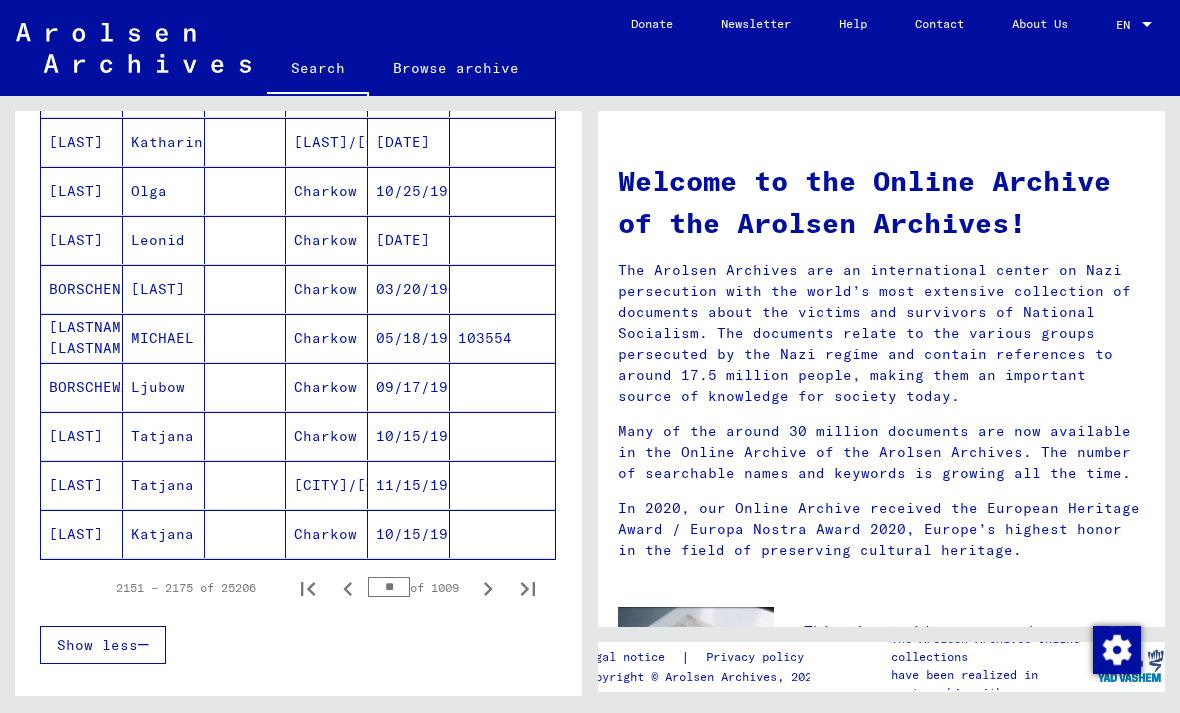 click 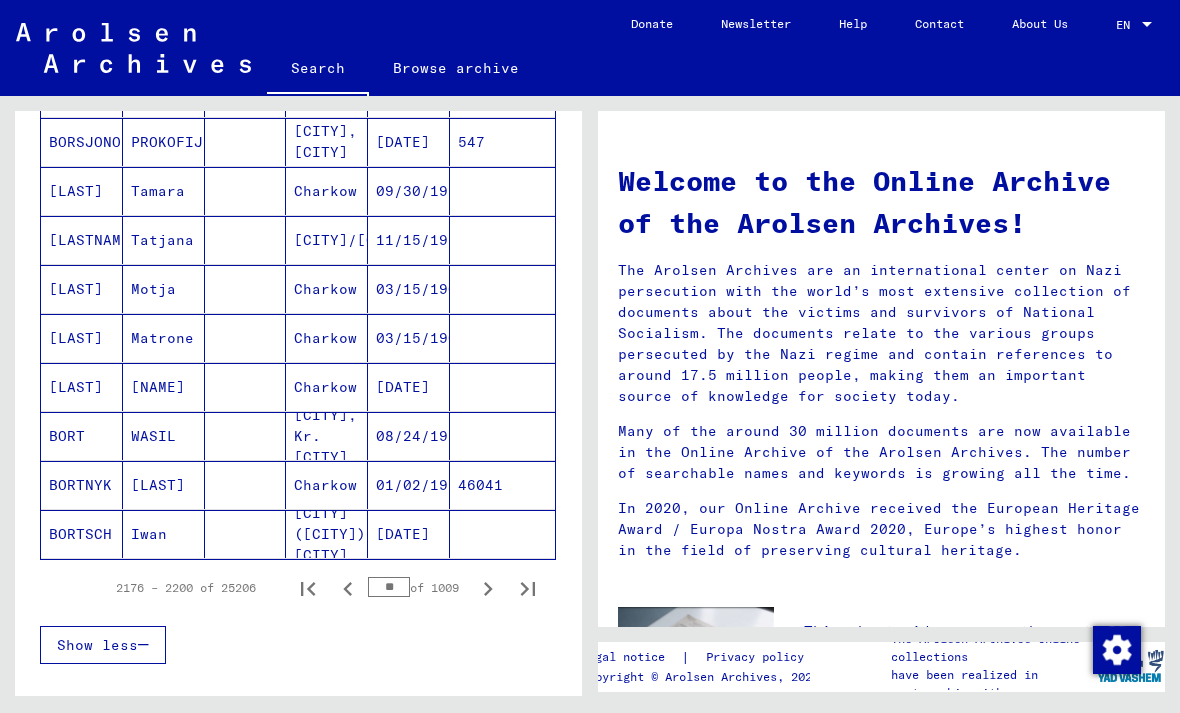 click 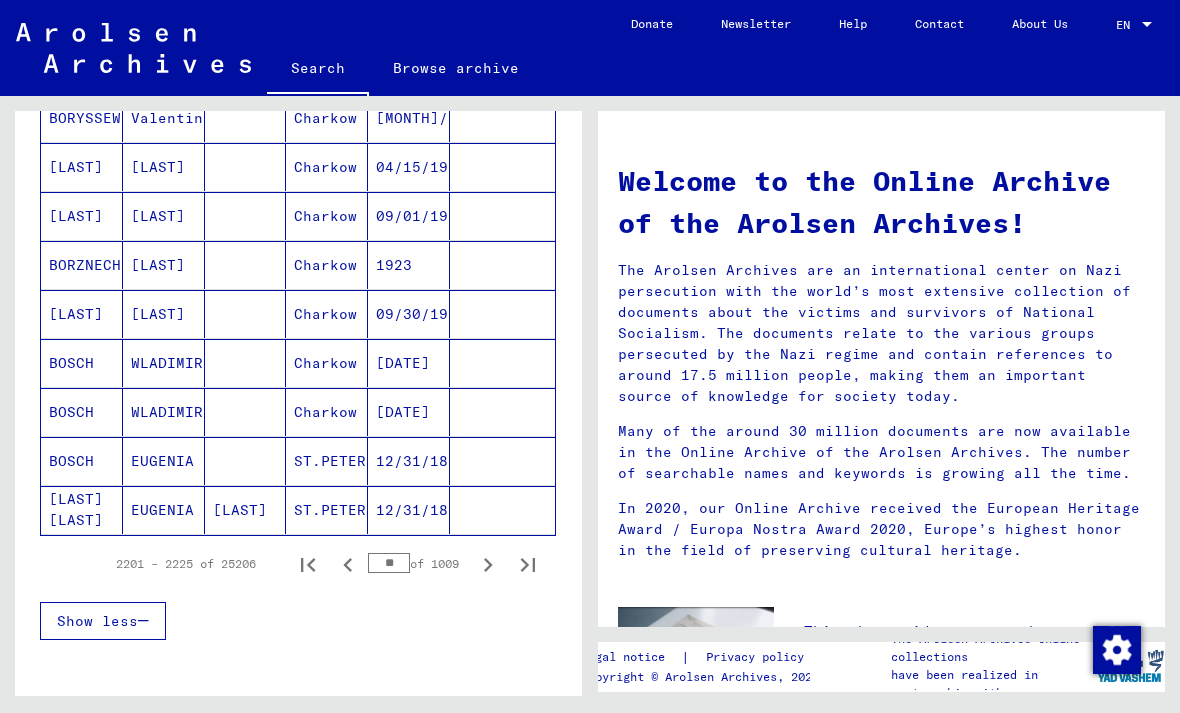 scroll, scrollTop: 1096, scrollLeft: 0, axis: vertical 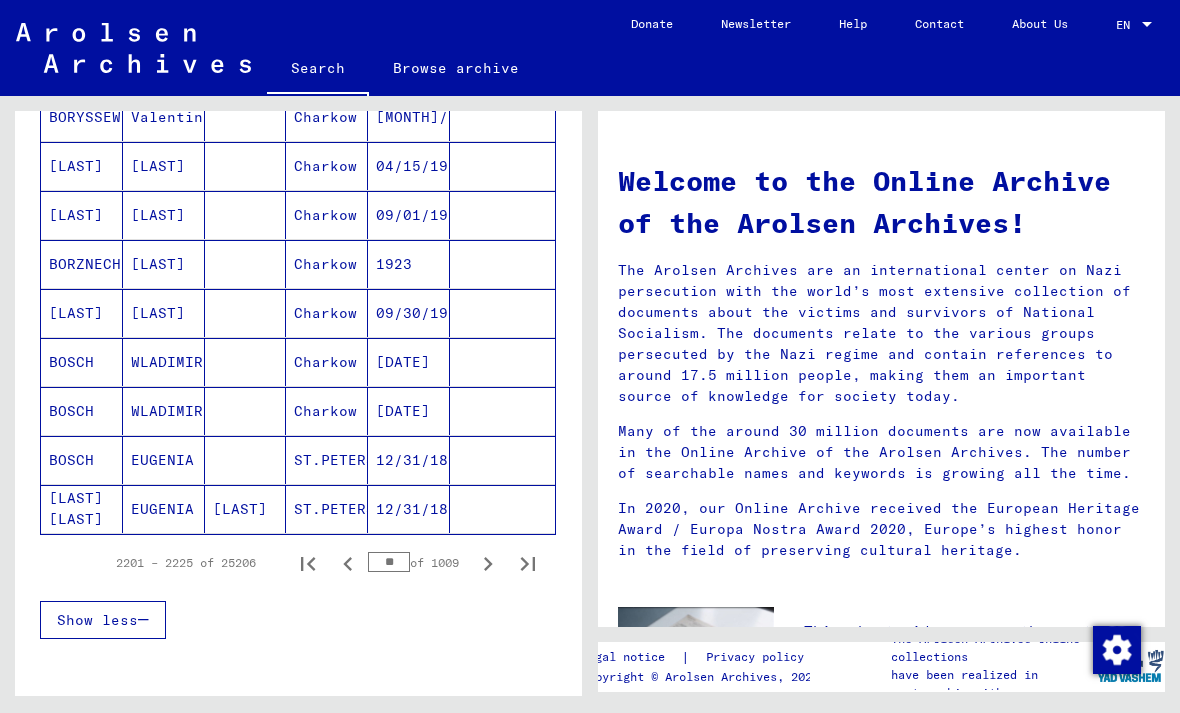 click 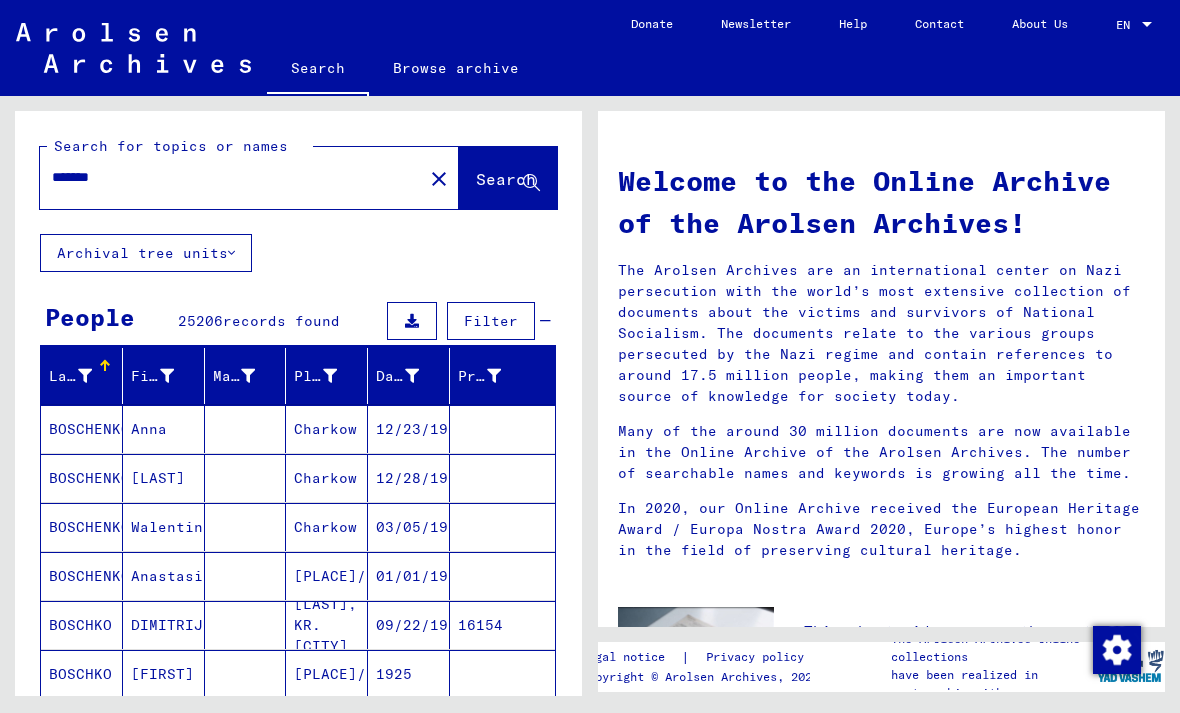 scroll, scrollTop: 0, scrollLeft: 0, axis: both 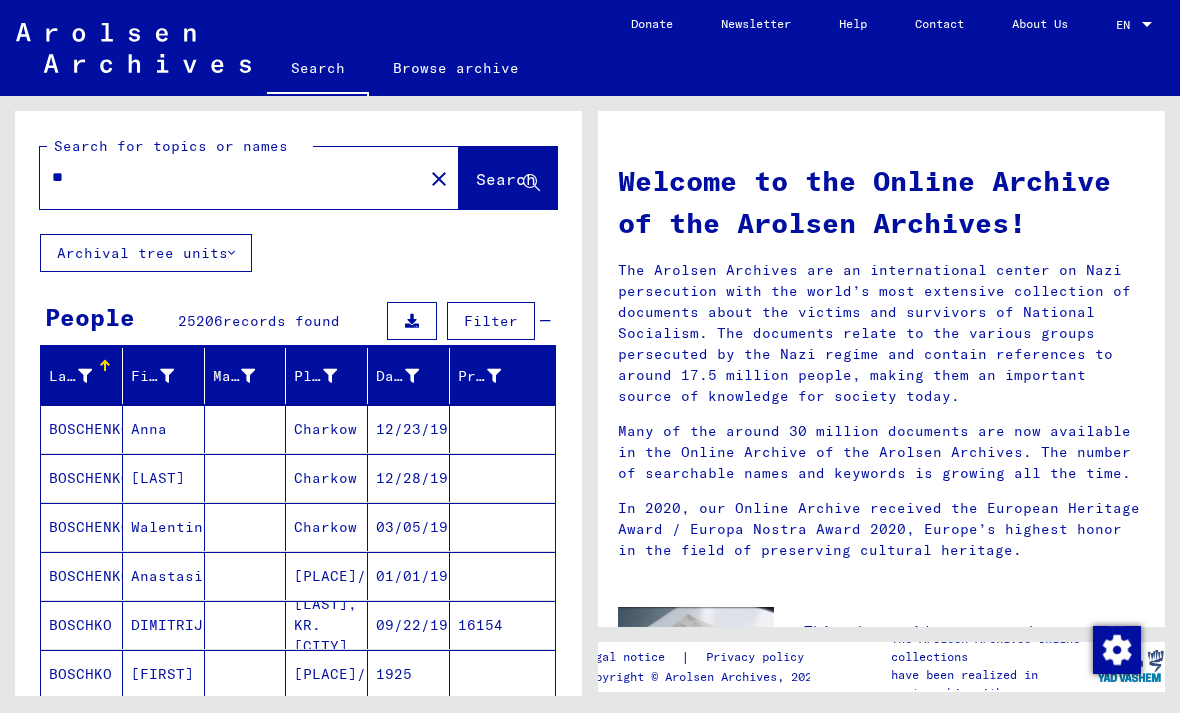 type on "*" 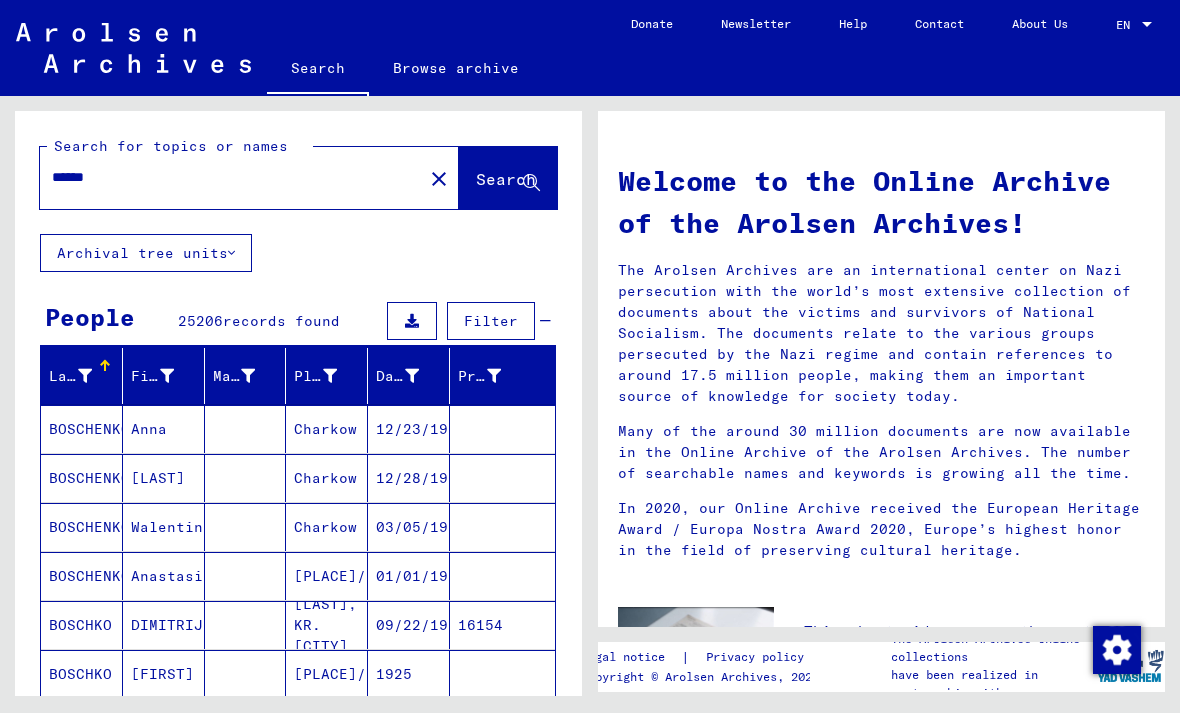 type on "******" 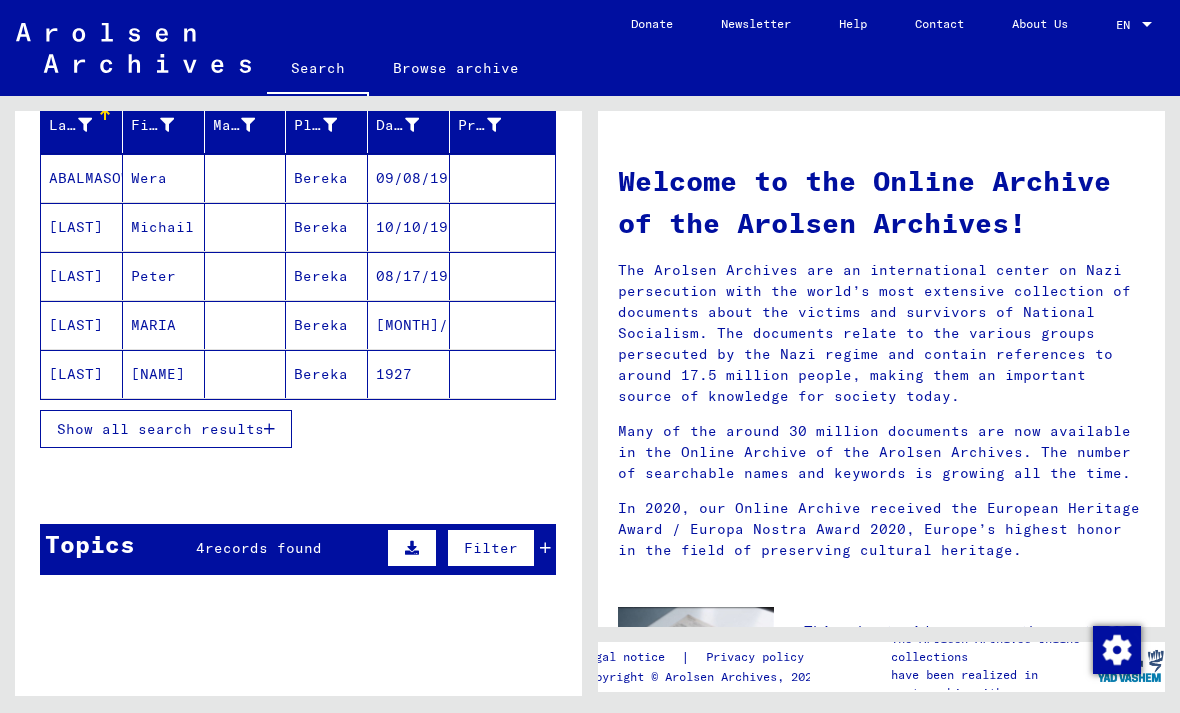 scroll, scrollTop: 251, scrollLeft: 0, axis: vertical 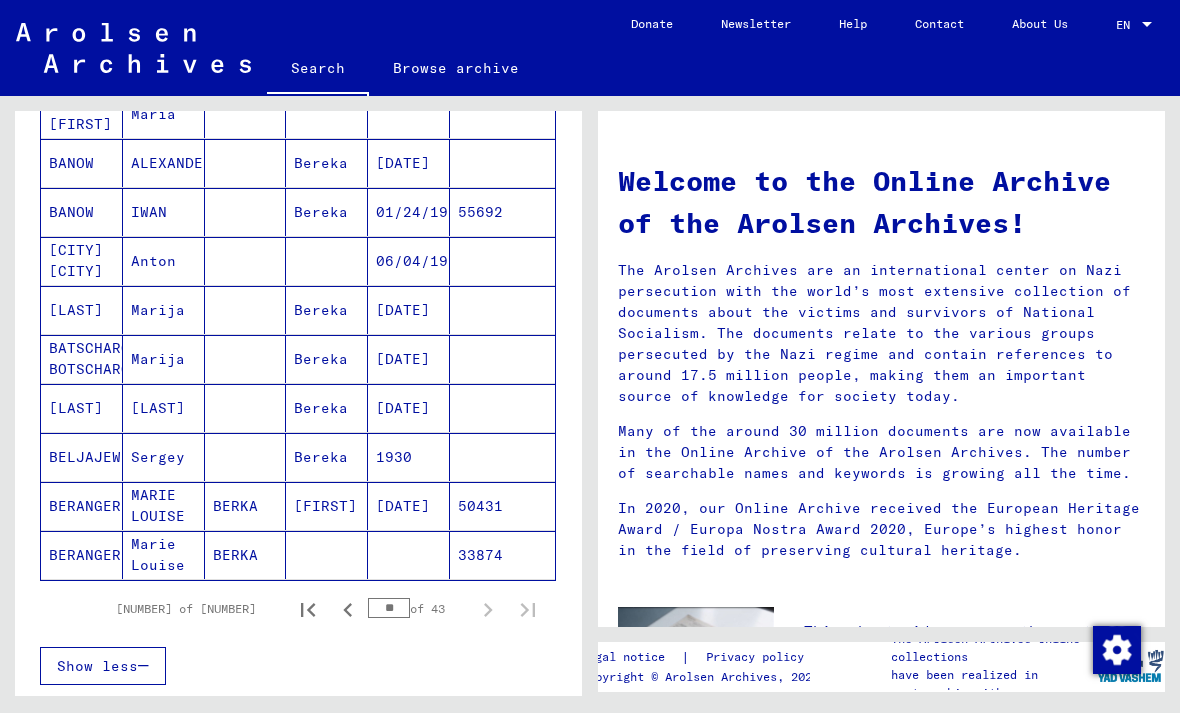click 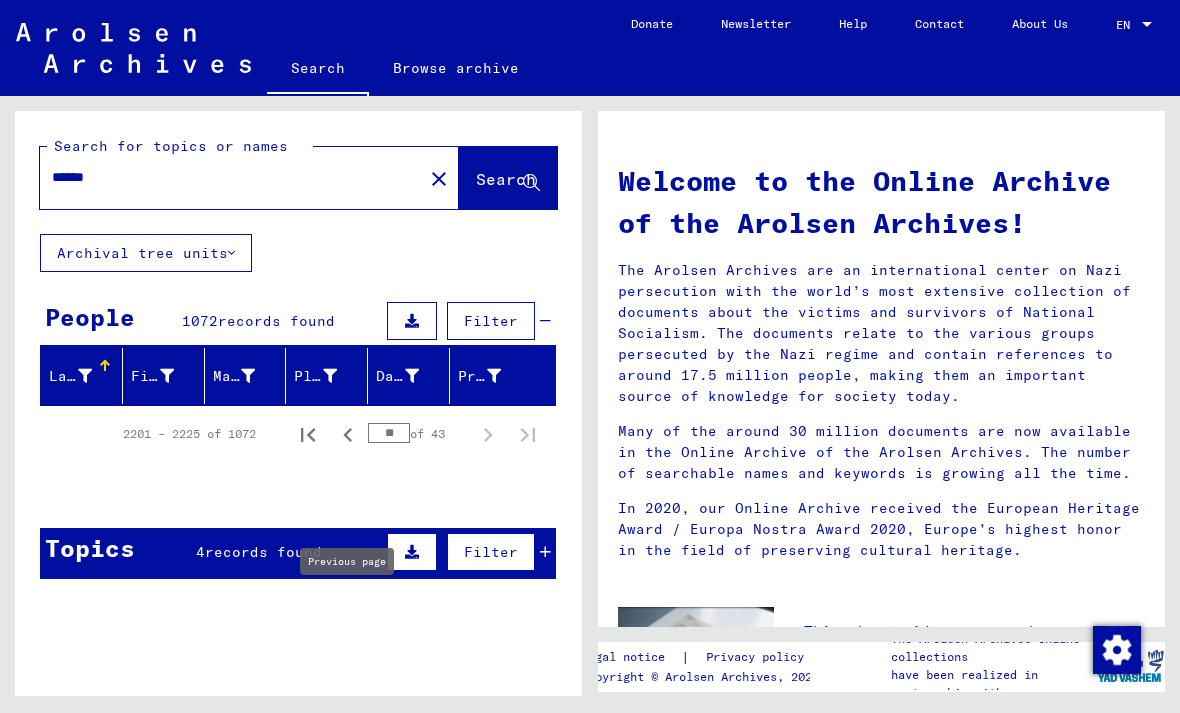 scroll, scrollTop: 0, scrollLeft: 0, axis: both 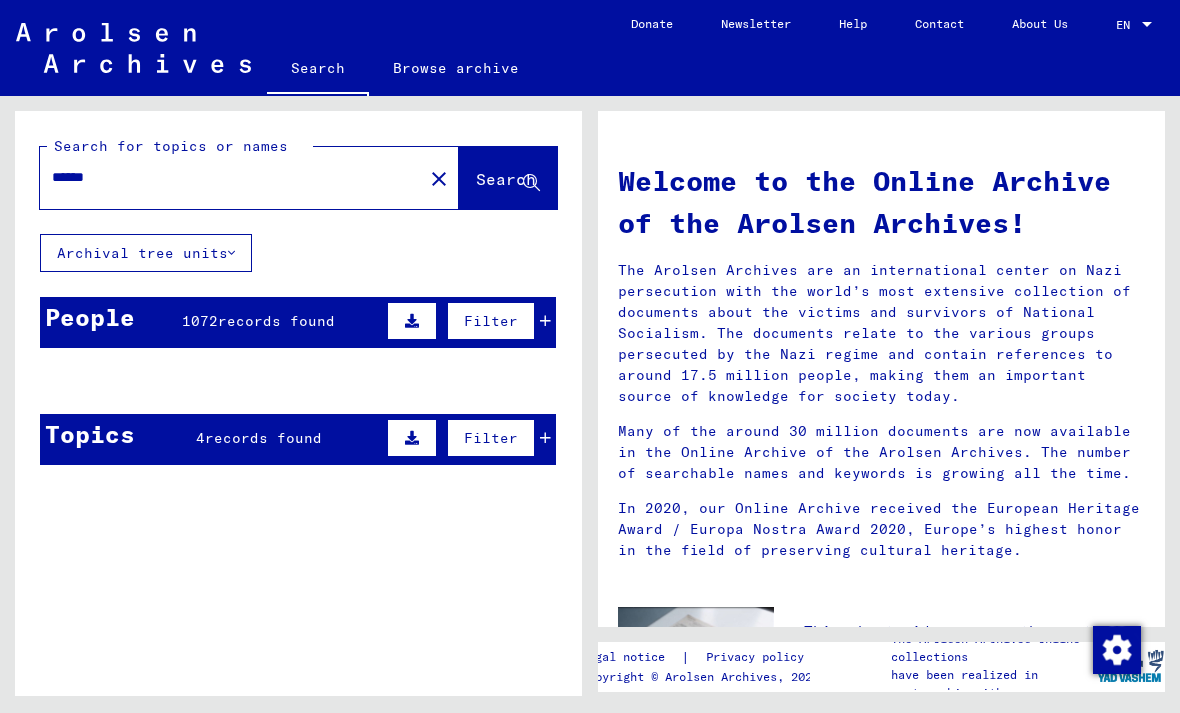 click on "People" at bounding box center [90, 317] 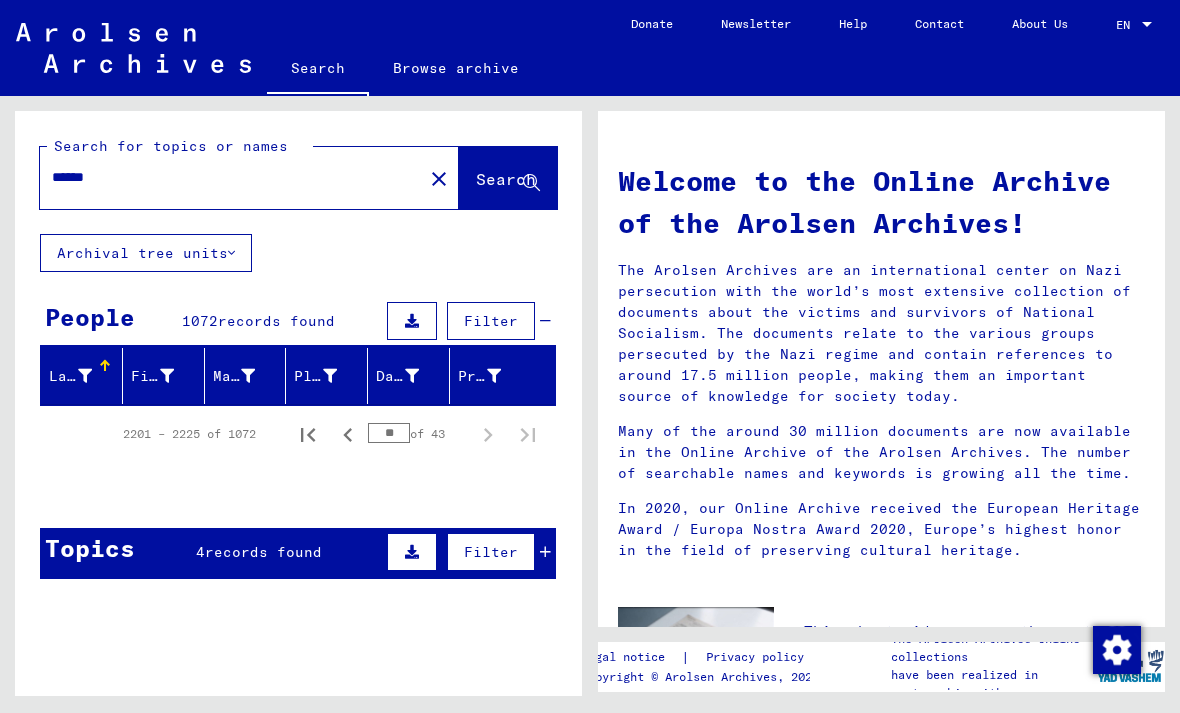 click on "records found" at bounding box center [276, 321] 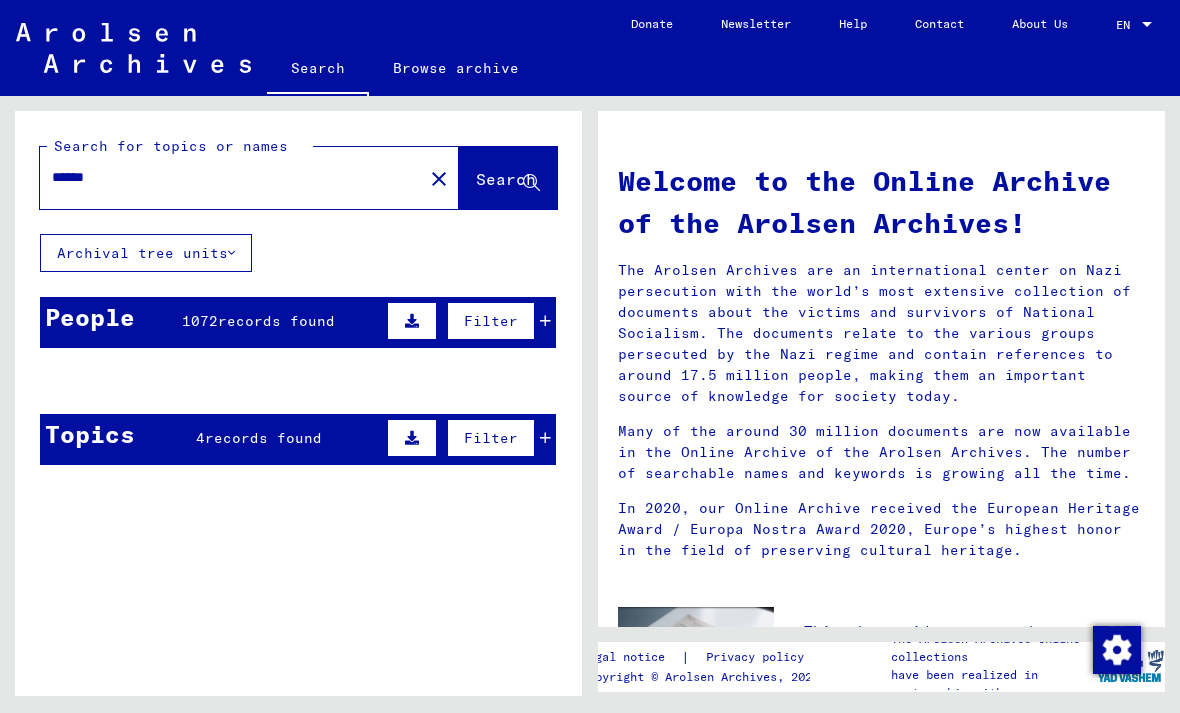 click on "People" at bounding box center [90, 317] 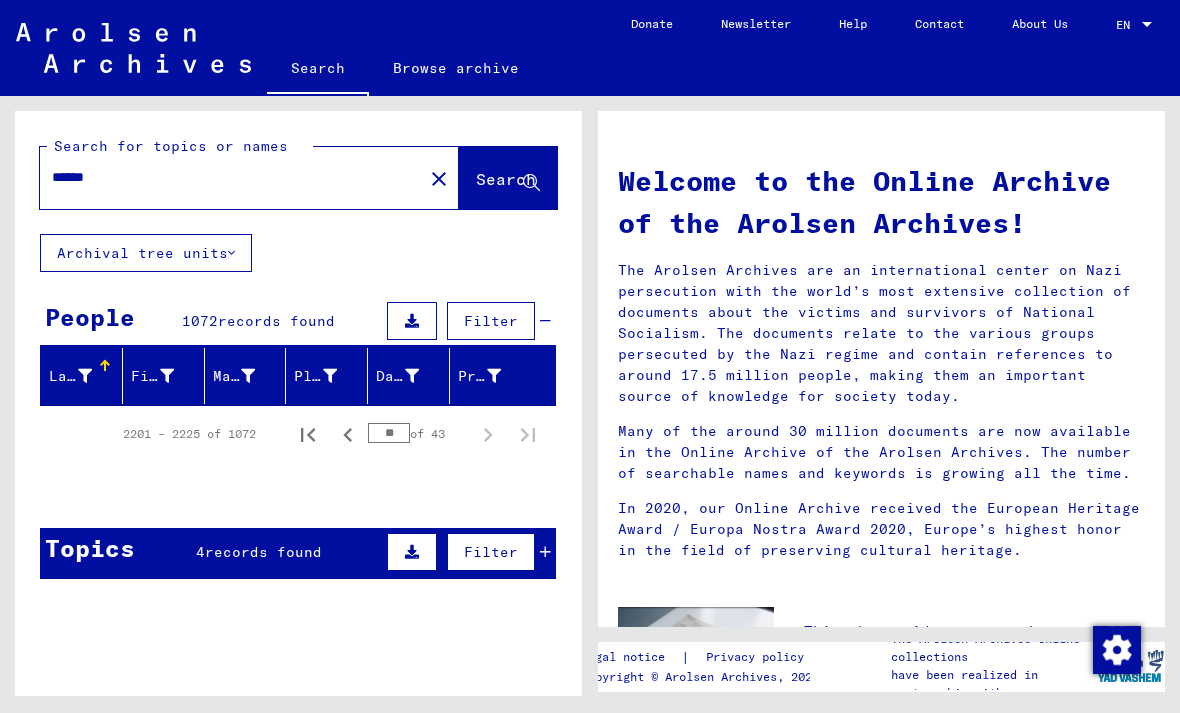 click at bounding box center (85, 376) 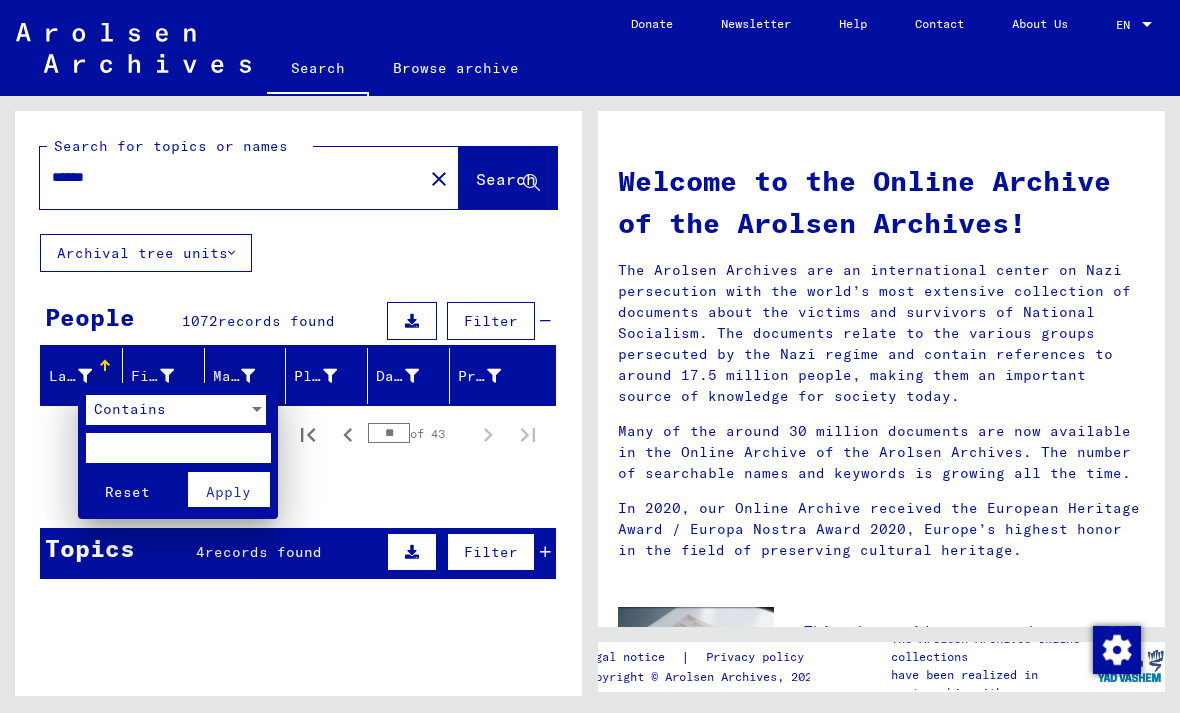 click at bounding box center [590, 356] 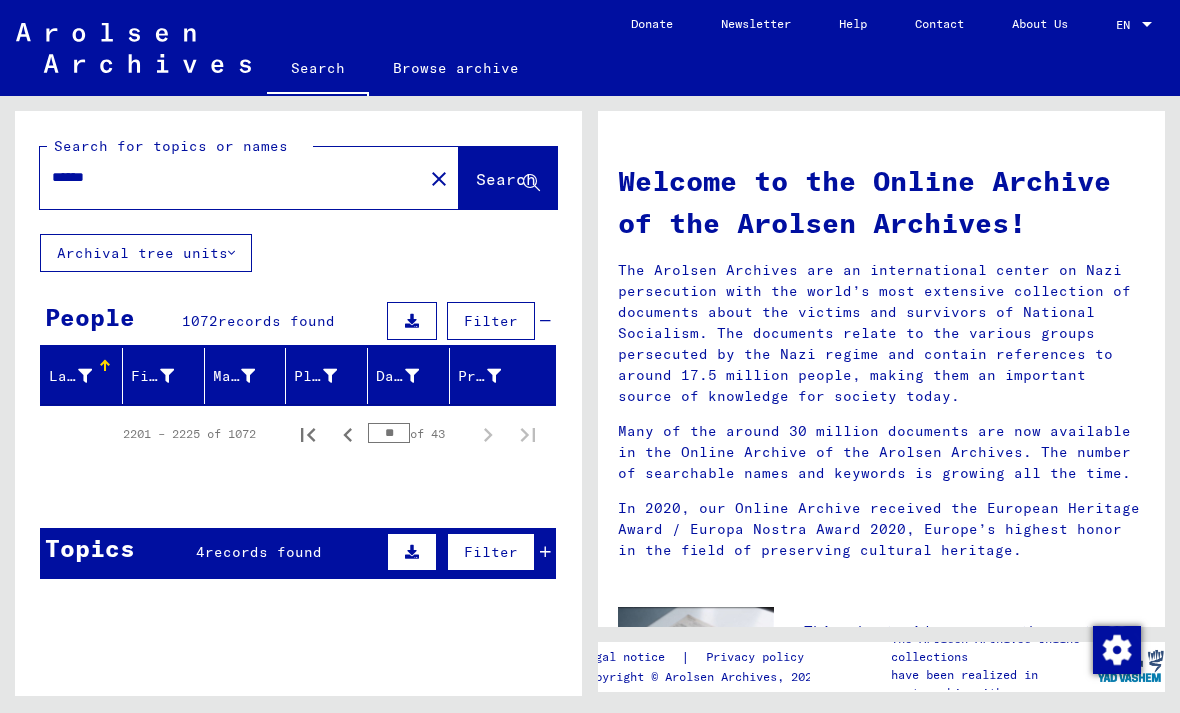click on "records found" at bounding box center (276, 321) 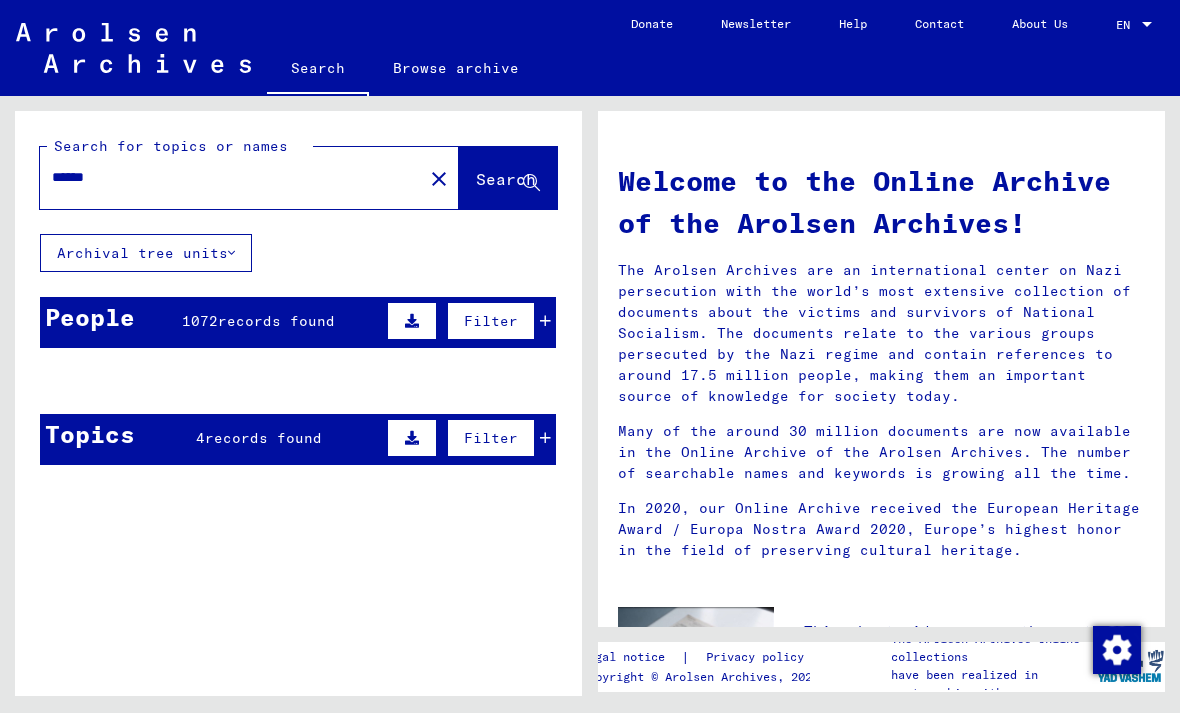 click on "records found" at bounding box center [276, 321] 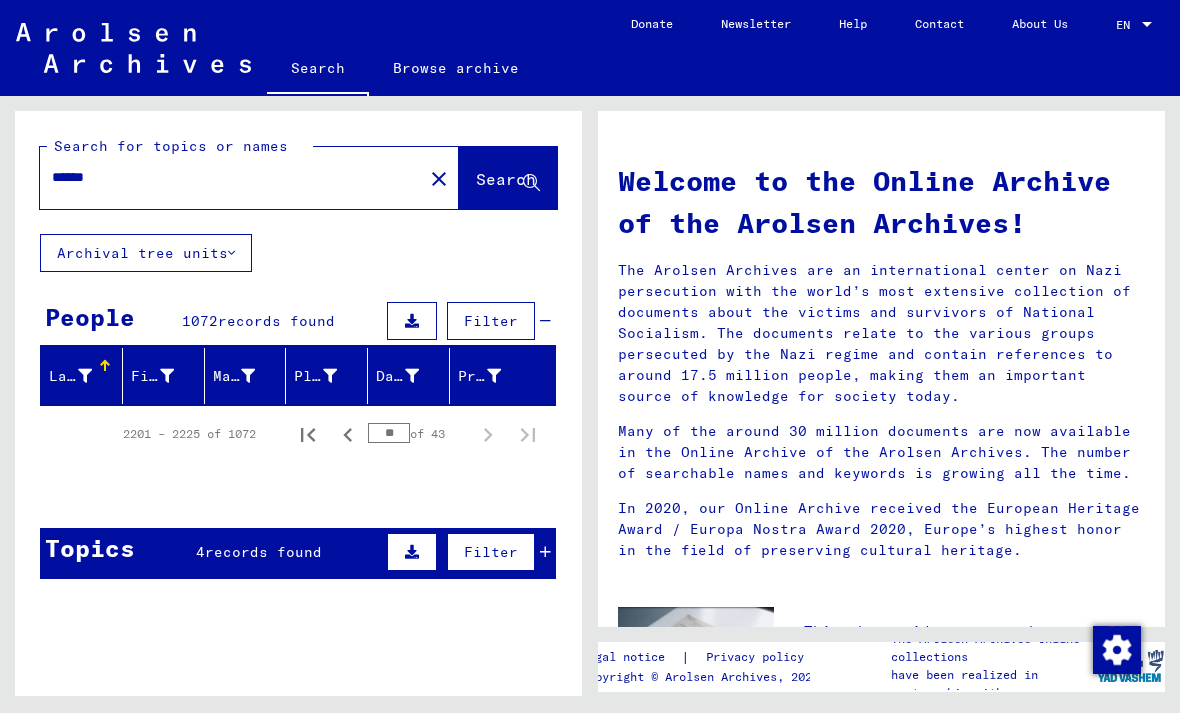 click on "records found" at bounding box center [263, 552] 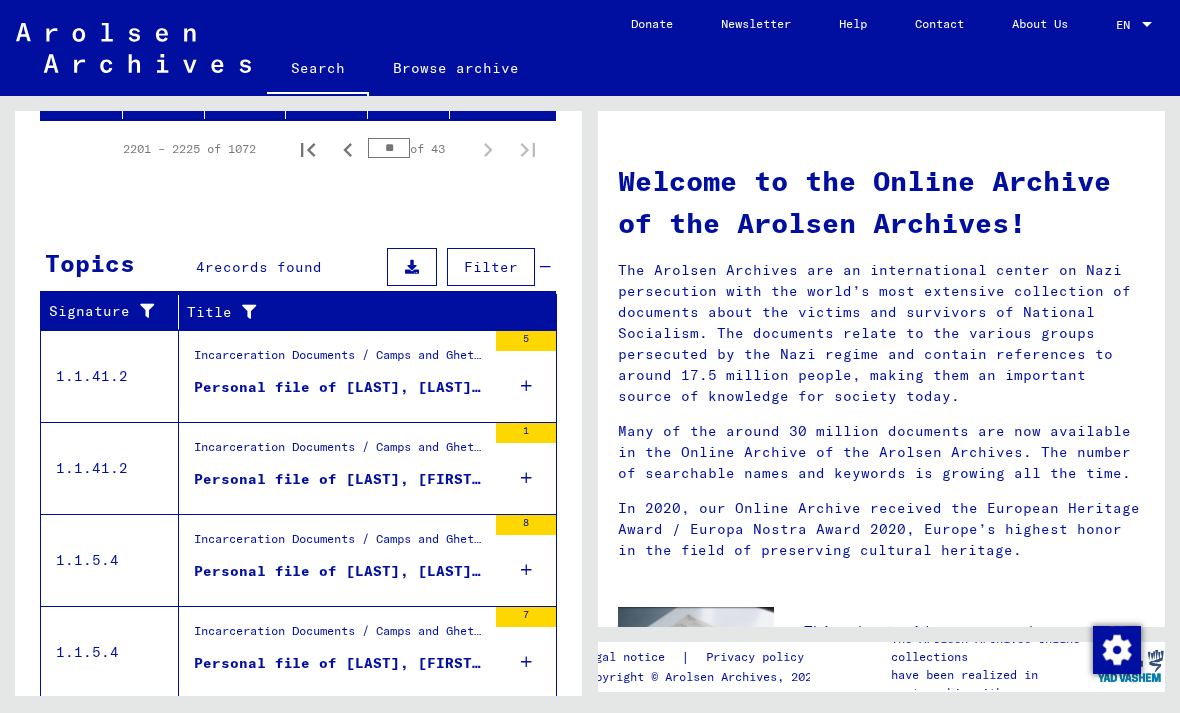 scroll, scrollTop: 283, scrollLeft: 0, axis: vertical 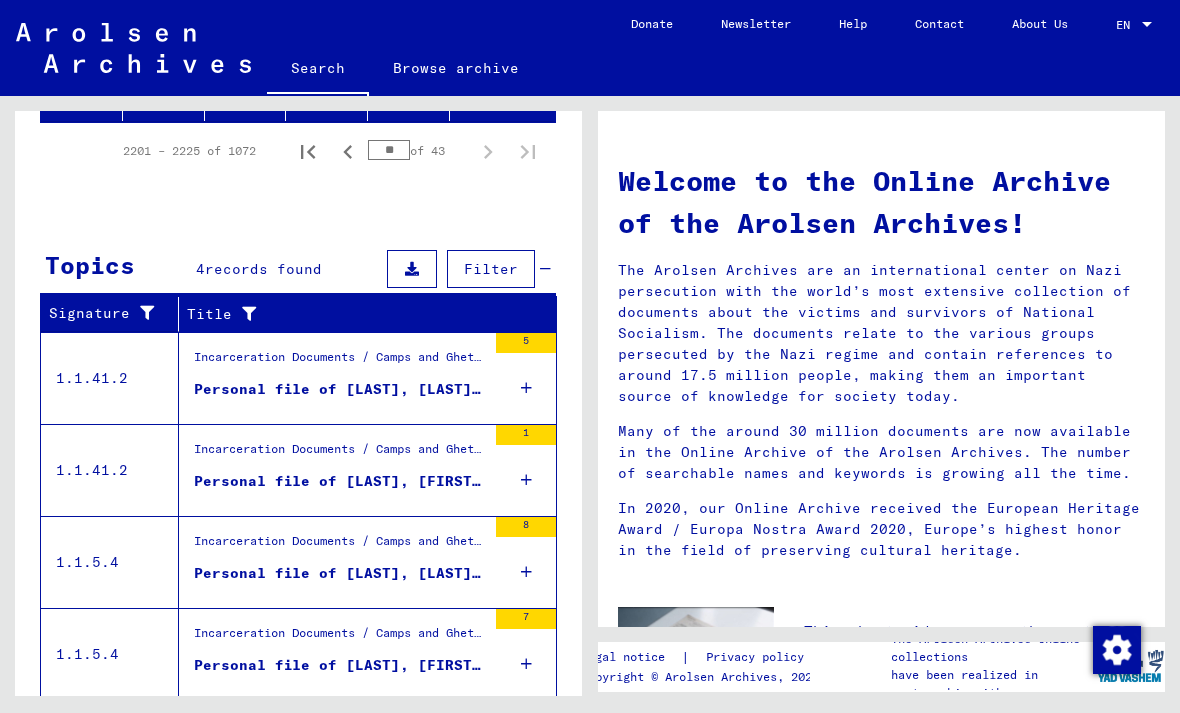 click on "Personal file of [LAST], [LAST], born on [DATE], born in [CITY], Kr. [CITY]" at bounding box center [340, 389] 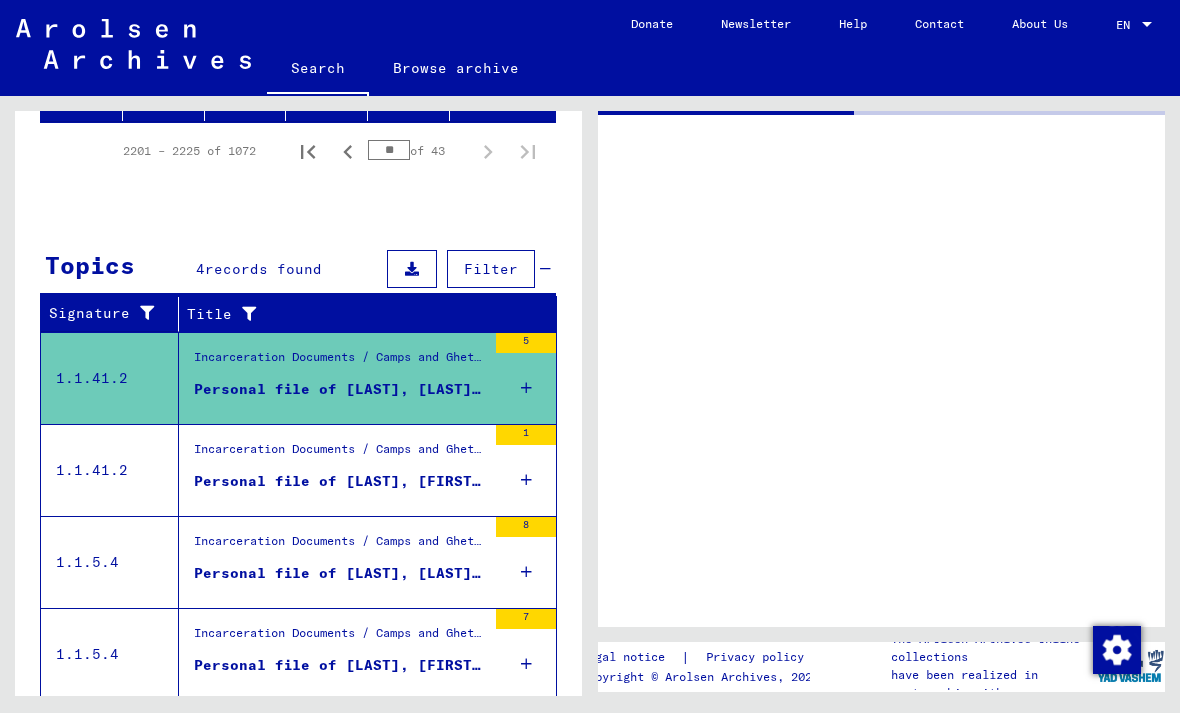 scroll, scrollTop: 225, scrollLeft: 0, axis: vertical 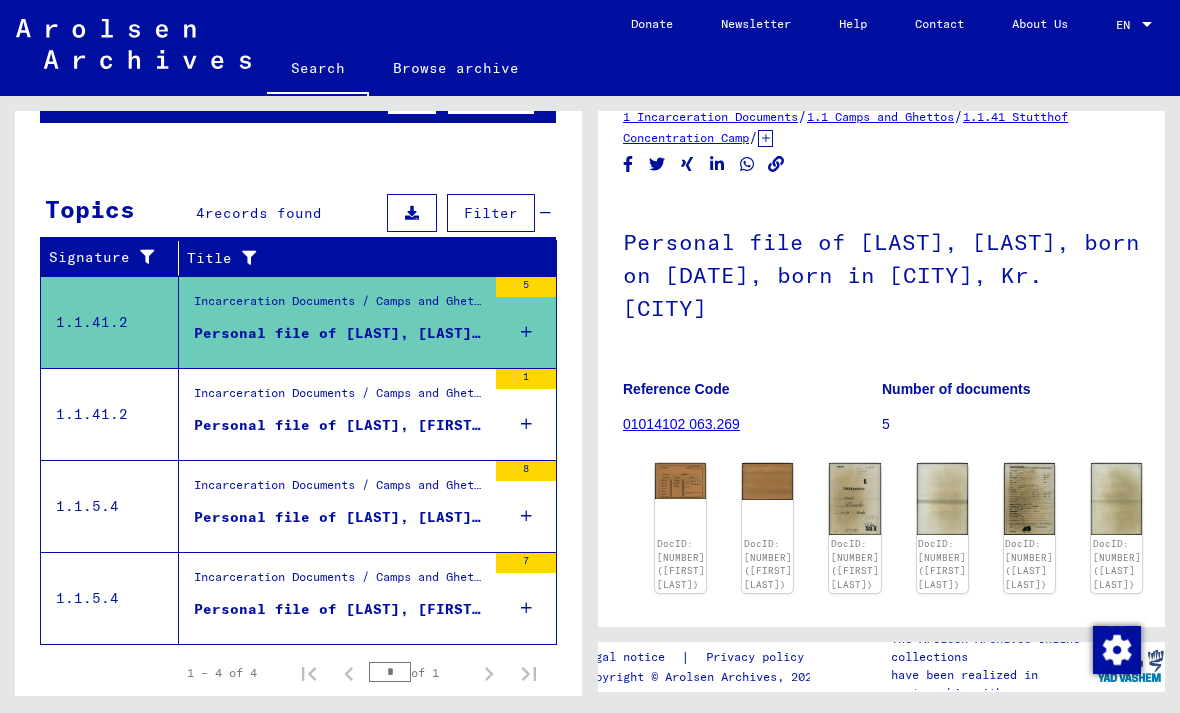 click 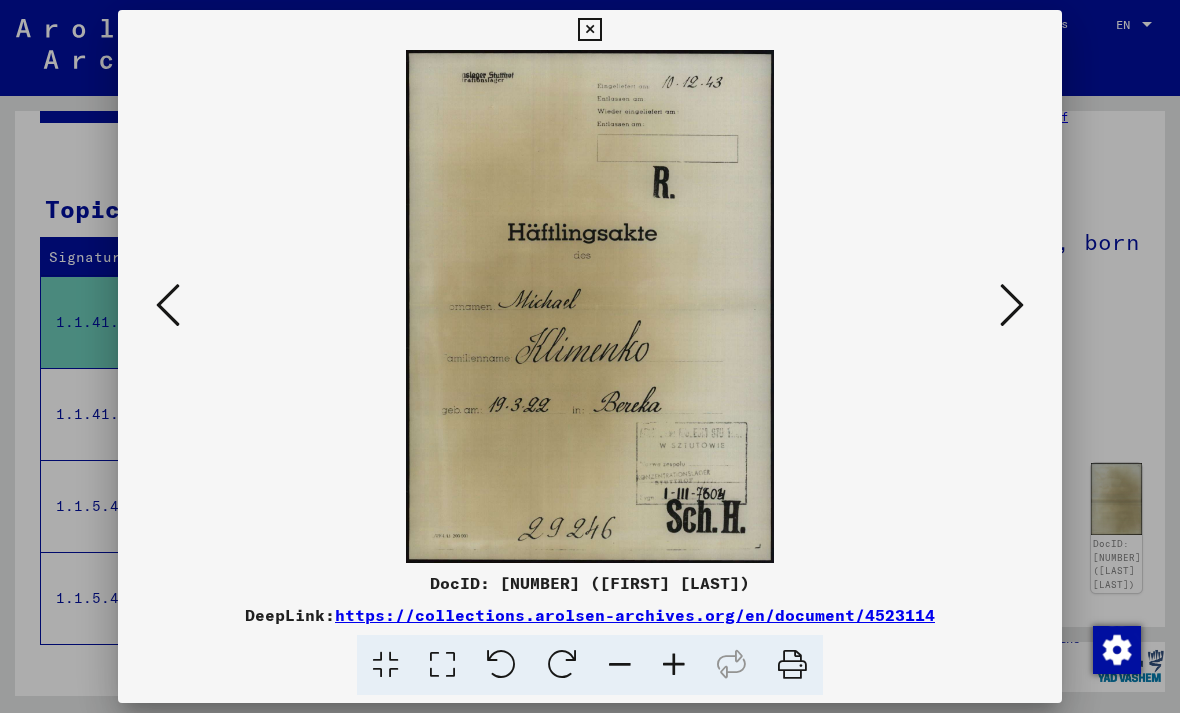 click at bounding box center [1012, 305] 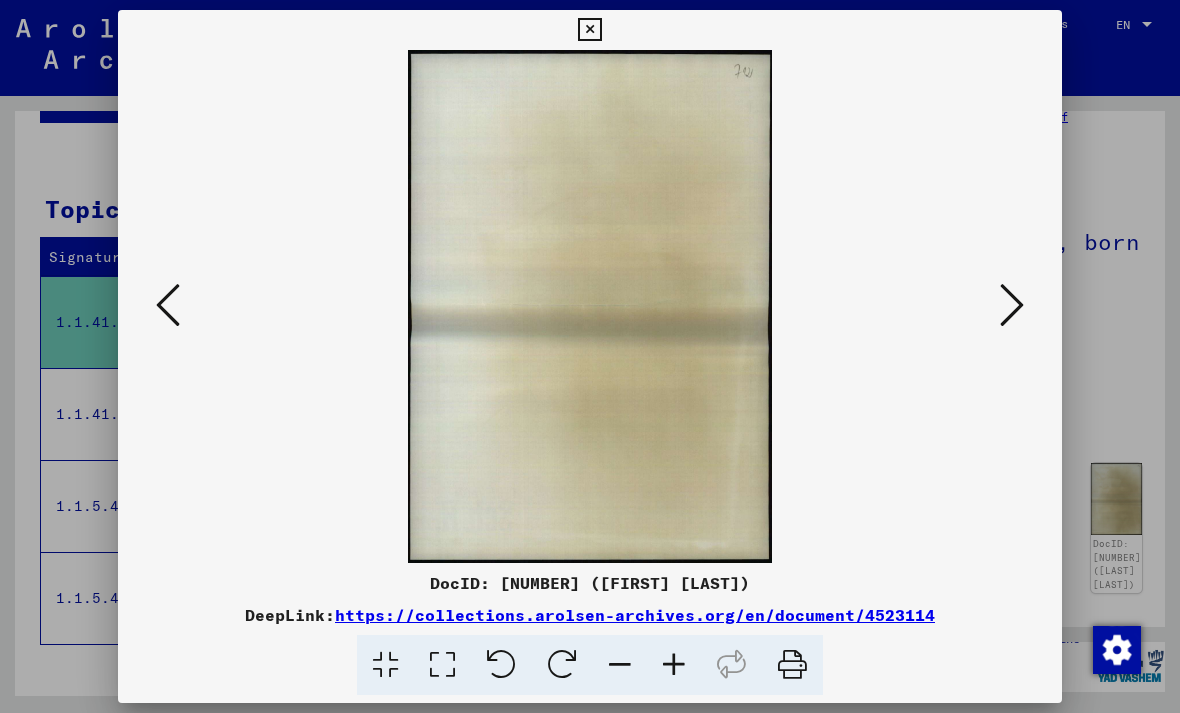 click at bounding box center (1012, 305) 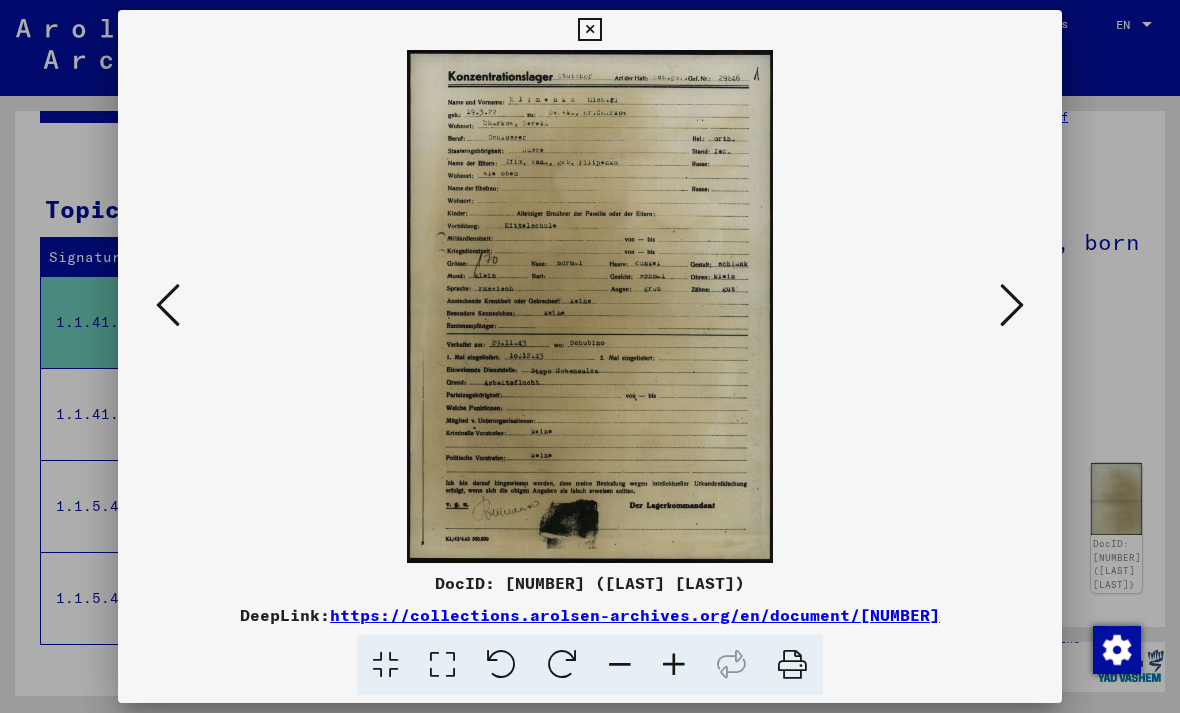click at bounding box center (1012, 305) 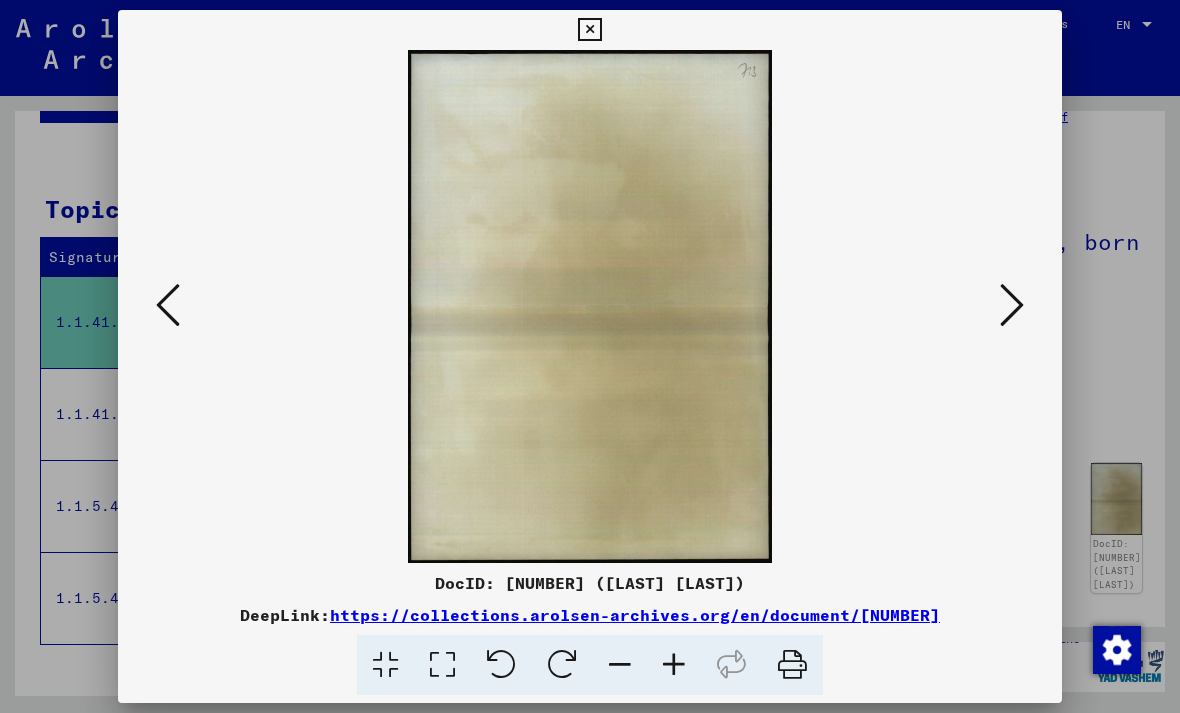 click at bounding box center [1012, 305] 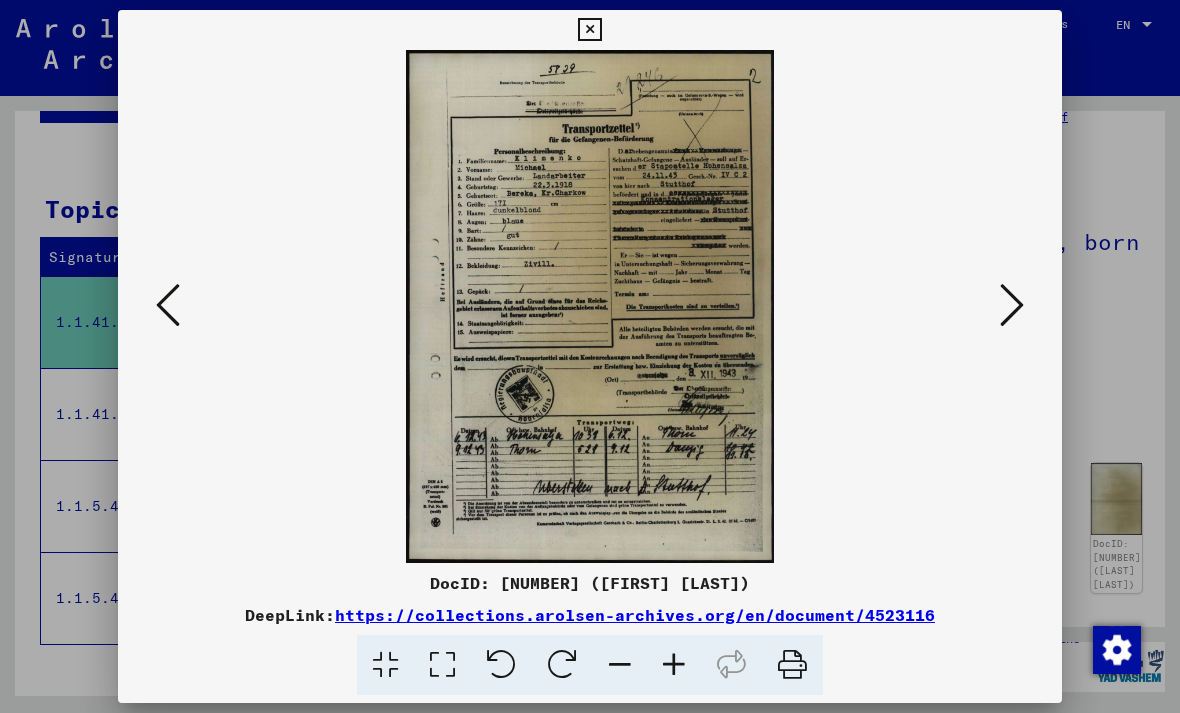 click at bounding box center (589, 30) 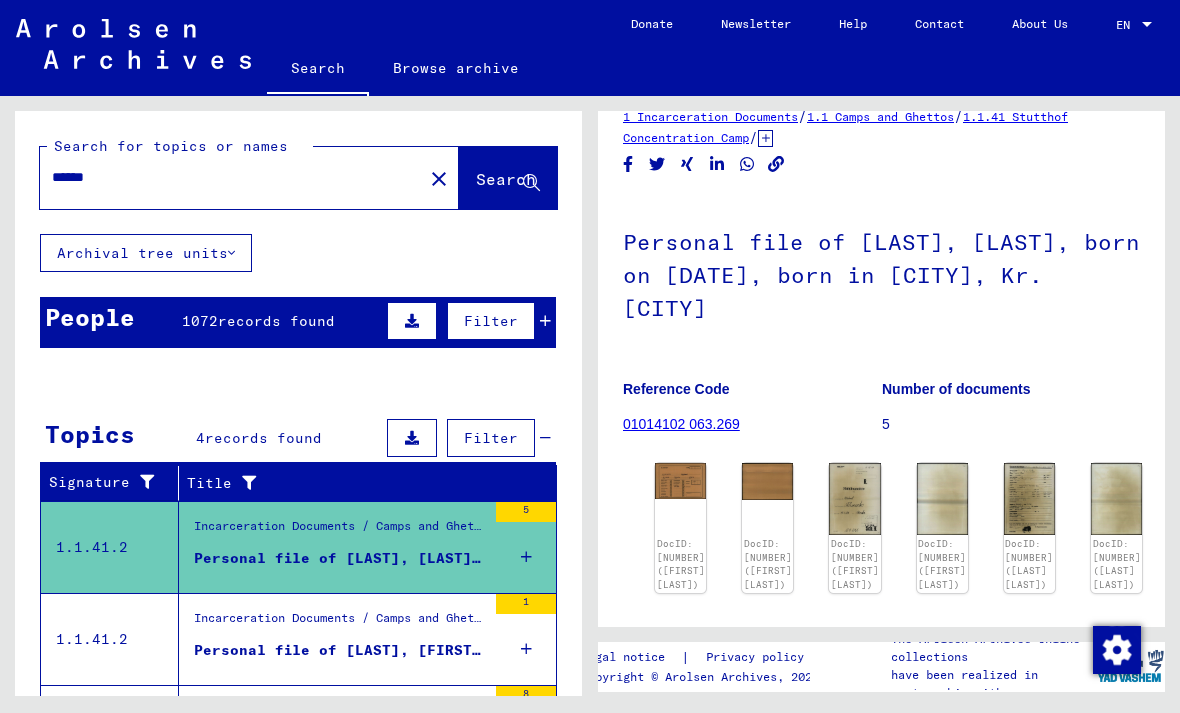 scroll, scrollTop: 0, scrollLeft: 0, axis: both 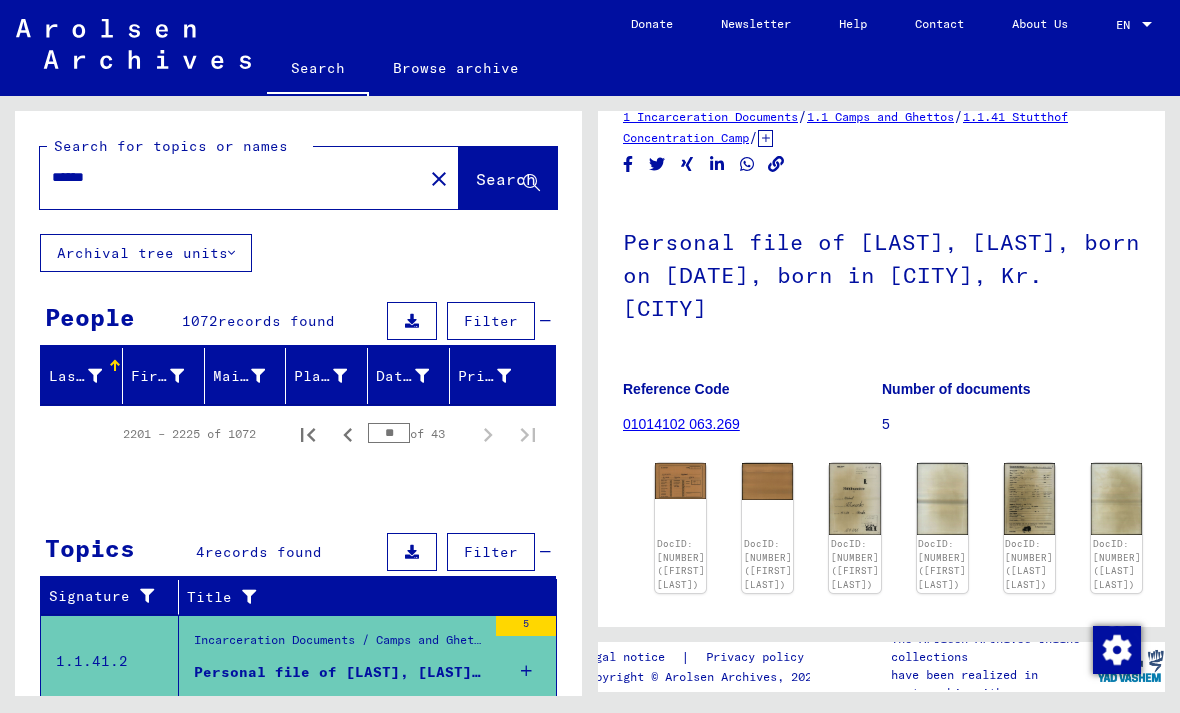 click 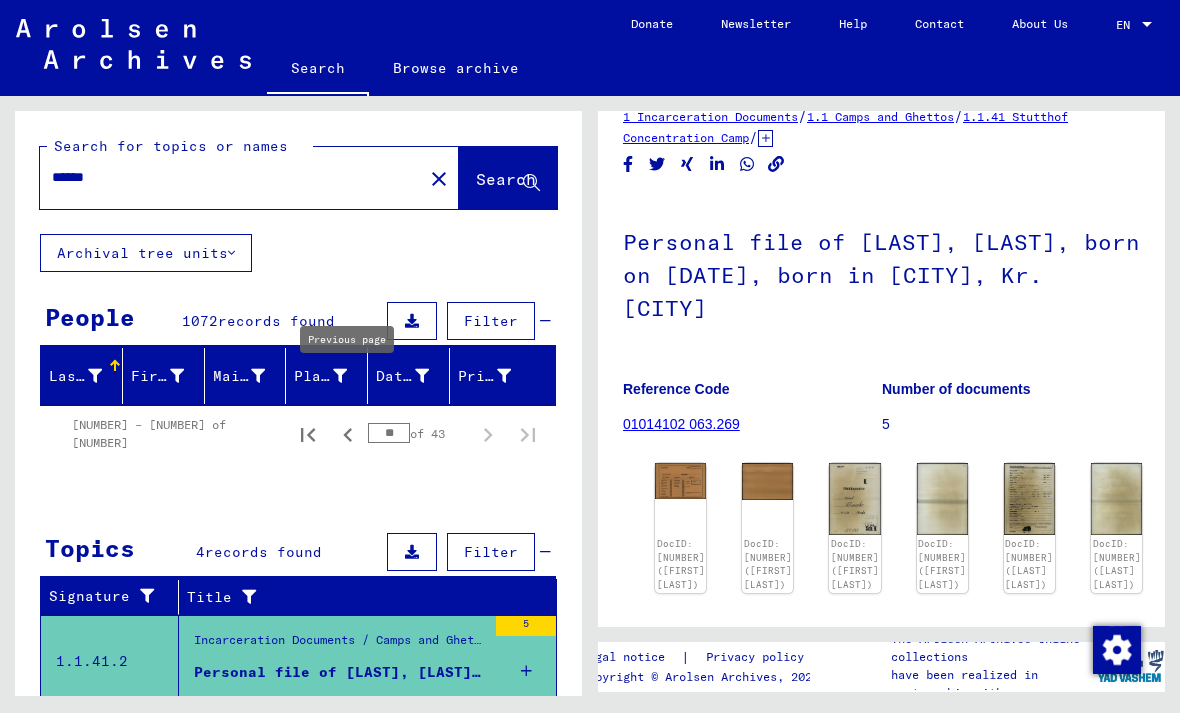 click 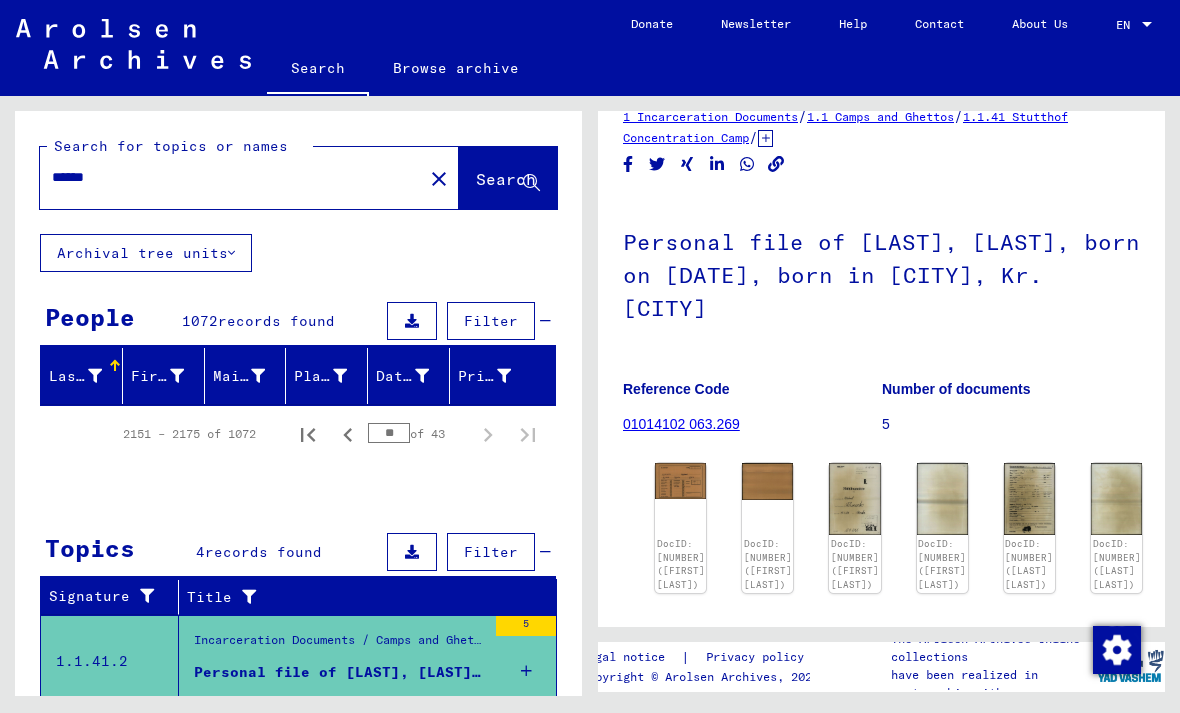 click 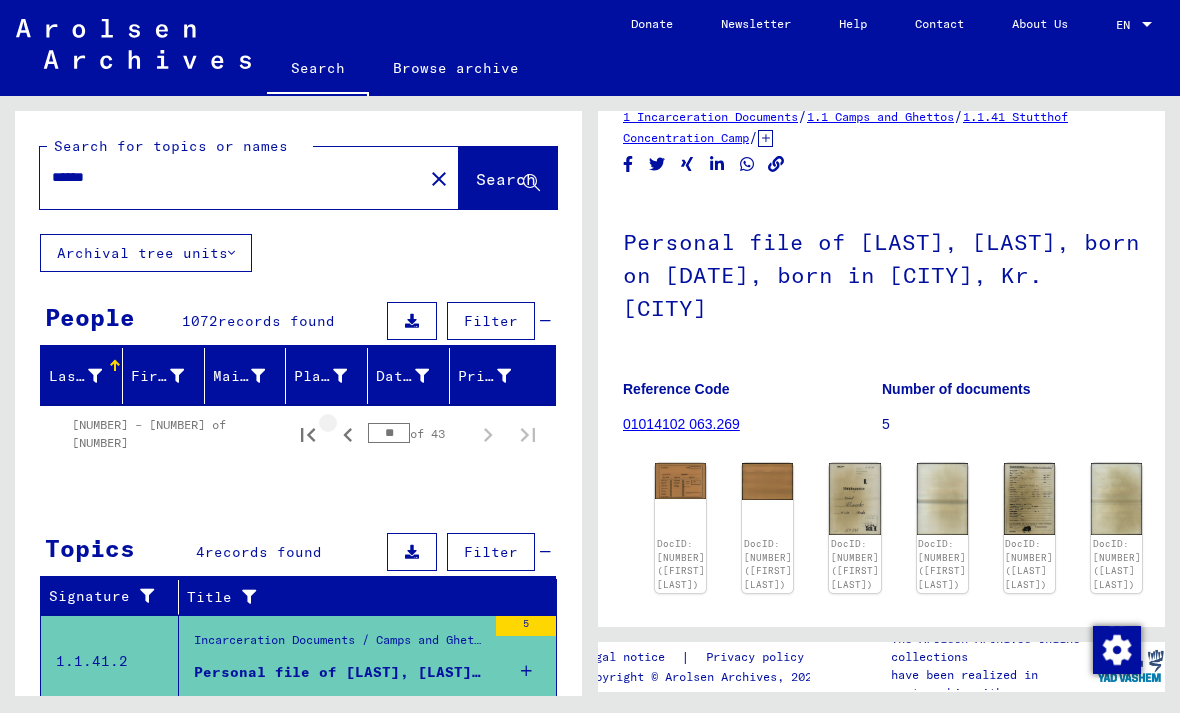 click 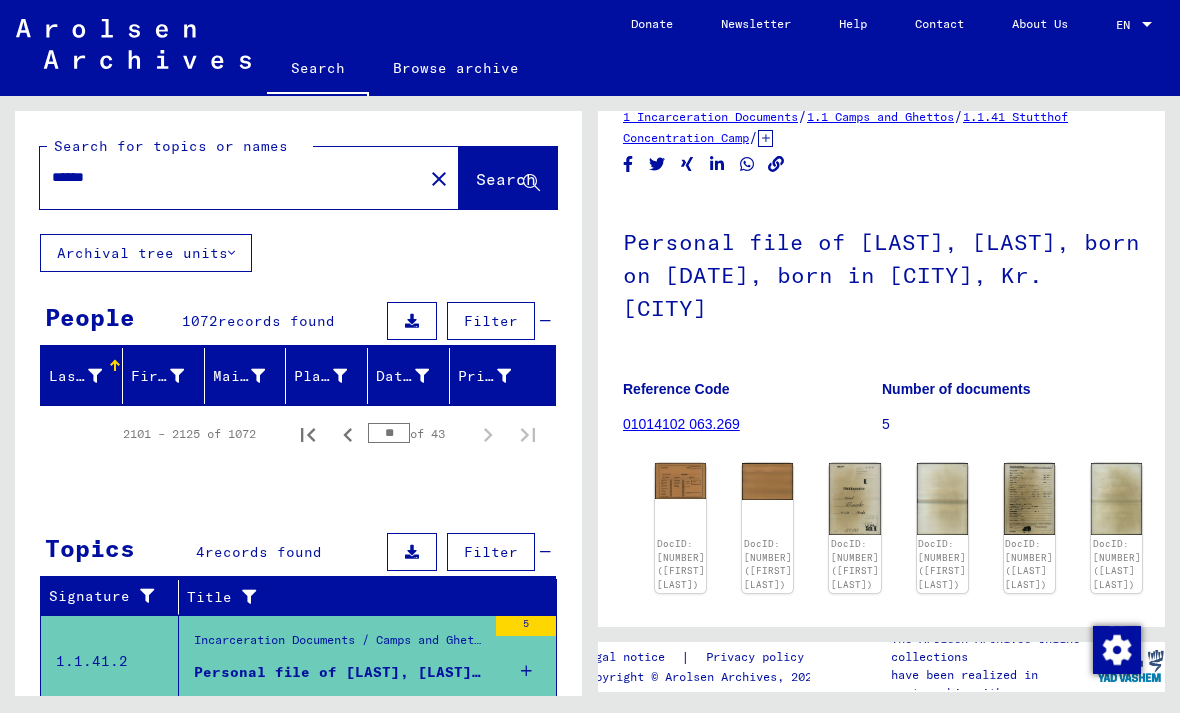 click 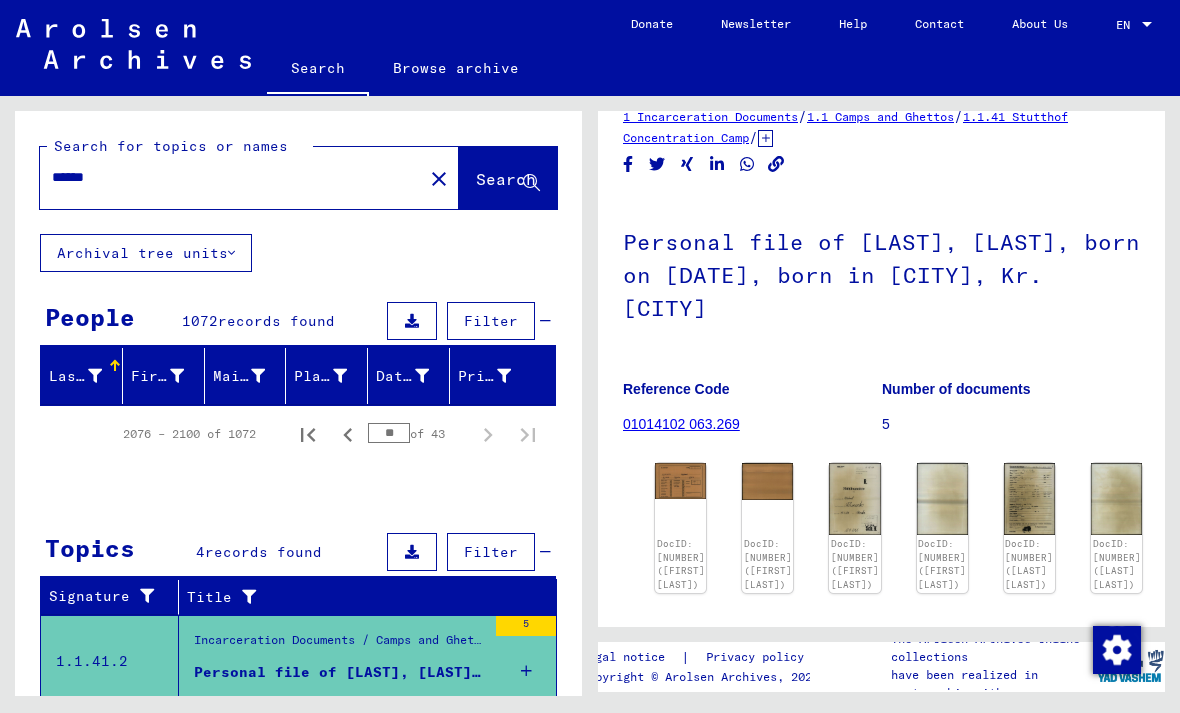 scroll, scrollTop: -2, scrollLeft: 0, axis: vertical 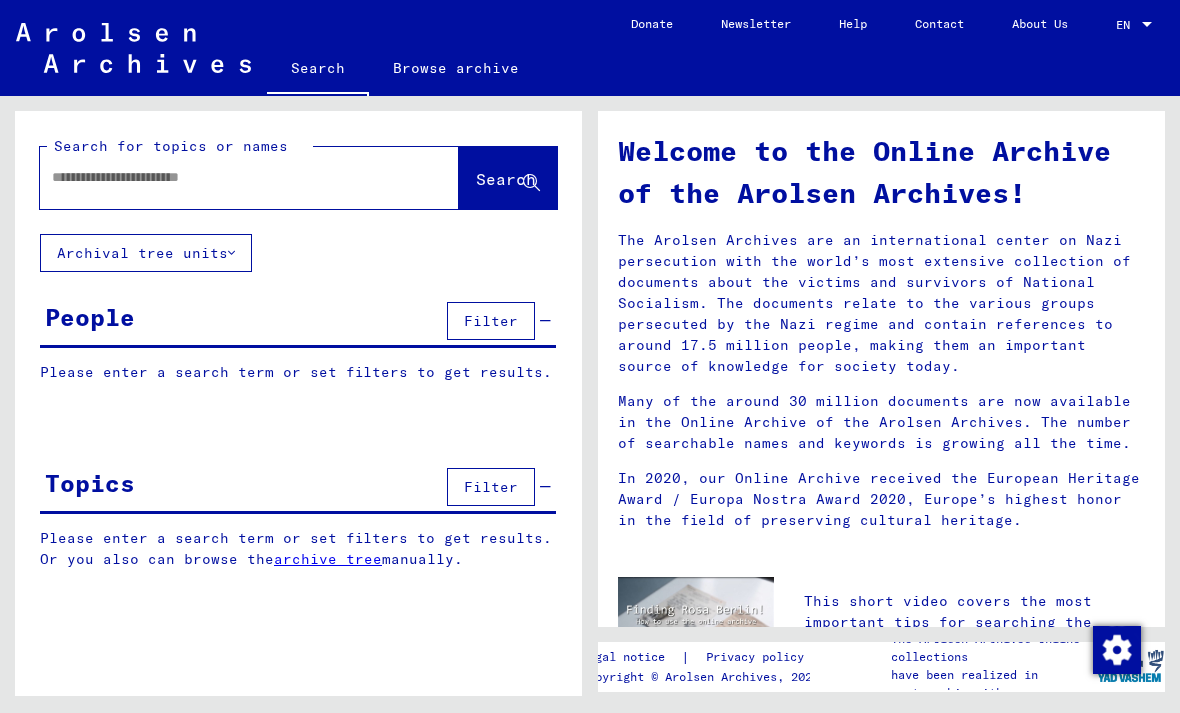 click at bounding box center [225, 177] 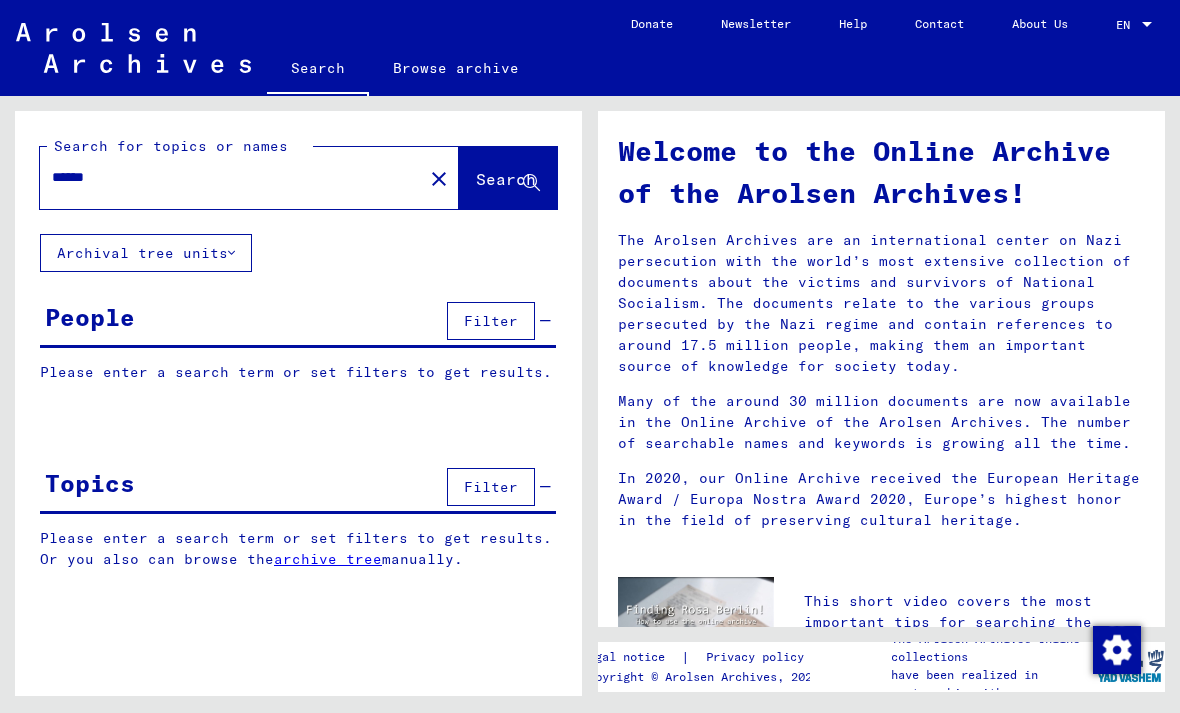 type on "******" 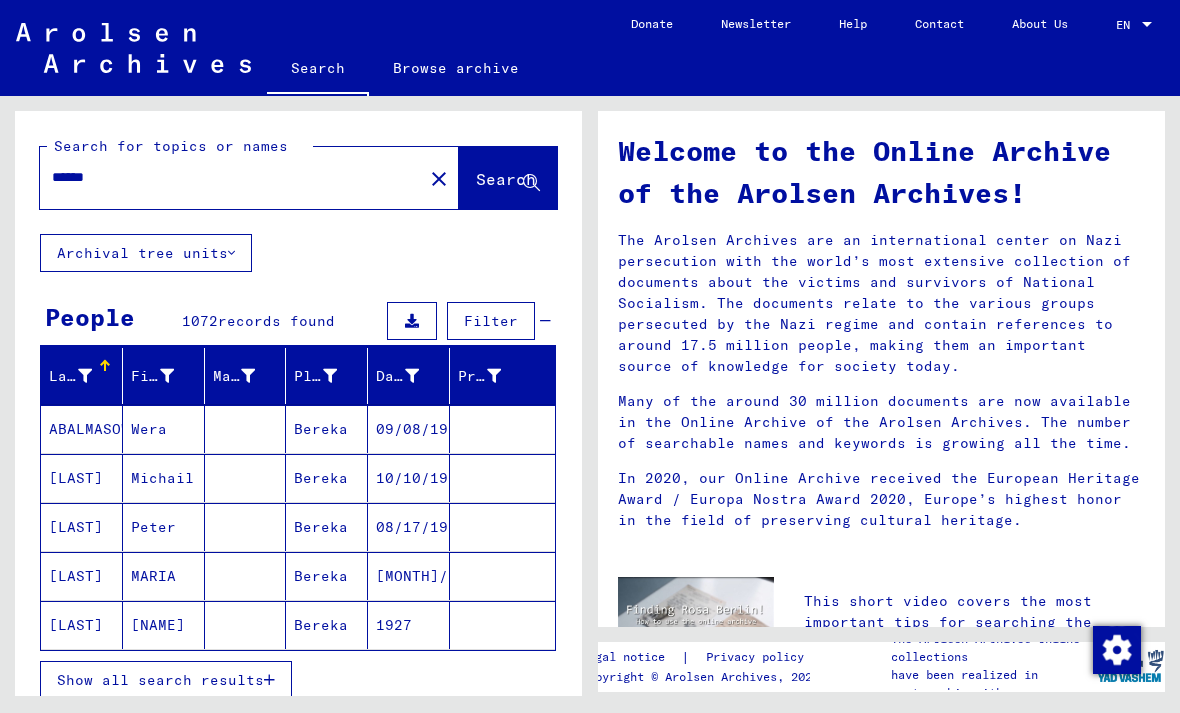 click on "Show all search results" at bounding box center [160, 680] 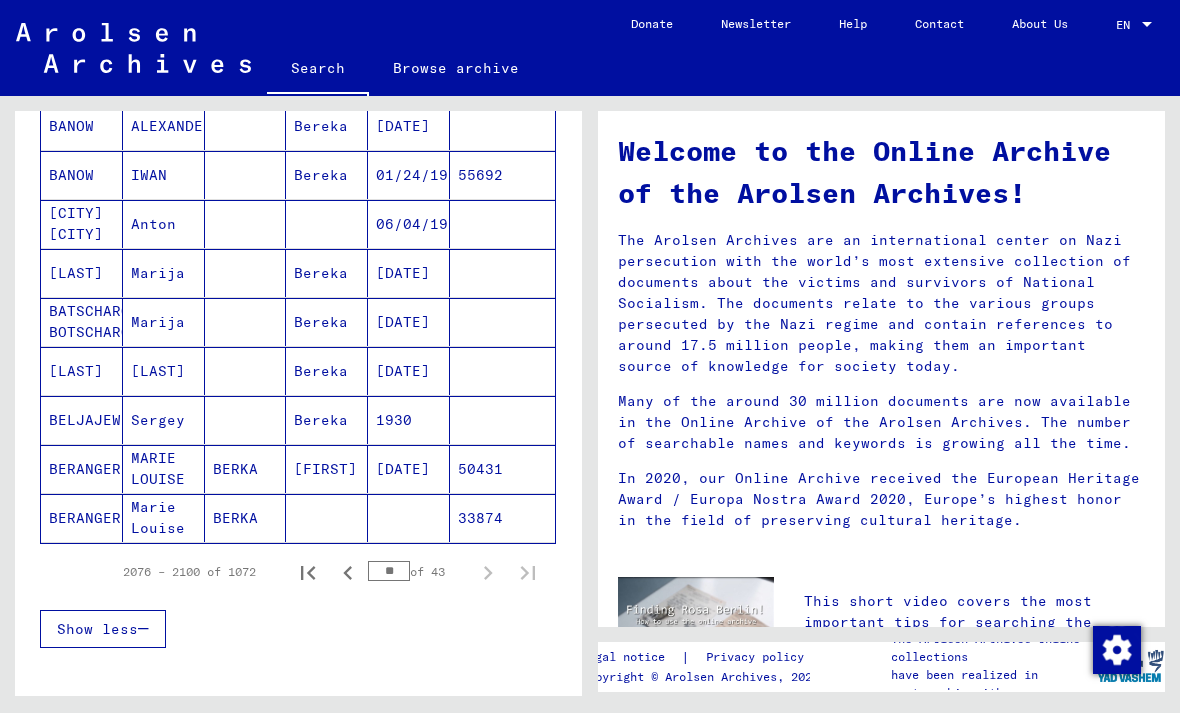 scroll, scrollTop: 1088, scrollLeft: 0, axis: vertical 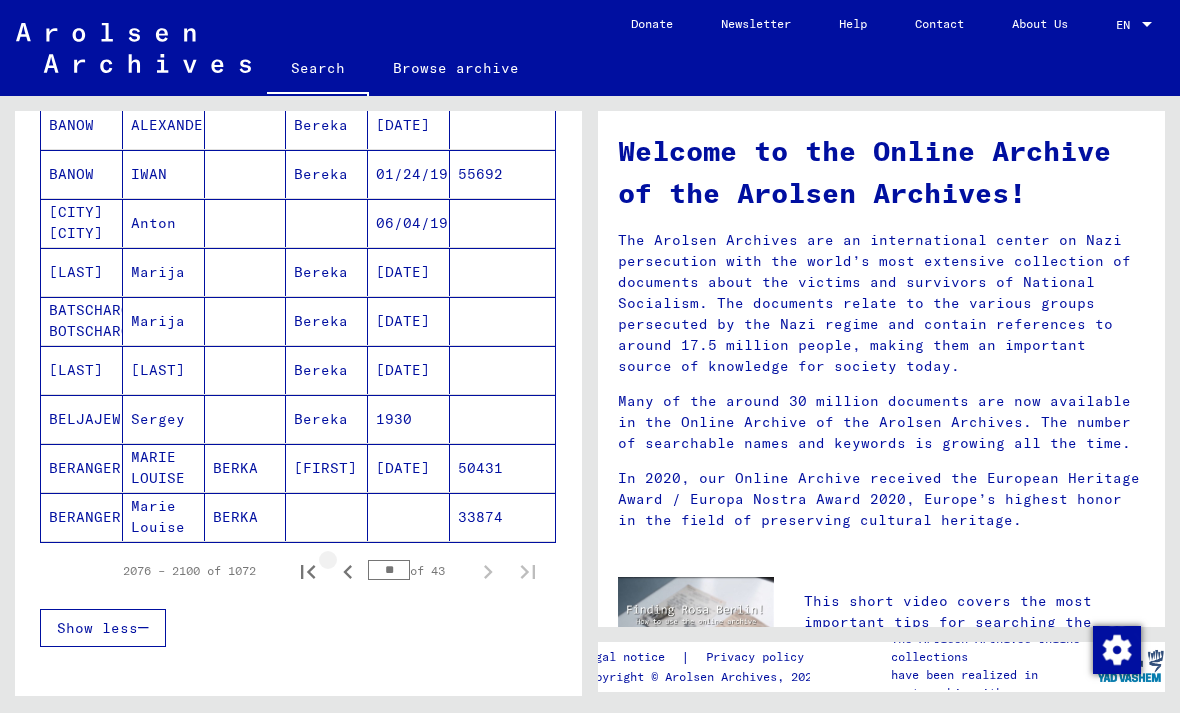 click 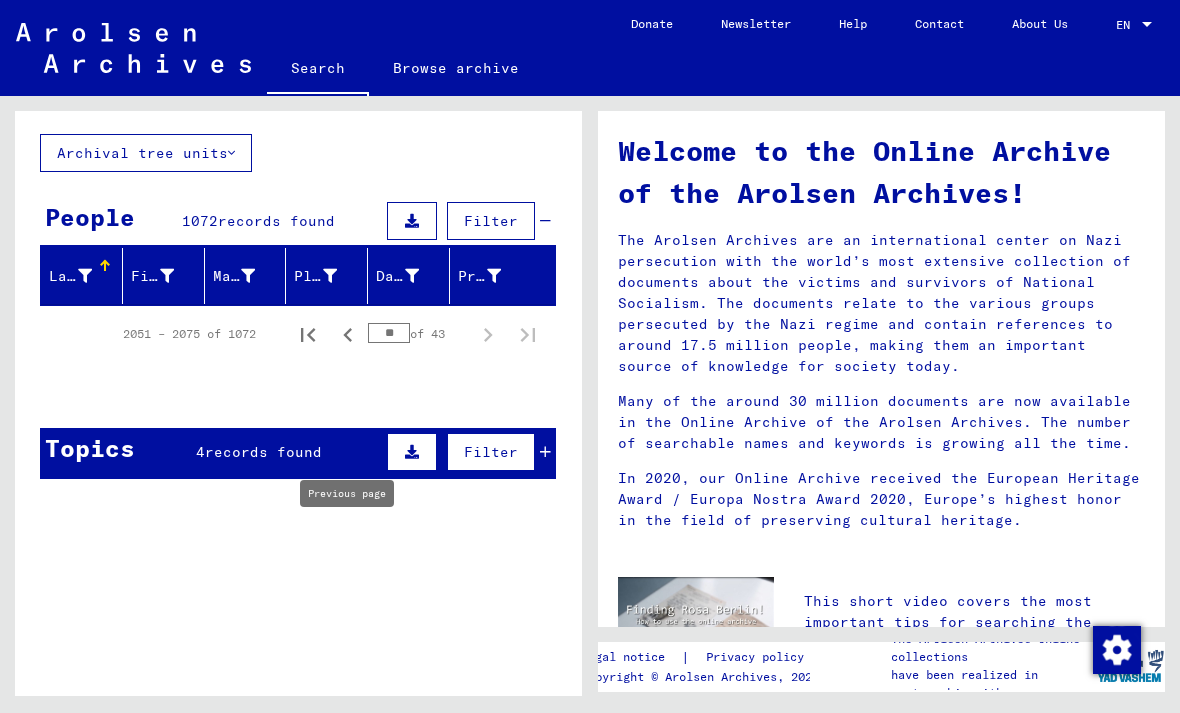 scroll, scrollTop: 98, scrollLeft: 0, axis: vertical 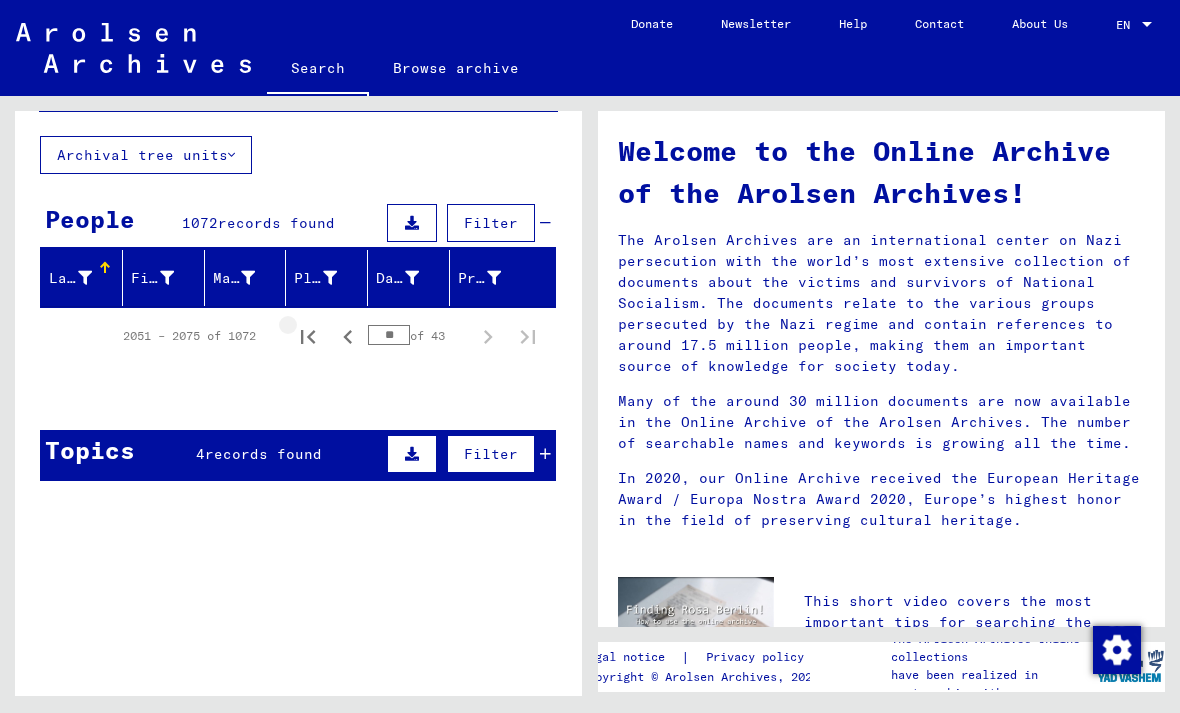 click 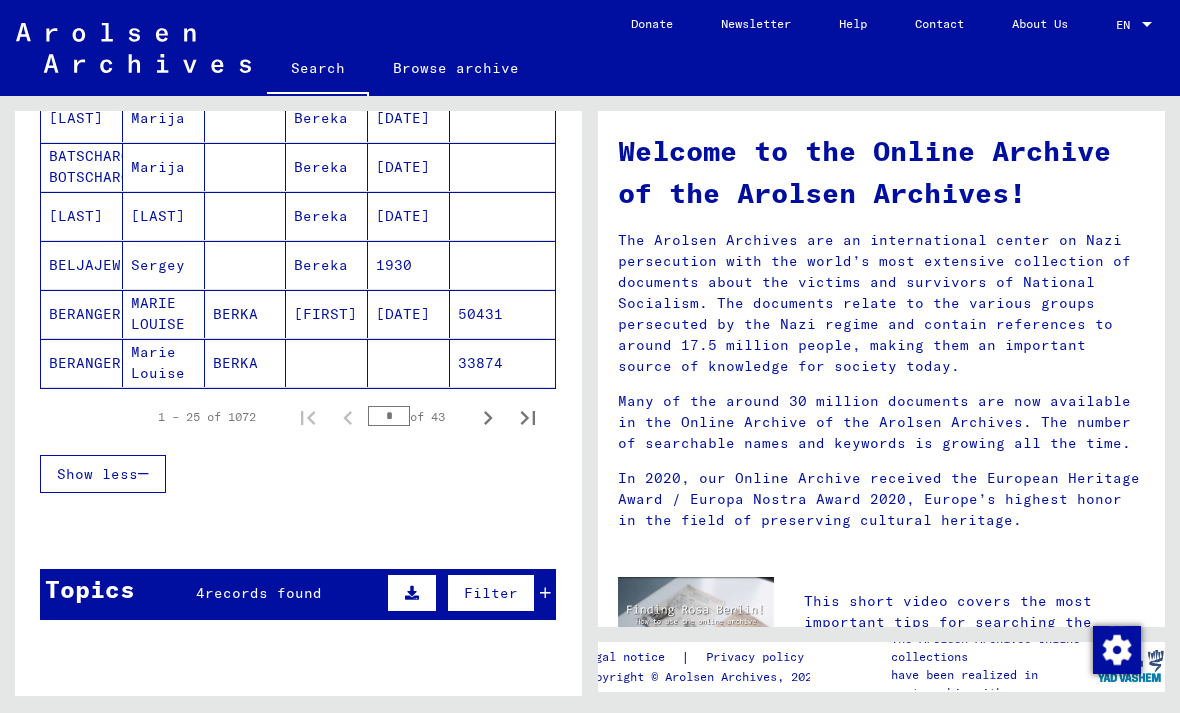 scroll, scrollTop: 1240, scrollLeft: 0, axis: vertical 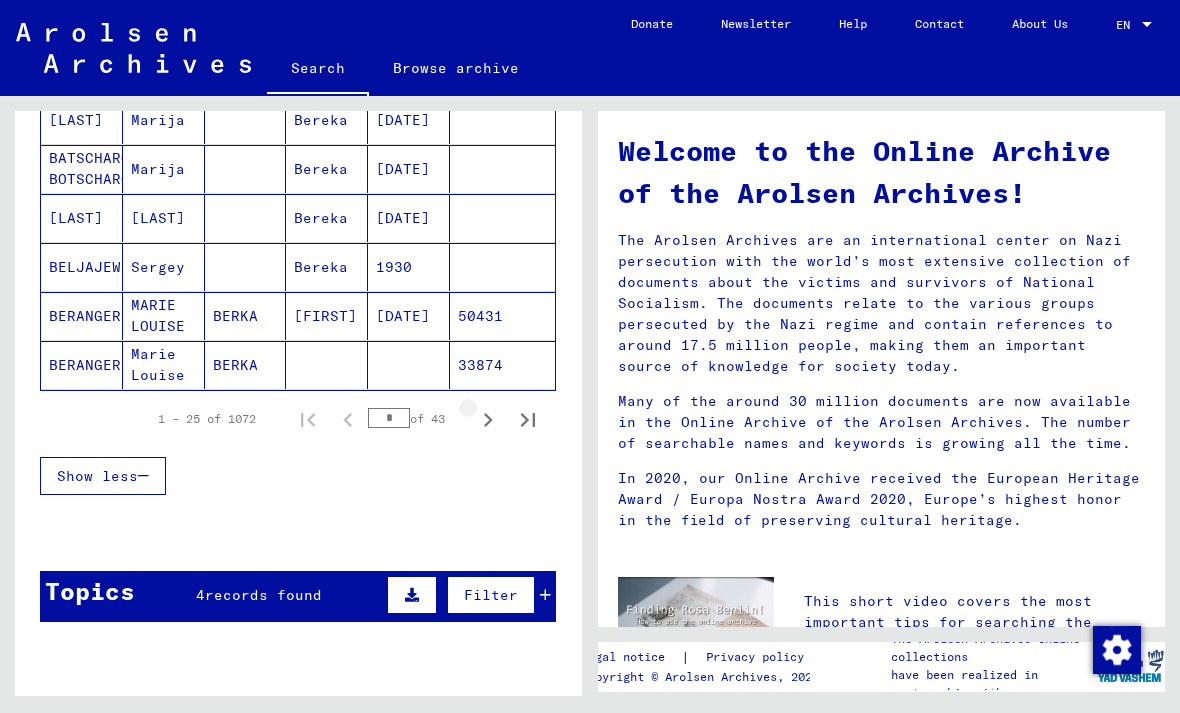 click 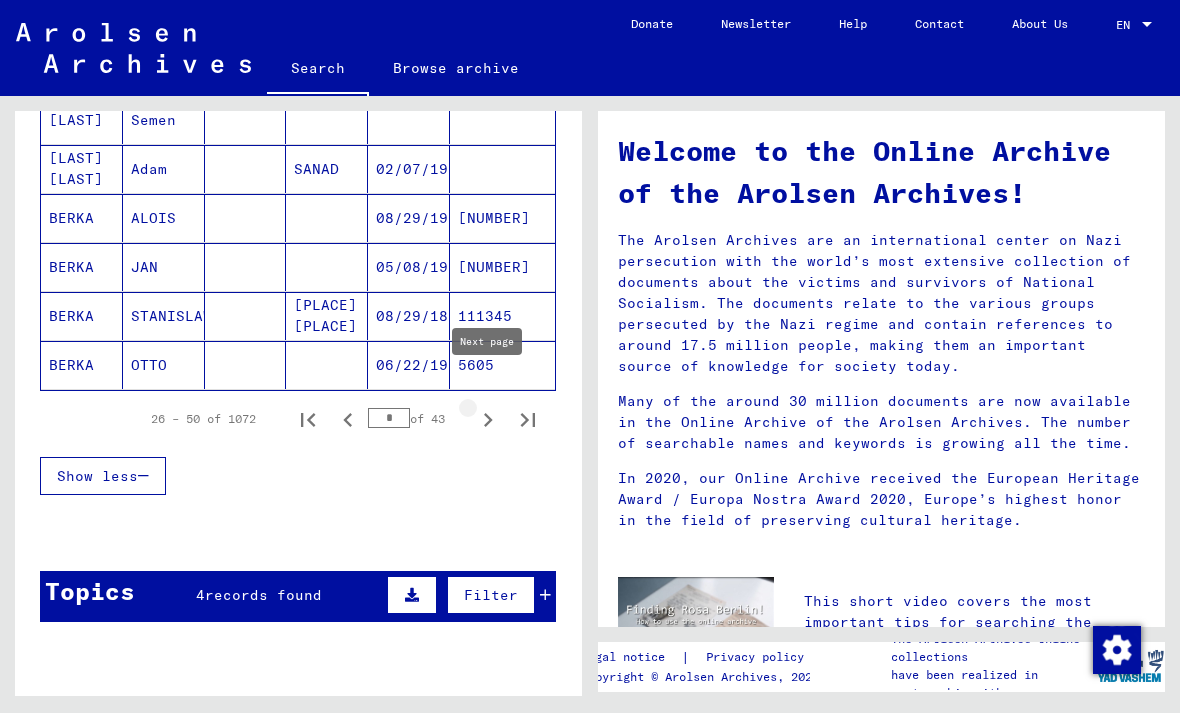 click 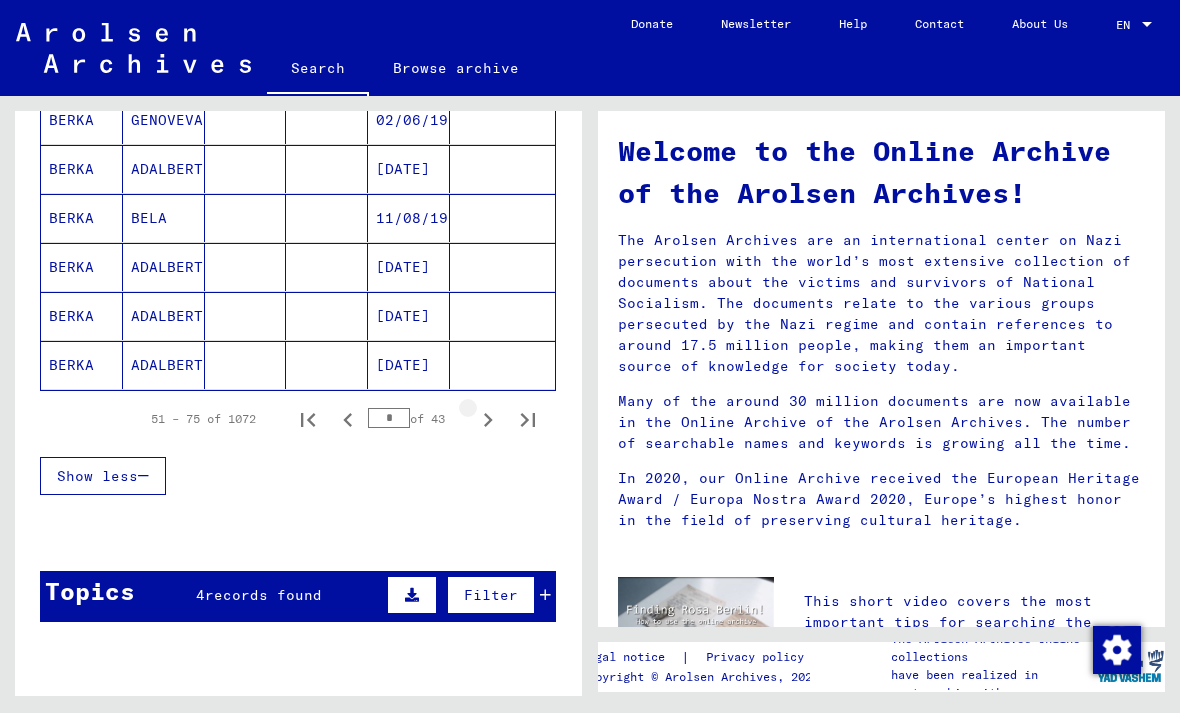 click 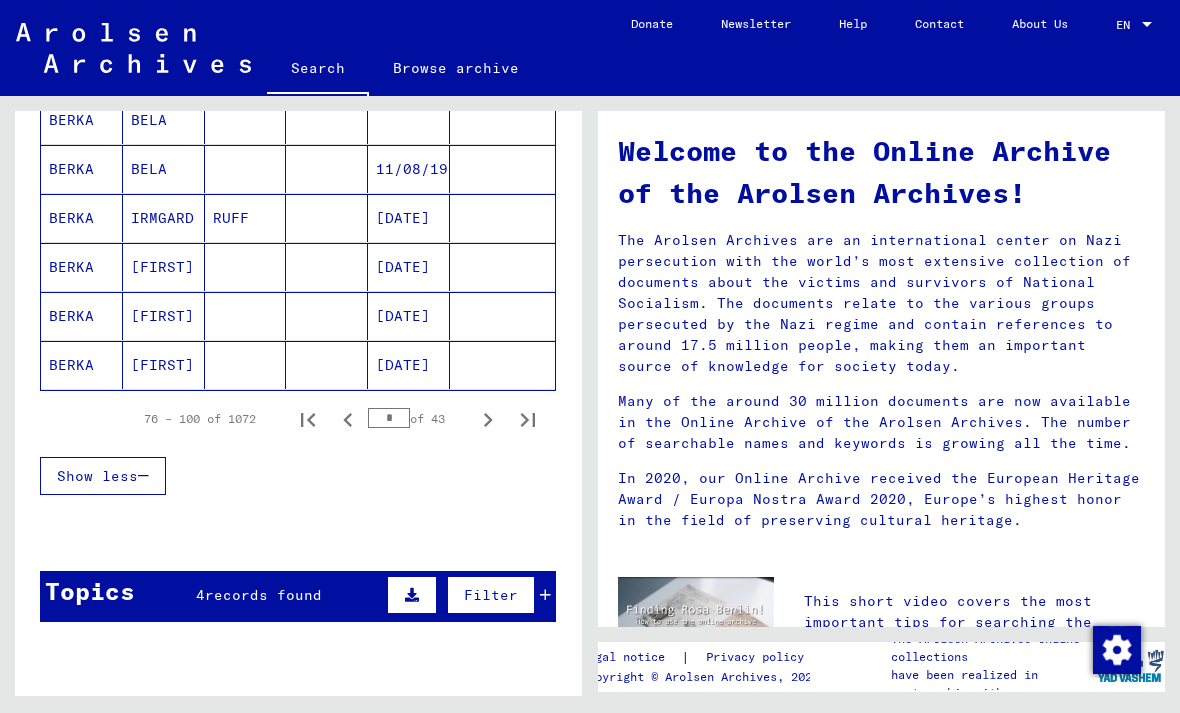 click at bounding box center [488, 419] 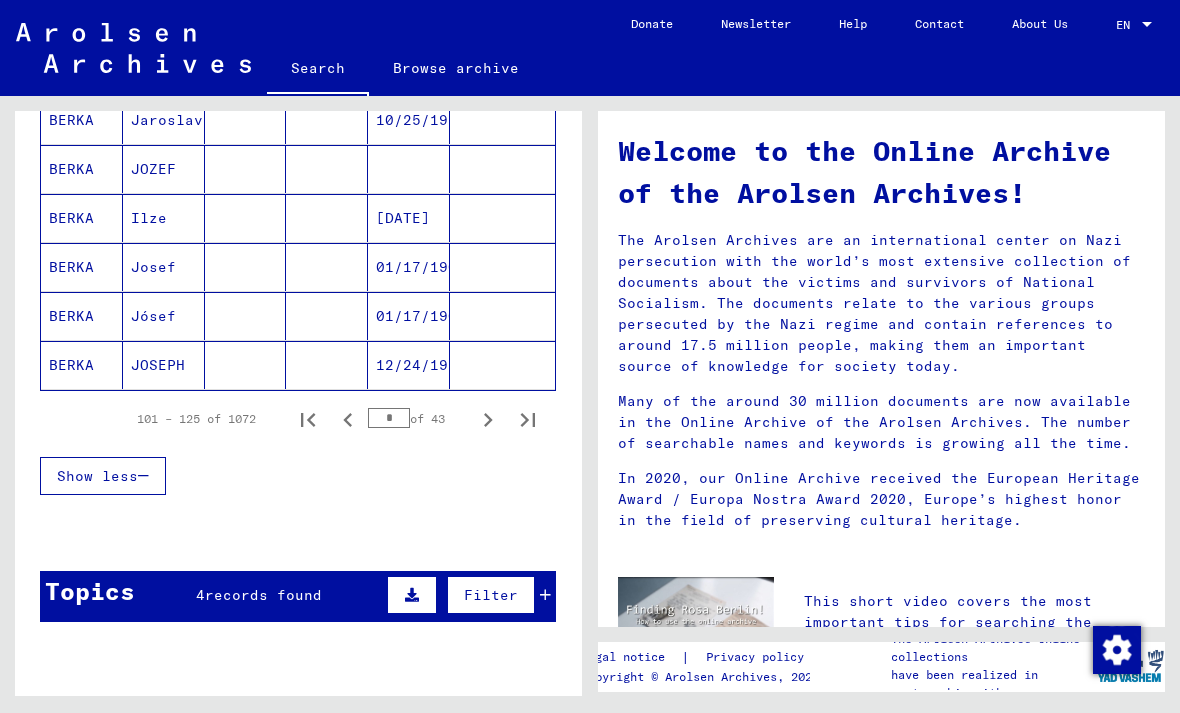 click at bounding box center (488, 419) 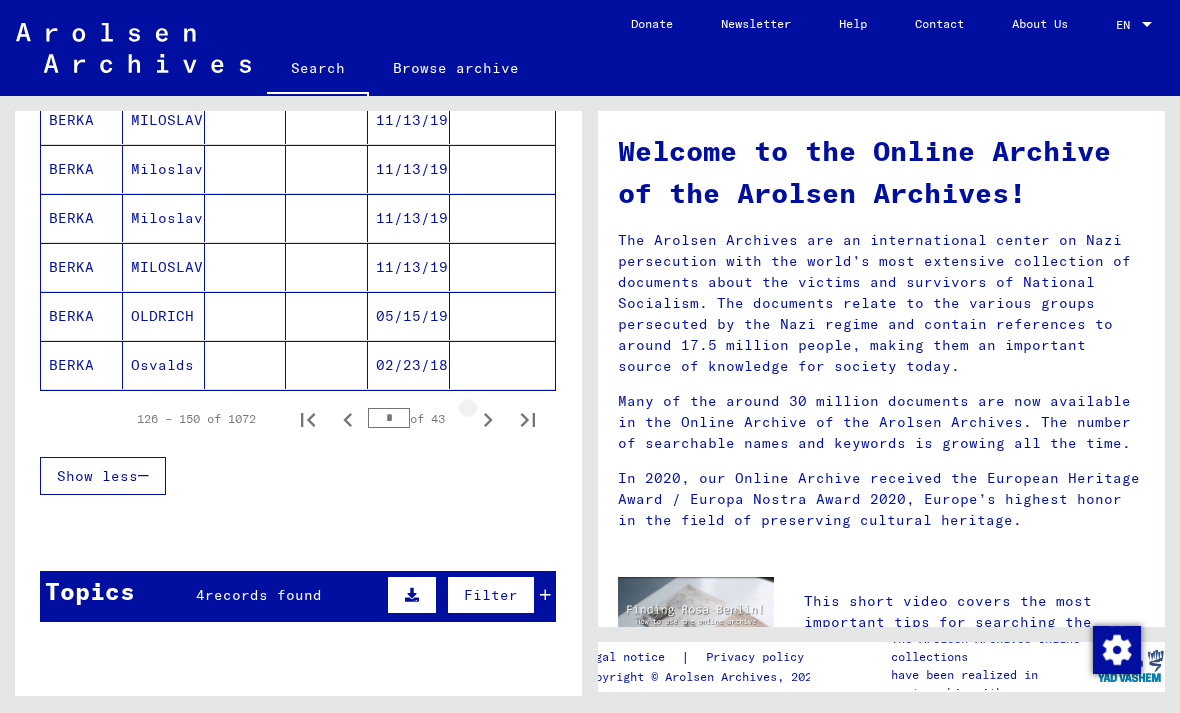 click 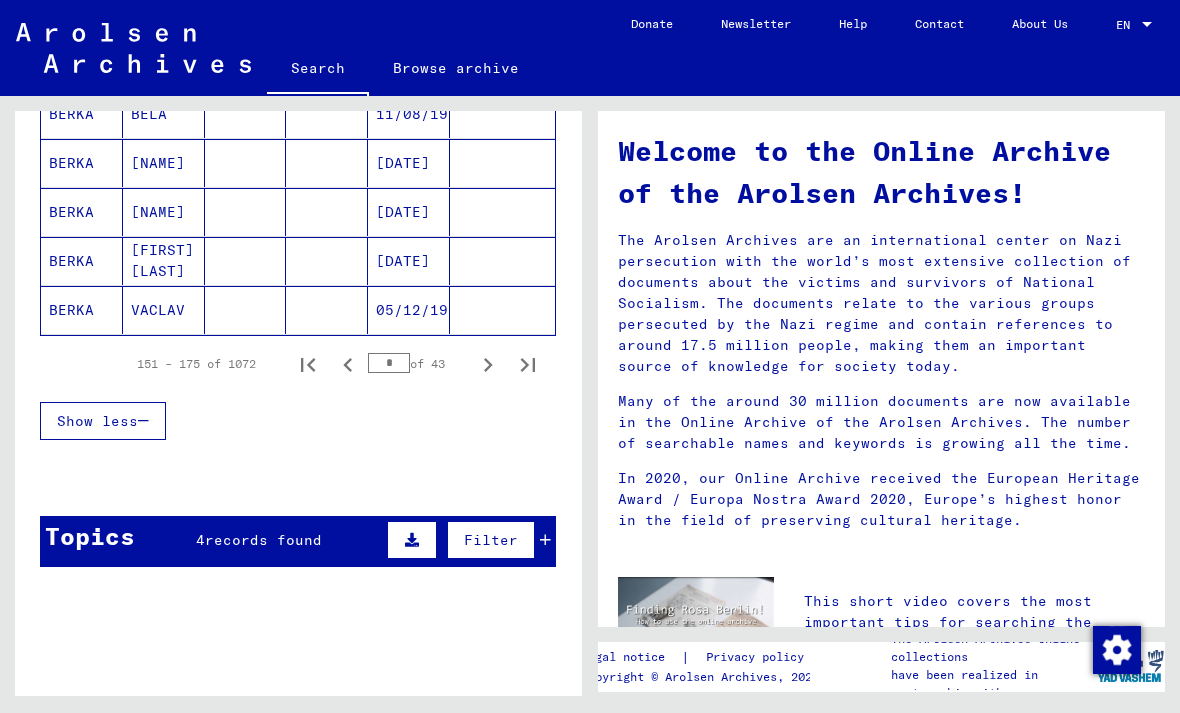 scroll, scrollTop: 1266, scrollLeft: 0, axis: vertical 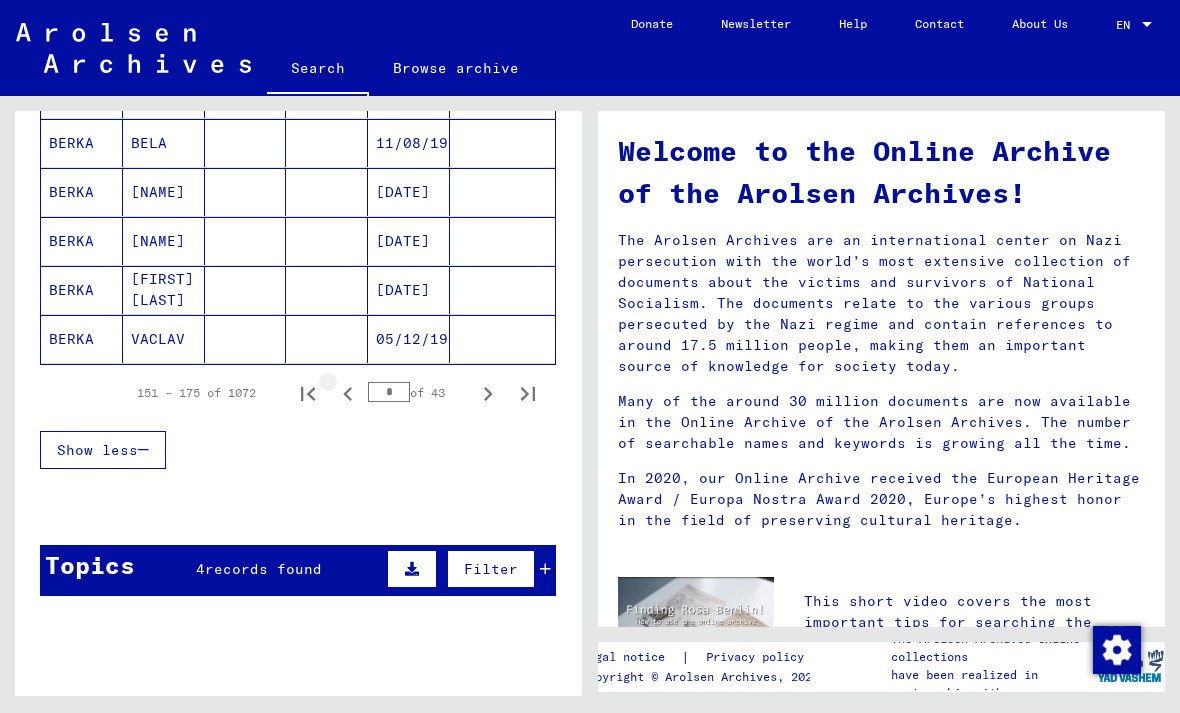click 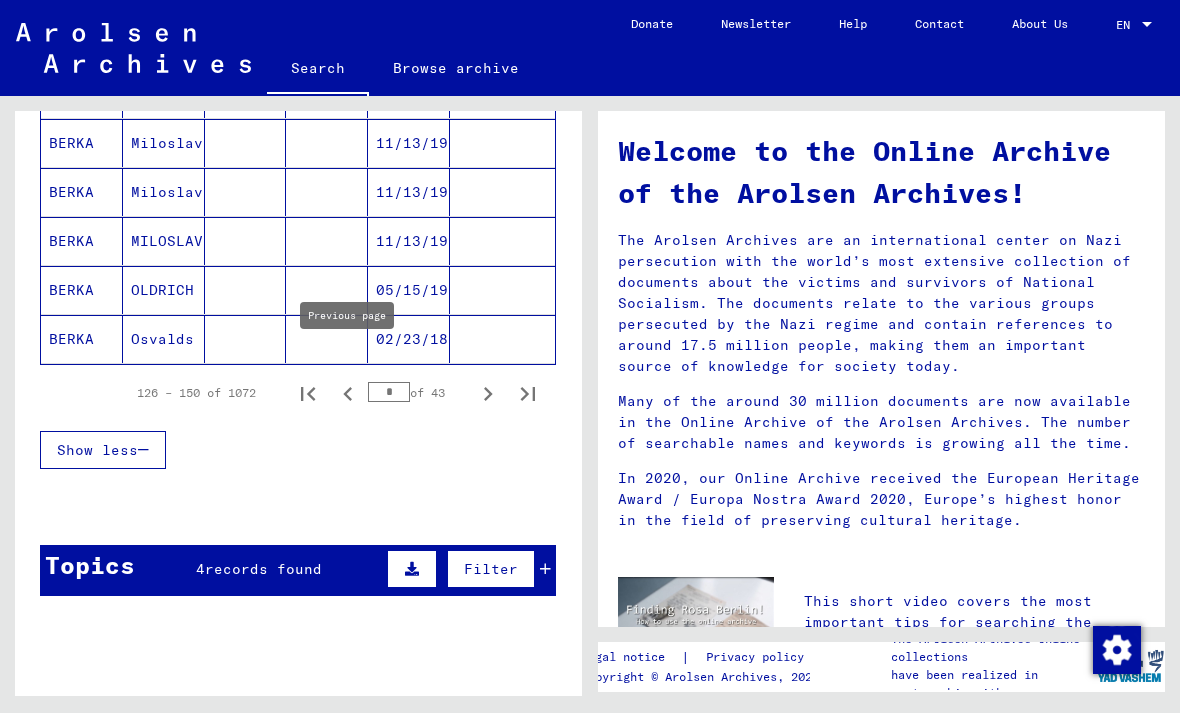 click 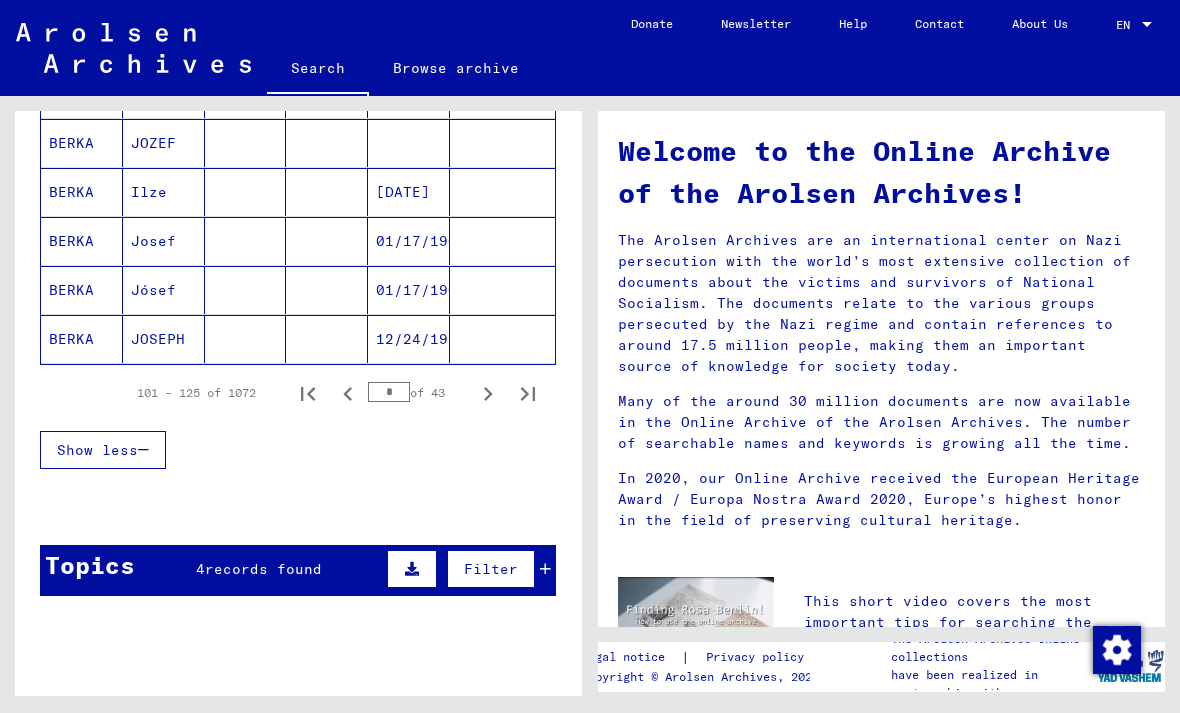 click 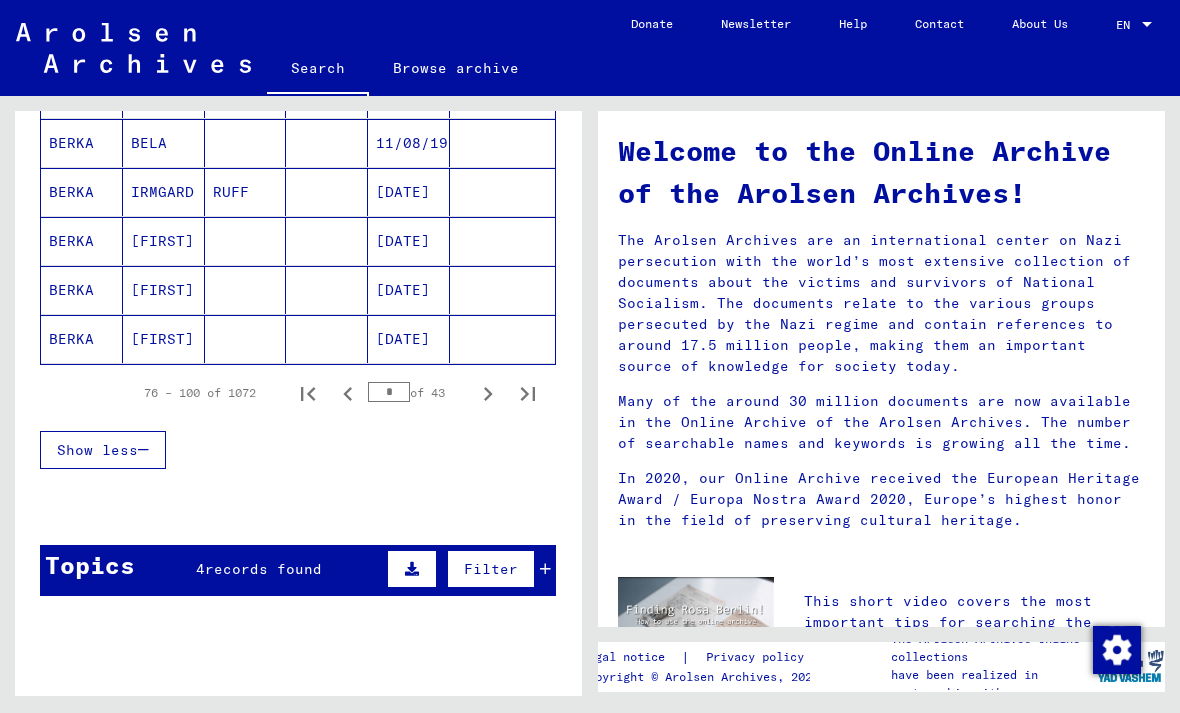 click 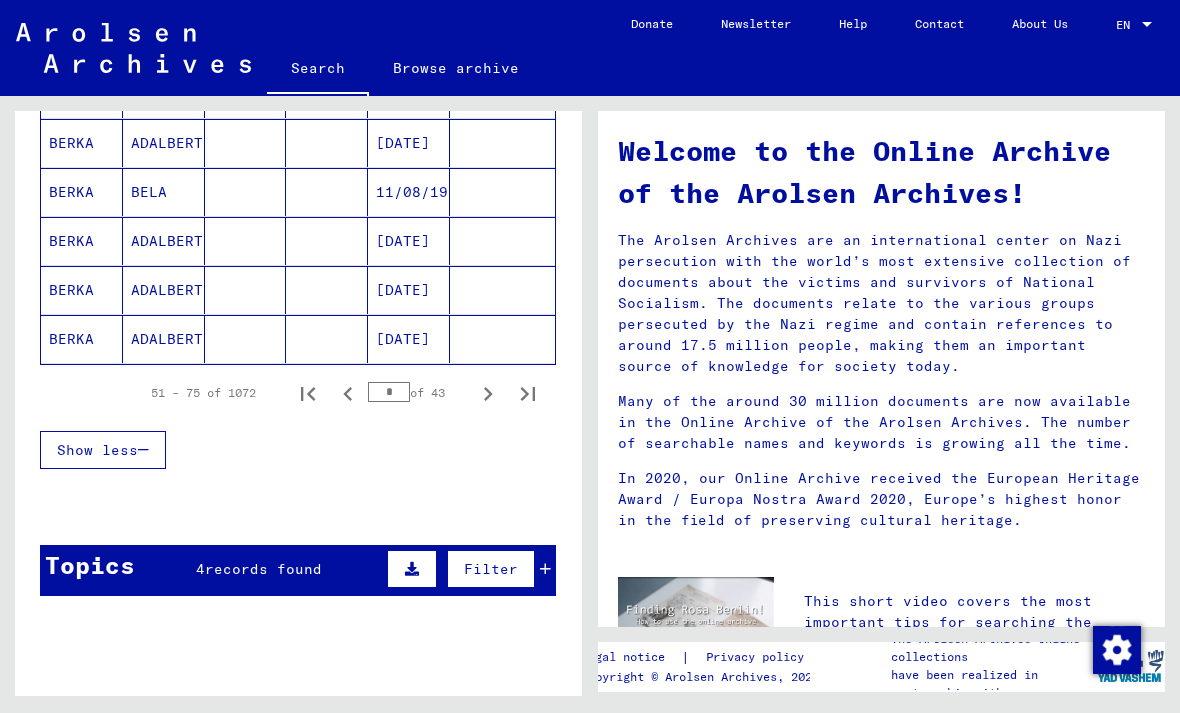 click 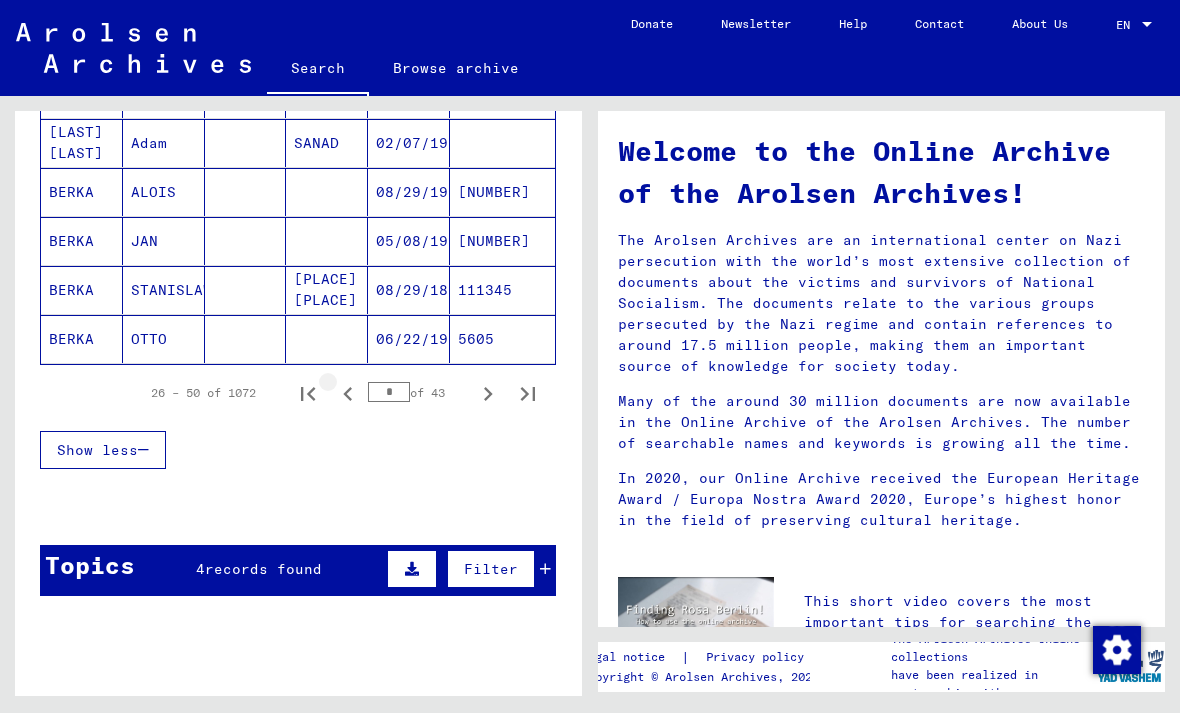 click 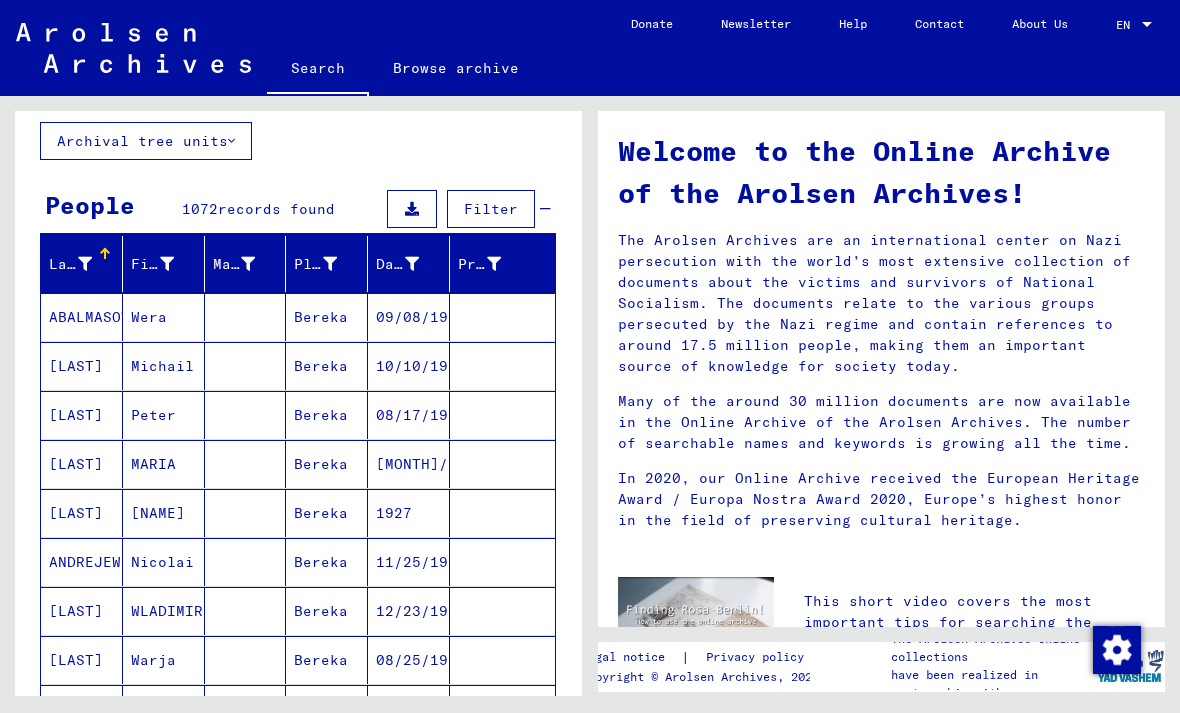 scroll, scrollTop: 115, scrollLeft: 0, axis: vertical 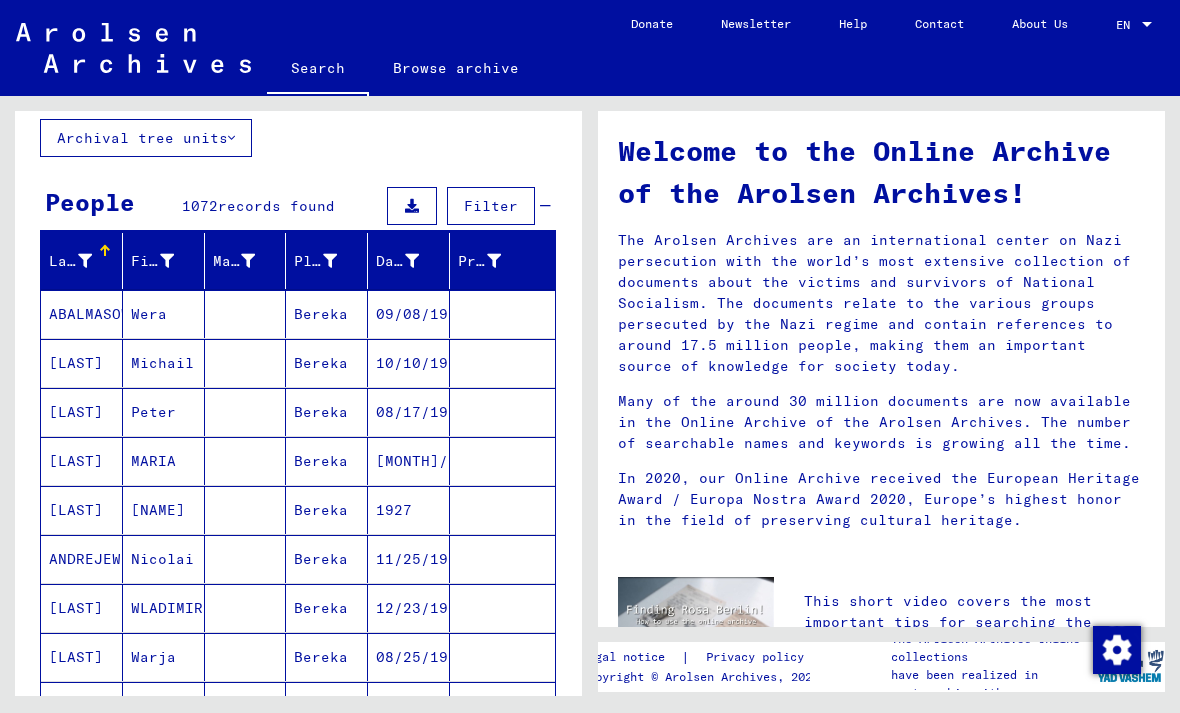 click on "Bereka" at bounding box center (327, 461) 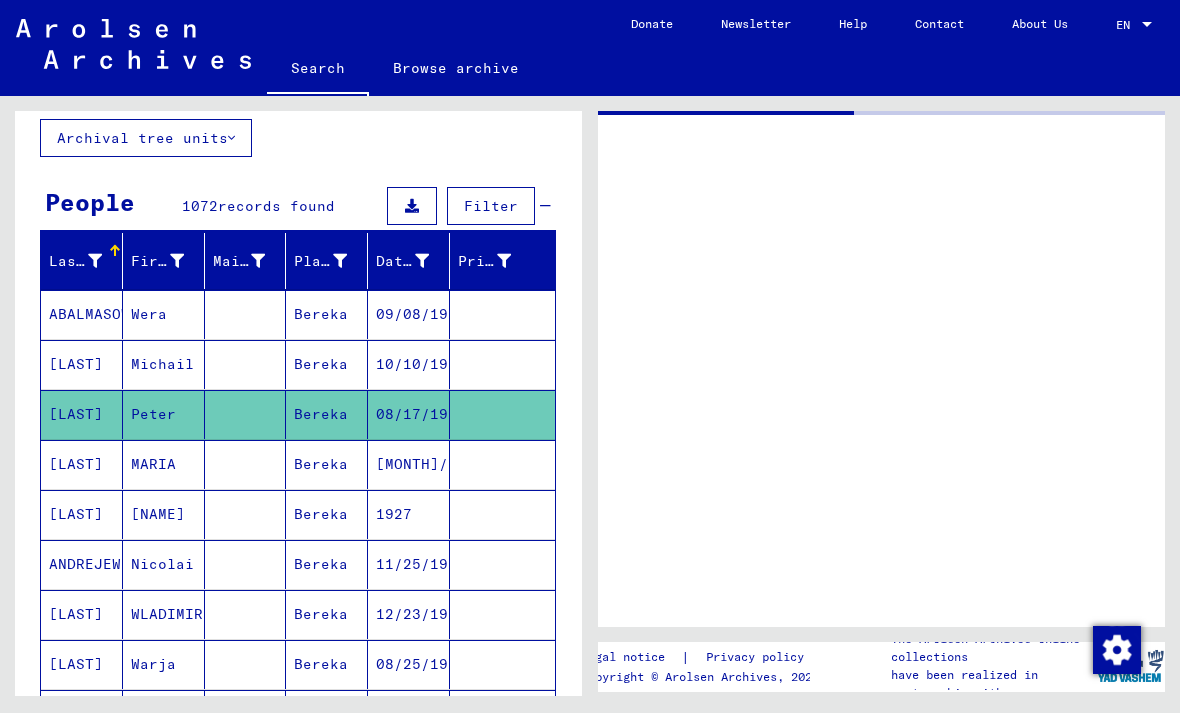 scroll, scrollTop: 0, scrollLeft: 0, axis: both 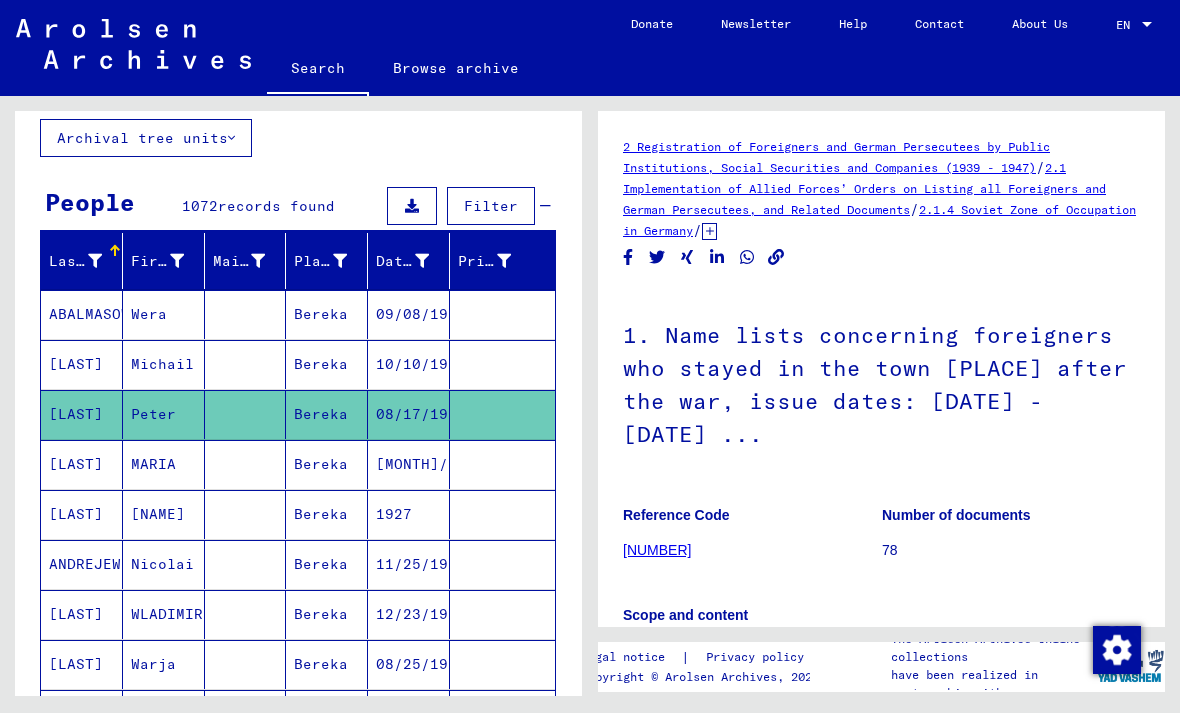 click on "Bereka" at bounding box center [327, 364] 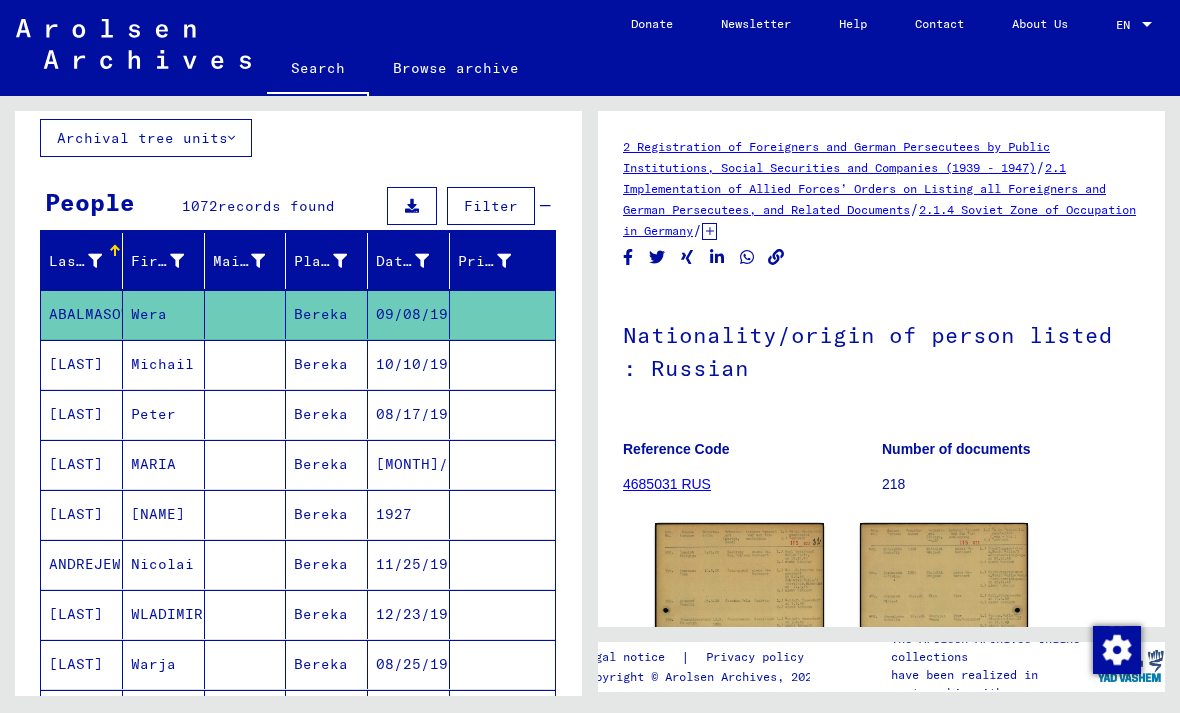 scroll, scrollTop: 0, scrollLeft: 0, axis: both 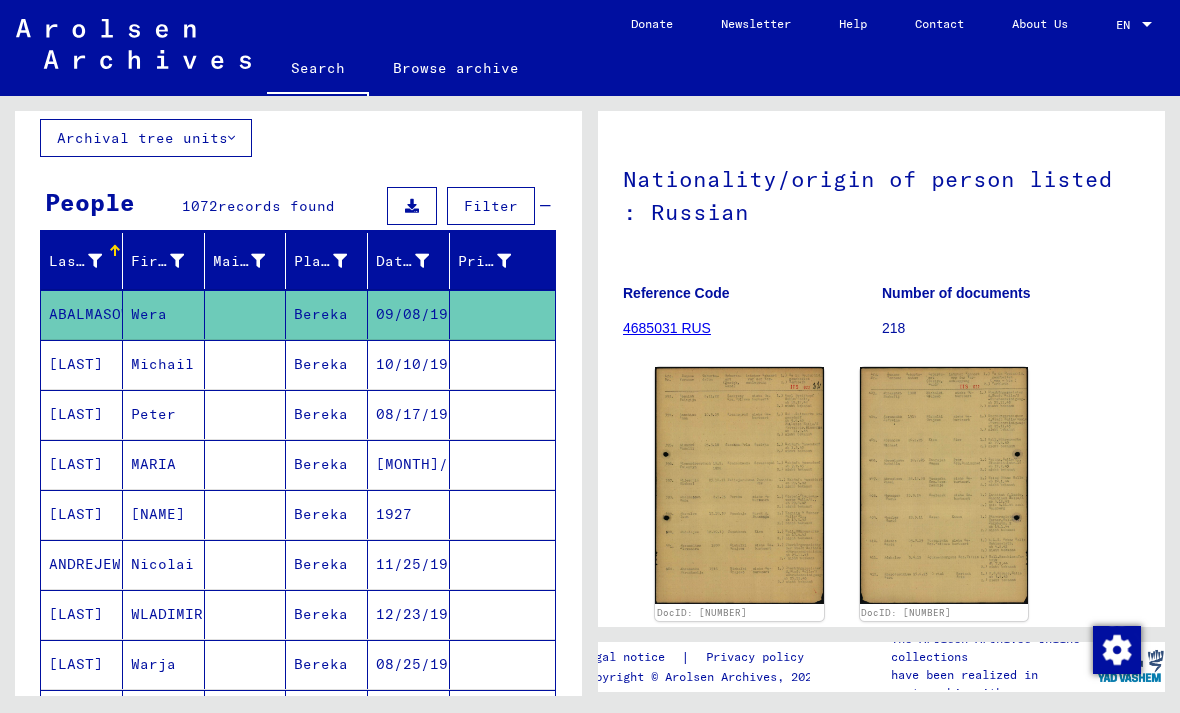 click 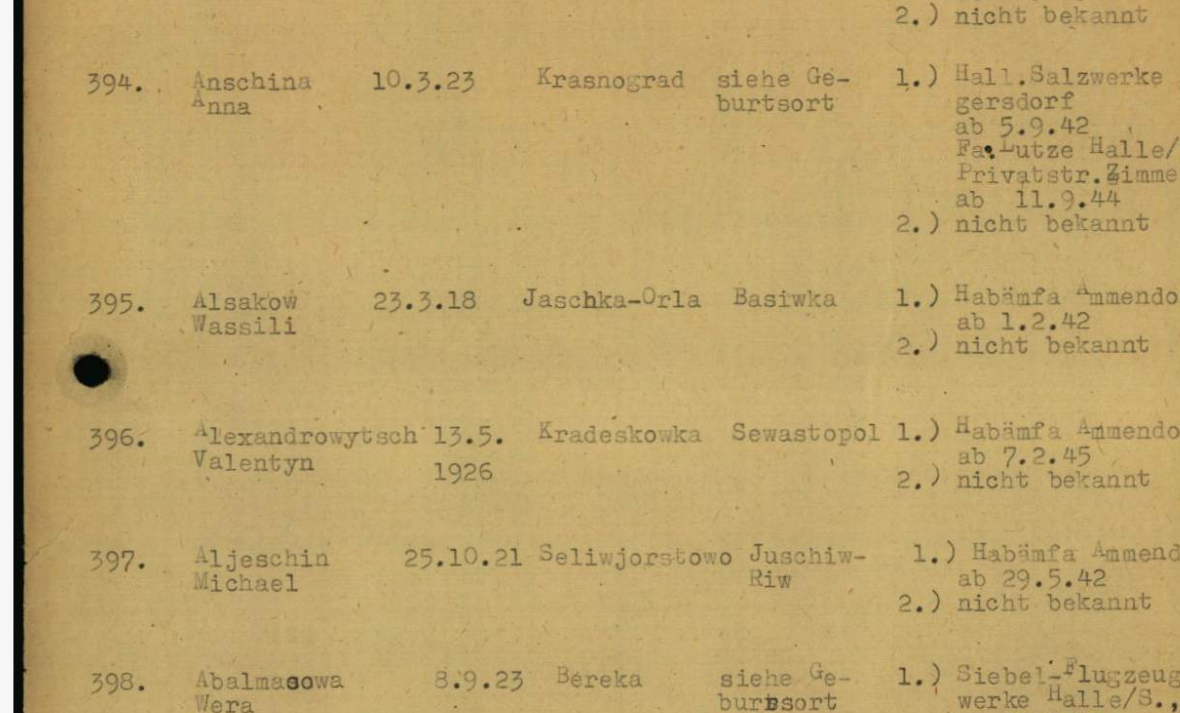 click at bounding box center [590, 306] 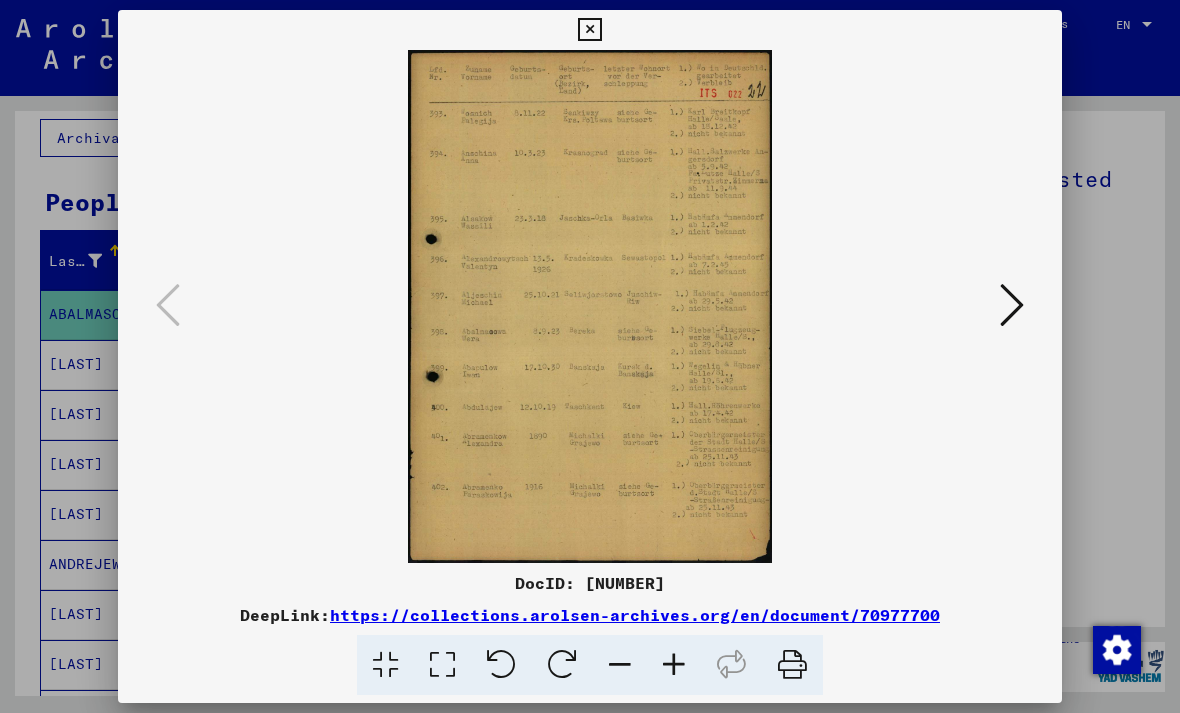 click at bounding box center [589, 30] 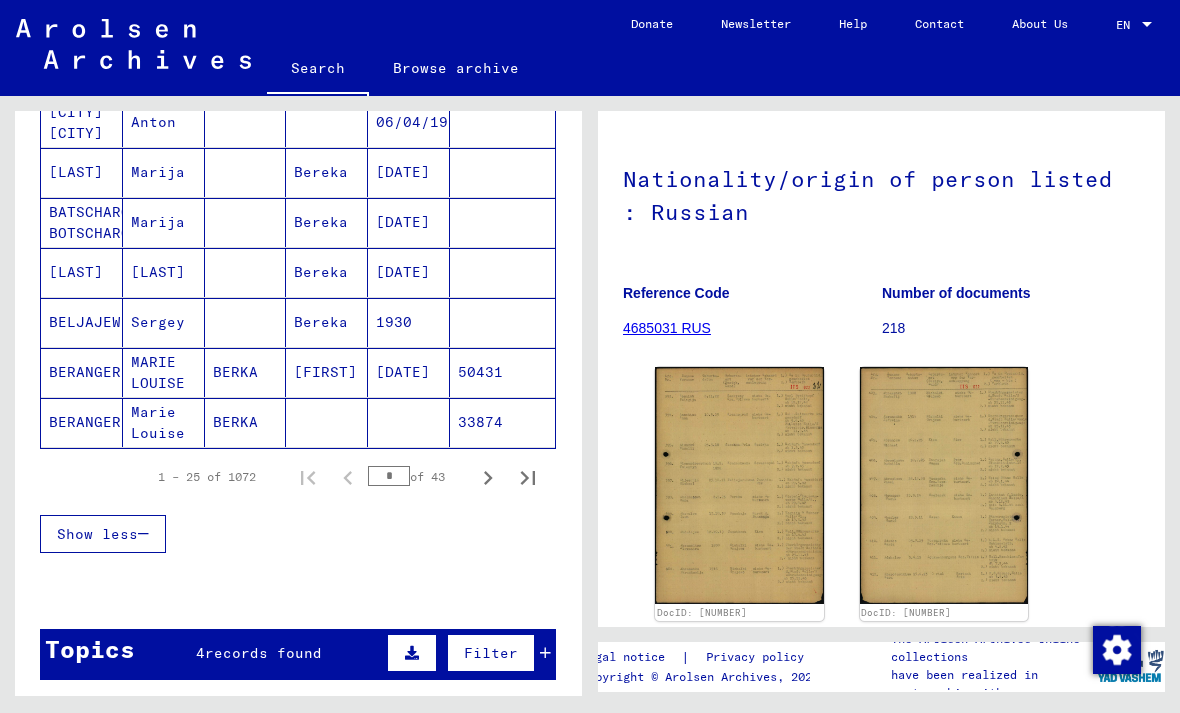 scroll, scrollTop: 1200, scrollLeft: 0, axis: vertical 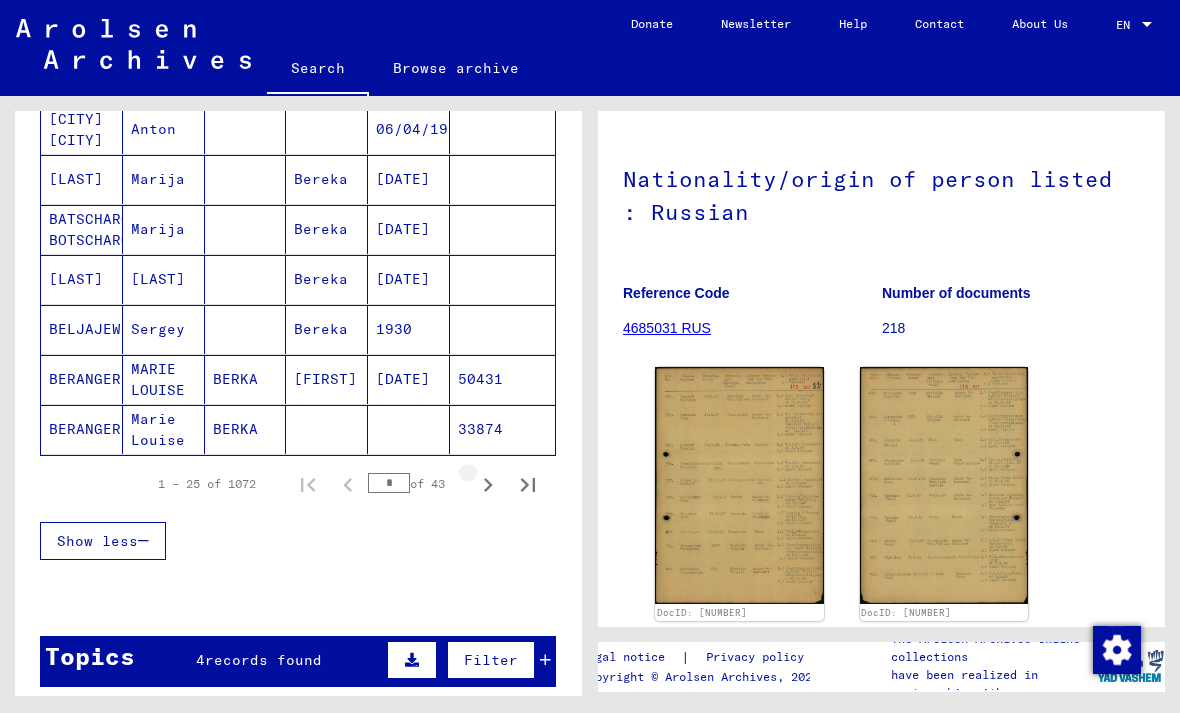 click 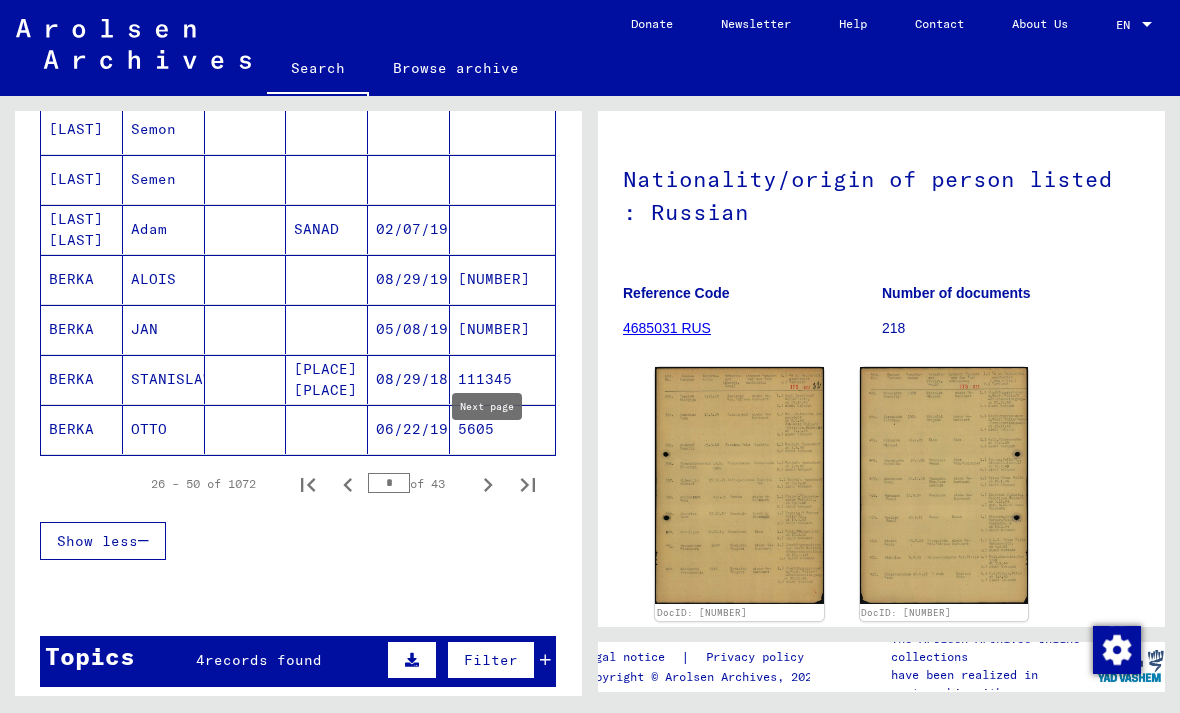 click 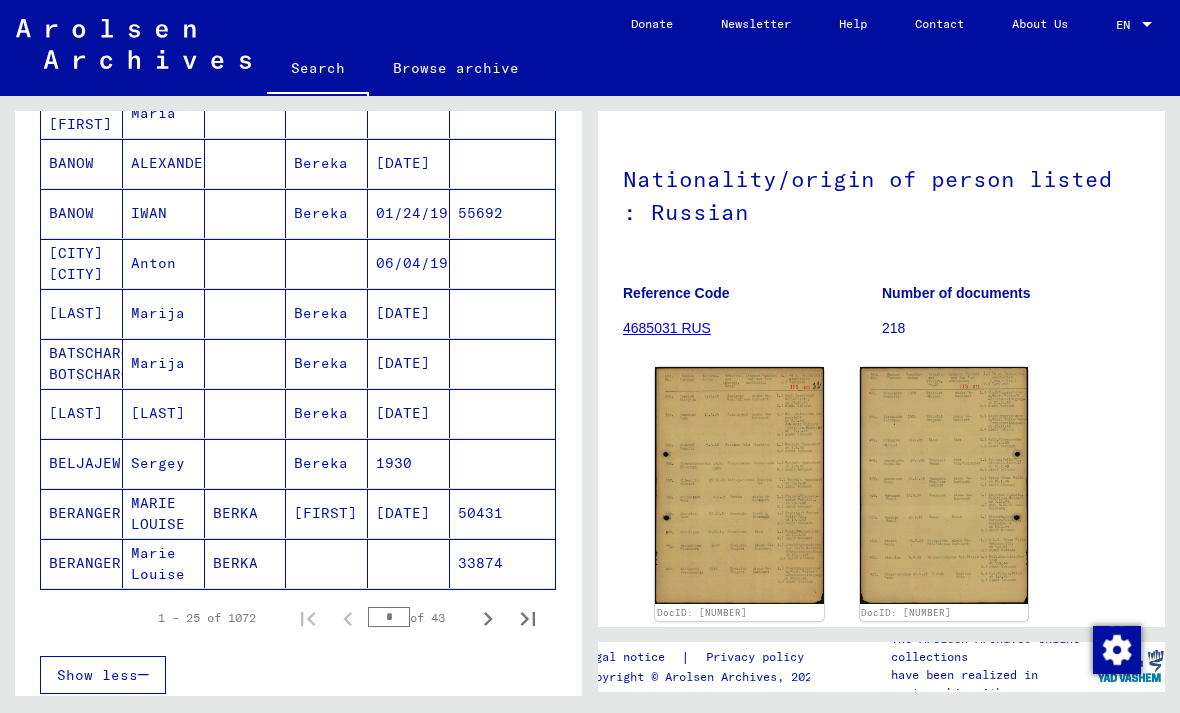scroll, scrollTop: 1069, scrollLeft: 0, axis: vertical 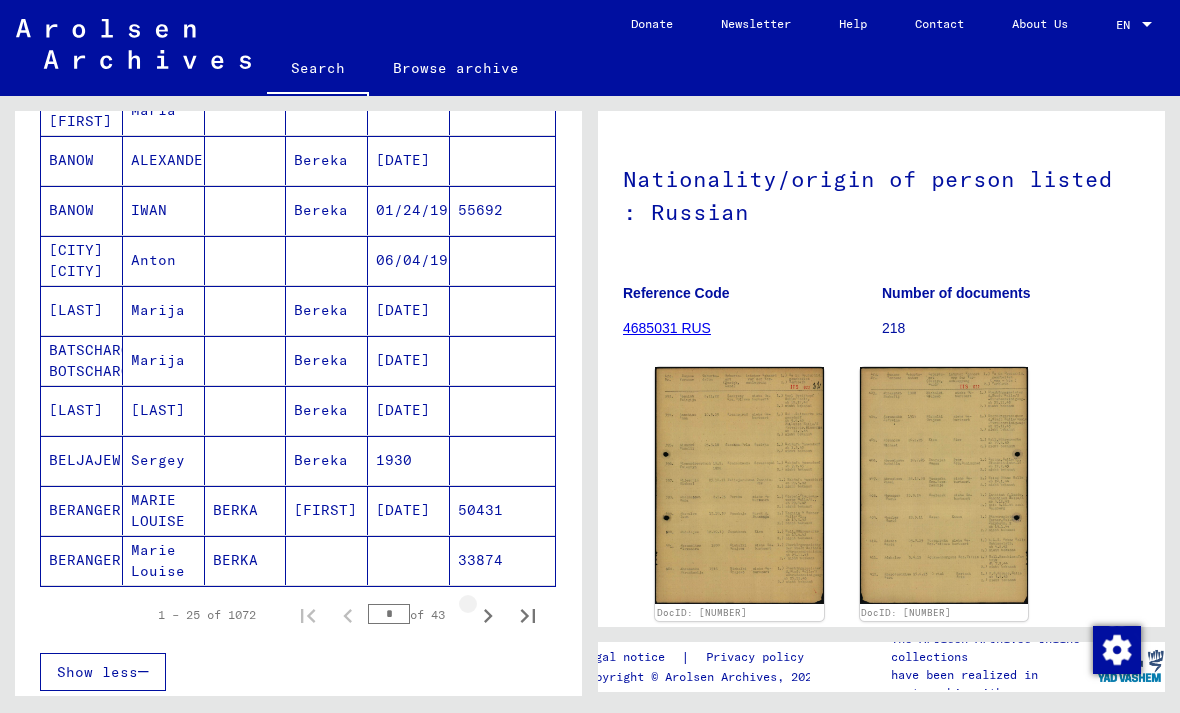 click 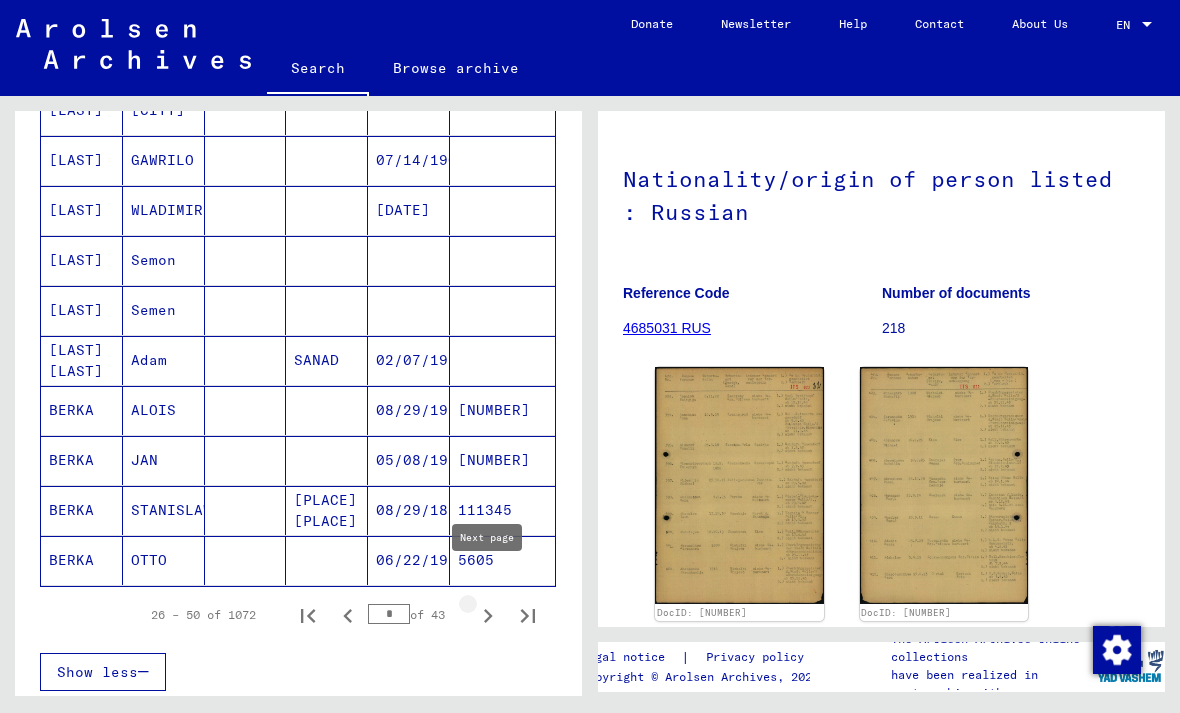 click 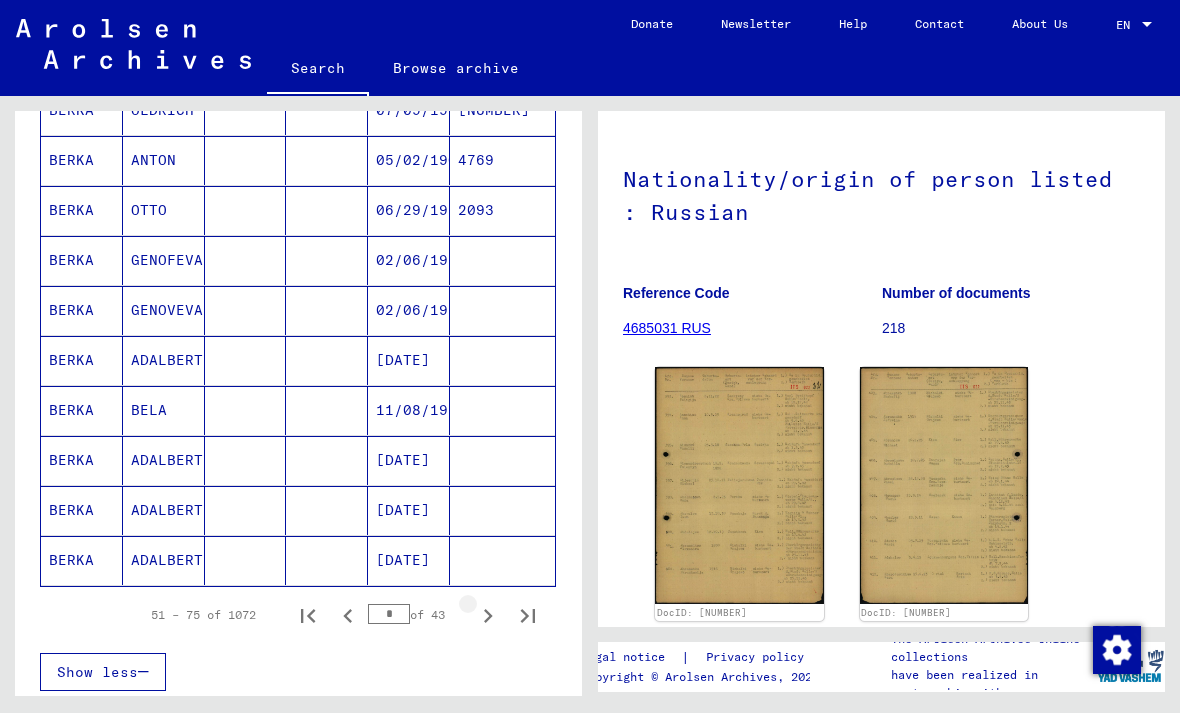 click 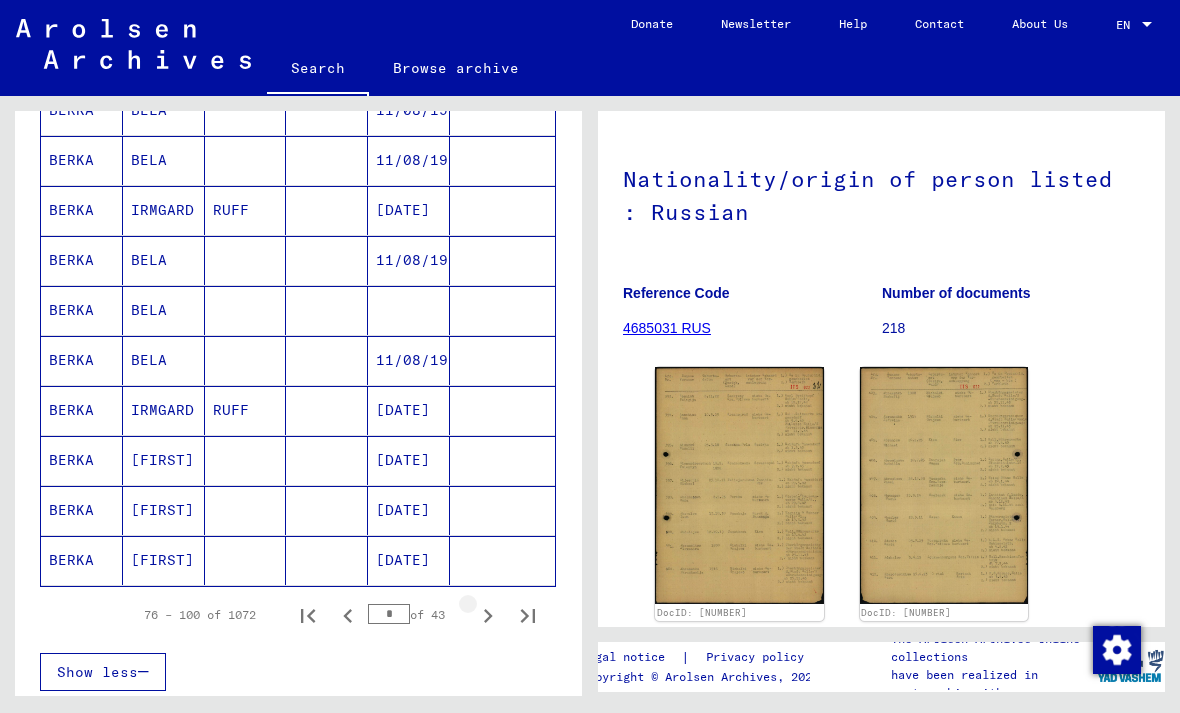 click 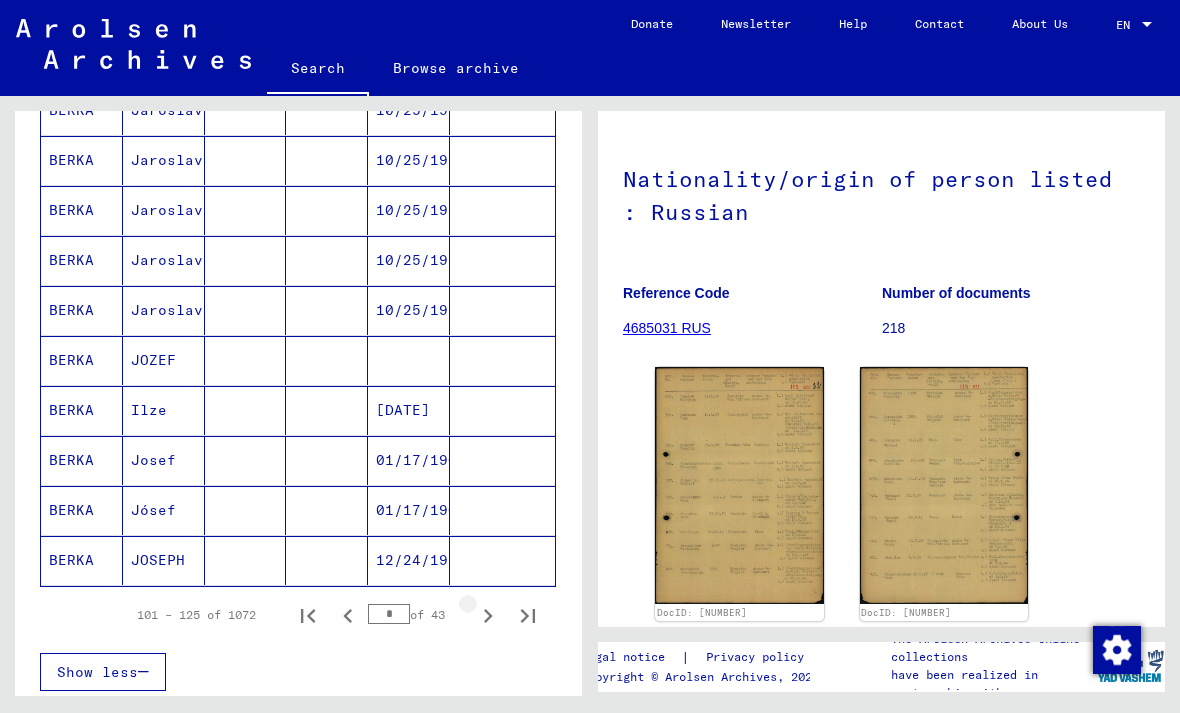 click 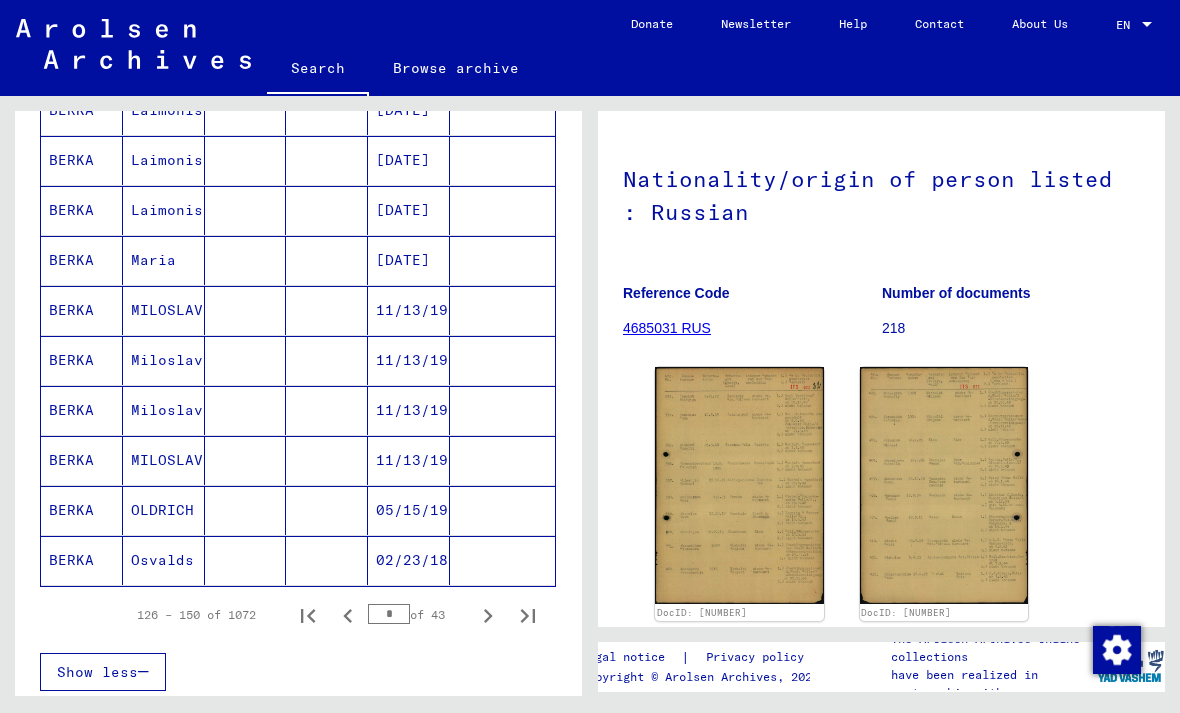 click 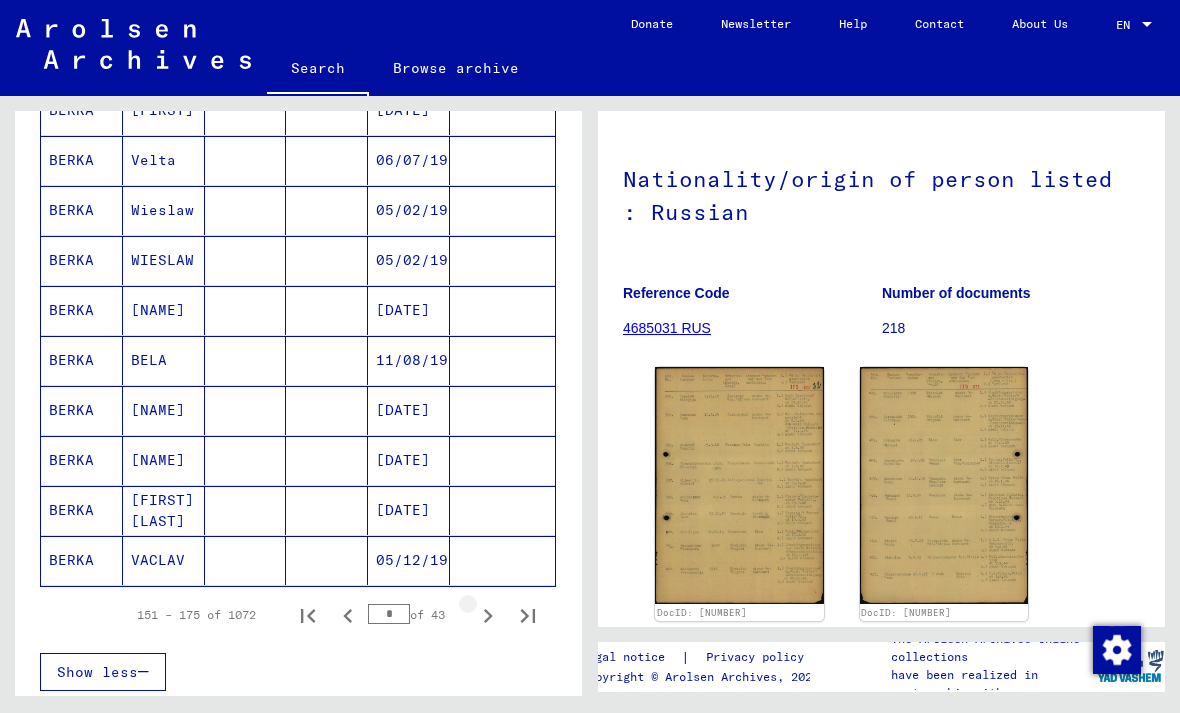 click 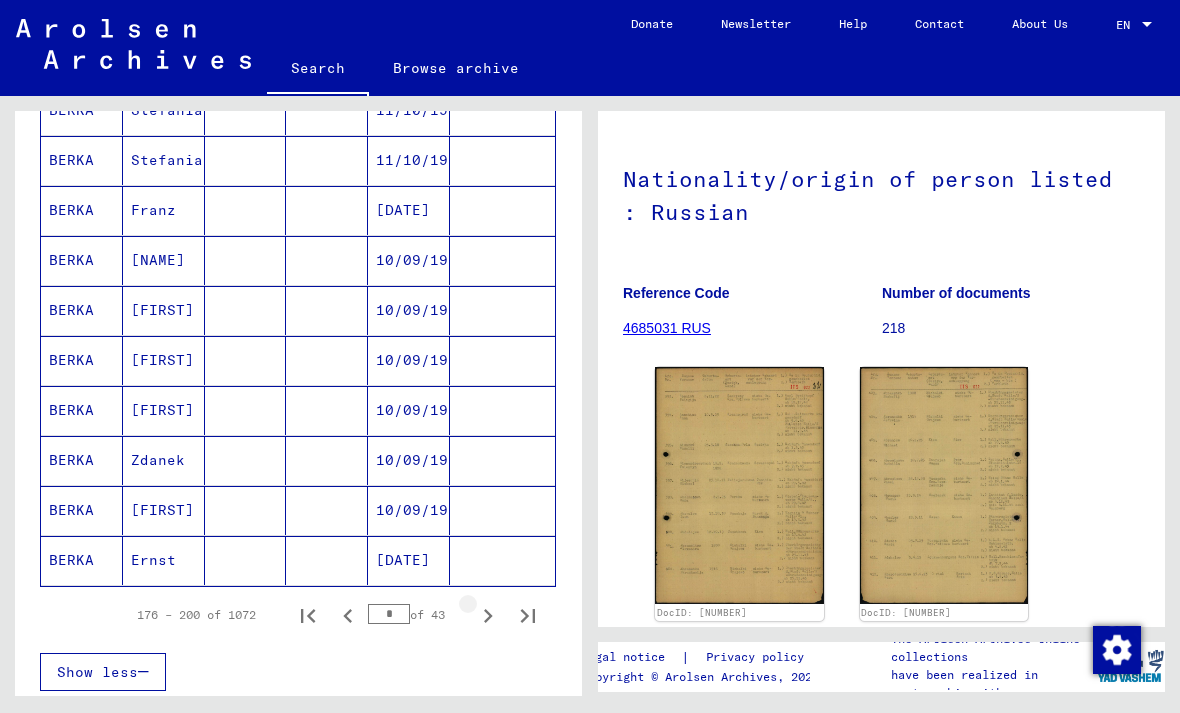 click 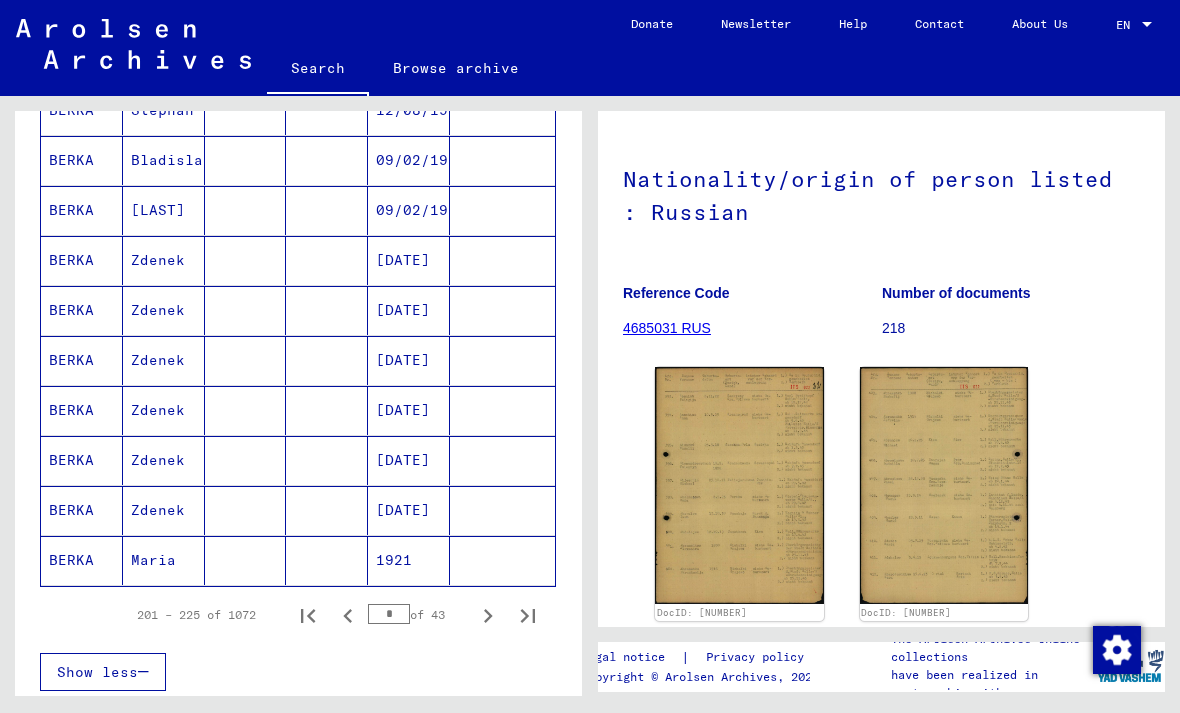 click 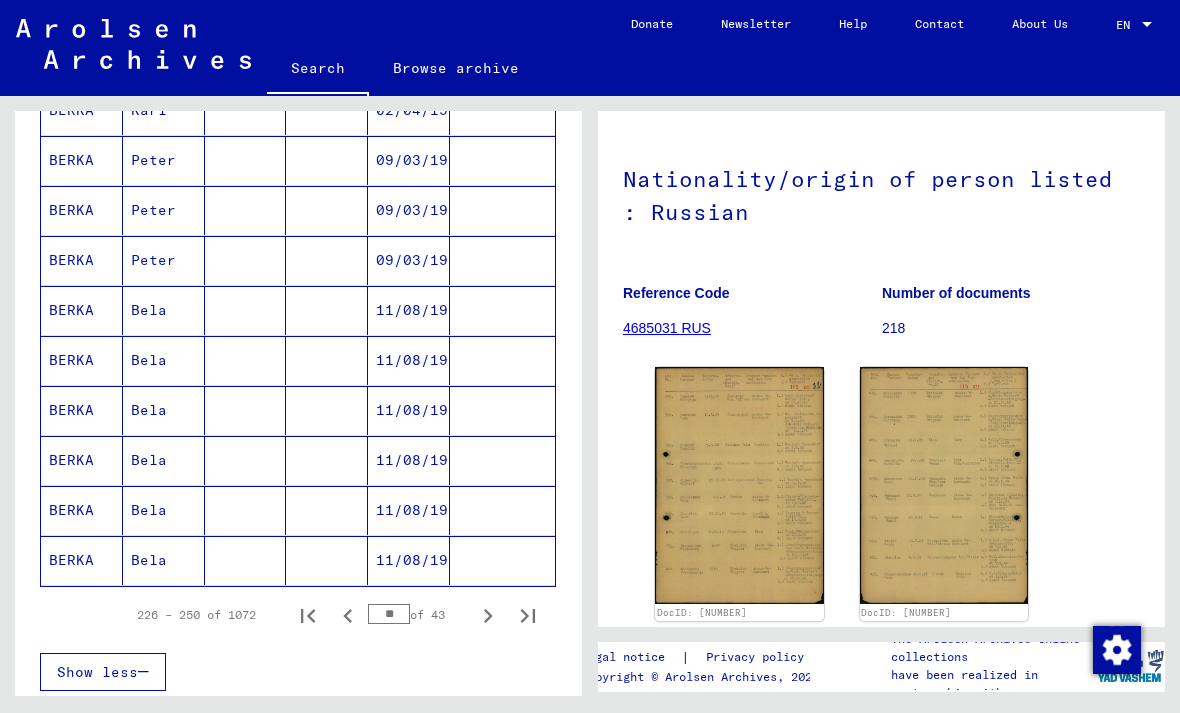 click 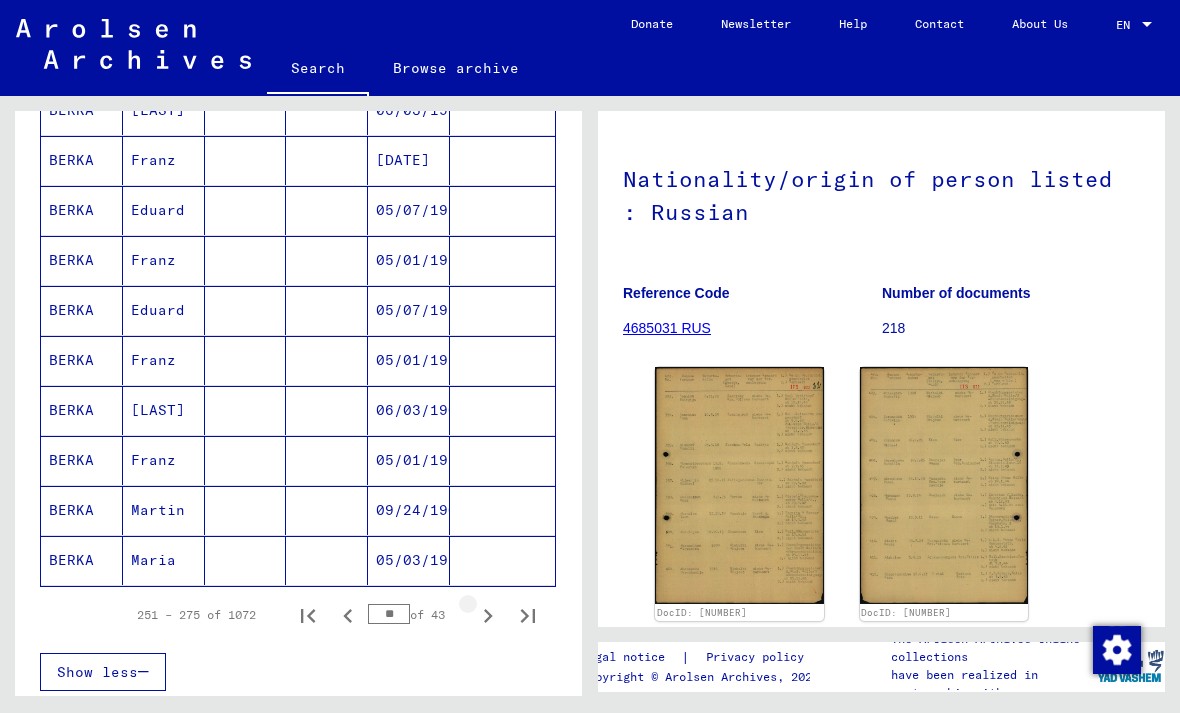 click 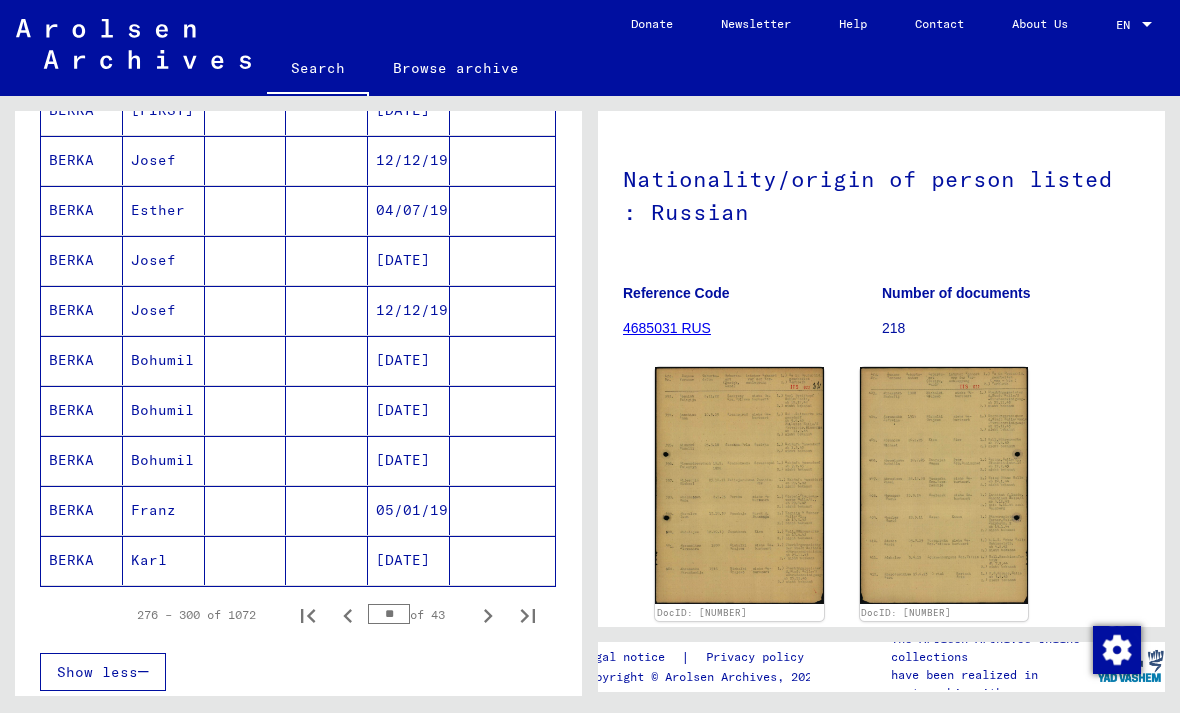 click 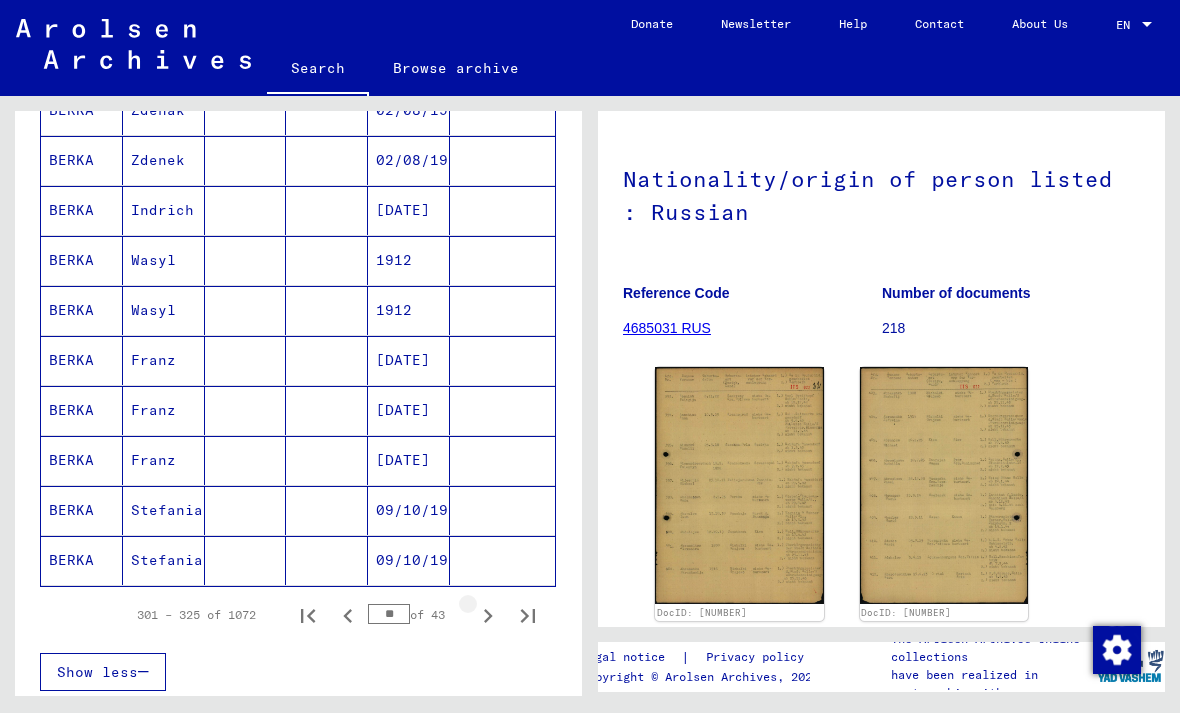 click 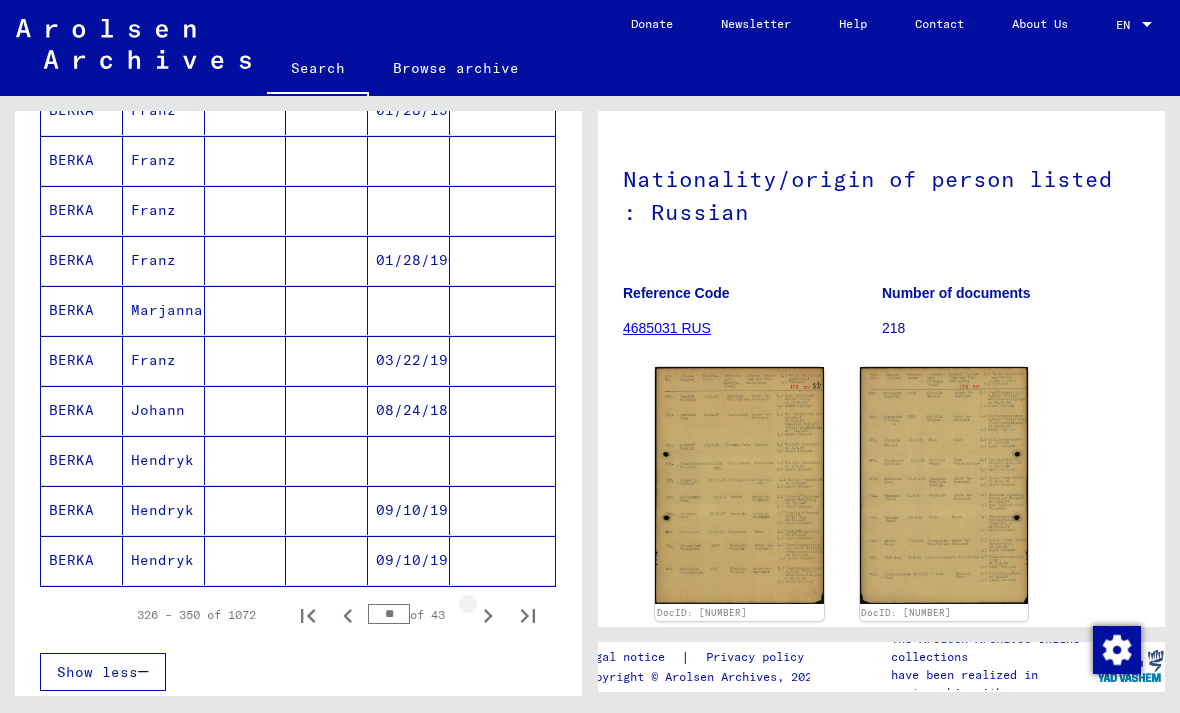 click 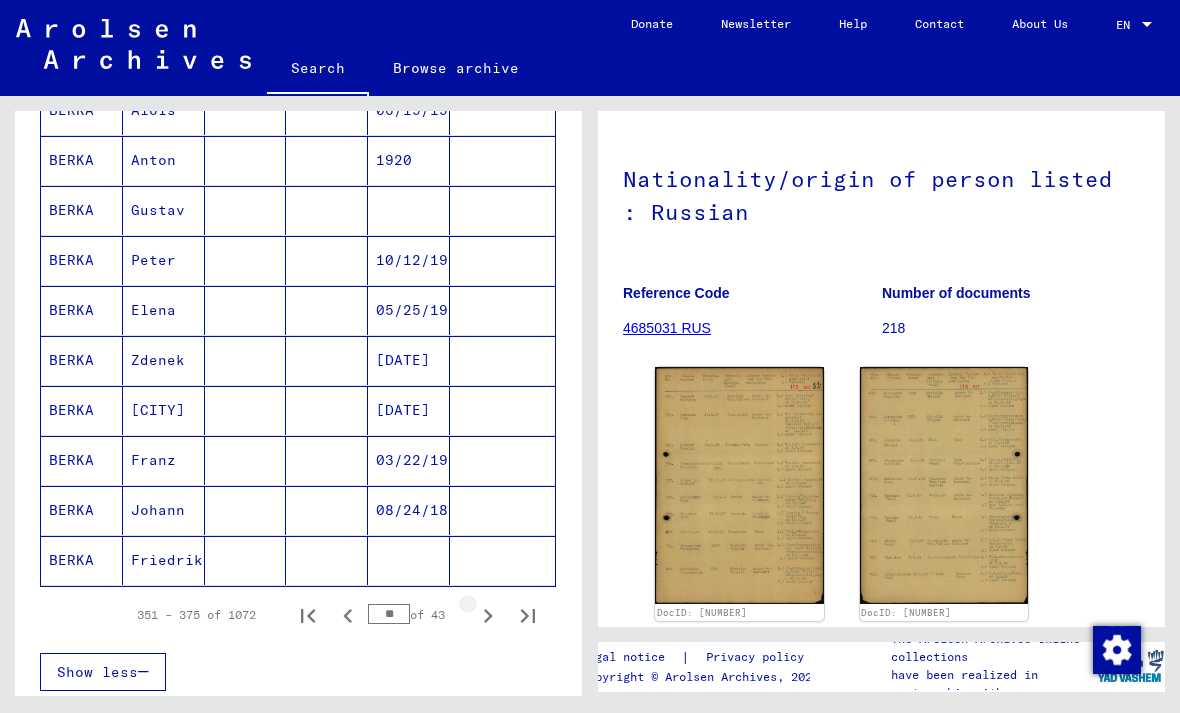 click 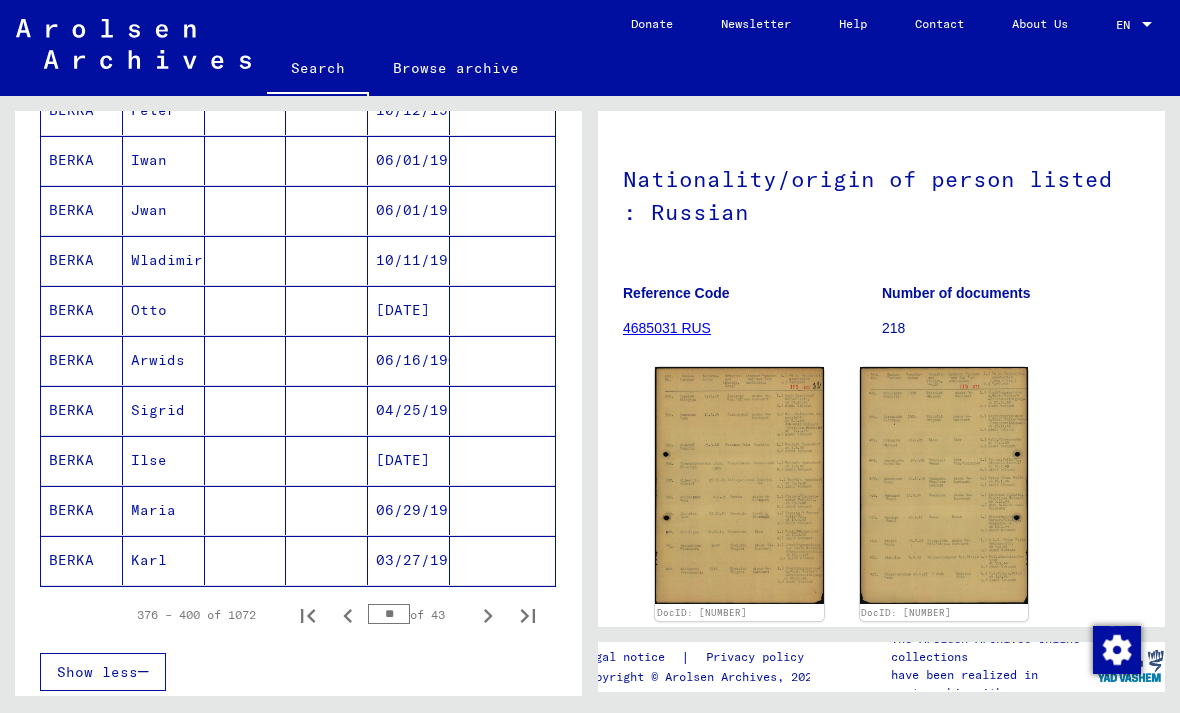 click 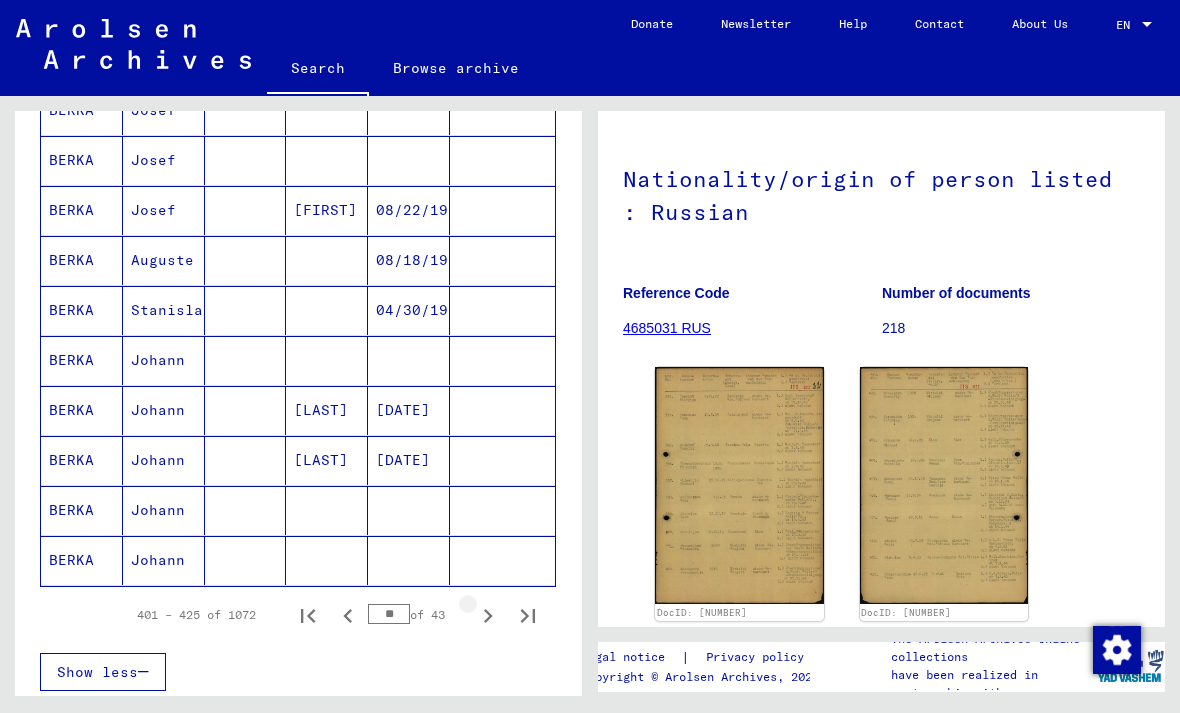 click 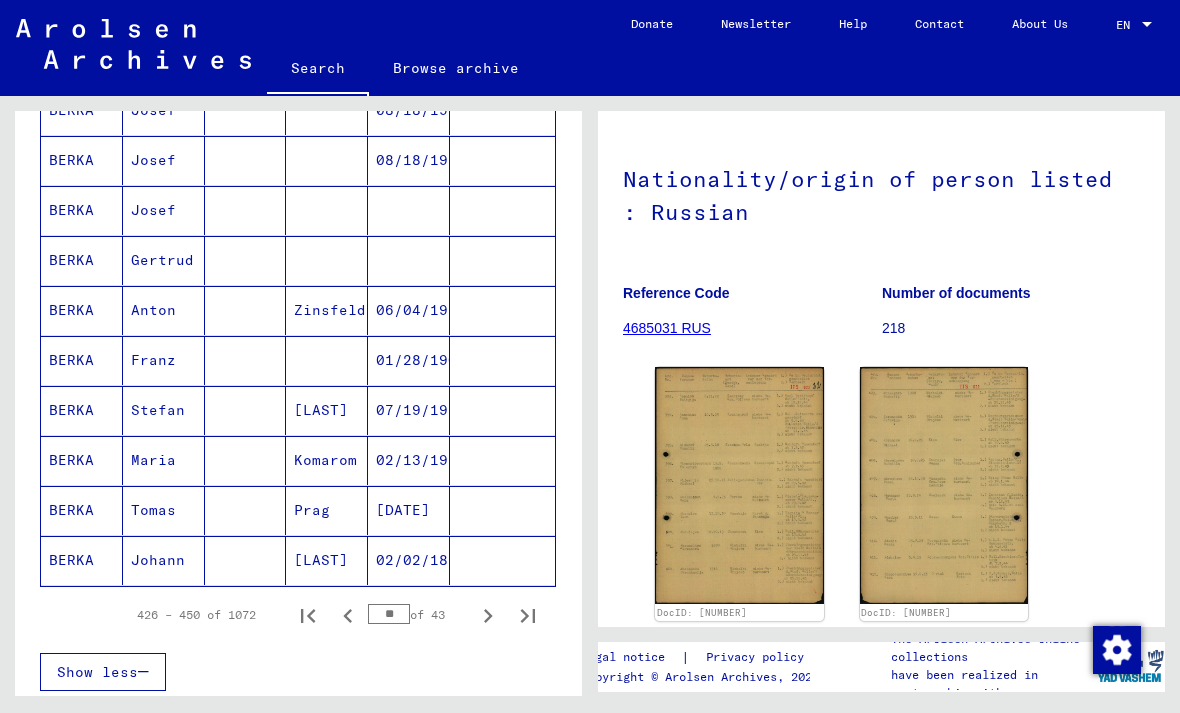 click 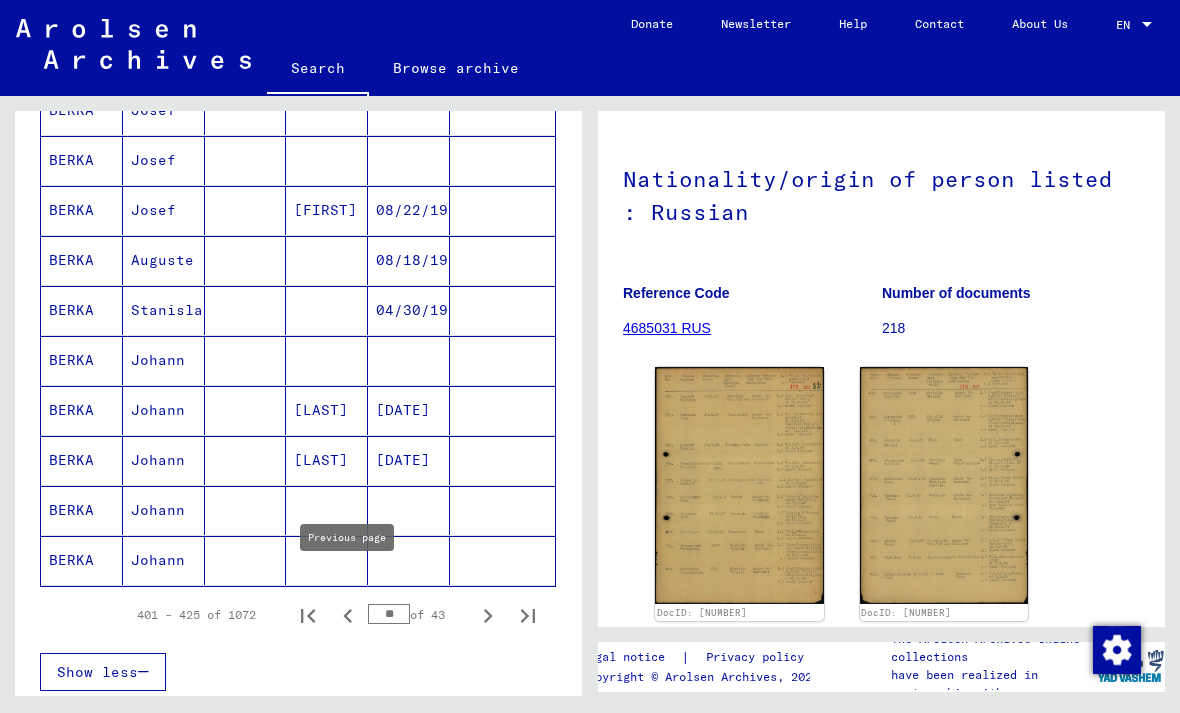 click 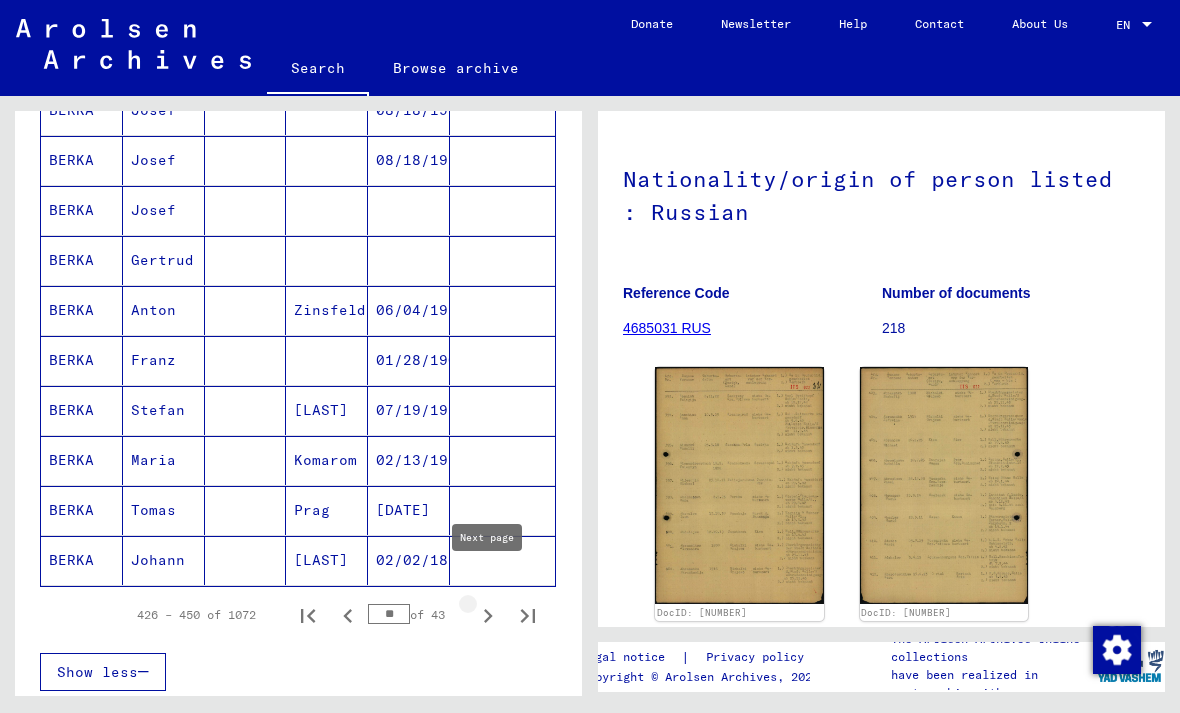 click 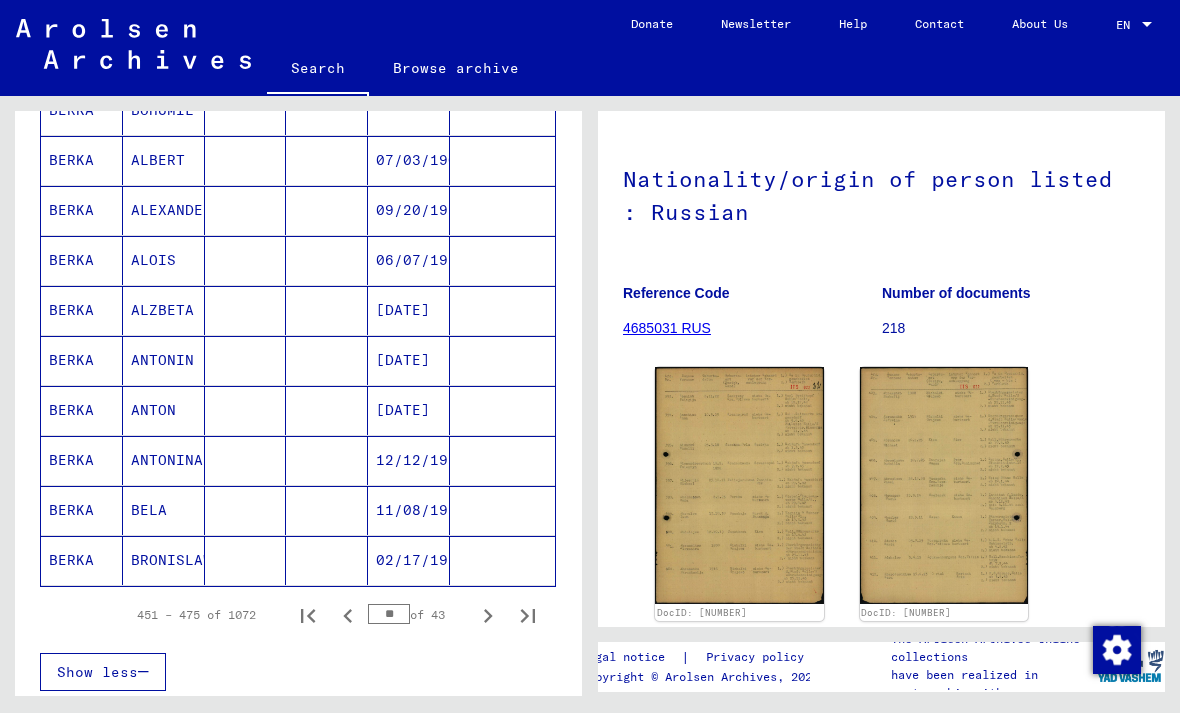 click 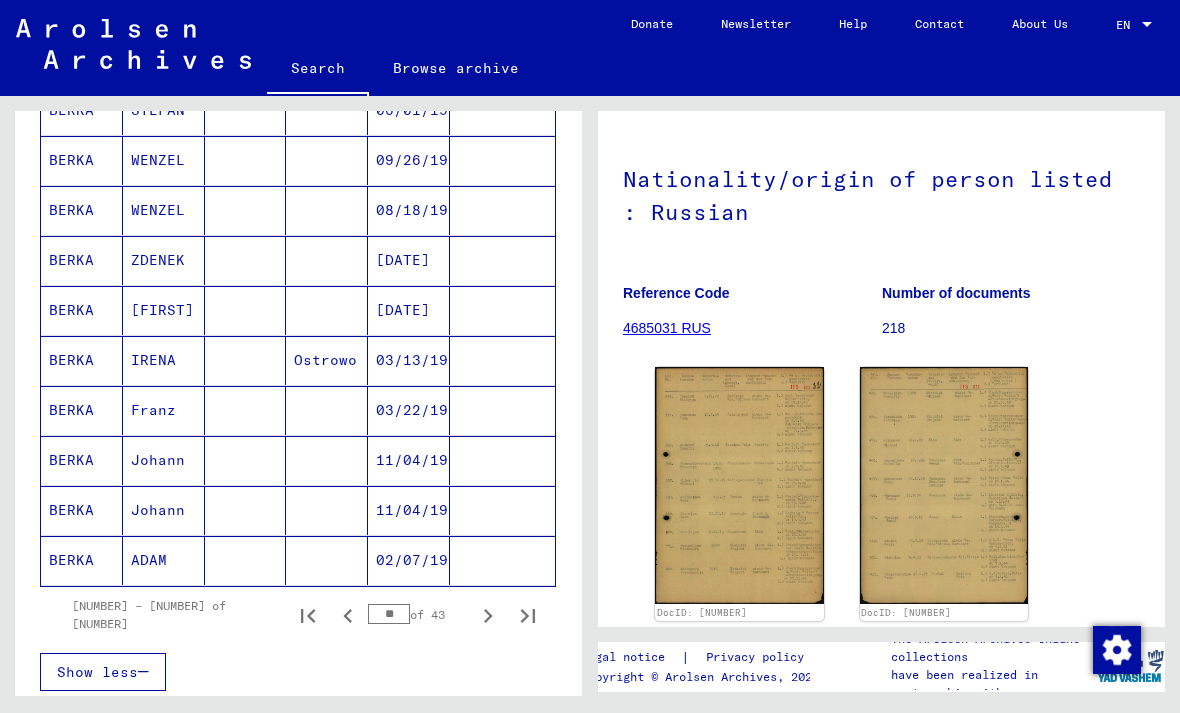 click 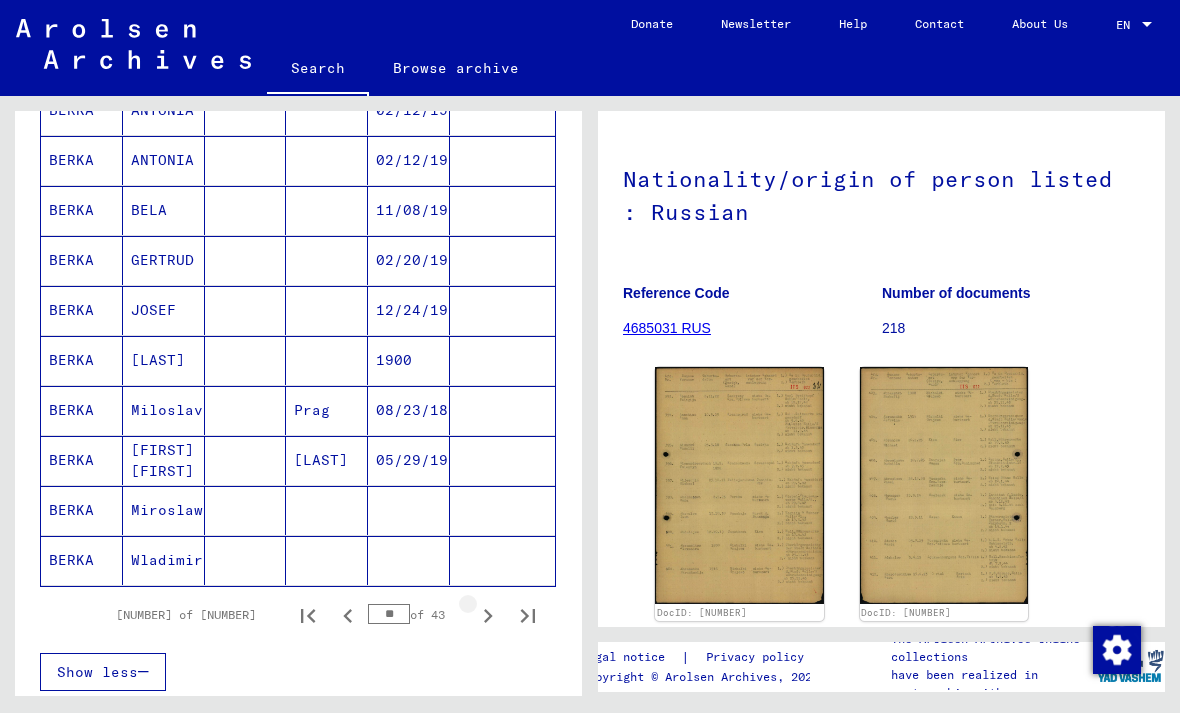 click 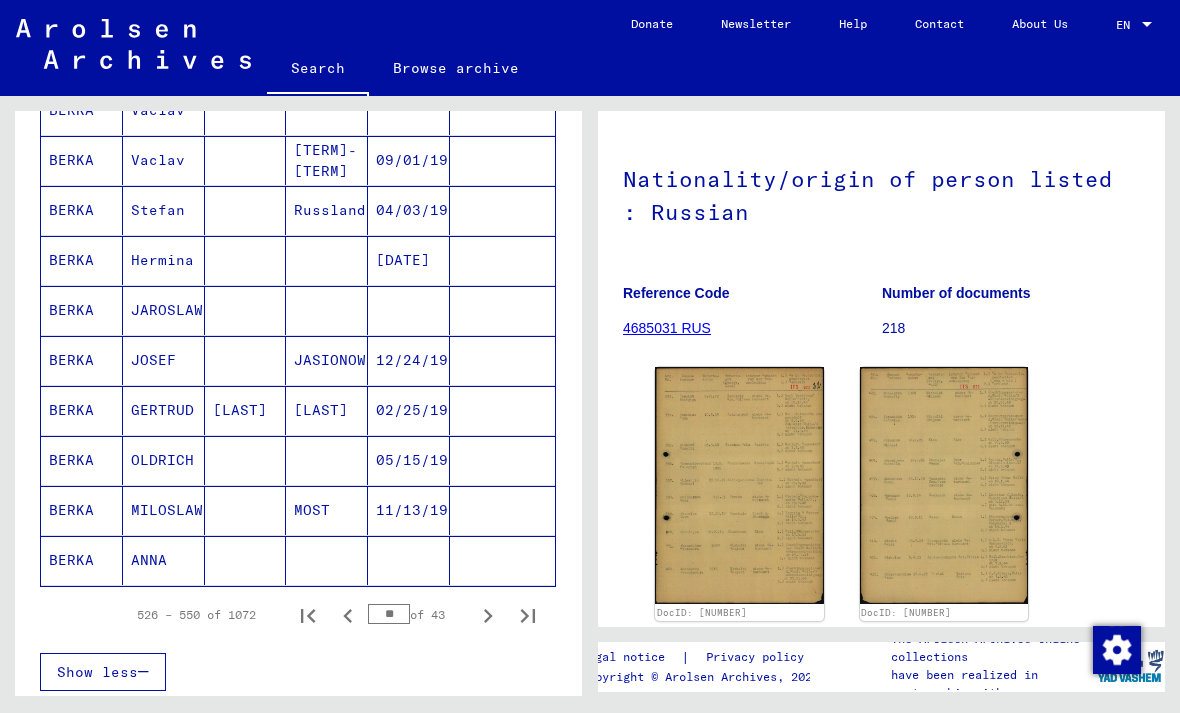 click 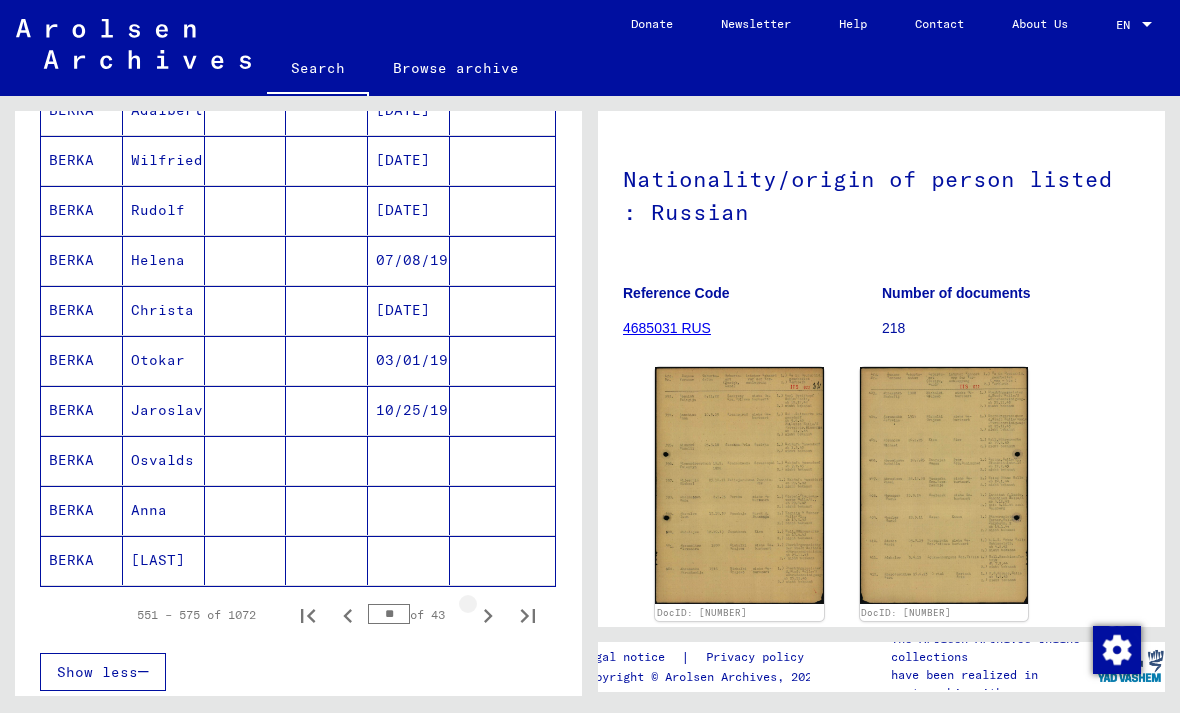 click 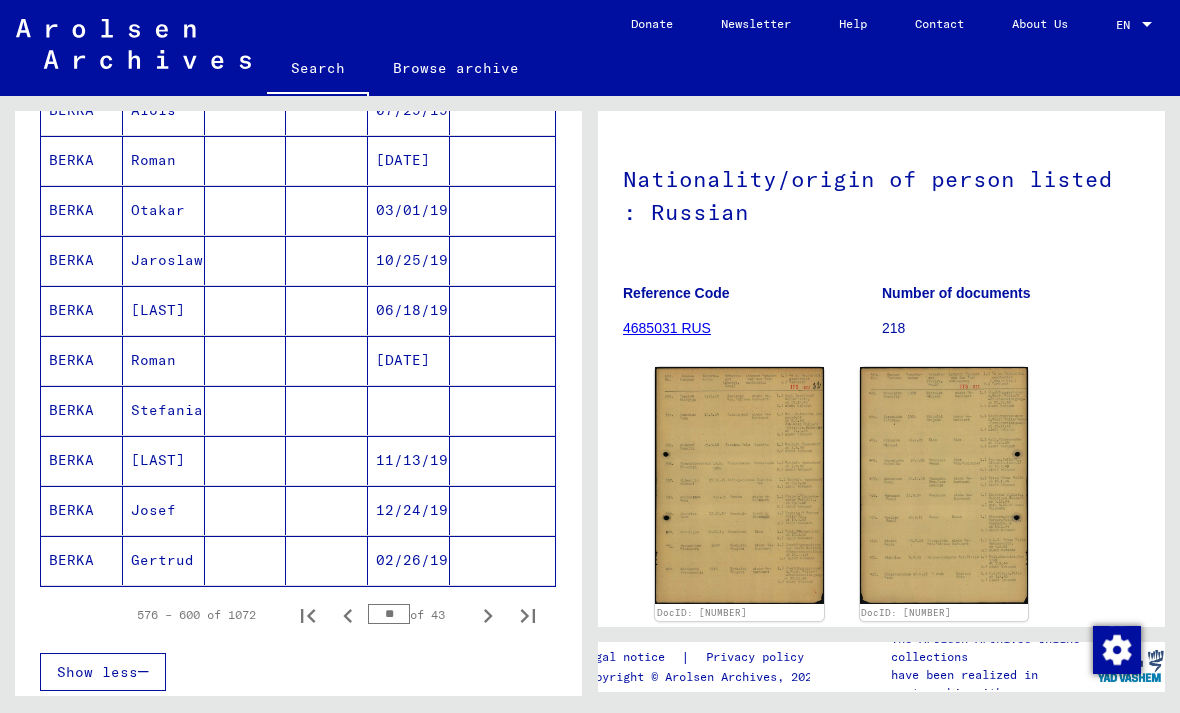 click 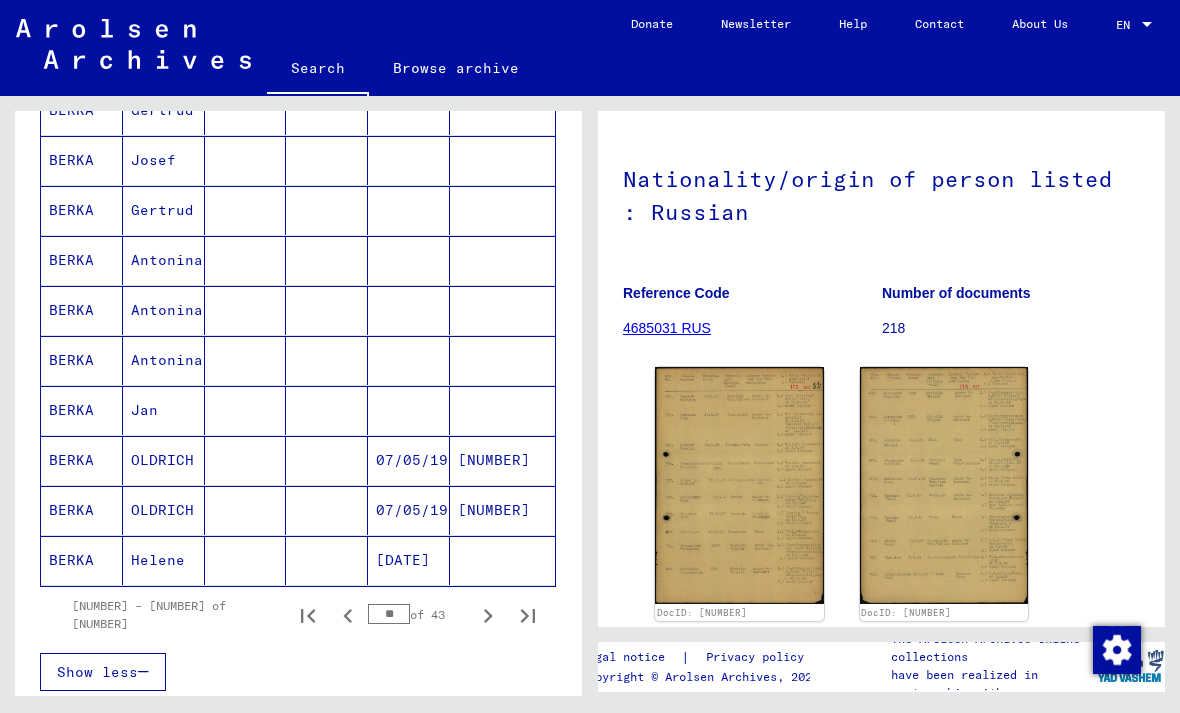 click 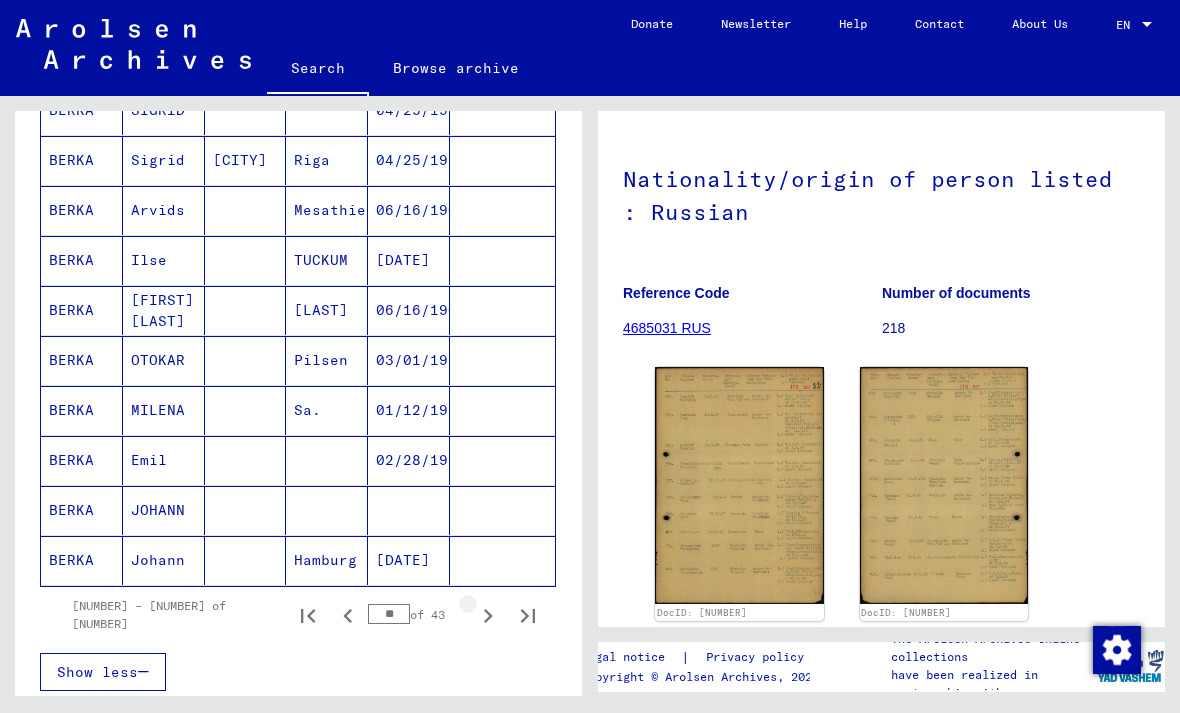 click 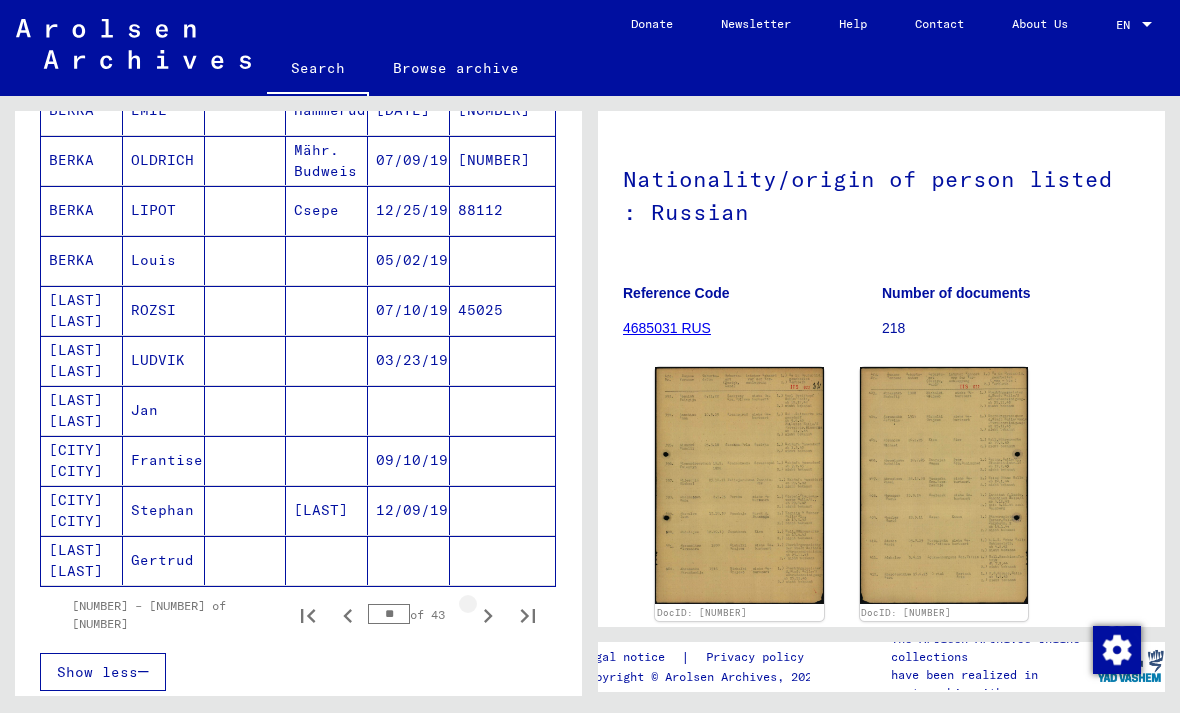click 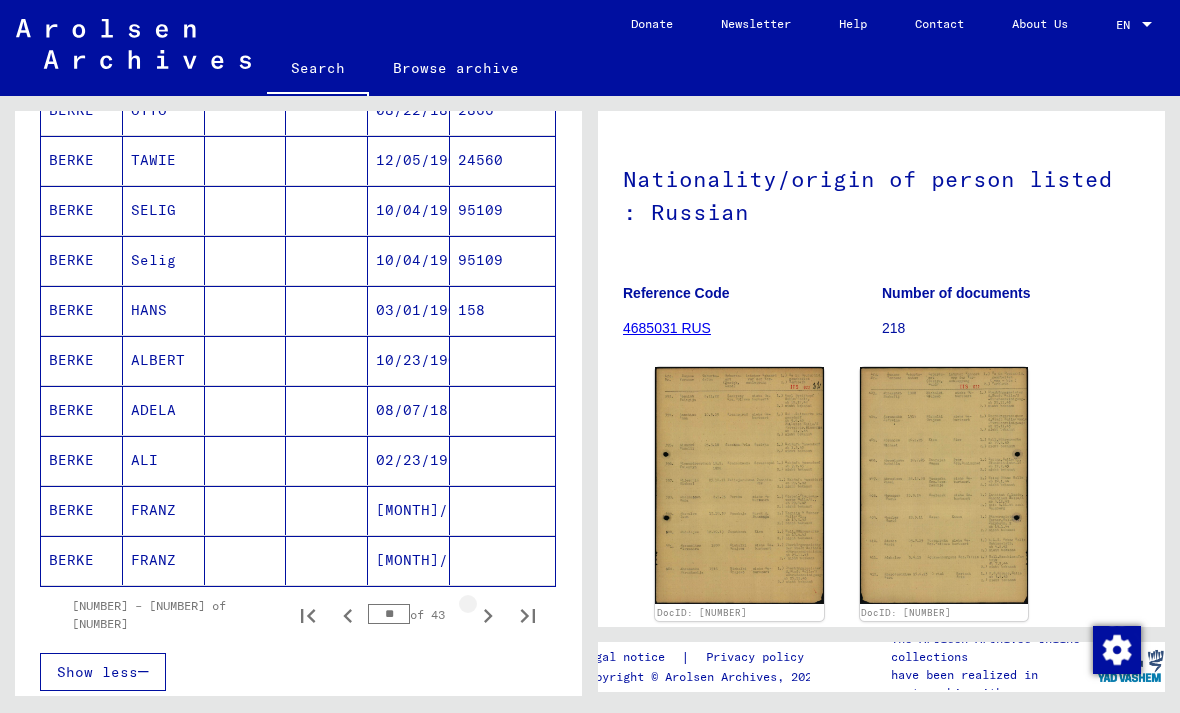 click 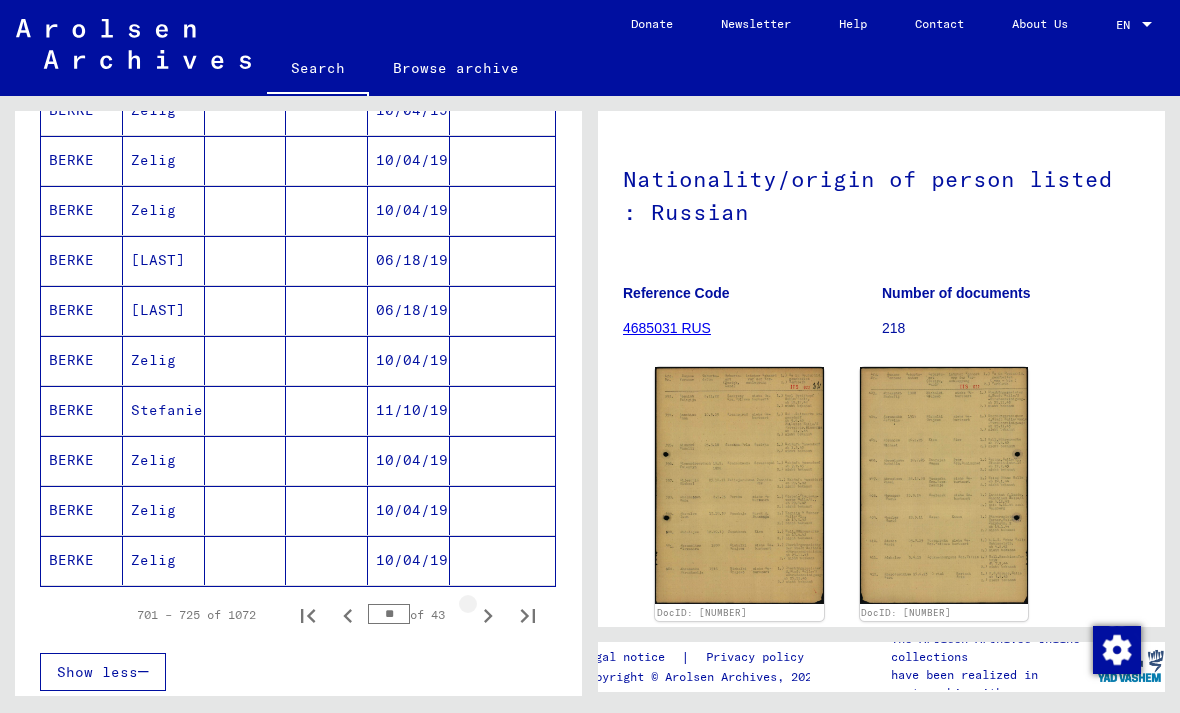 click 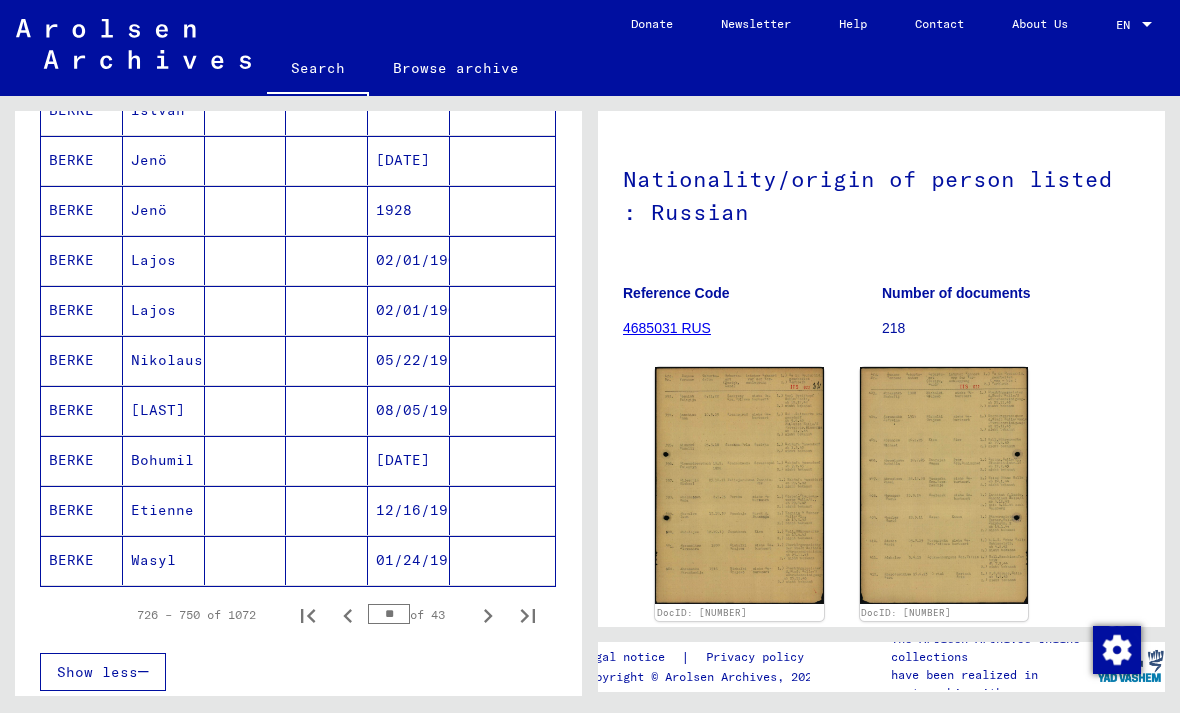 click 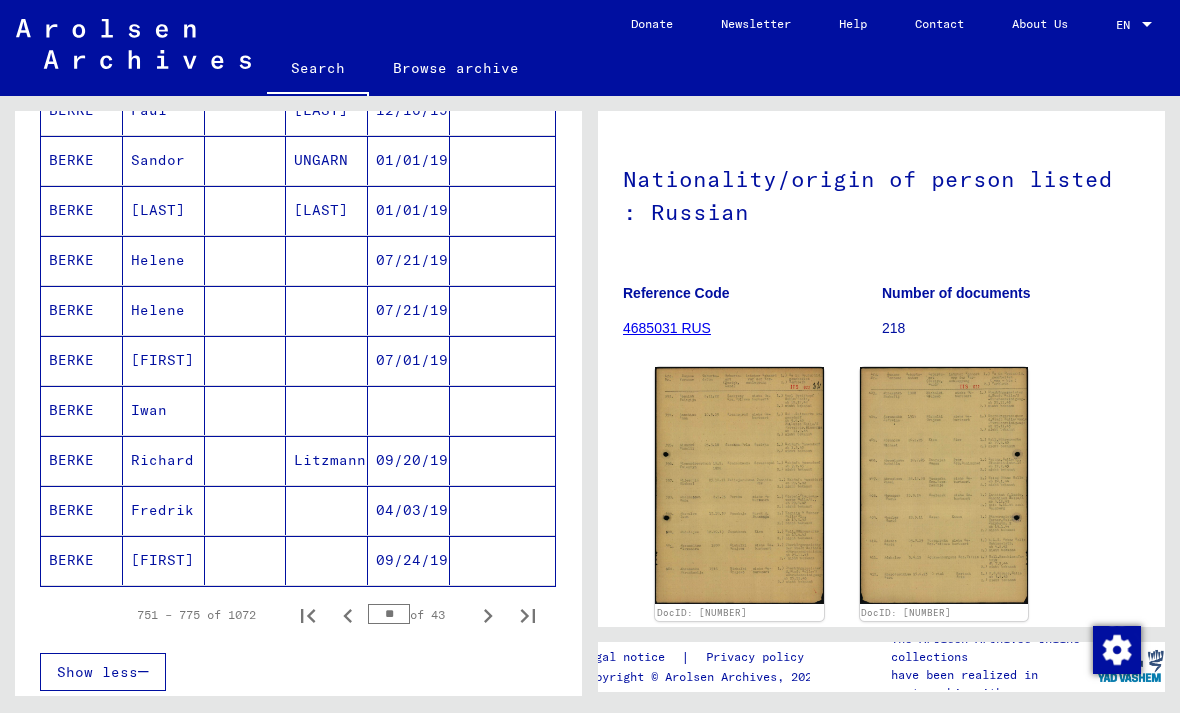 click 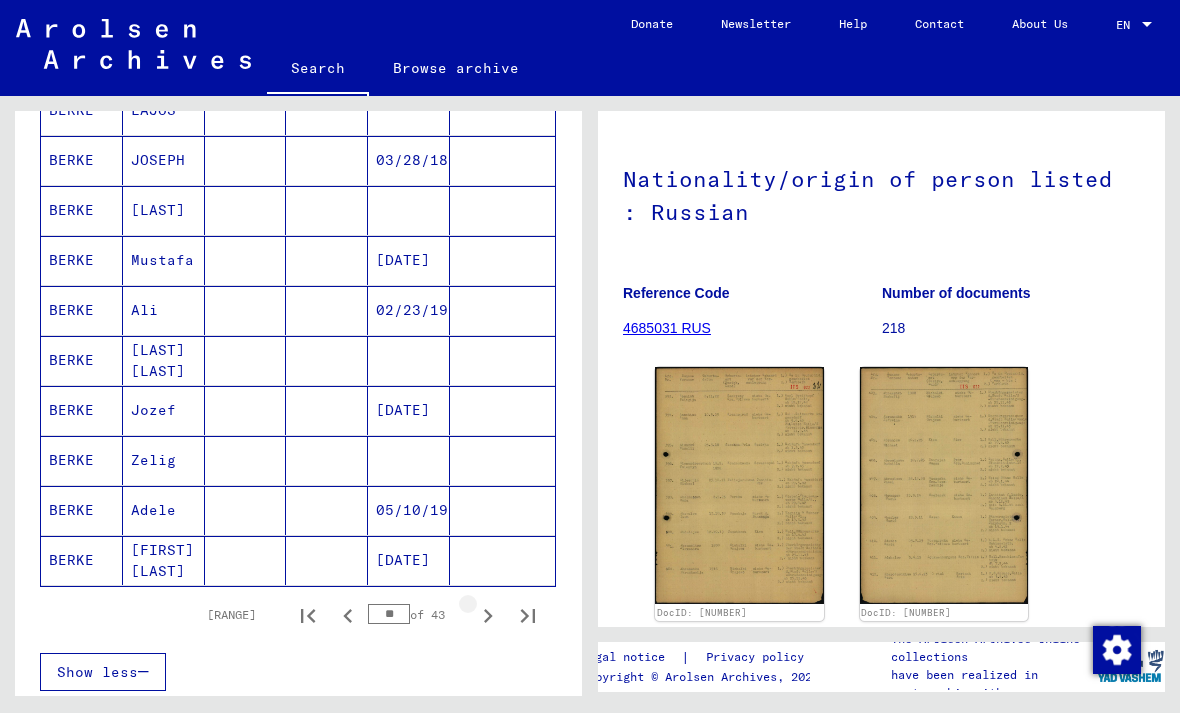 click 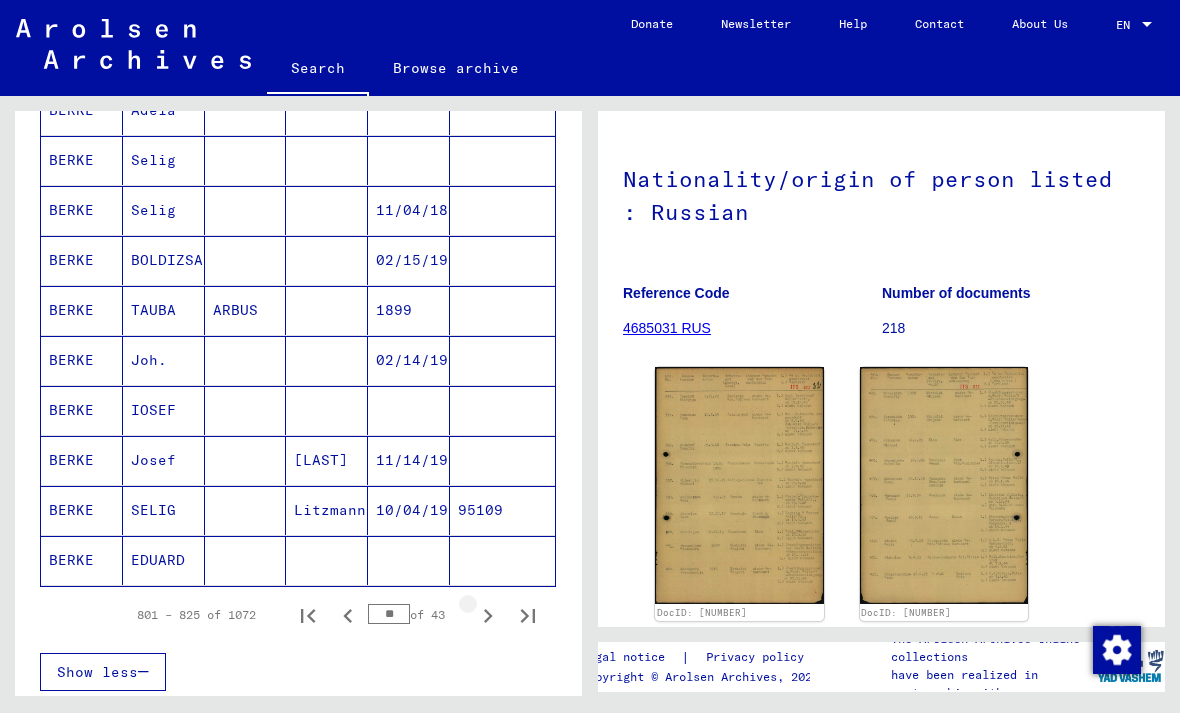 click 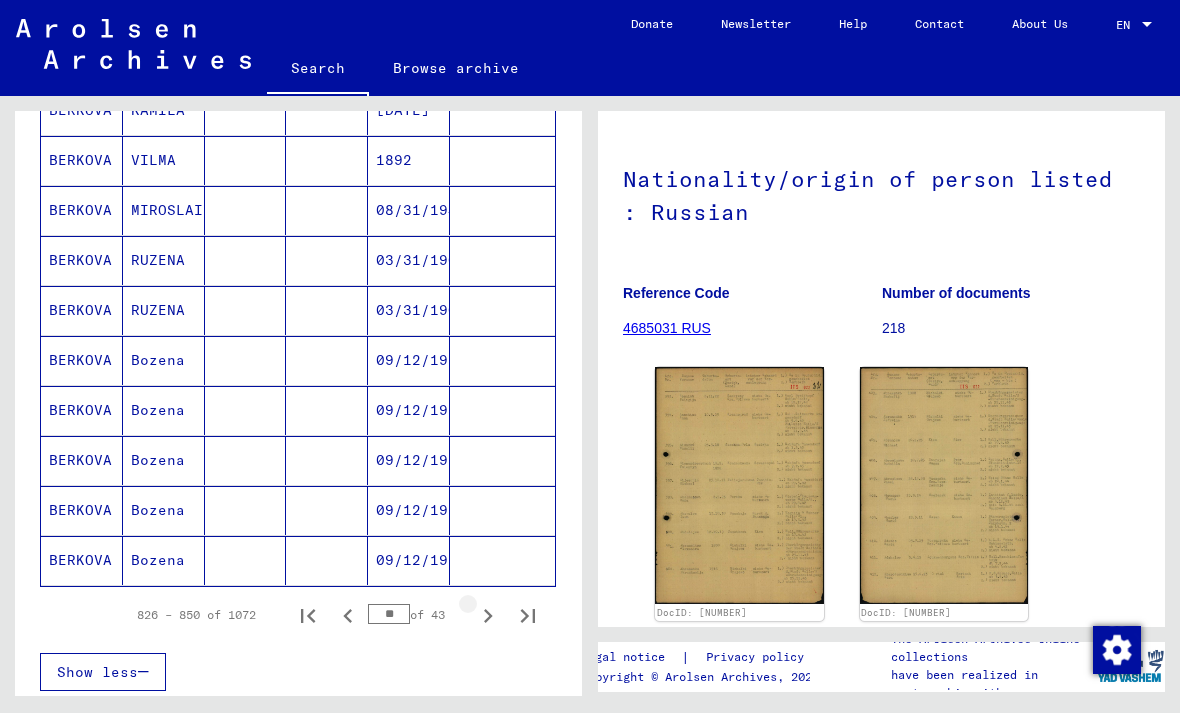 click 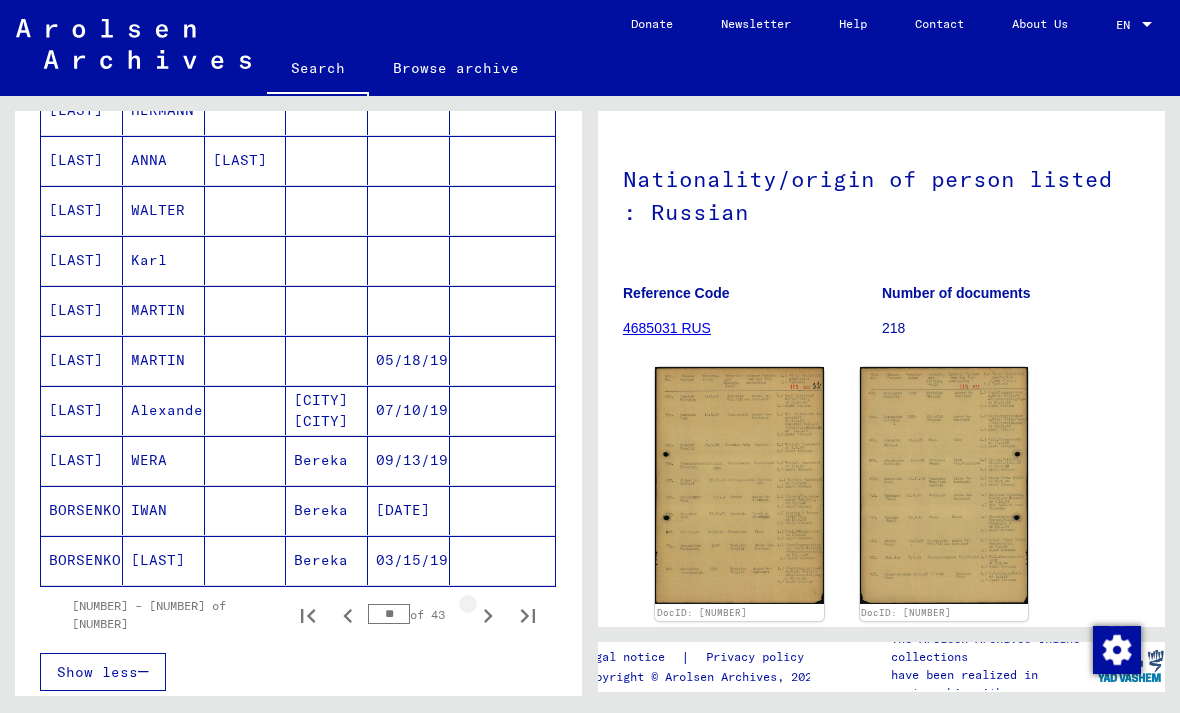 click 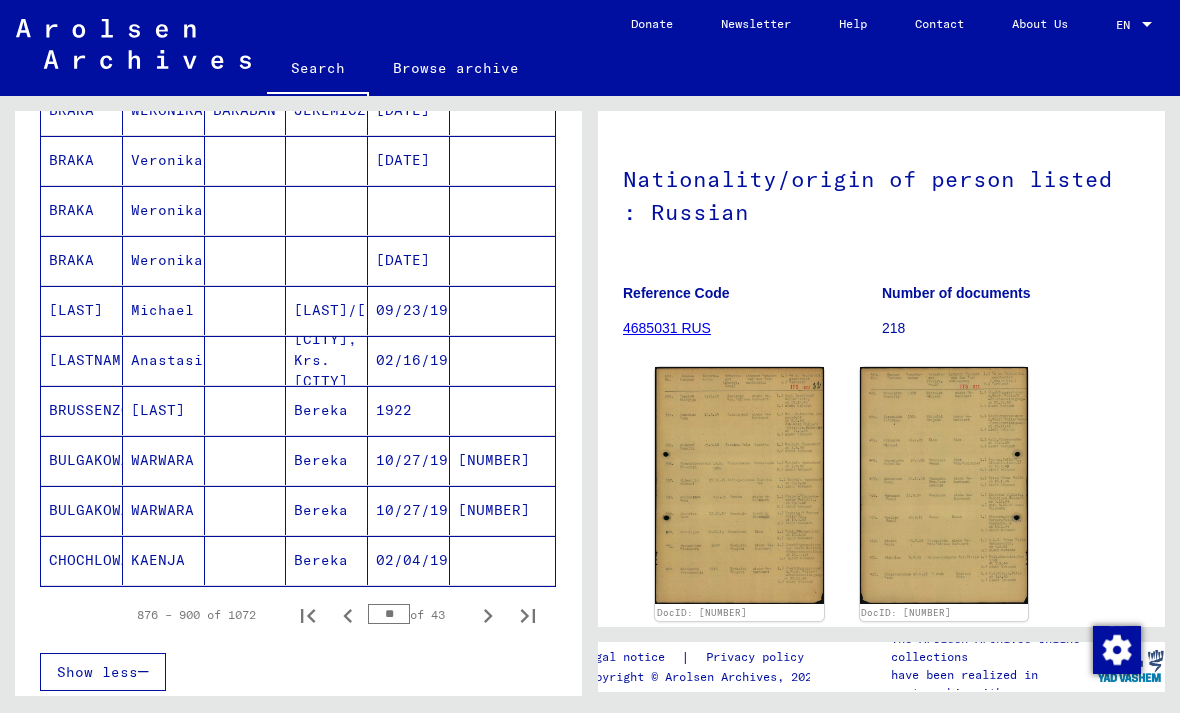 click 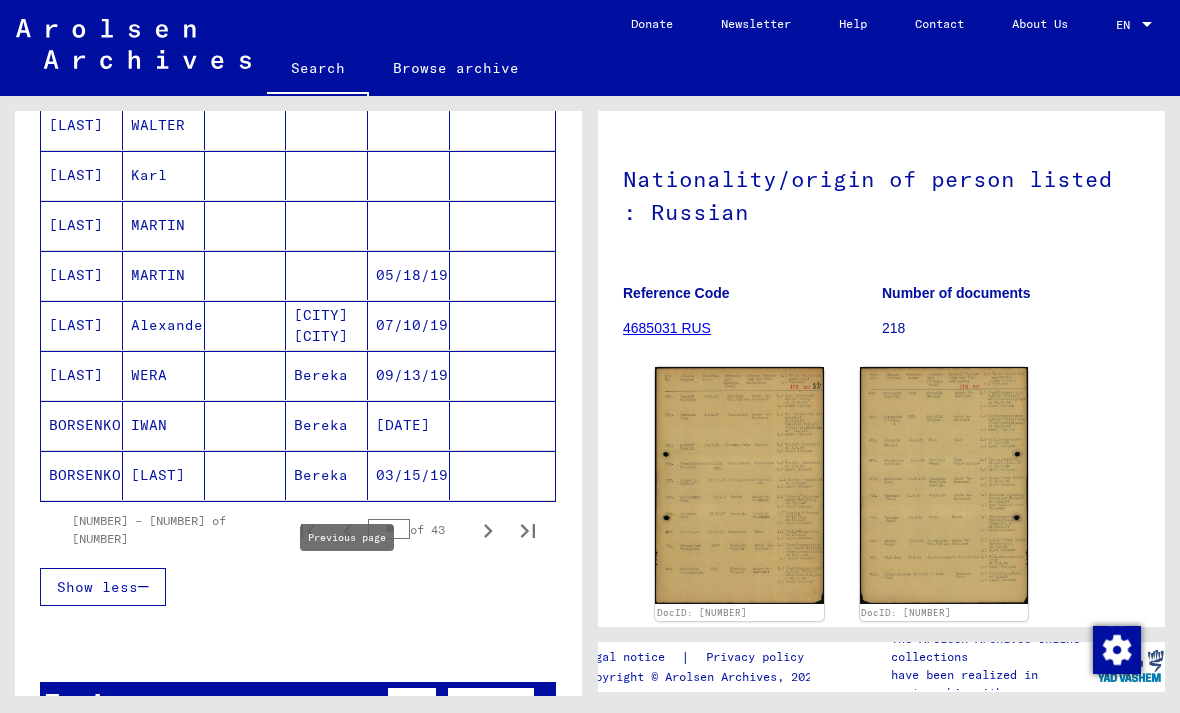 scroll, scrollTop: 1155, scrollLeft: 0, axis: vertical 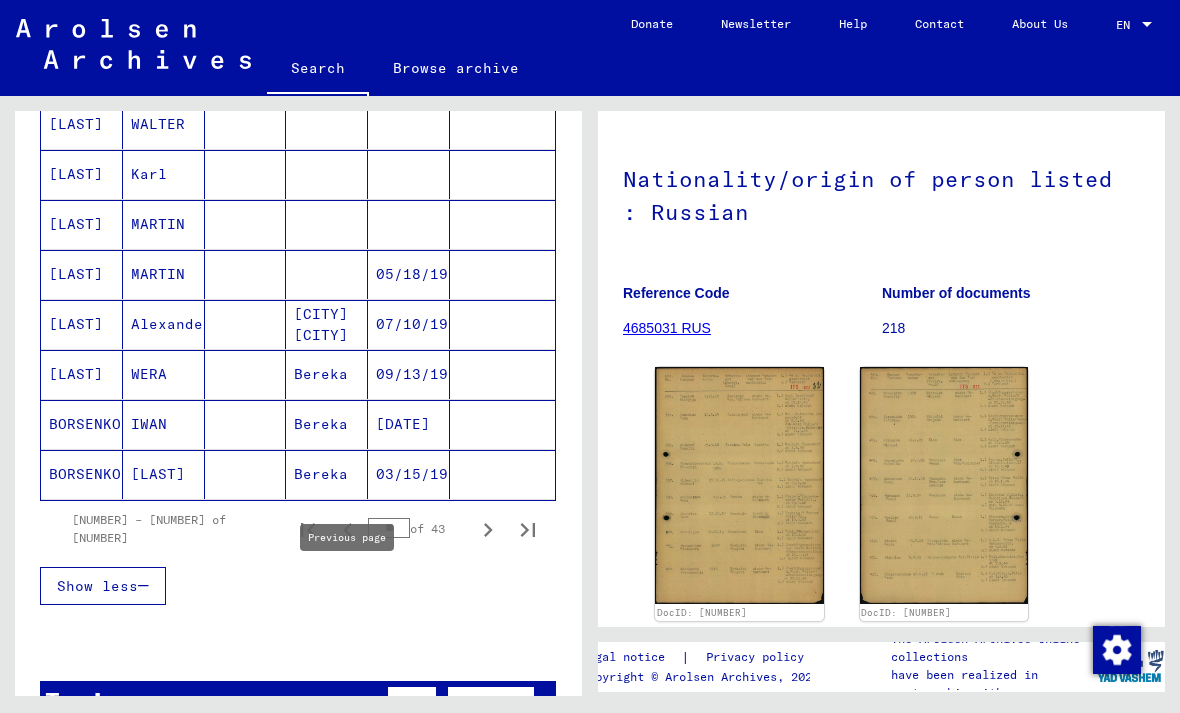 click 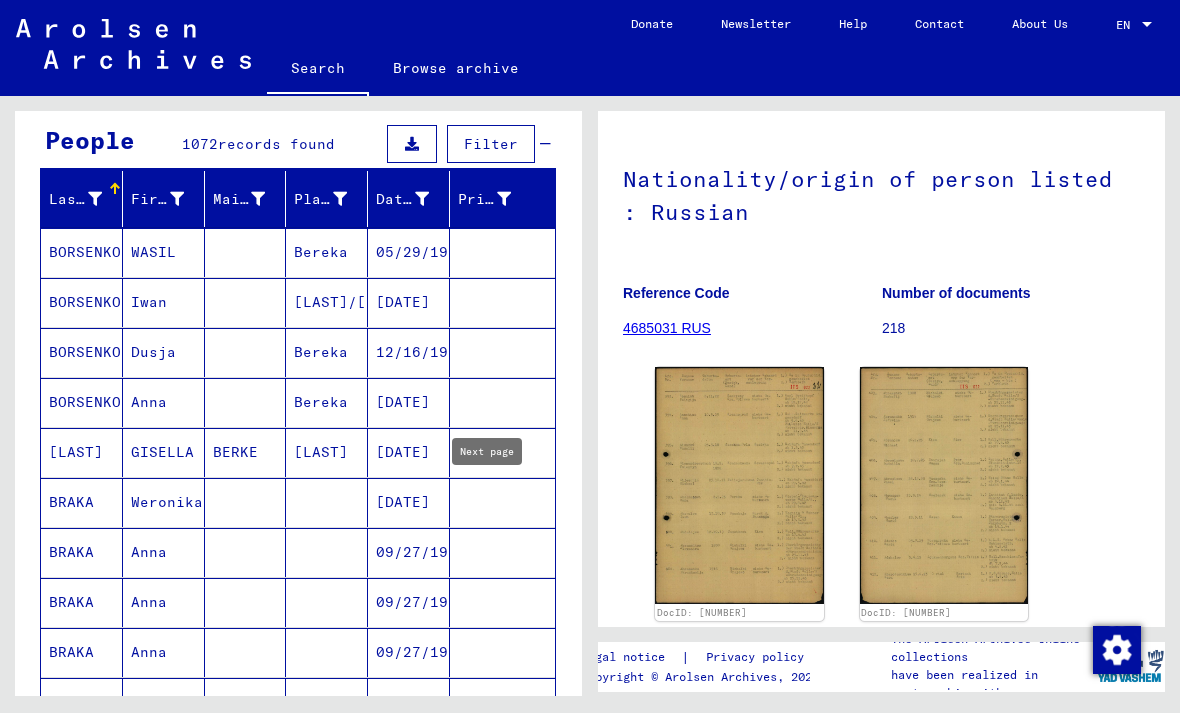 scroll, scrollTop: 178, scrollLeft: 0, axis: vertical 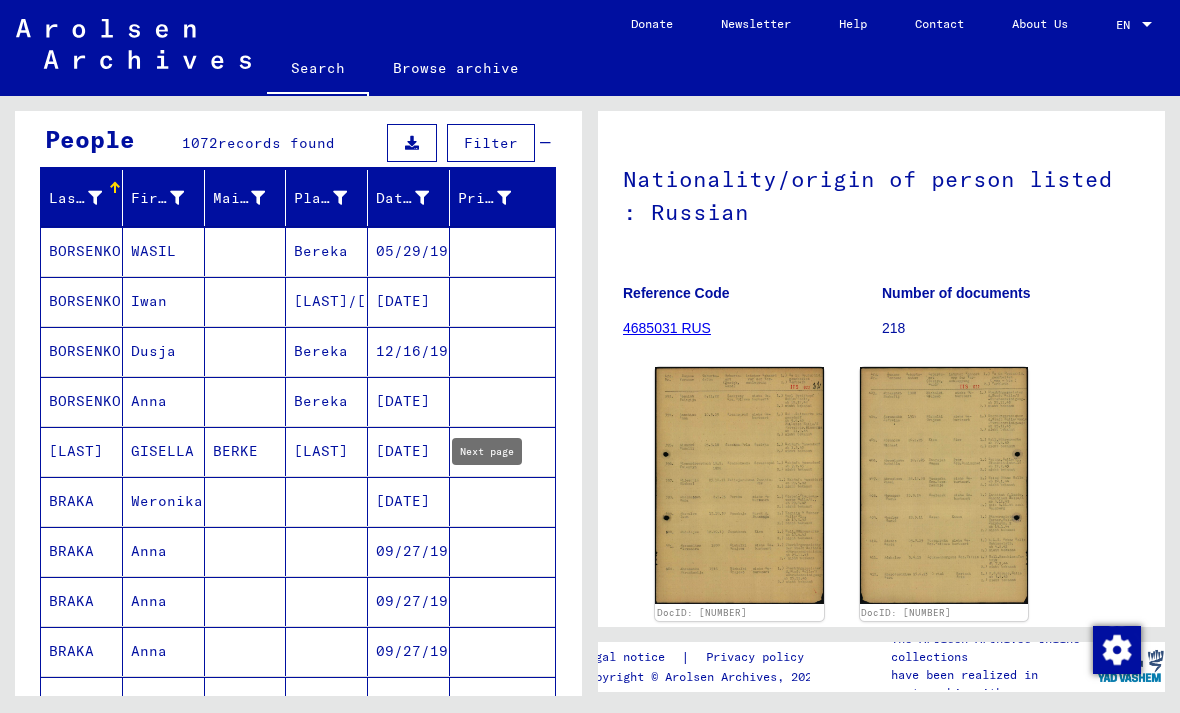 click on "[DATE]" at bounding box center [409, 351] 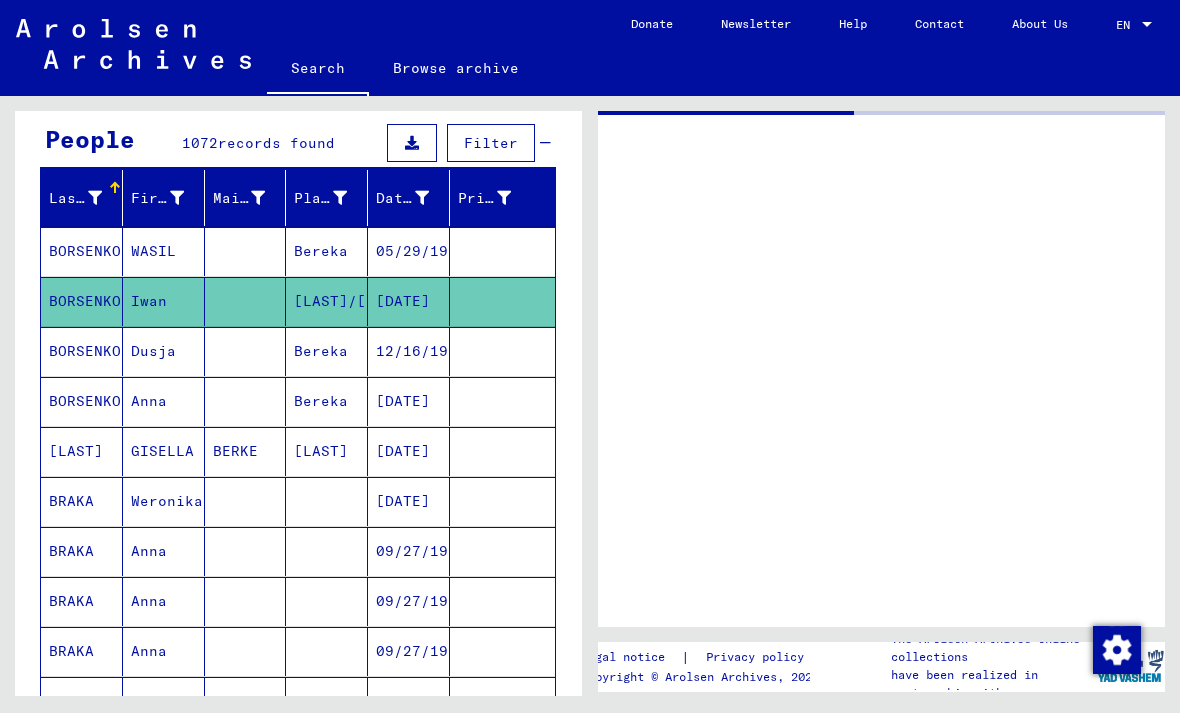 scroll, scrollTop: 0, scrollLeft: 0, axis: both 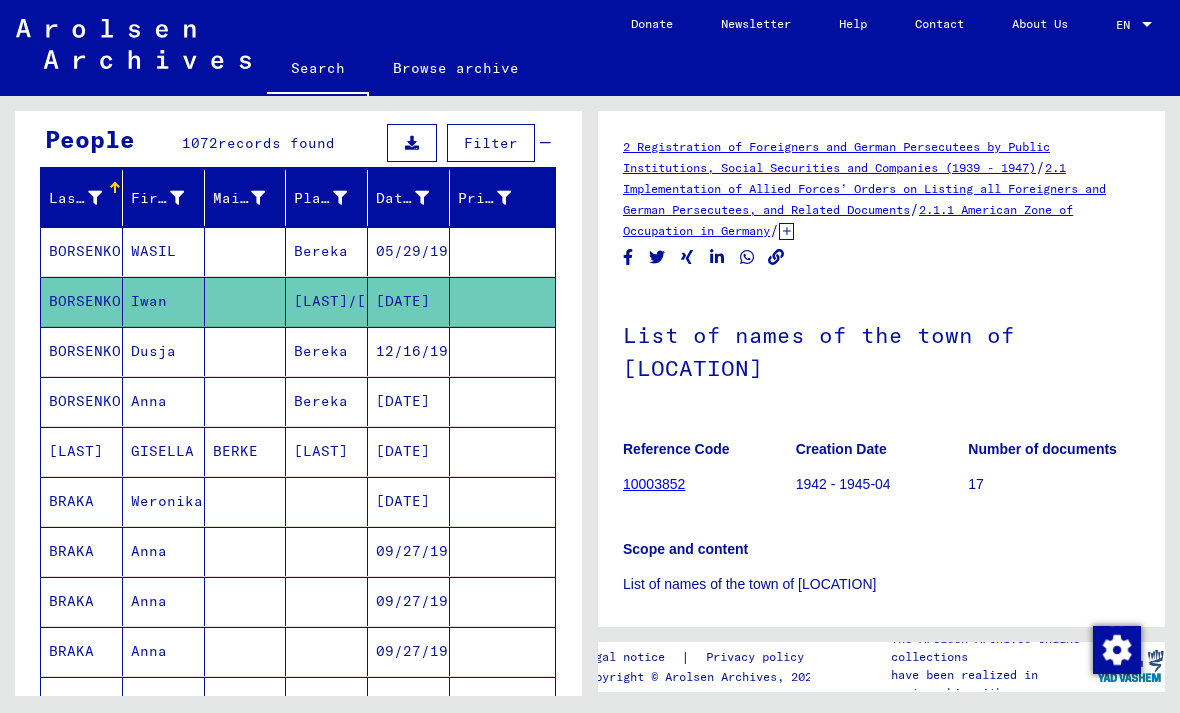 click on "12/16/1925" at bounding box center (409, 401) 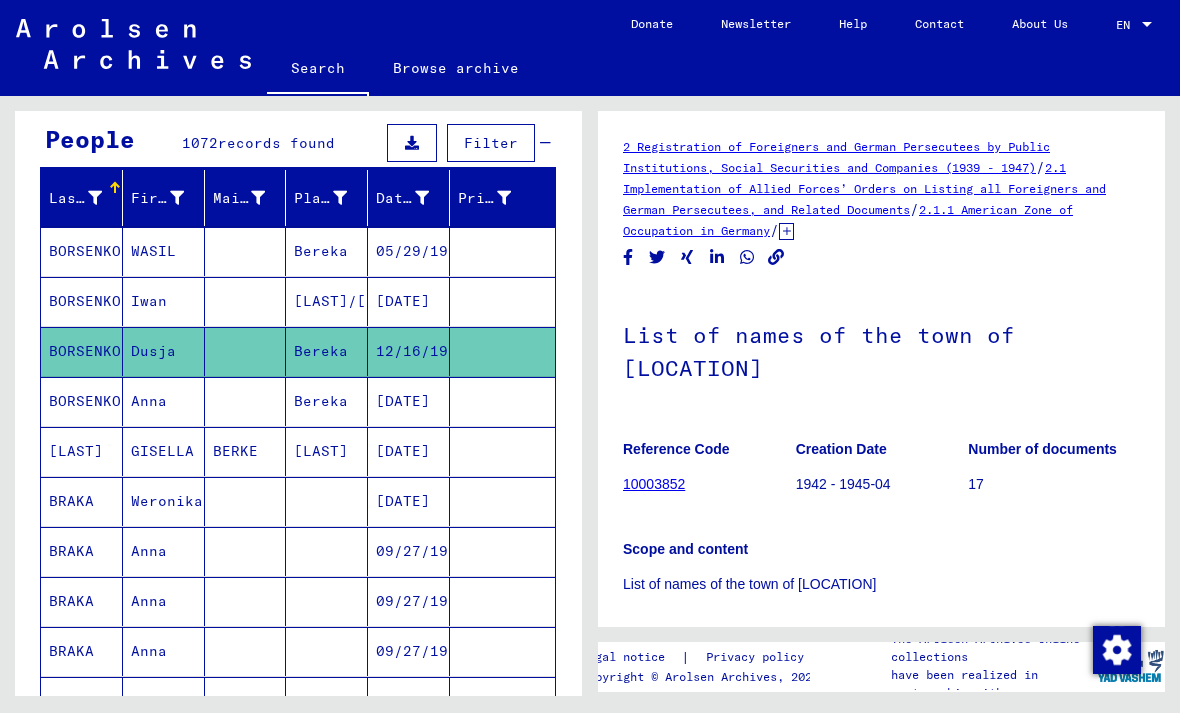 click on "[DATE]" at bounding box center (409, 451) 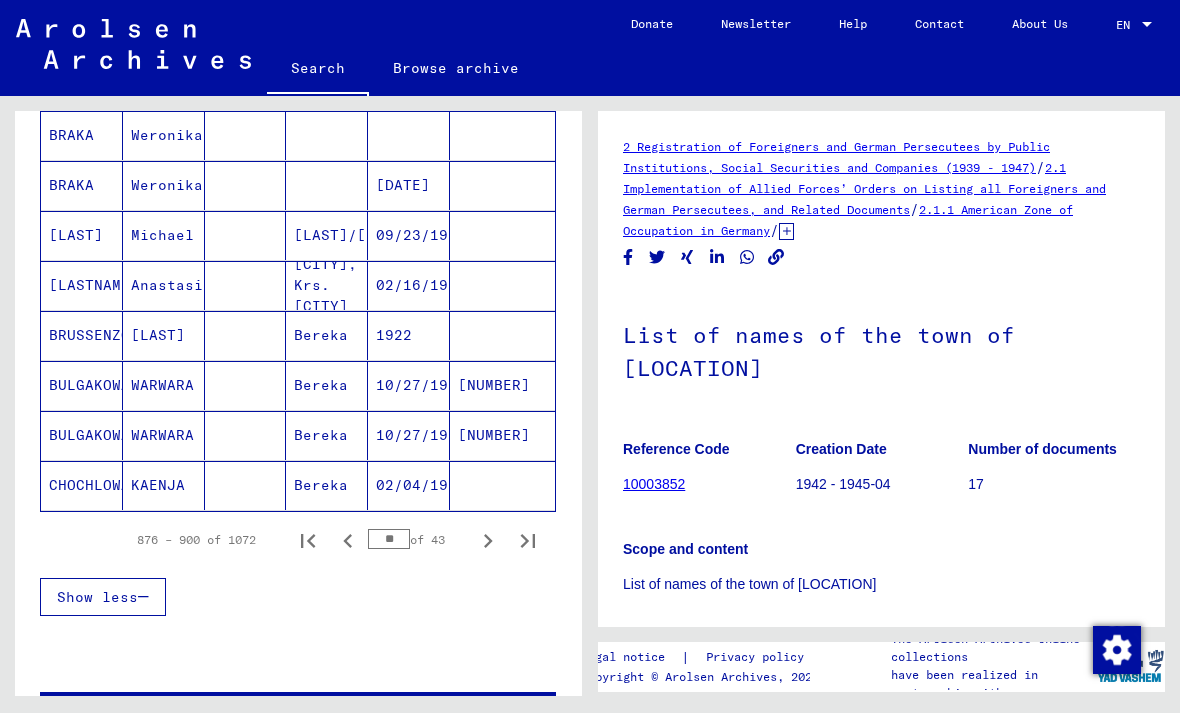 scroll, scrollTop: 1138, scrollLeft: 0, axis: vertical 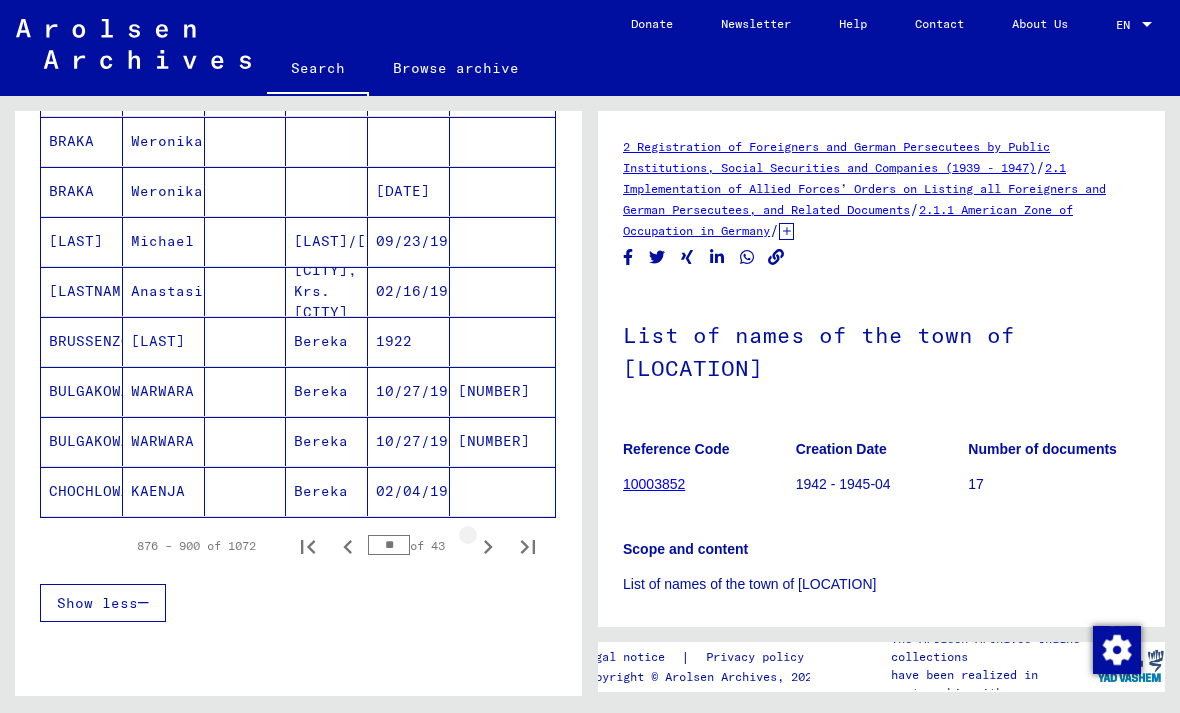 click 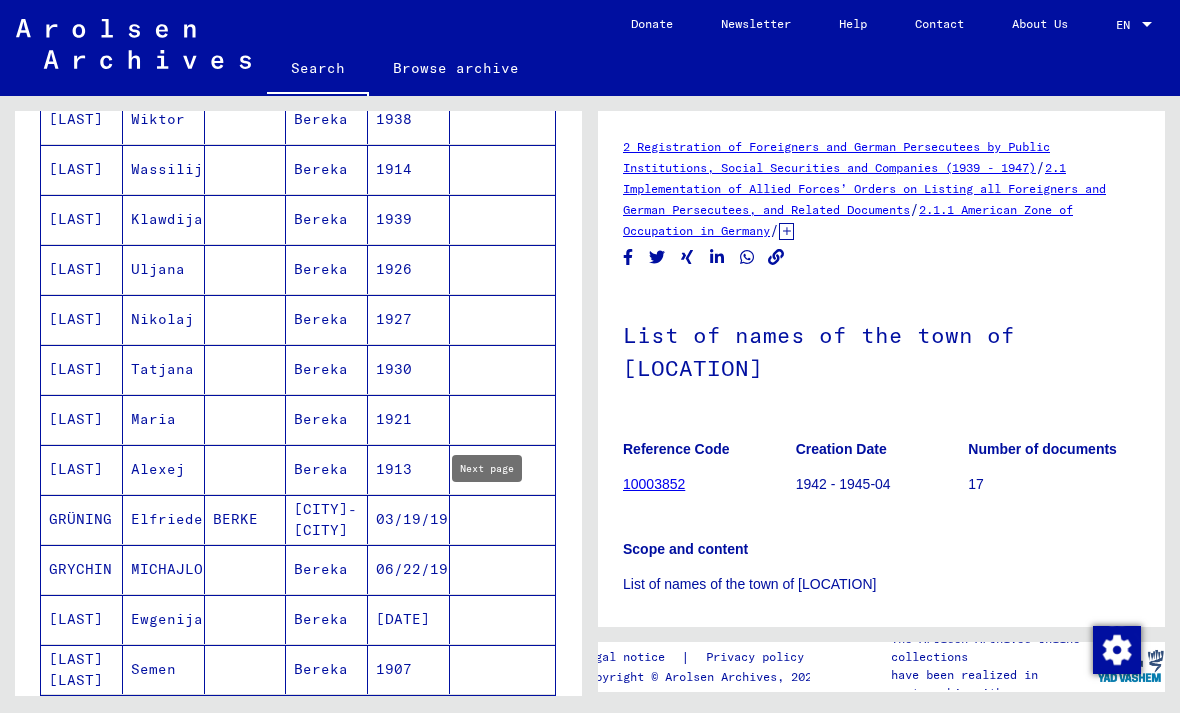 scroll, scrollTop: 849, scrollLeft: 0, axis: vertical 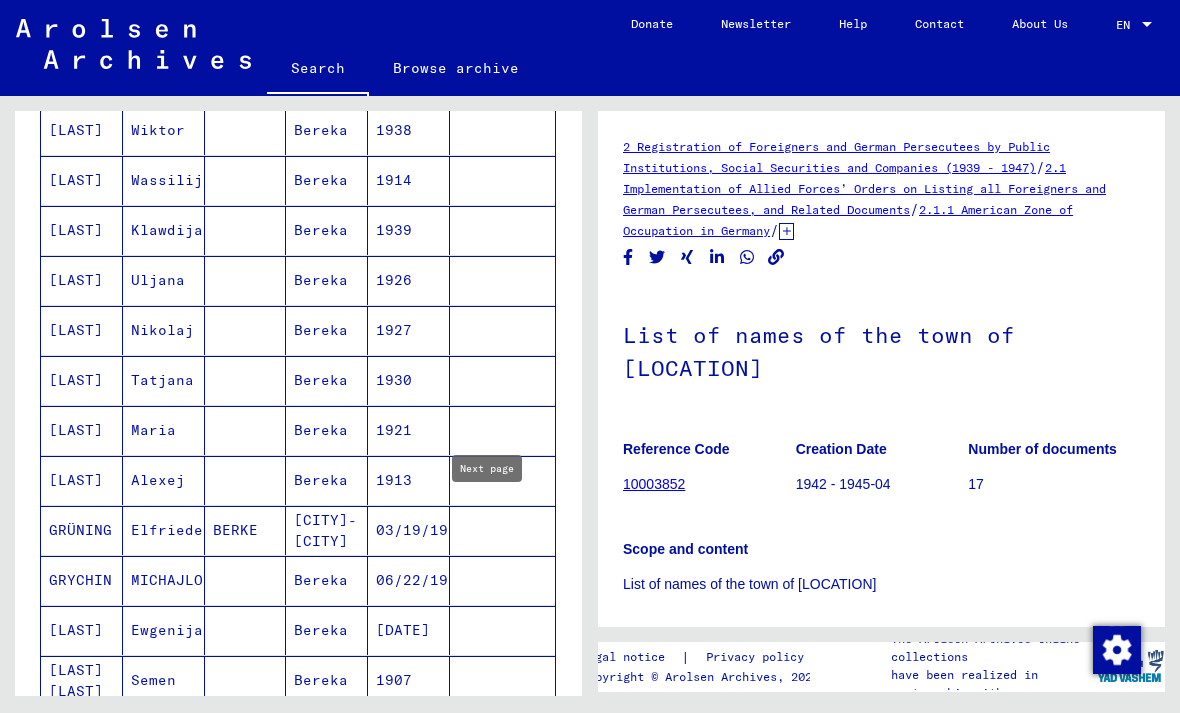 click on "Bereka" at bounding box center [327, 480] 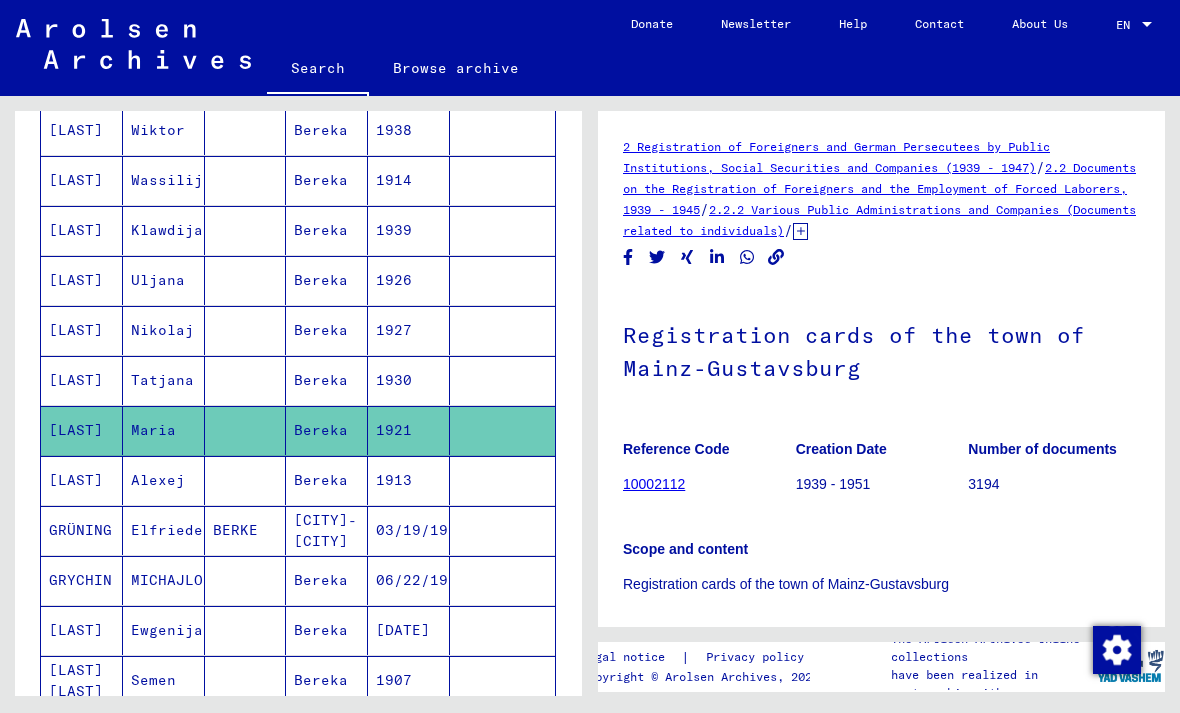 scroll, scrollTop: 0, scrollLeft: 0, axis: both 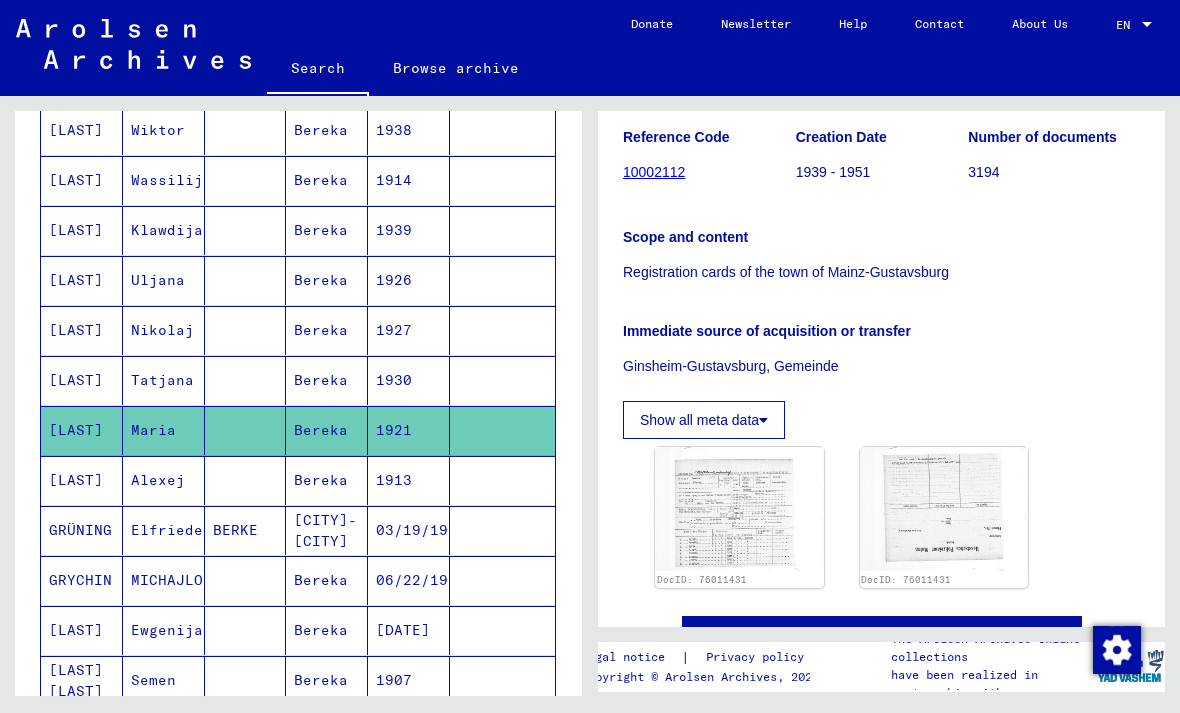 click 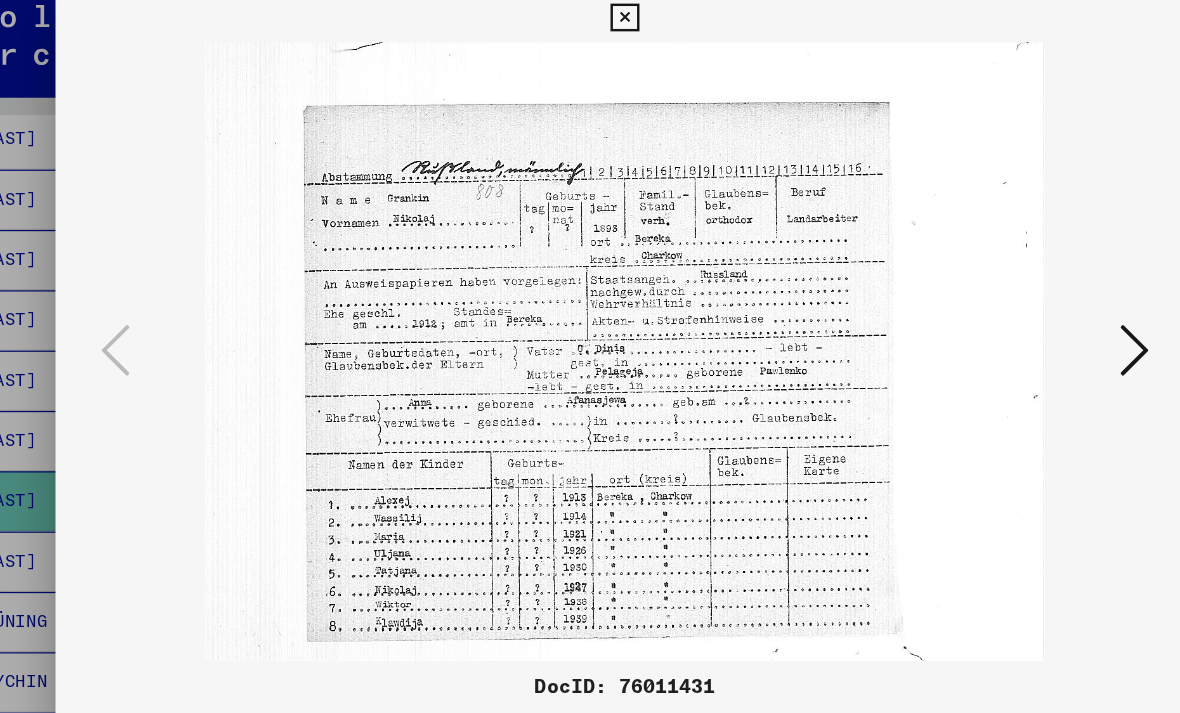 click at bounding box center (1012, 305) 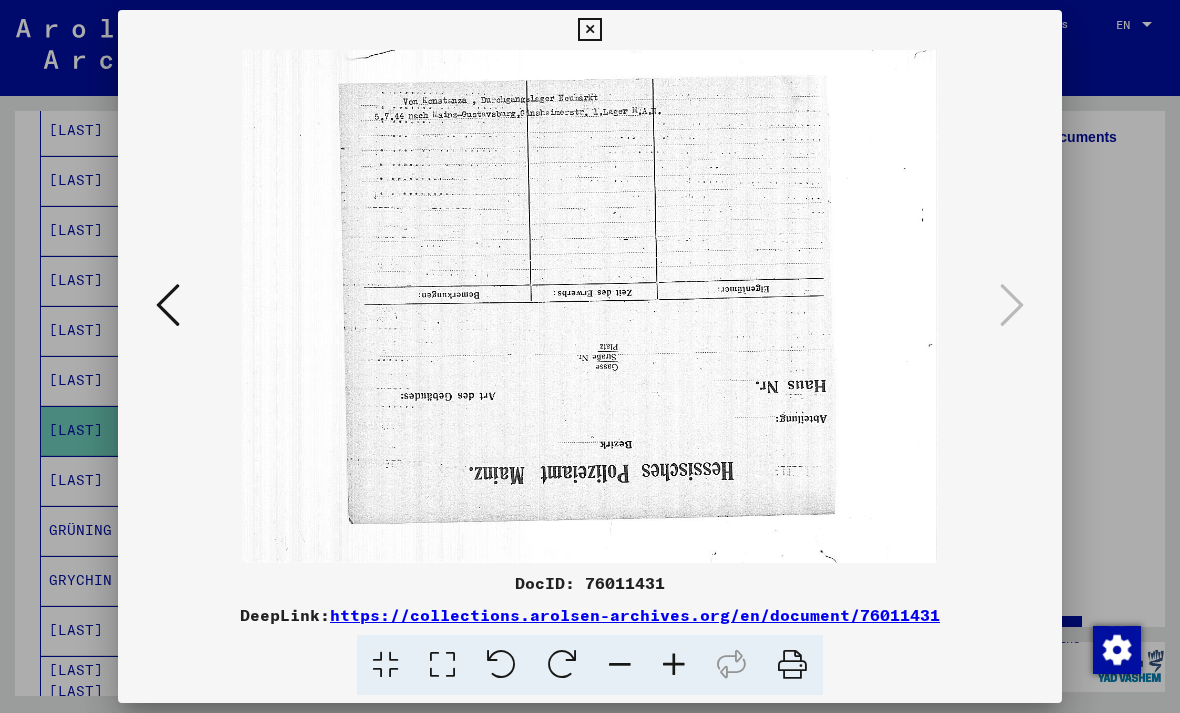 click at bounding box center (589, 30) 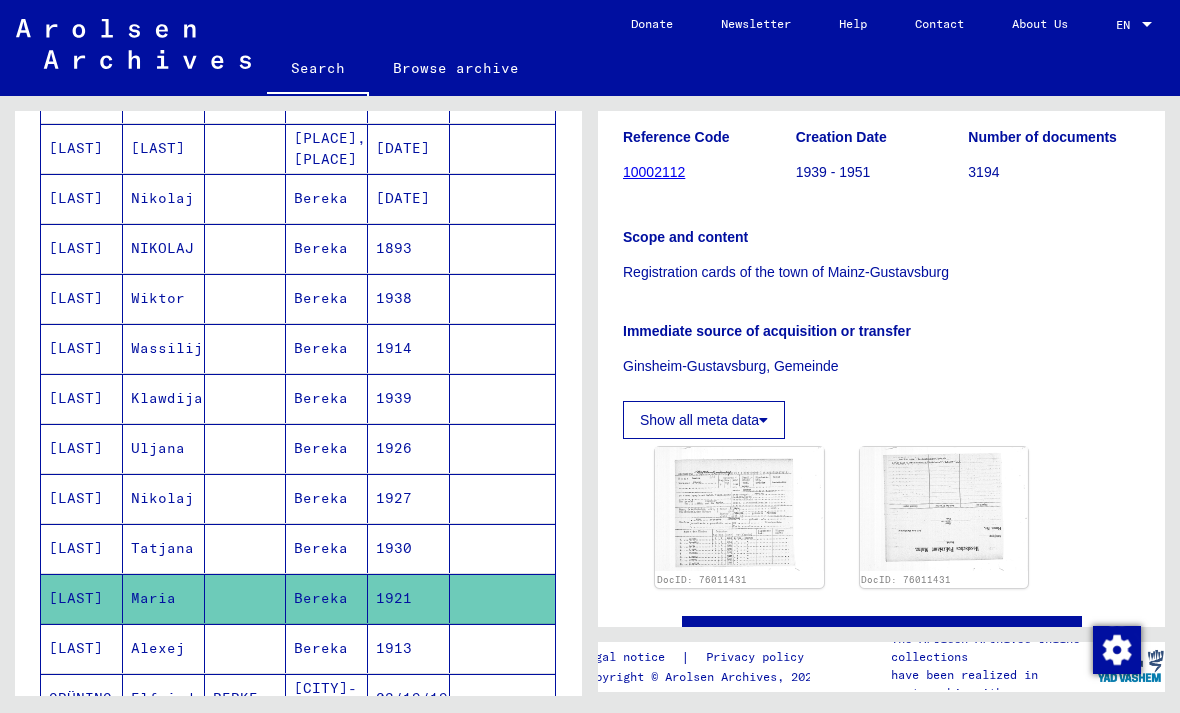 scroll, scrollTop: 675, scrollLeft: 0, axis: vertical 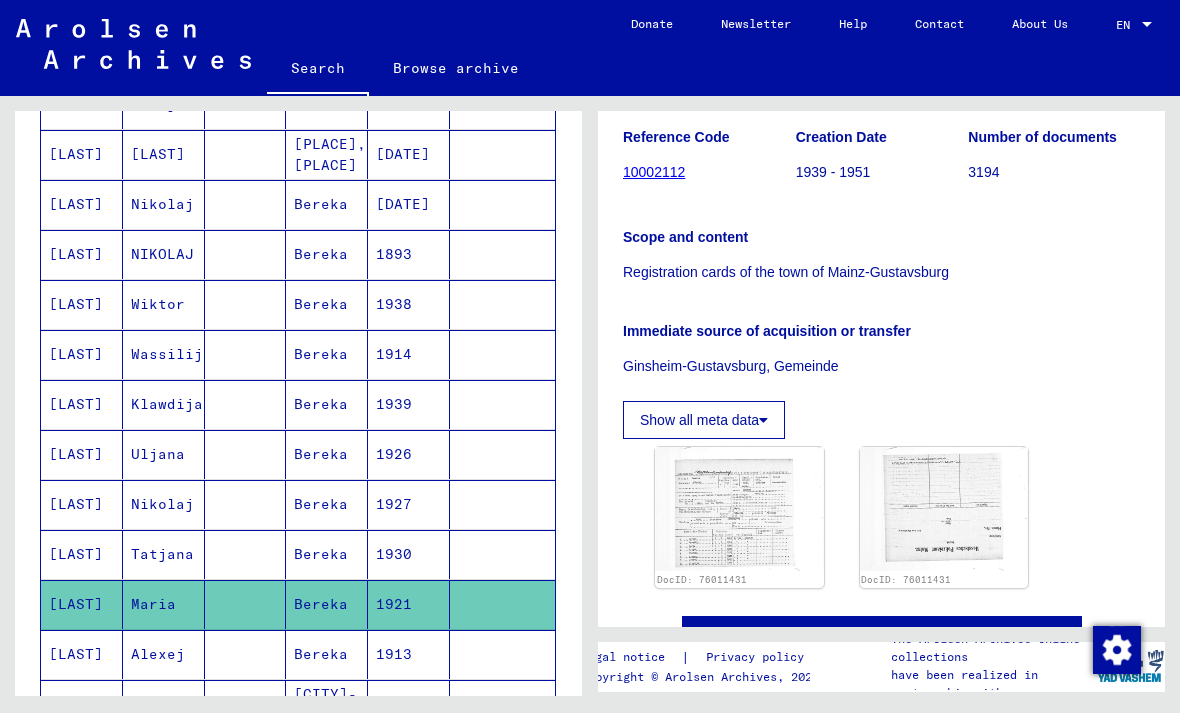 click on "[LAST]" at bounding box center [82, 354] 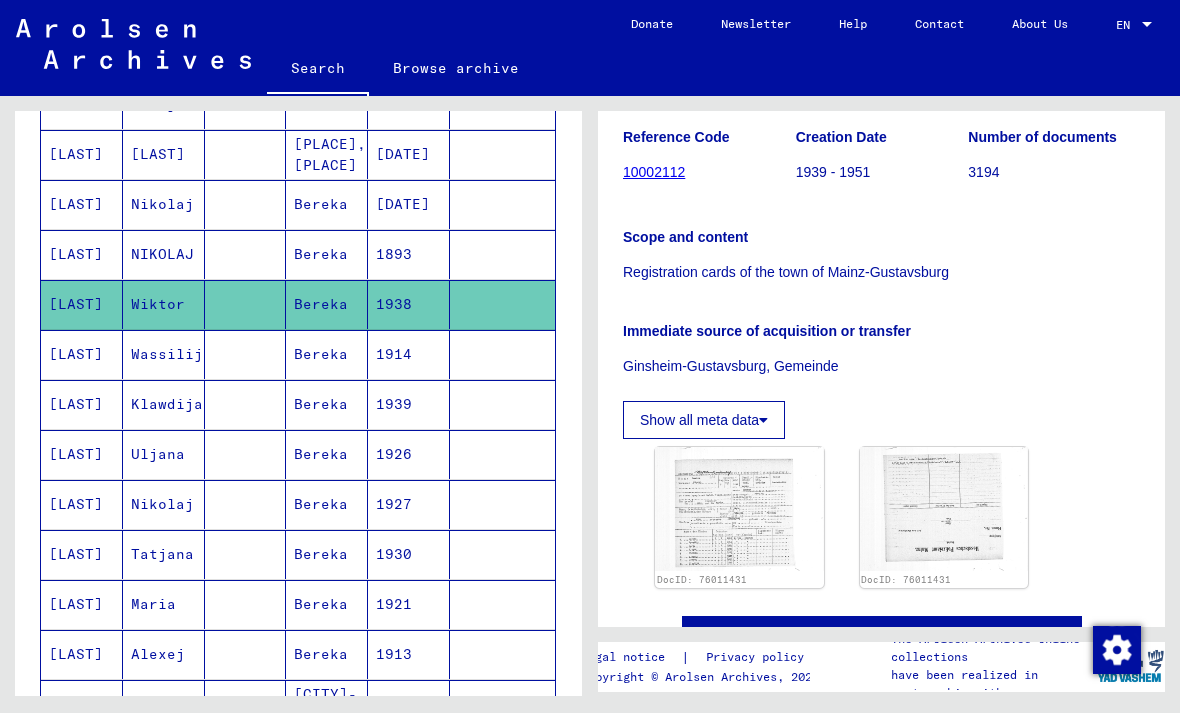 click 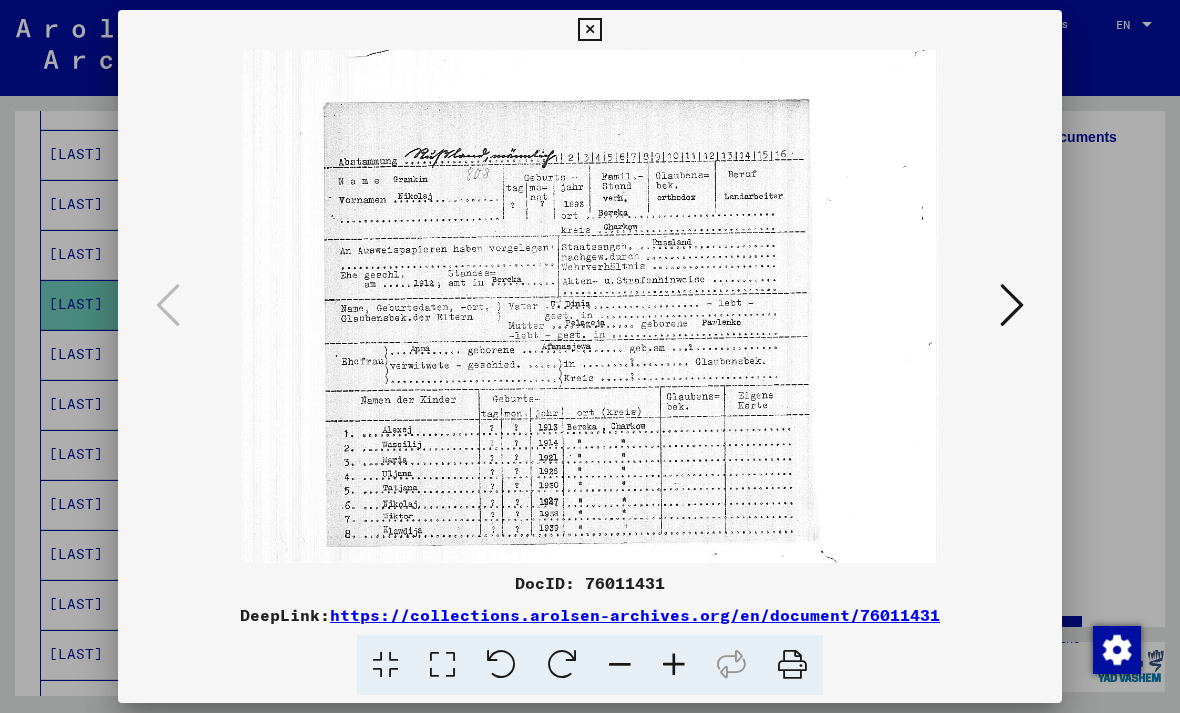 click at bounding box center (589, 30) 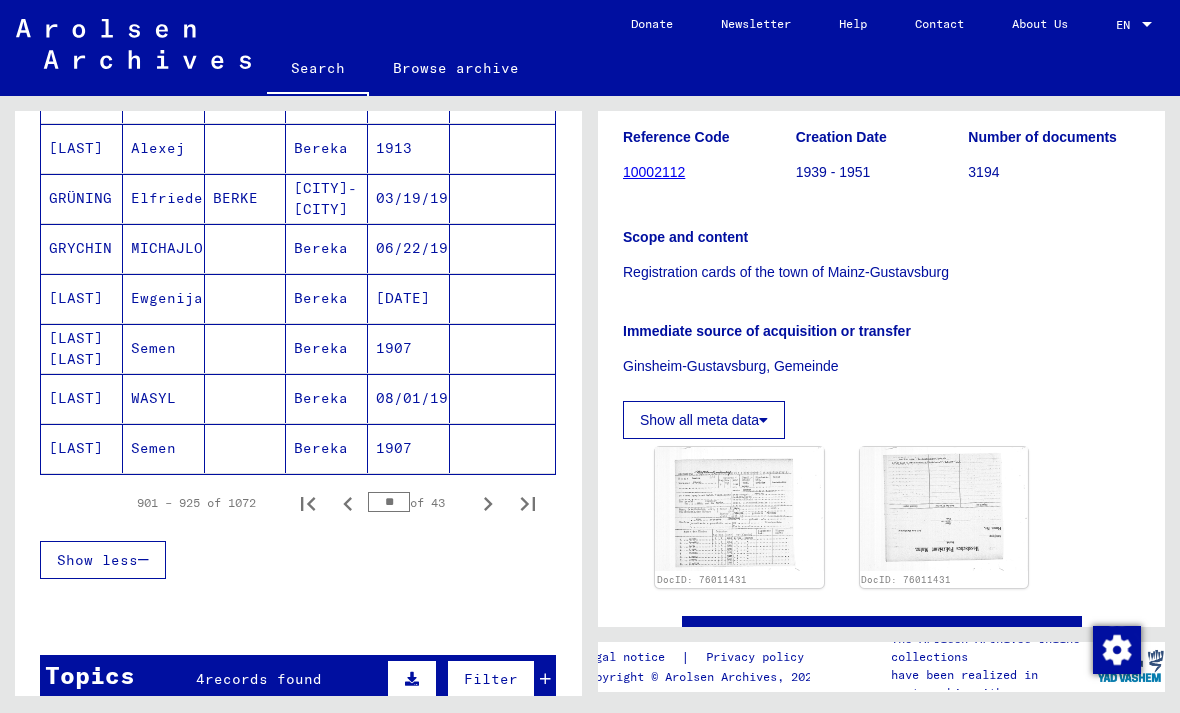 scroll, scrollTop: 1179, scrollLeft: 0, axis: vertical 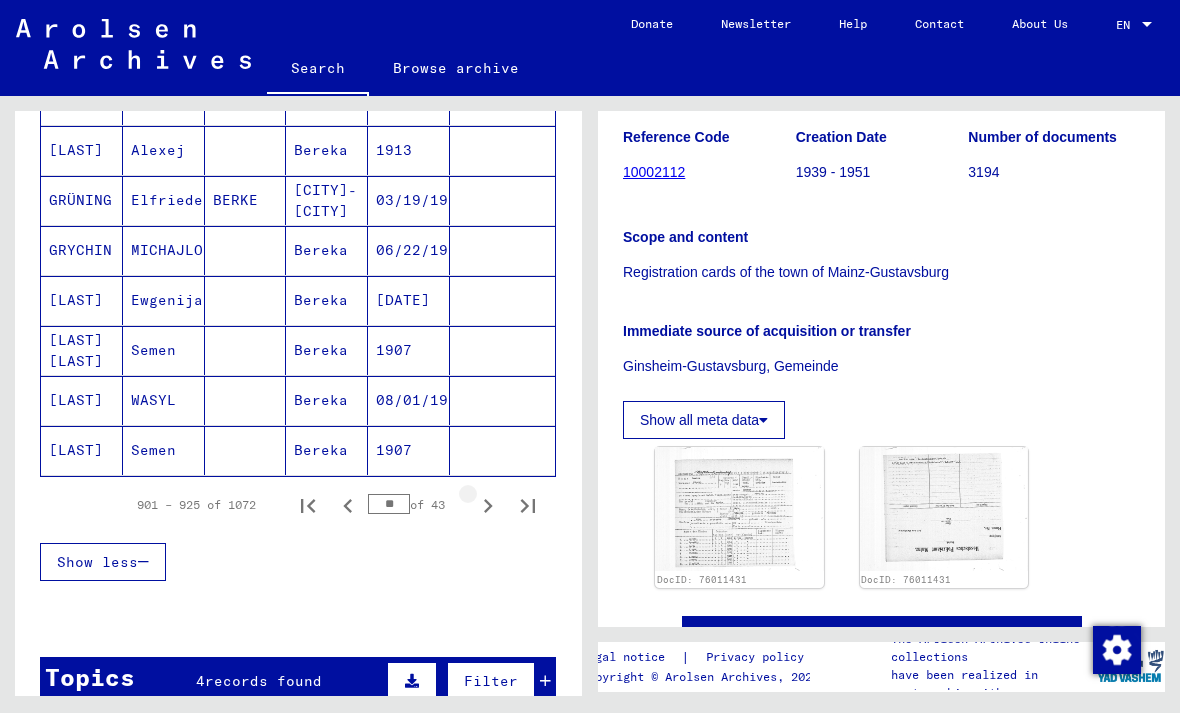 click 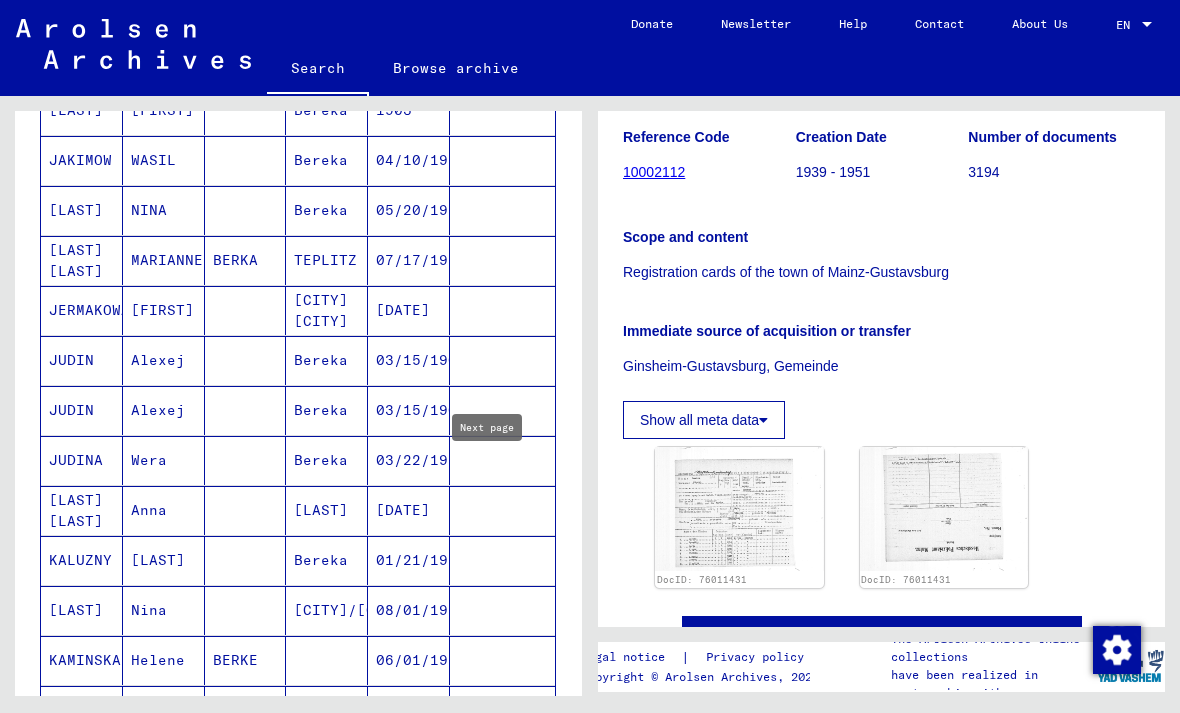 scroll, scrollTop: 670, scrollLeft: 0, axis: vertical 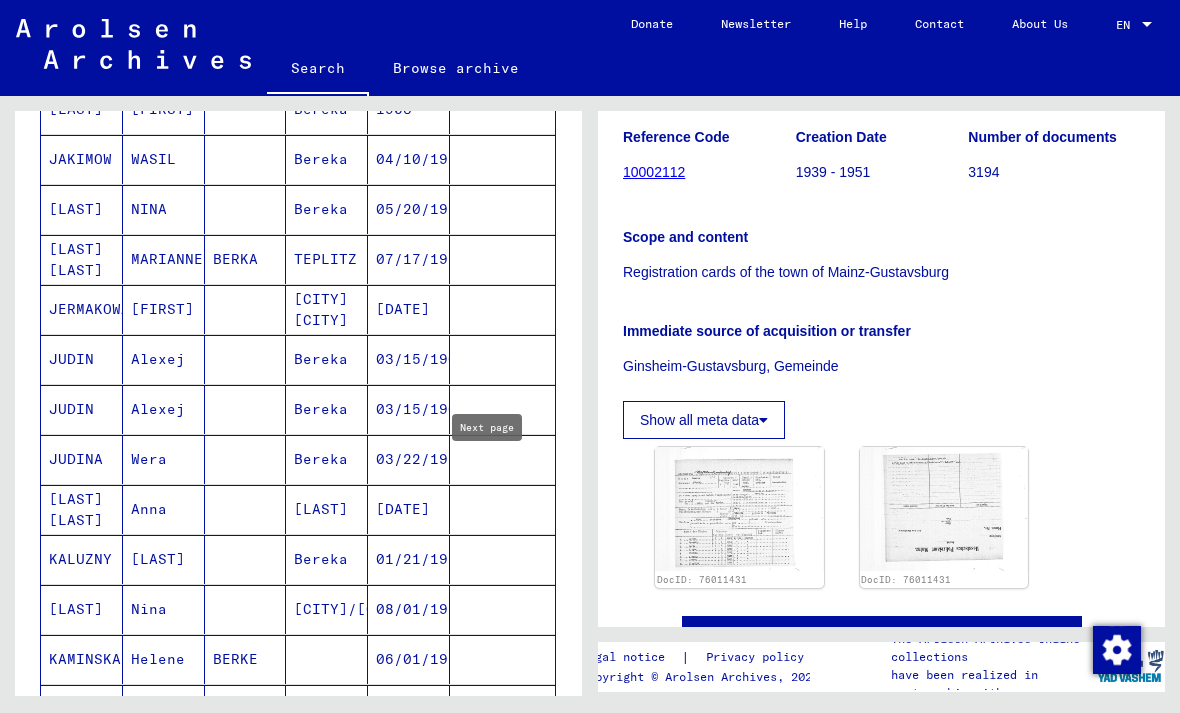 click on "[CITY] [CITY]" at bounding box center [327, 359] 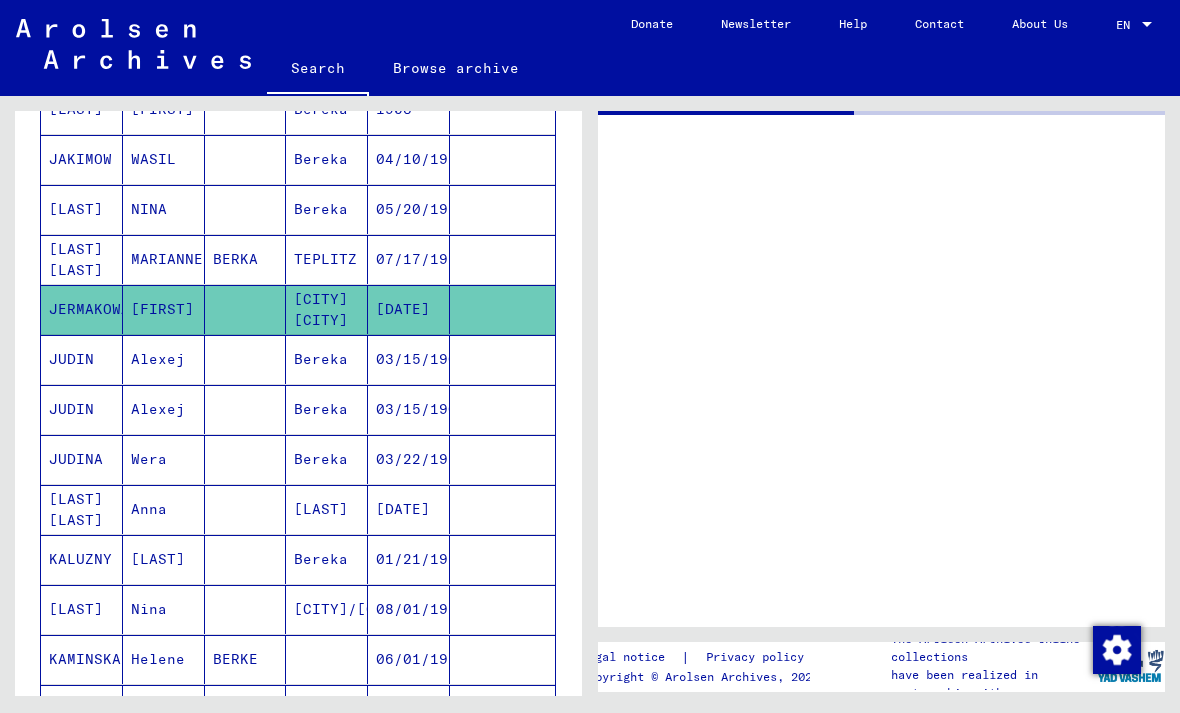 scroll, scrollTop: 0, scrollLeft: 0, axis: both 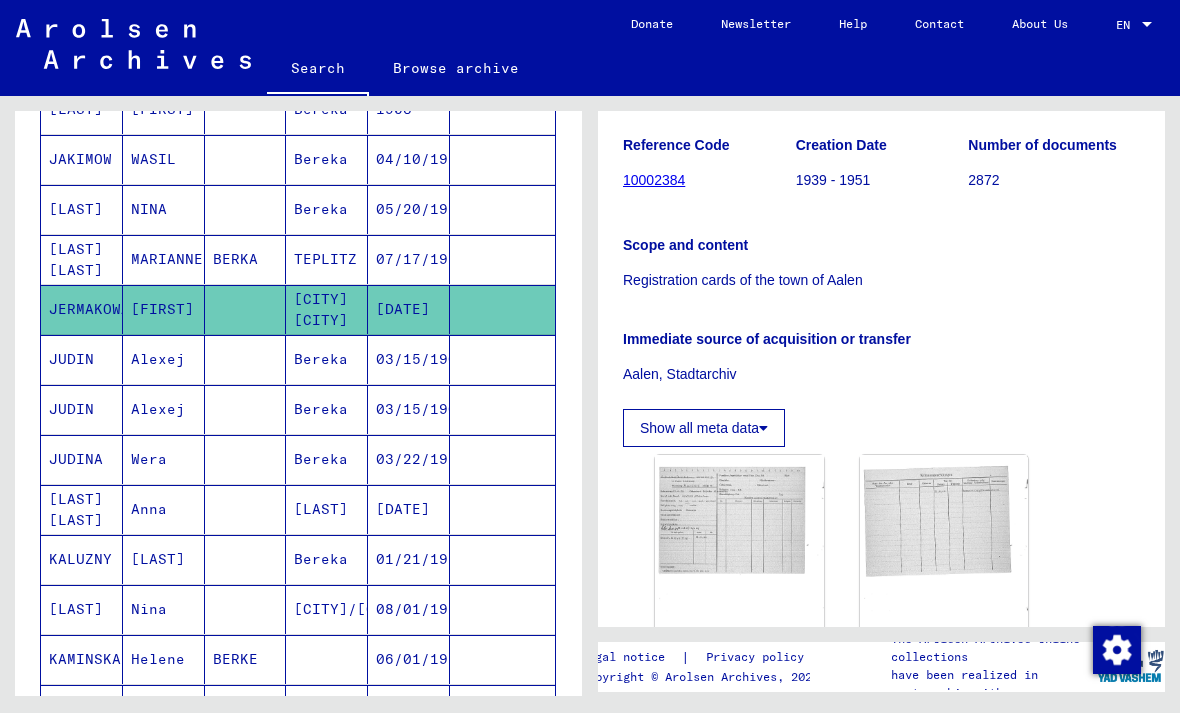 click 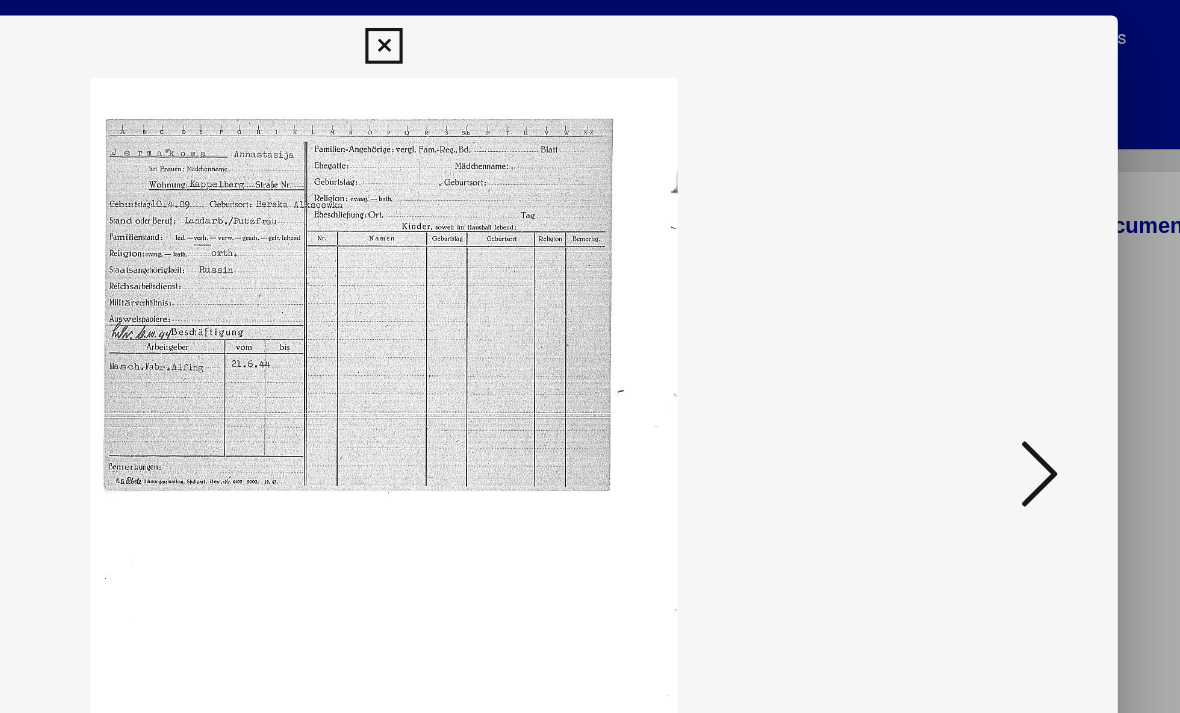 click at bounding box center [589, 30] 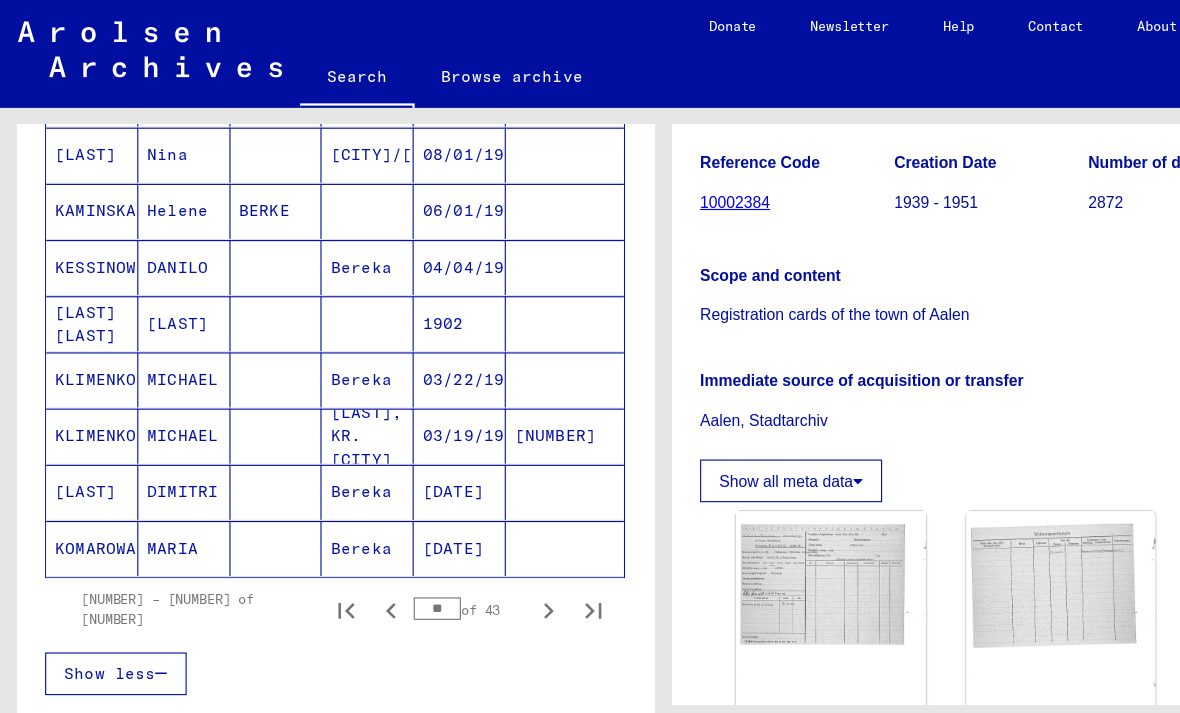 scroll, scrollTop: 1144, scrollLeft: 0, axis: vertical 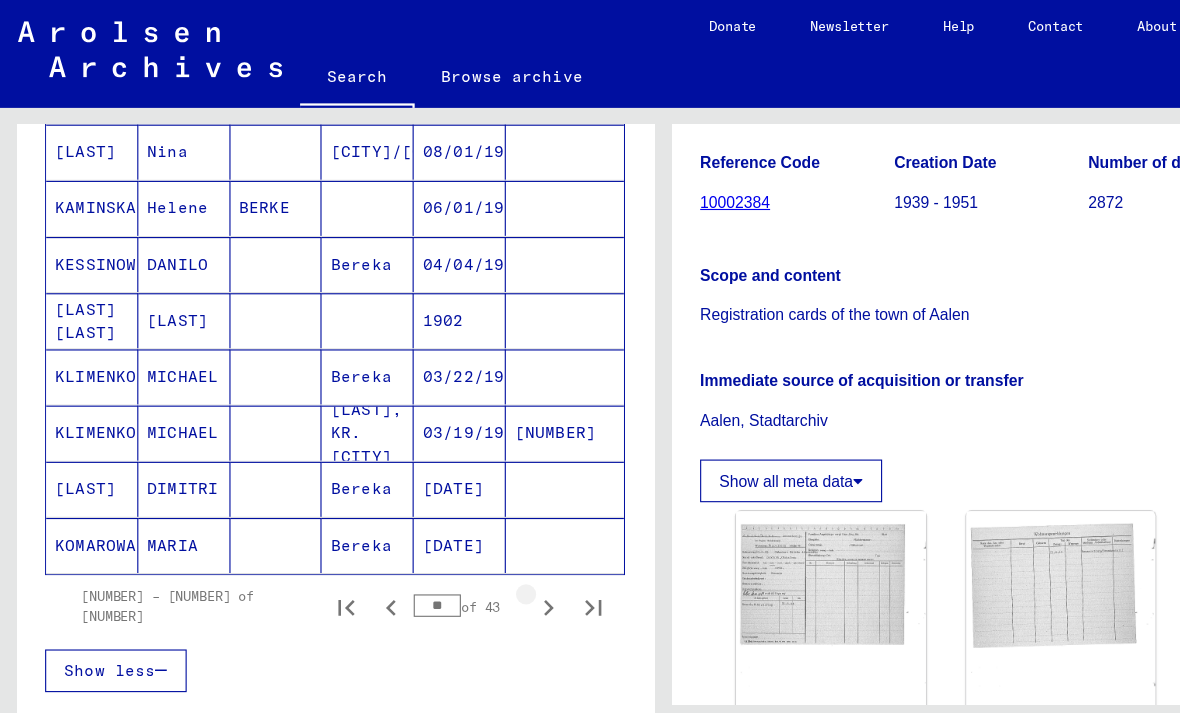 click 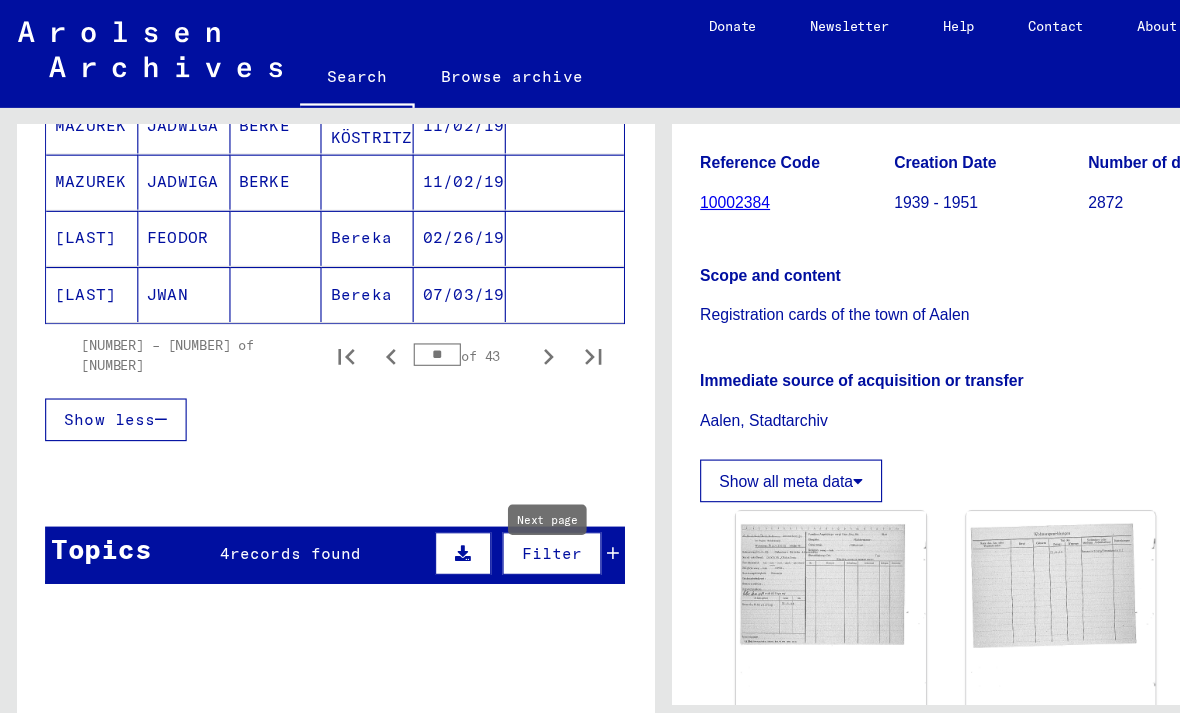 scroll, scrollTop: 1359, scrollLeft: 0, axis: vertical 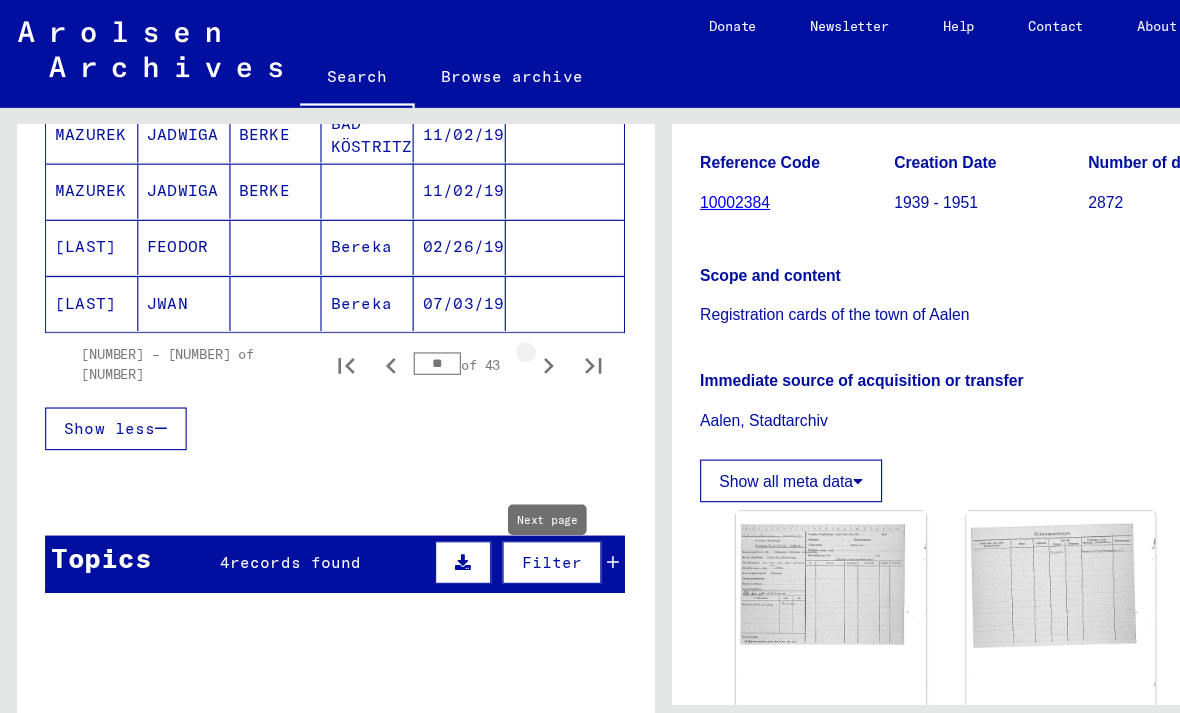 click 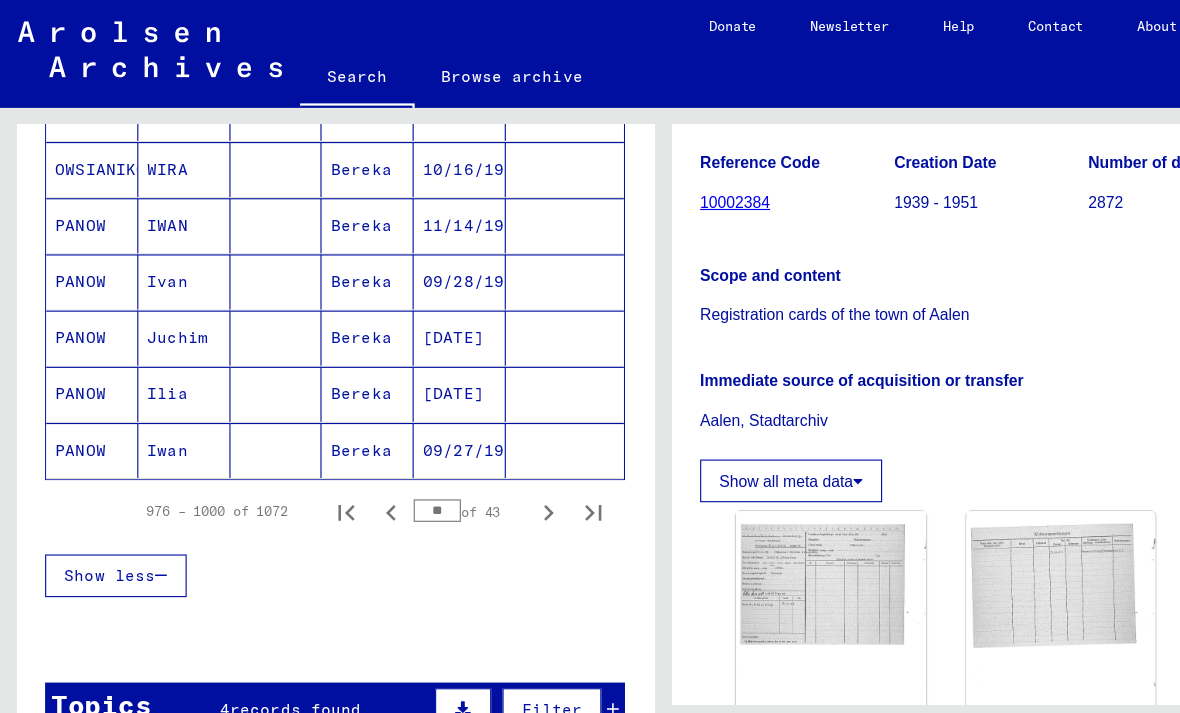 scroll, scrollTop: 1228, scrollLeft: 0, axis: vertical 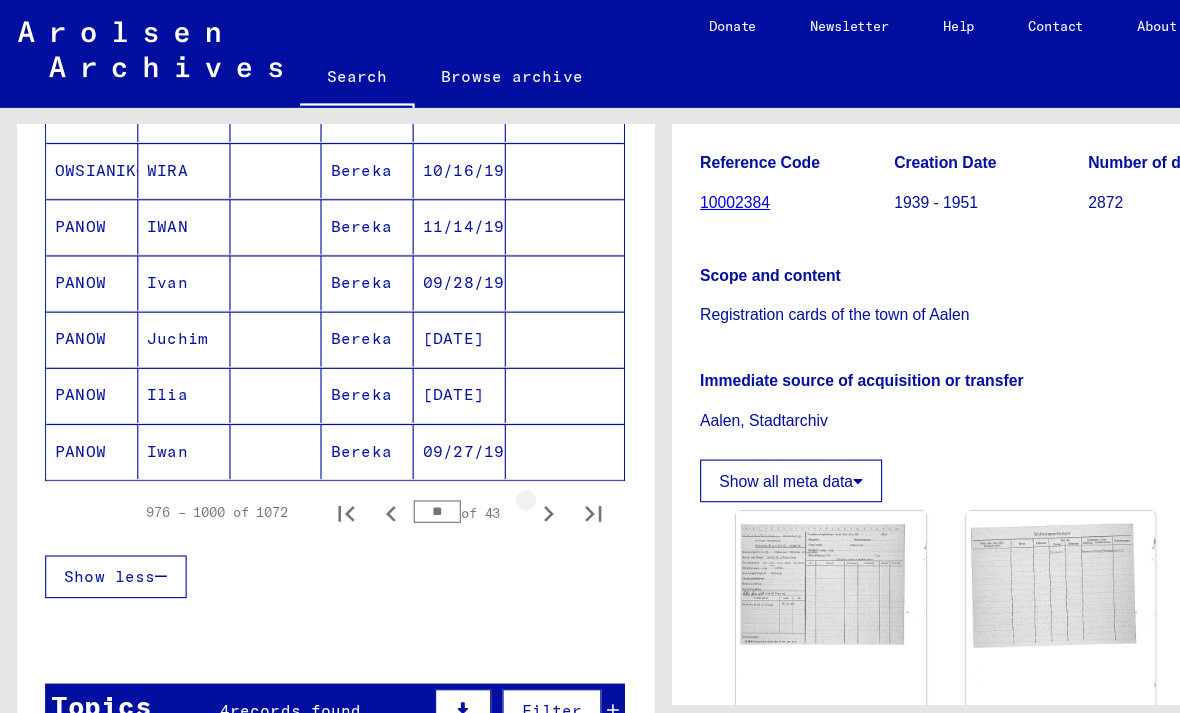 click 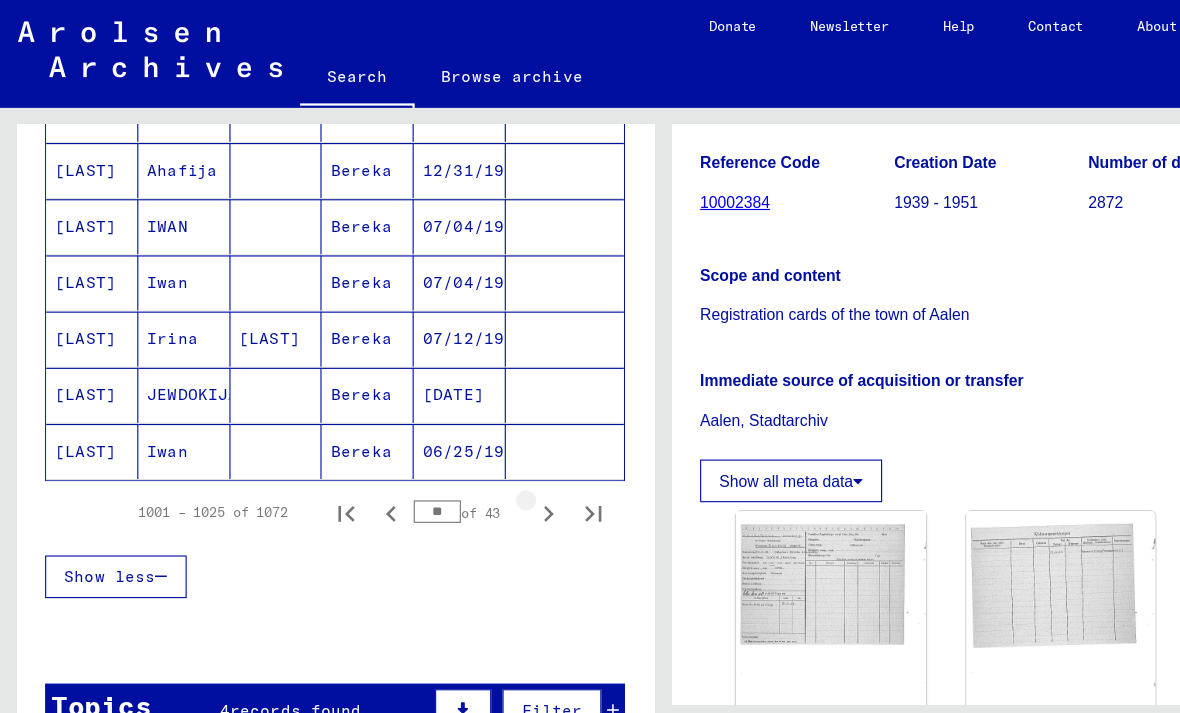 click 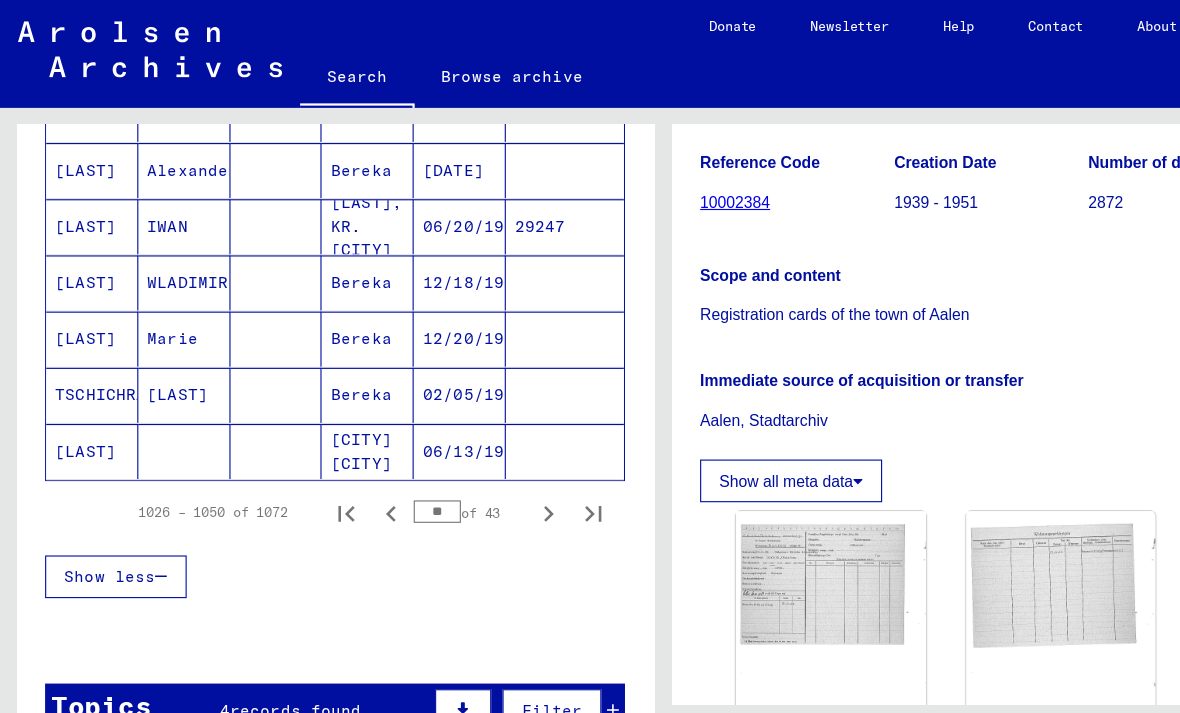 click 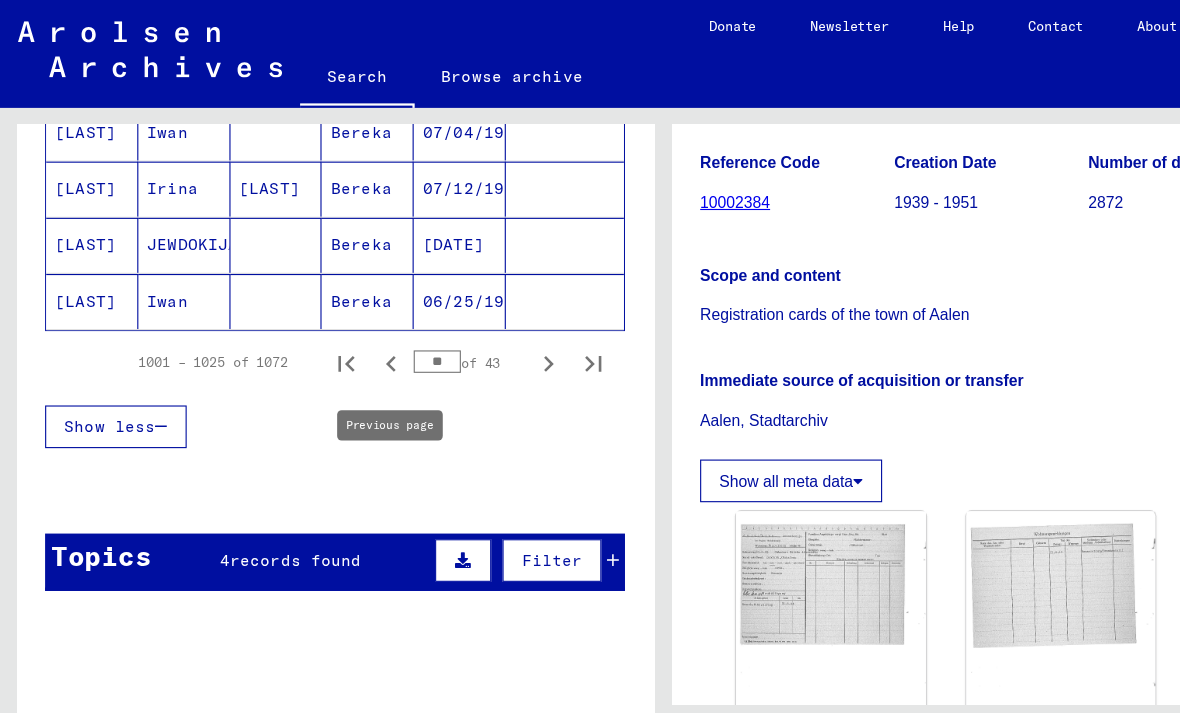 scroll, scrollTop: 1357, scrollLeft: 0, axis: vertical 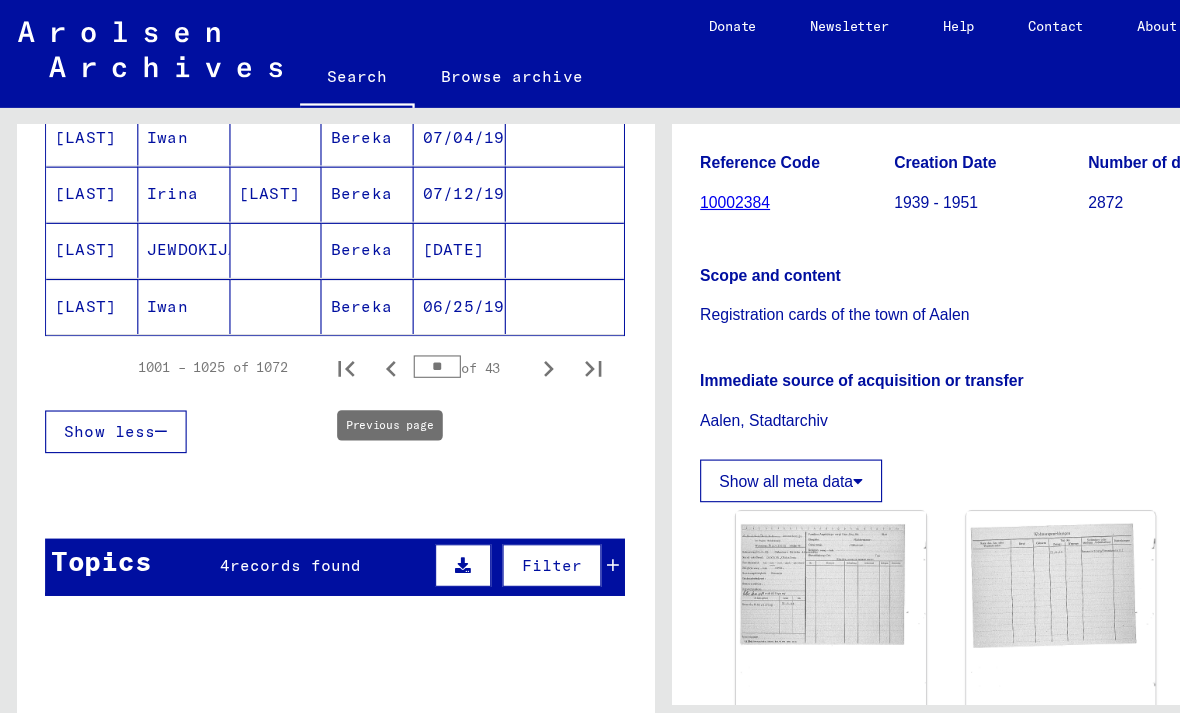 click 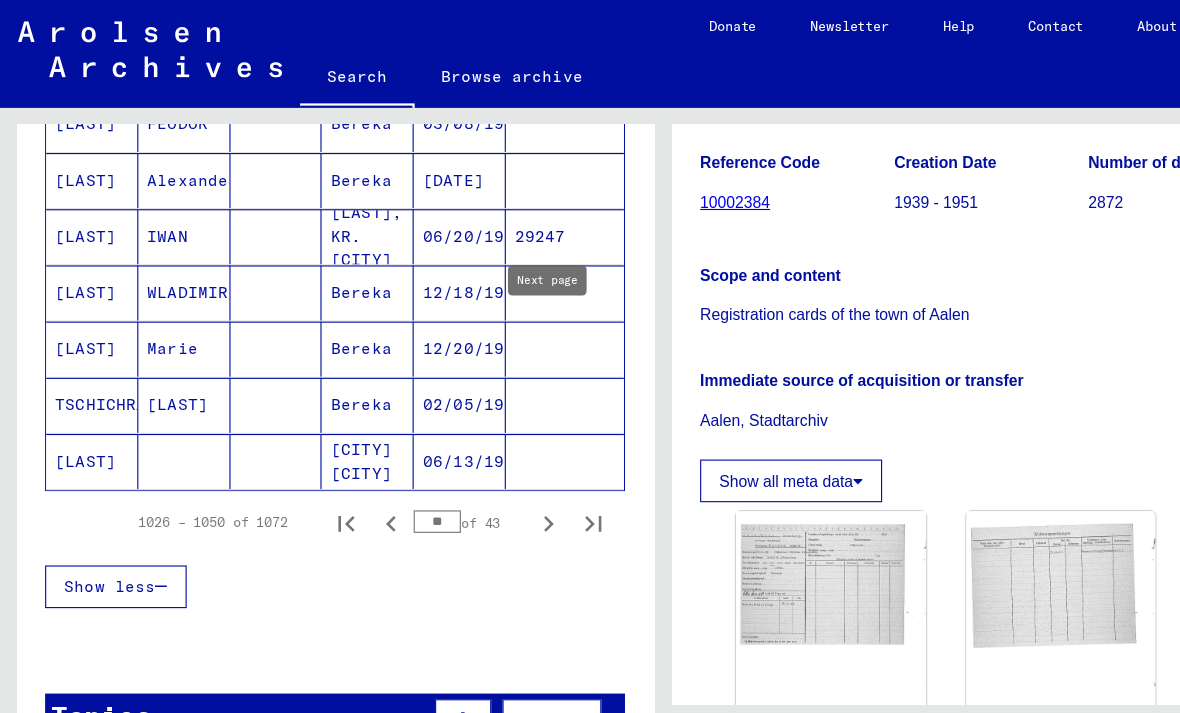 scroll, scrollTop: 1222, scrollLeft: 0, axis: vertical 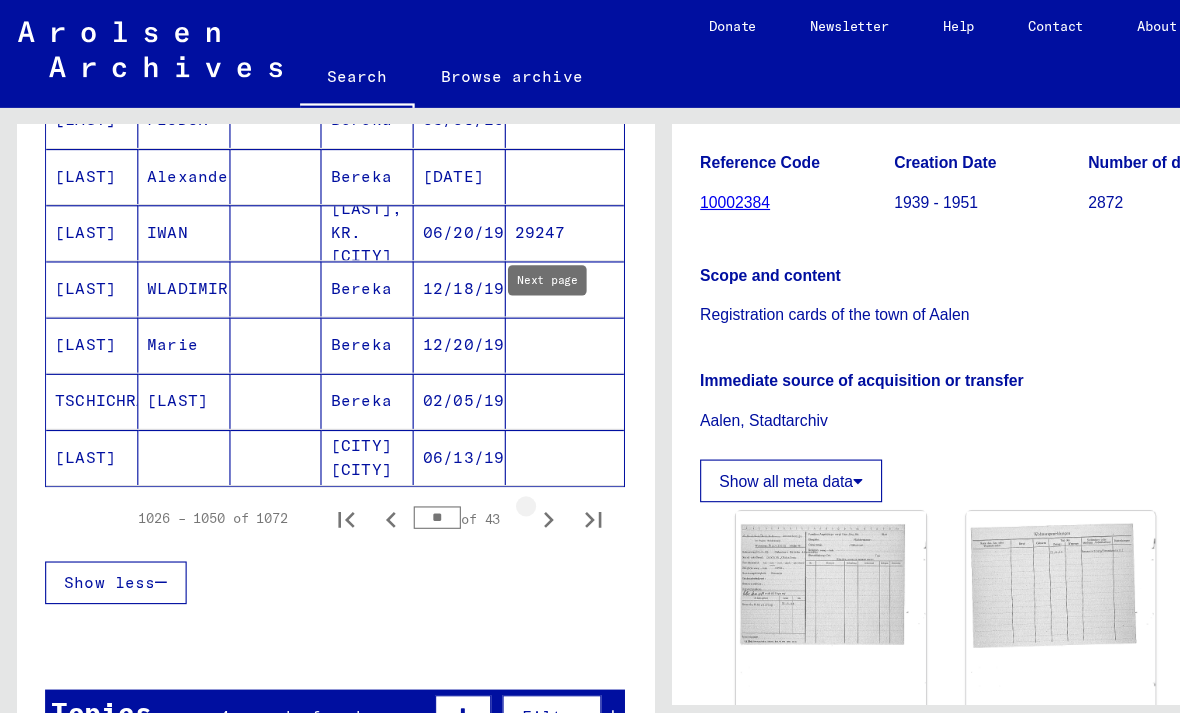 click 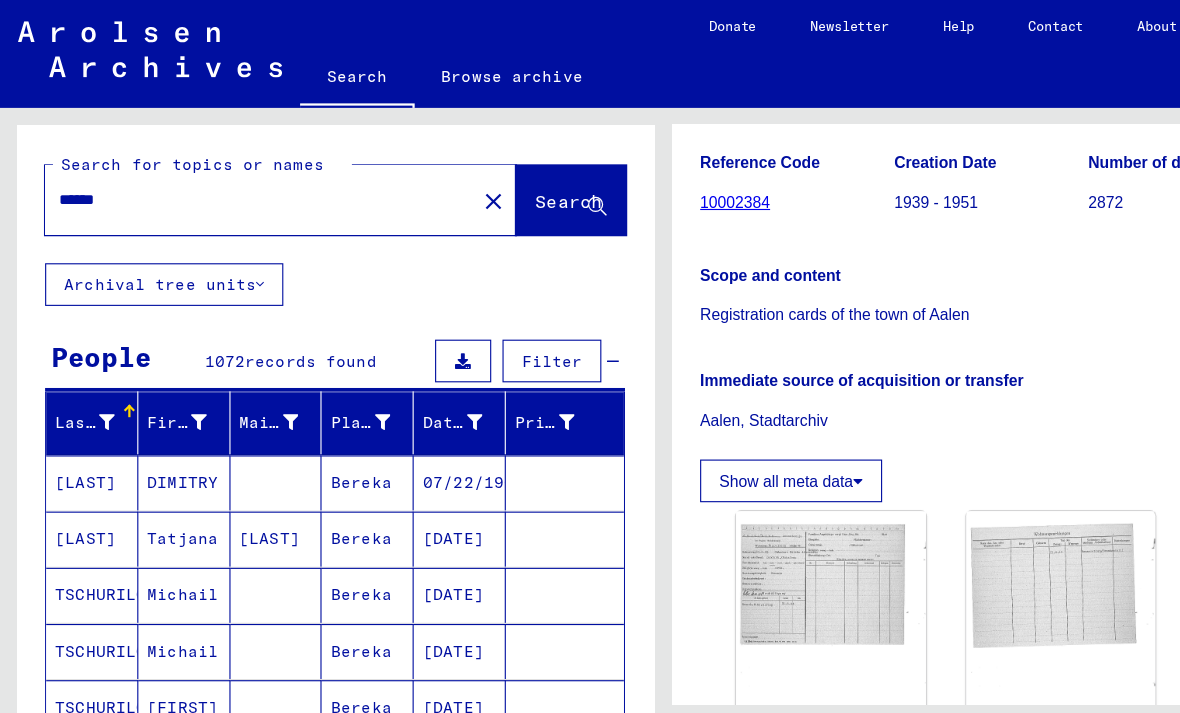 scroll, scrollTop: 0, scrollLeft: 0, axis: both 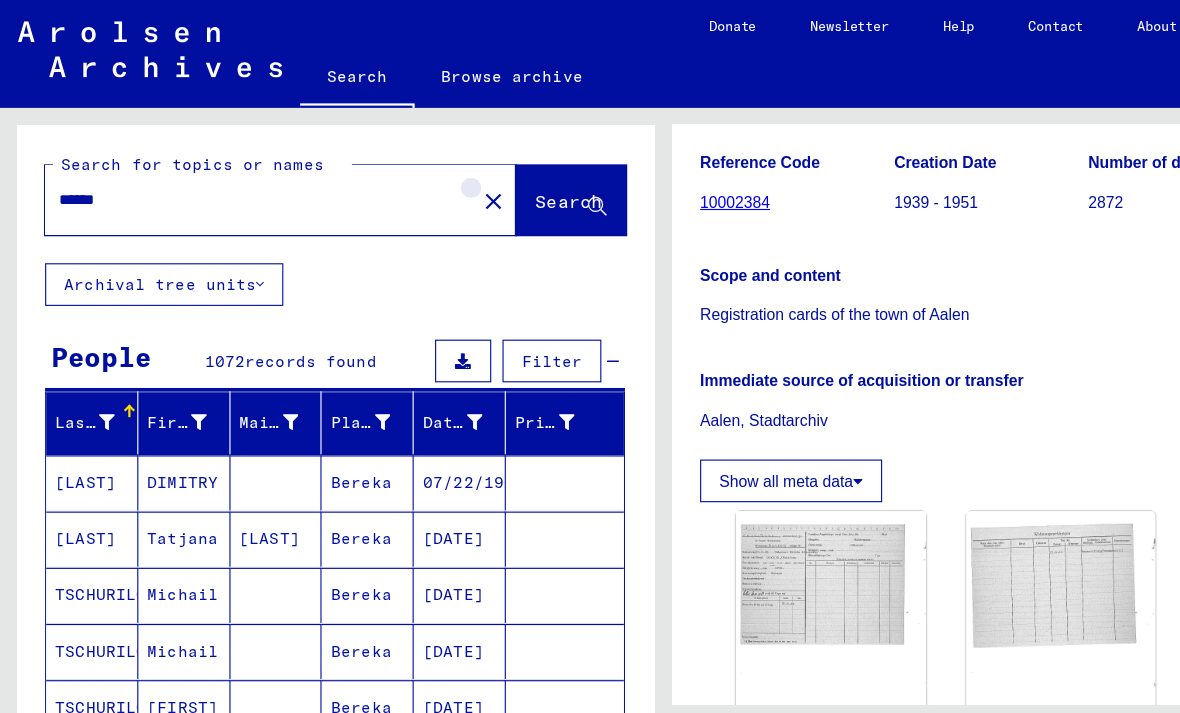 click on "close" 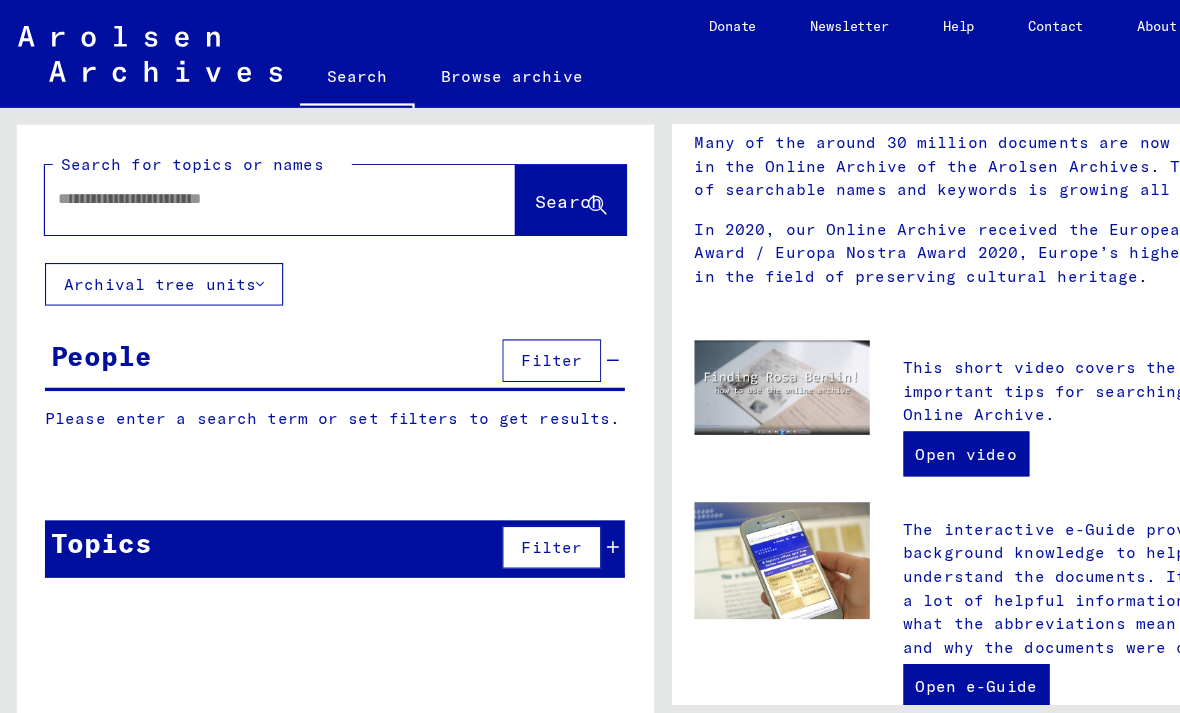 click at bounding box center (225, 177) 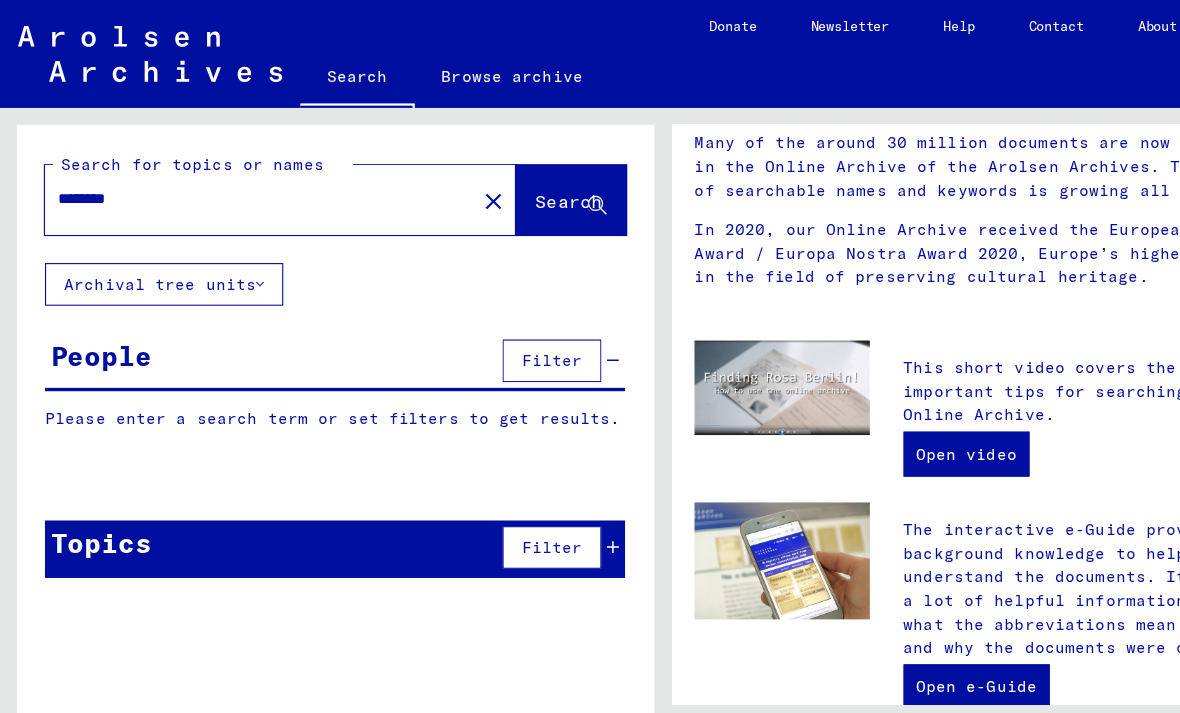 click on "Search" 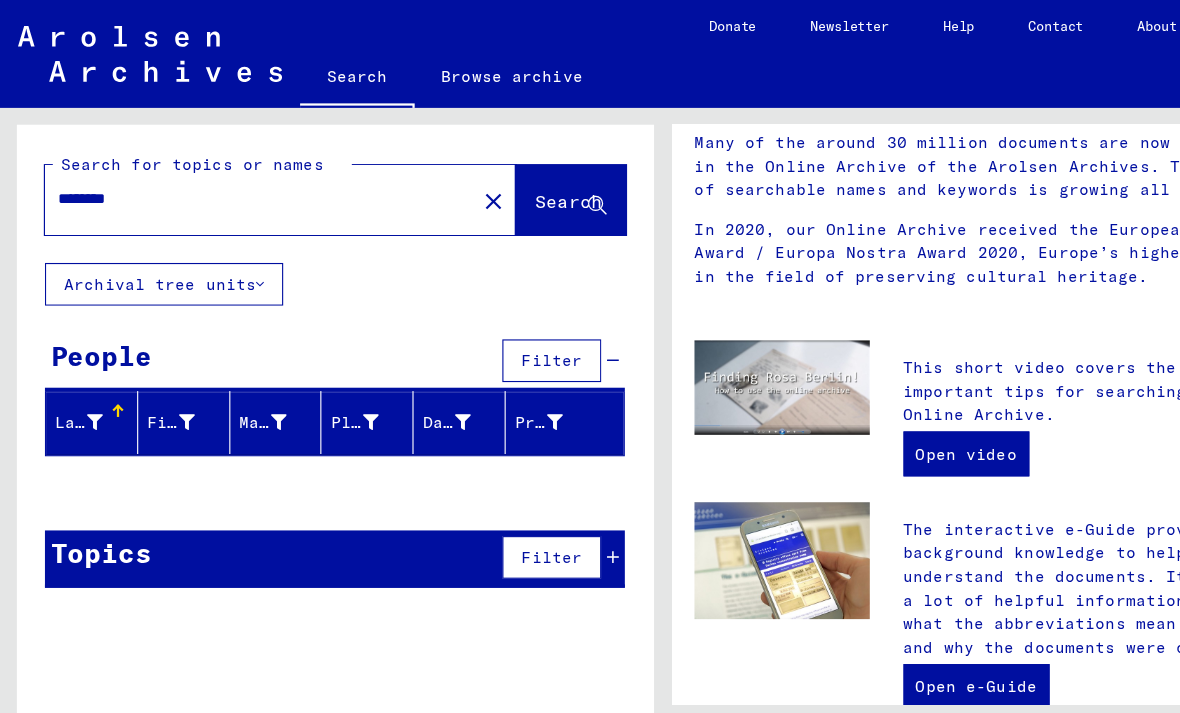 click on "********" at bounding box center (225, 177) 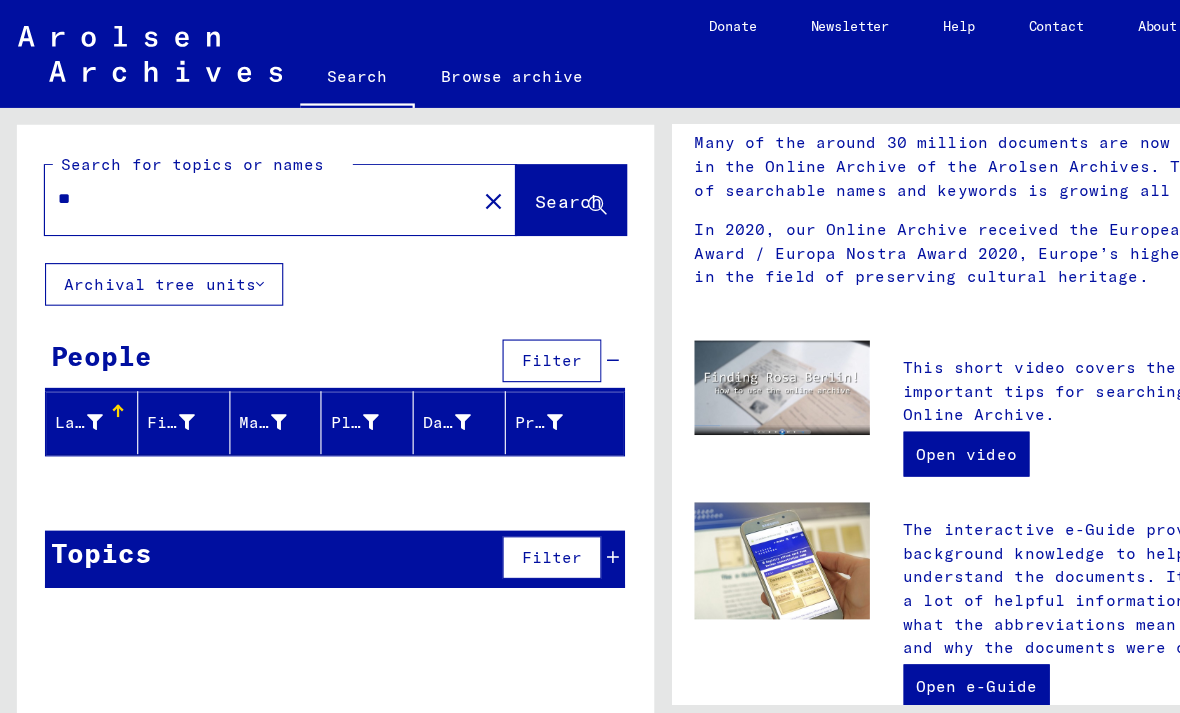 type on "*" 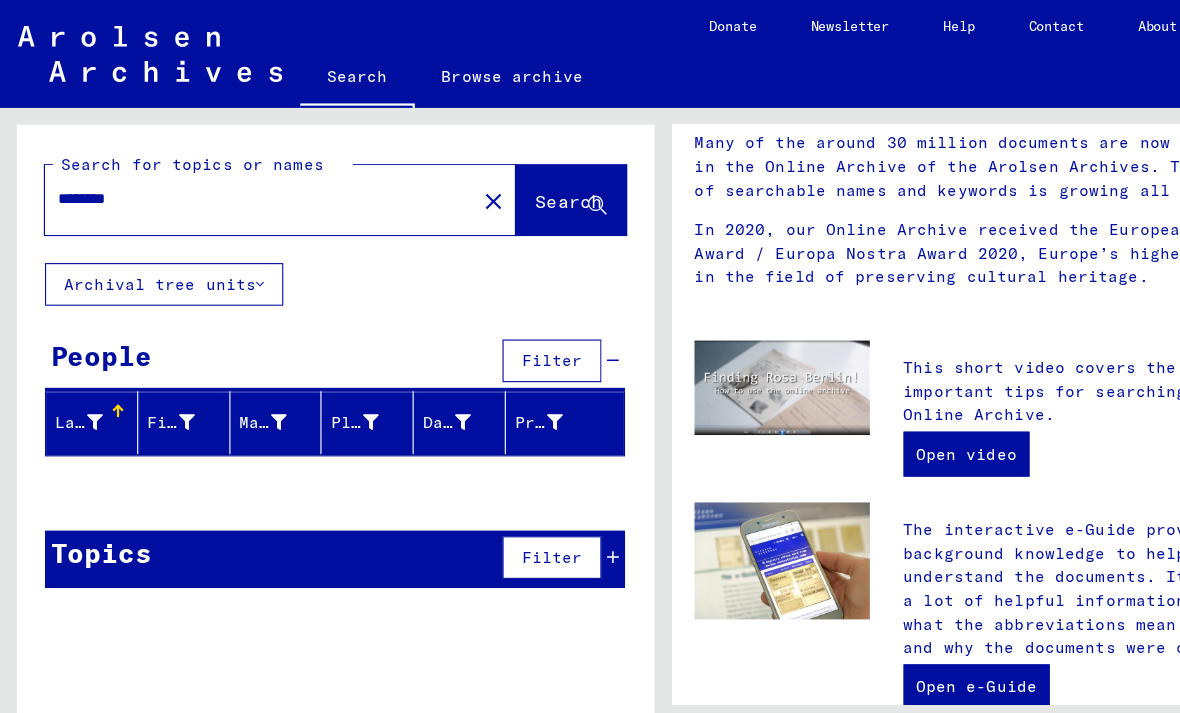 type on "********" 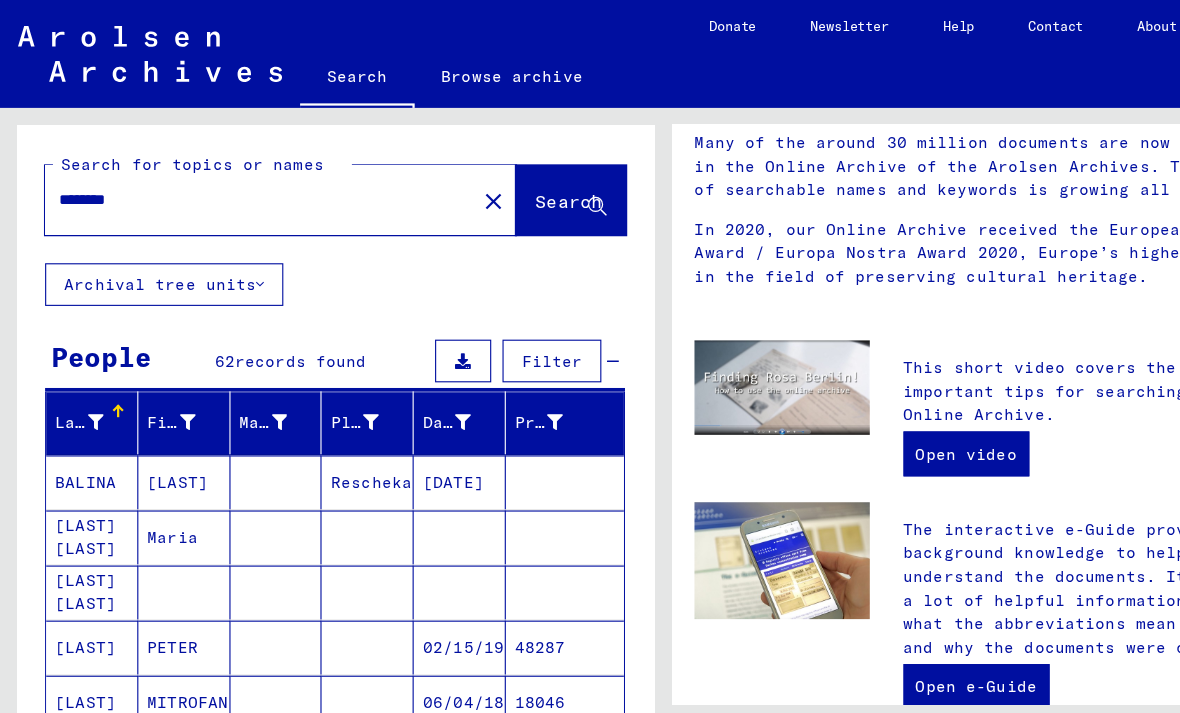 click on "Rescheka" at bounding box center [327, 478] 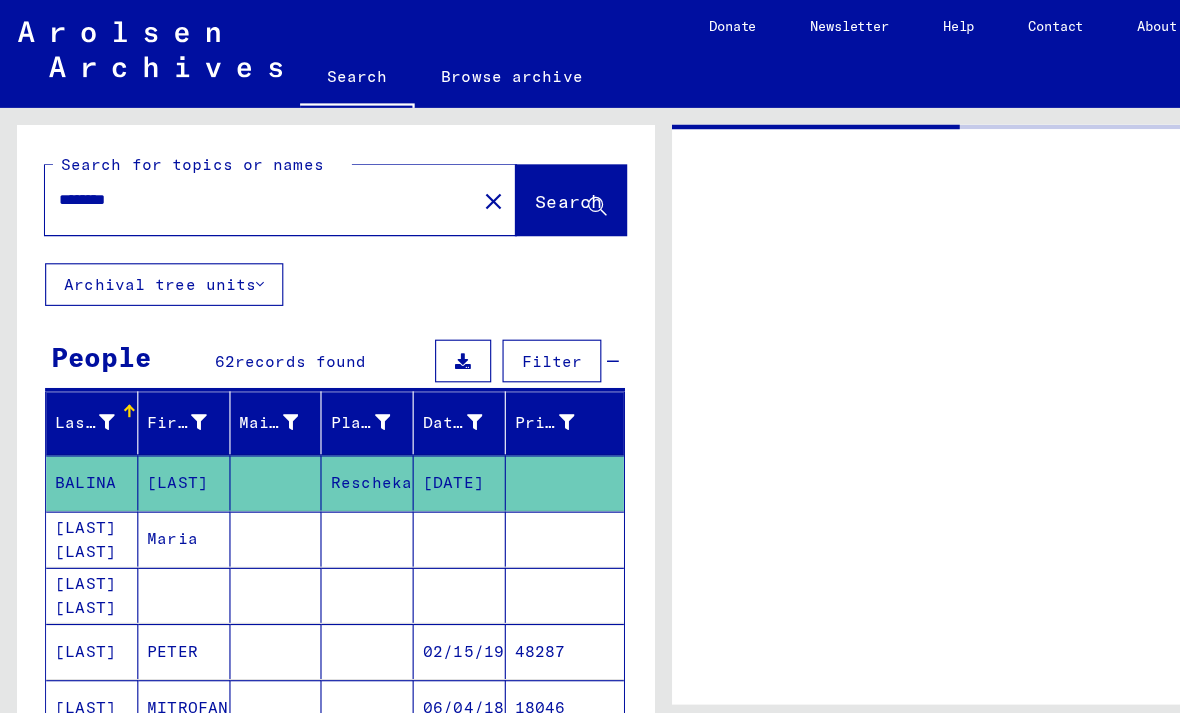scroll, scrollTop: 0, scrollLeft: 0, axis: both 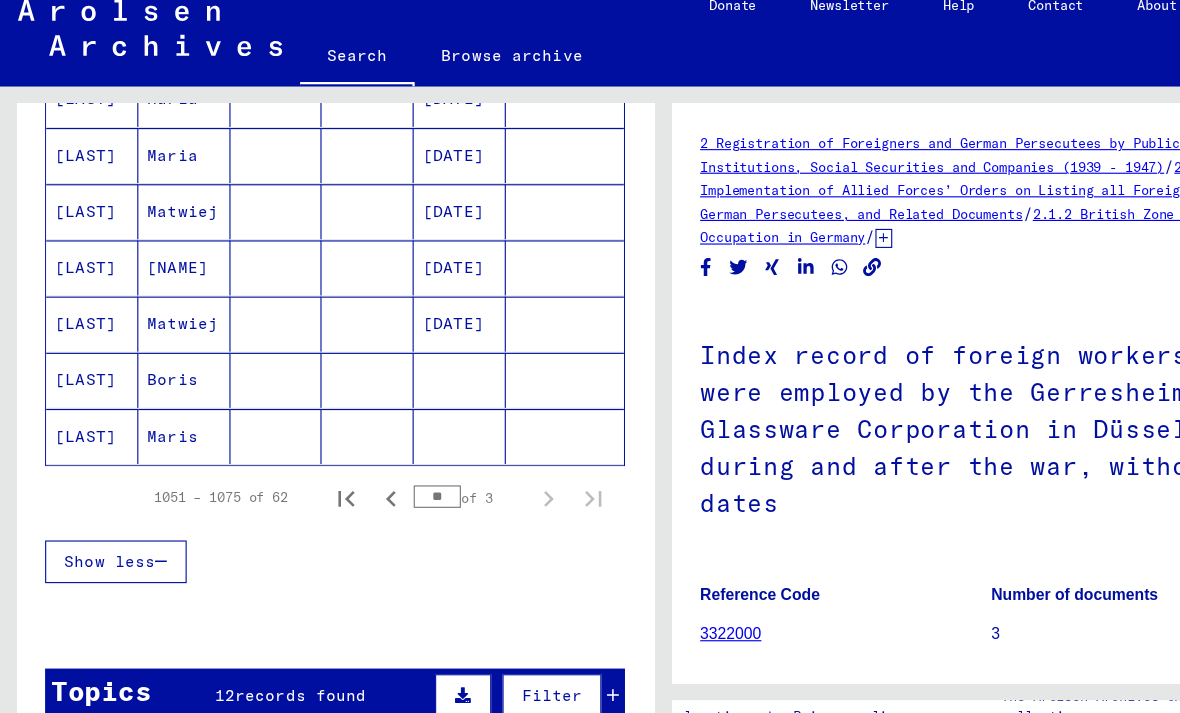 click on "Maris" 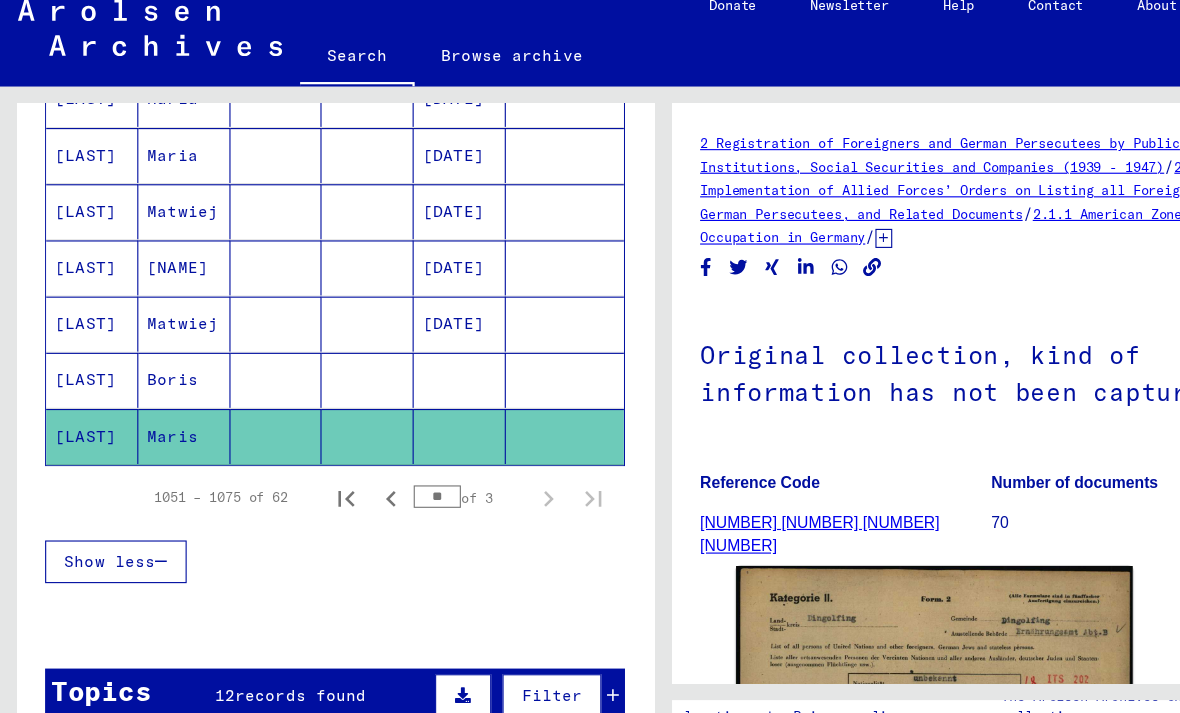 scroll, scrollTop: 0, scrollLeft: 0, axis: both 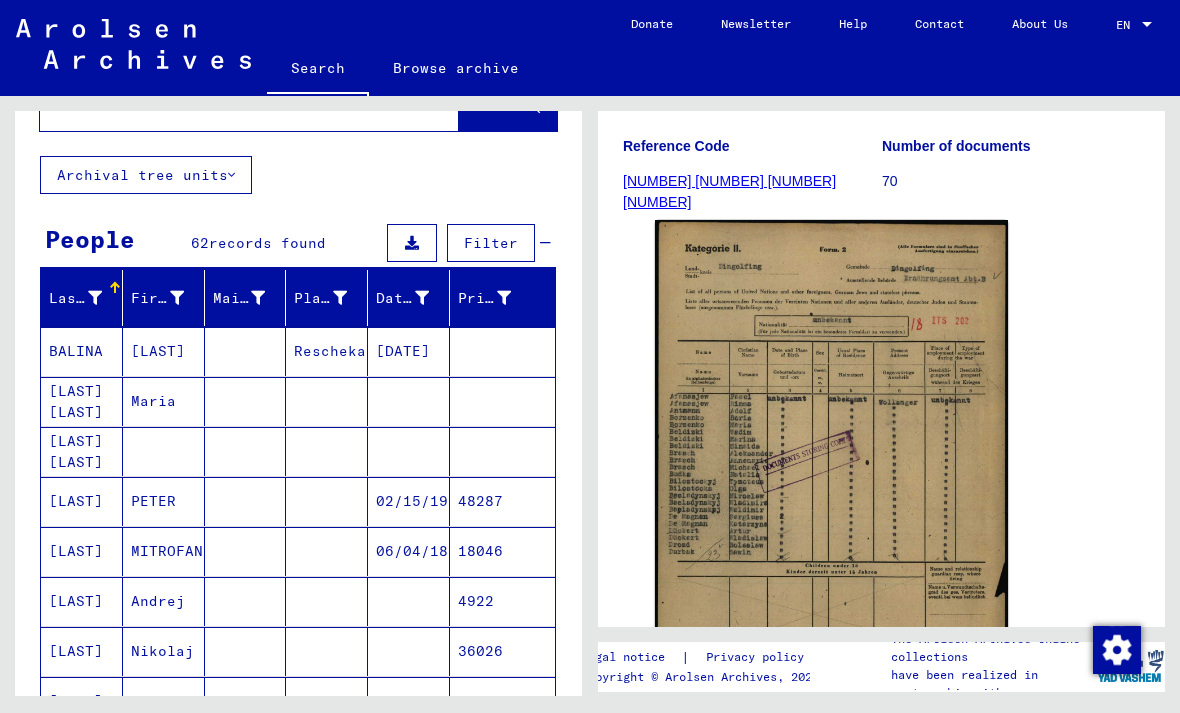 click on "Maria" at bounding box center (164, 451) 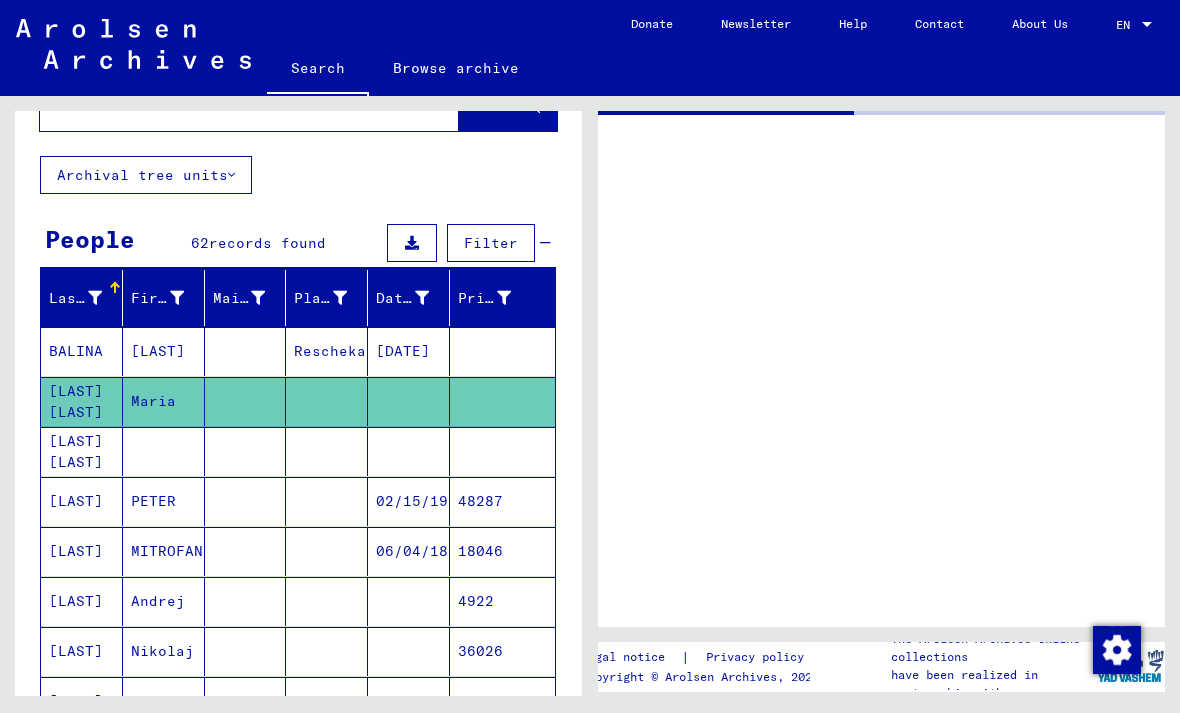 scroll, scrollTop: 0, scrollLeft: 0, axis: both 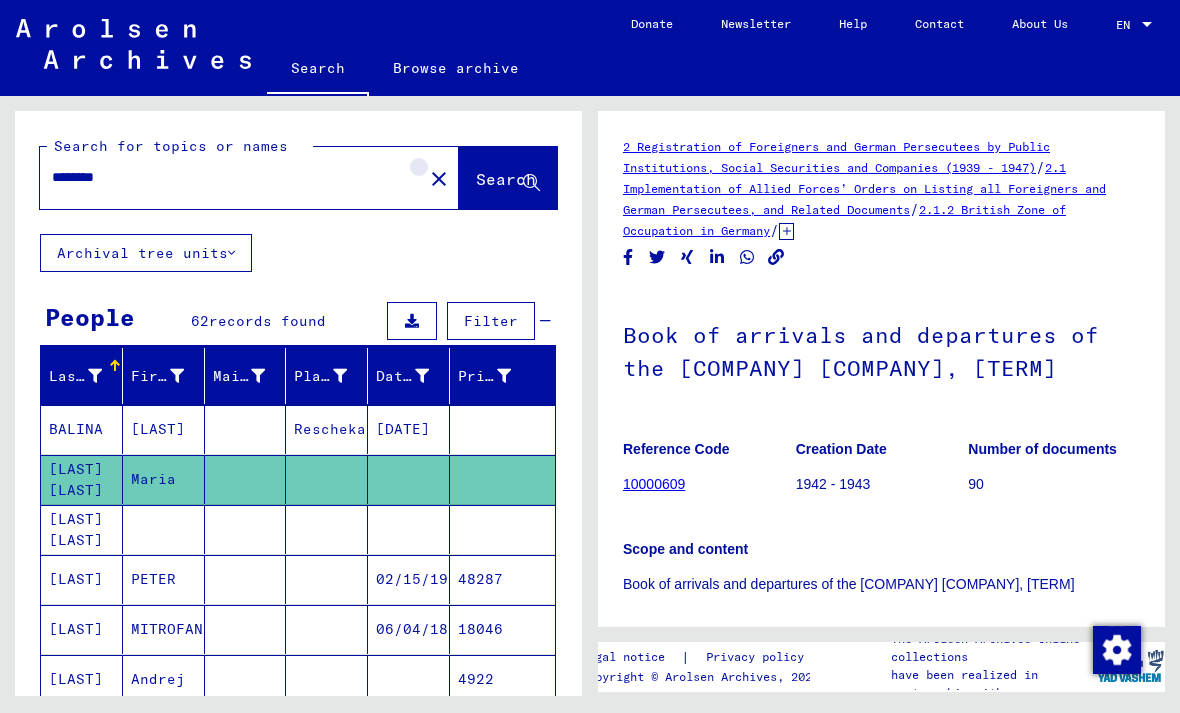 click on "close" 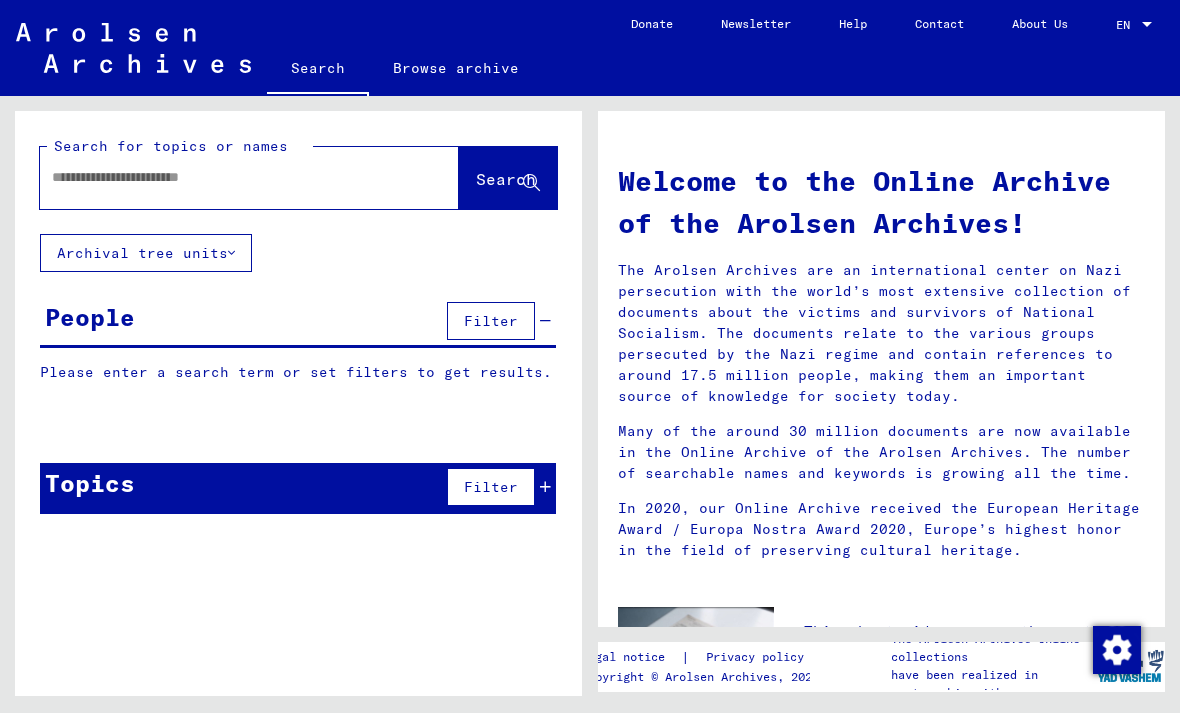 click at bounding box center [225, 177] 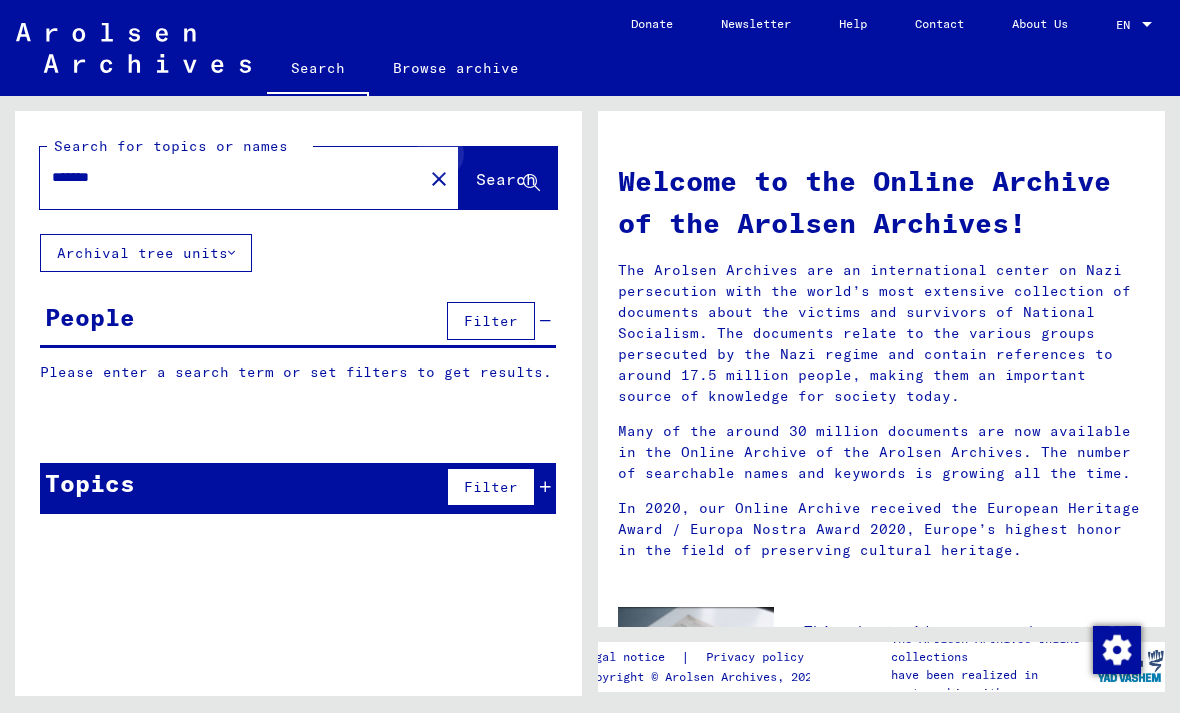 type on "*******" 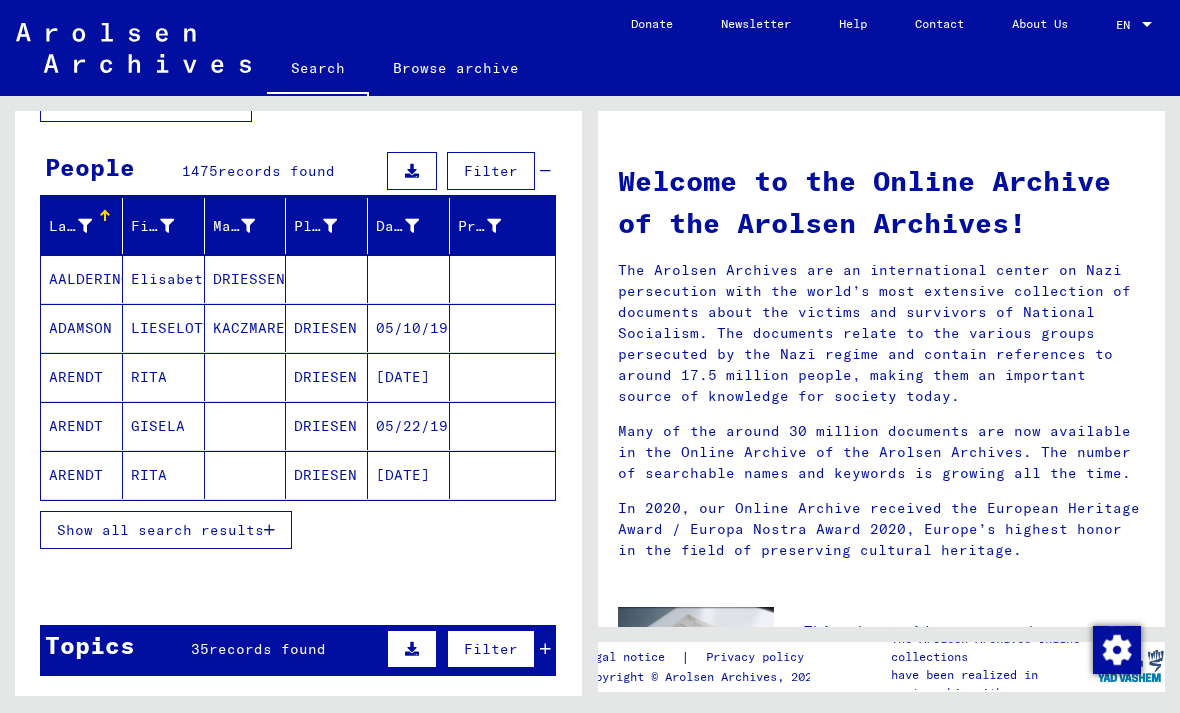 scroll, scrollTop: 154, scrollLeft: 0, axis: vertical 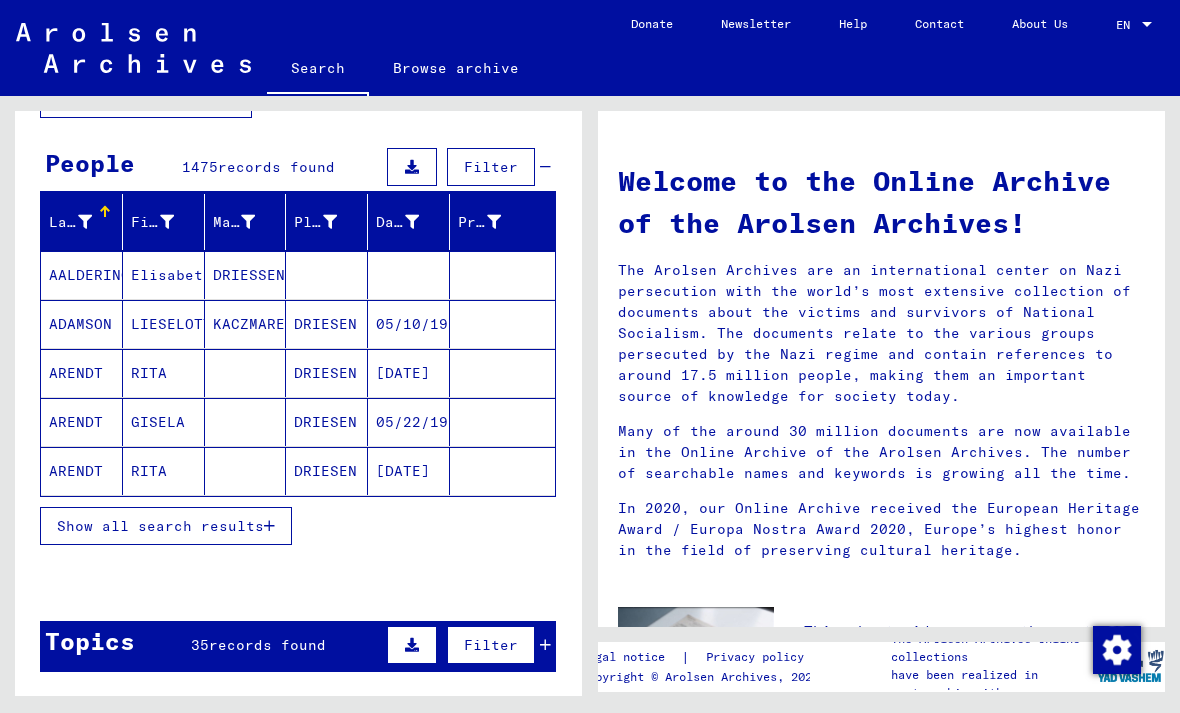 click on "Show all search results" at bounding box center [166, 526] 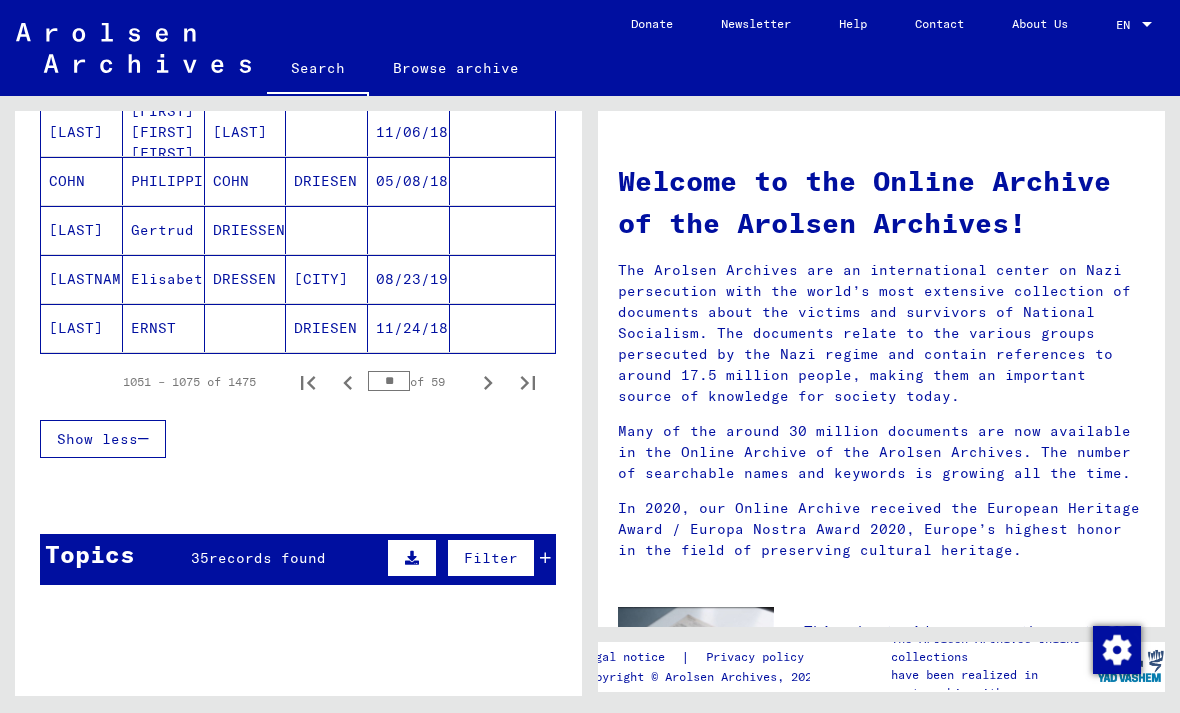 scroll, scrollTop: 1270, scrollLeft: 0, axis: vertical 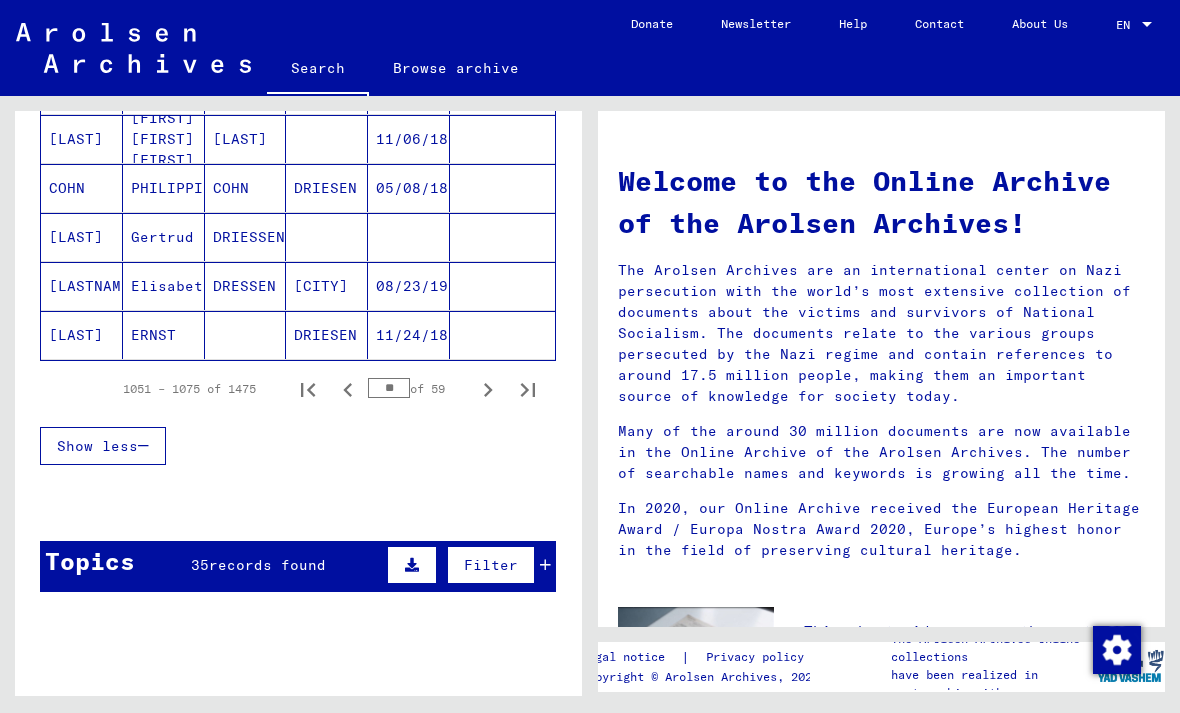 click 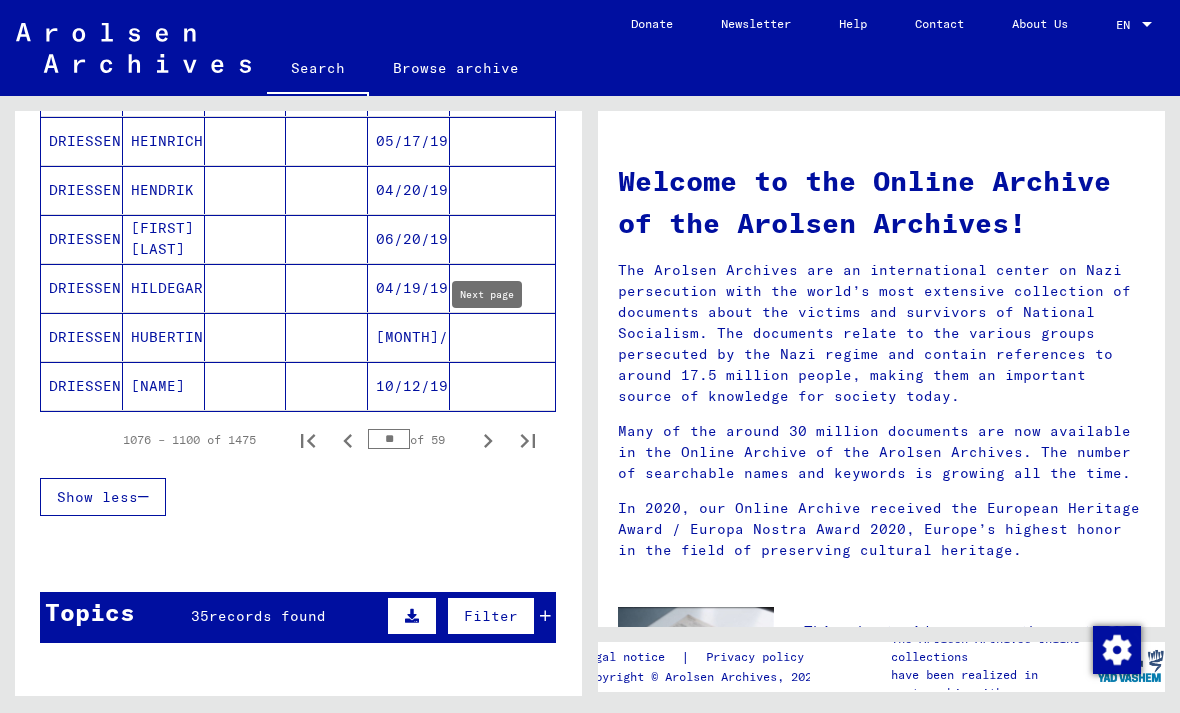 scroll, scrollTop: 1222, scrollLeft: 0, axis: vertical 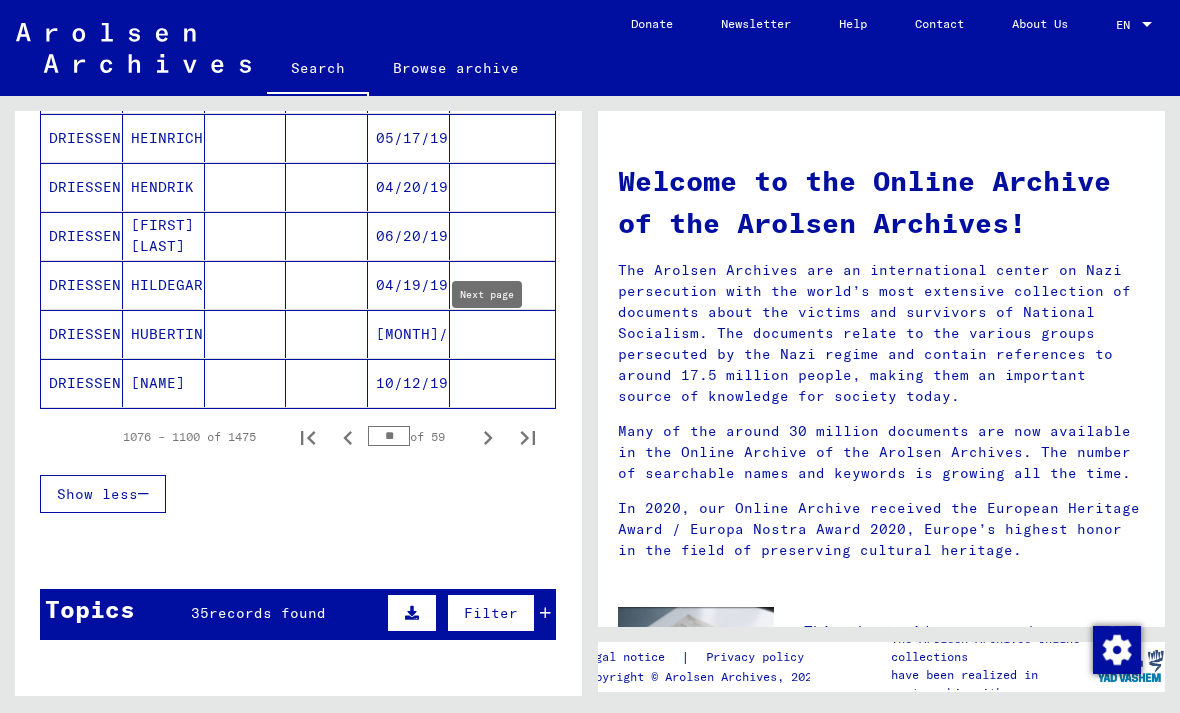 click 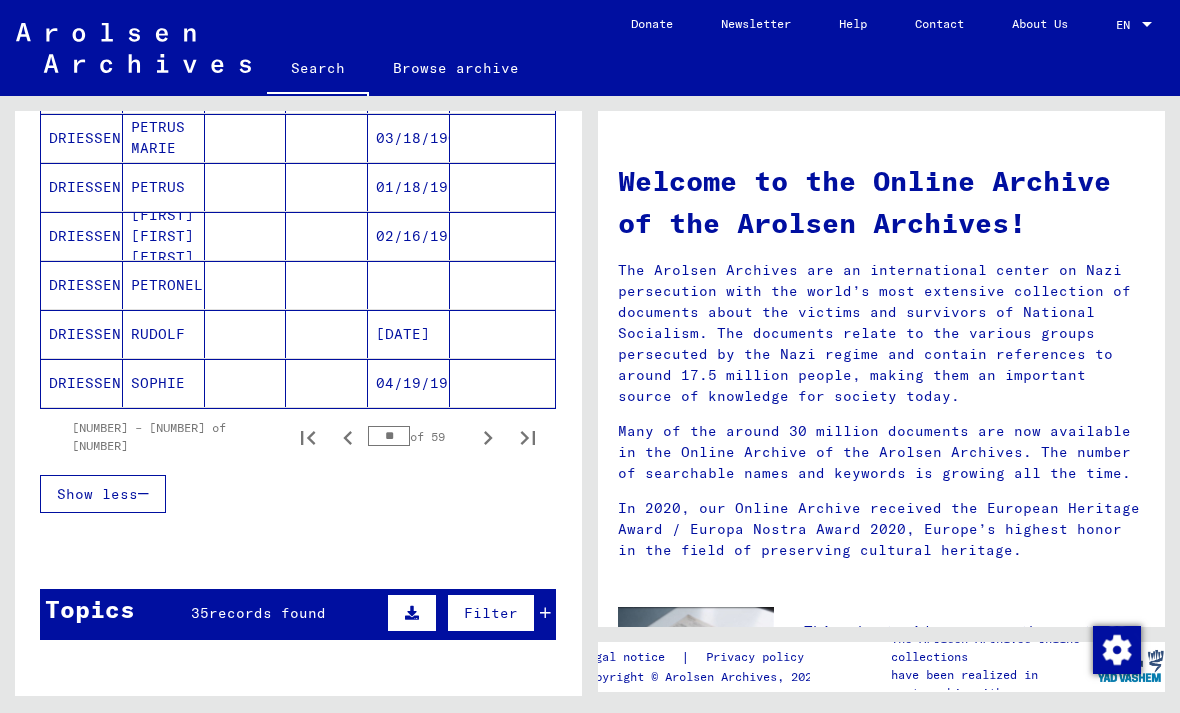 click 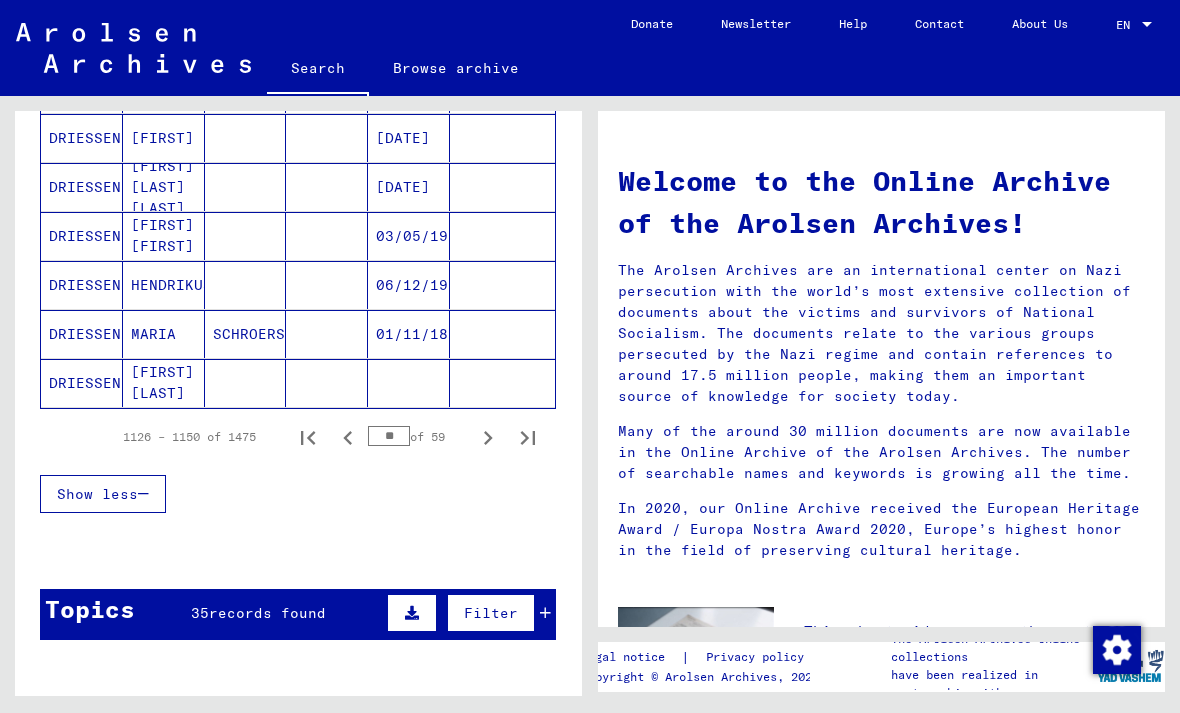 click 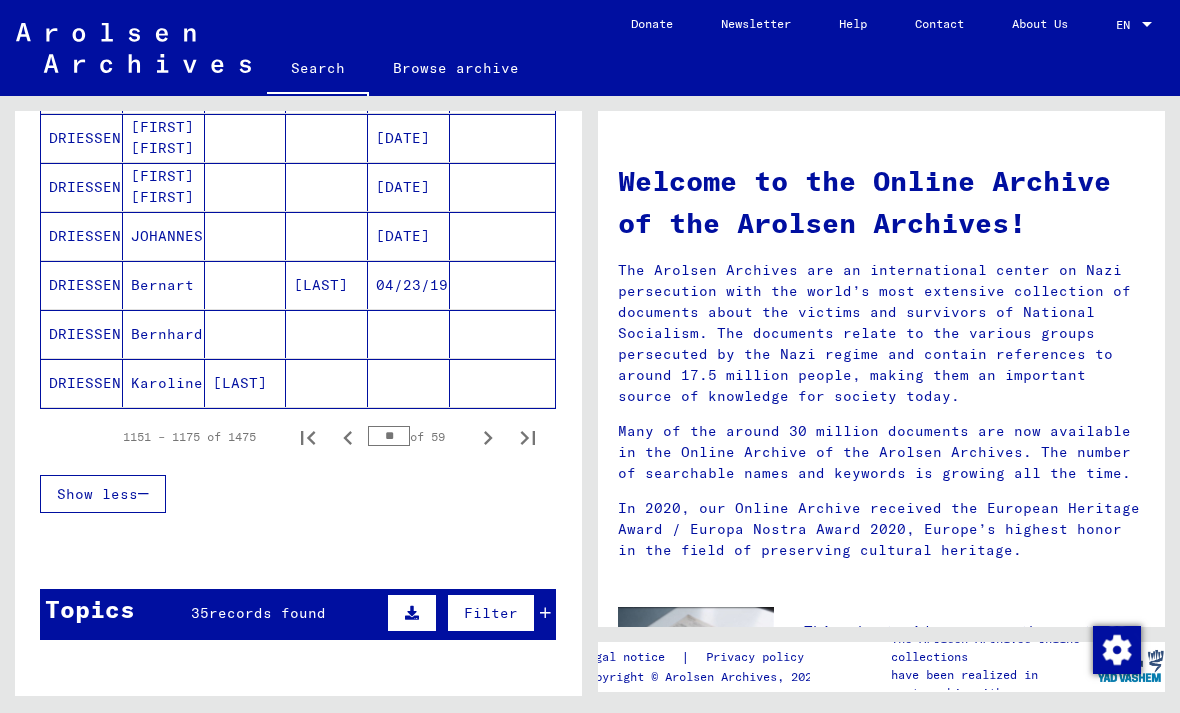 click 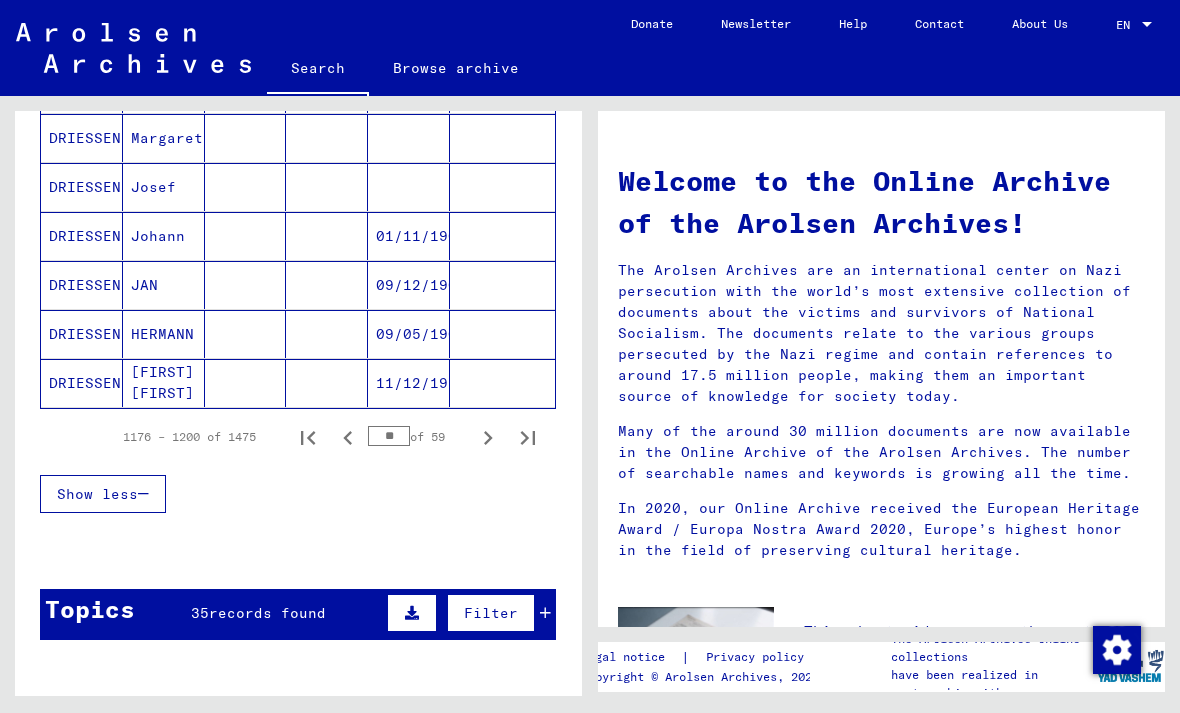 click 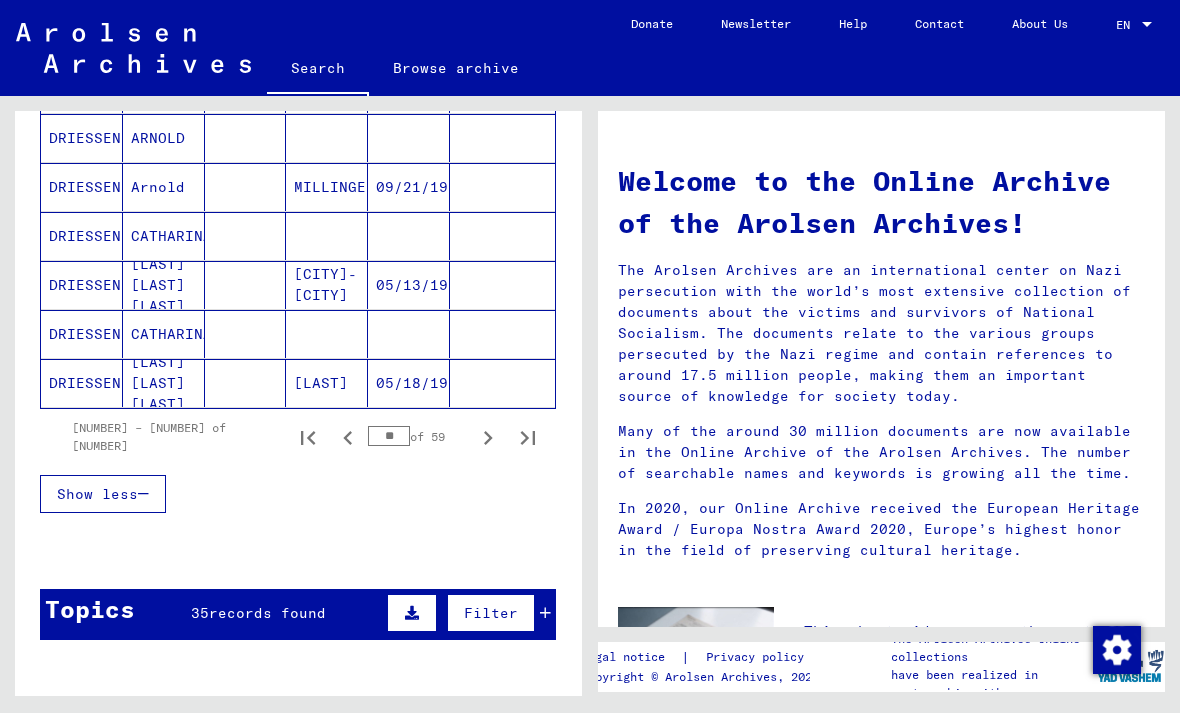 click 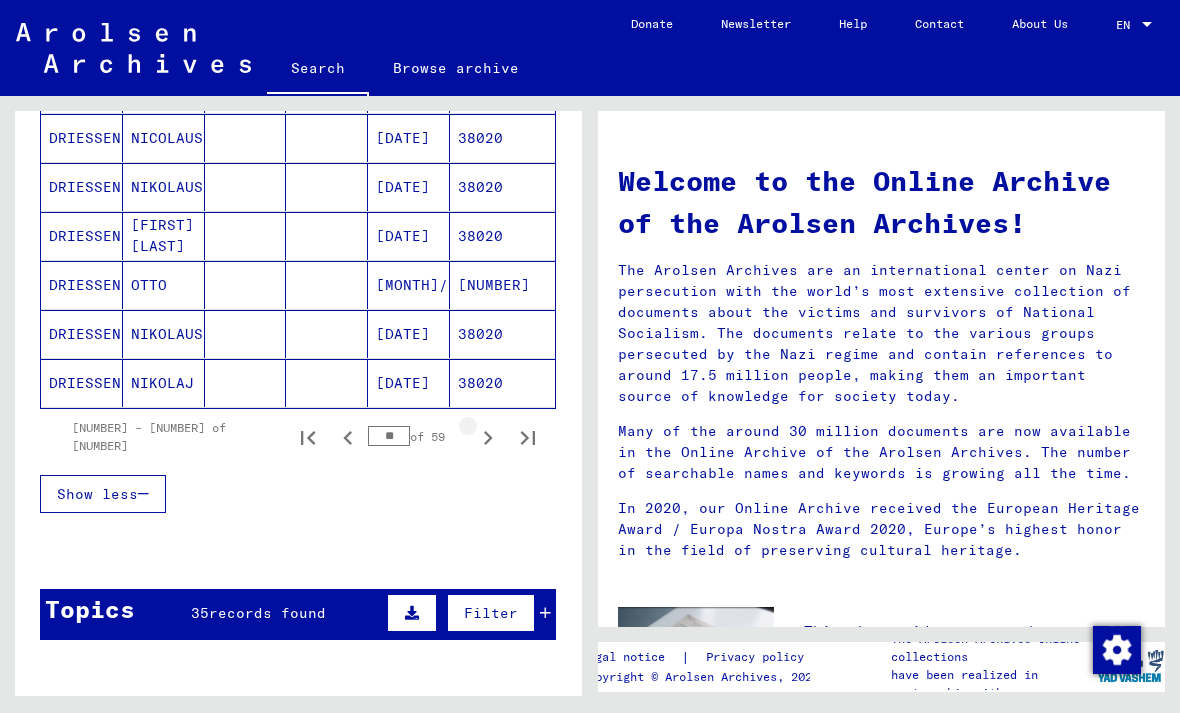 click 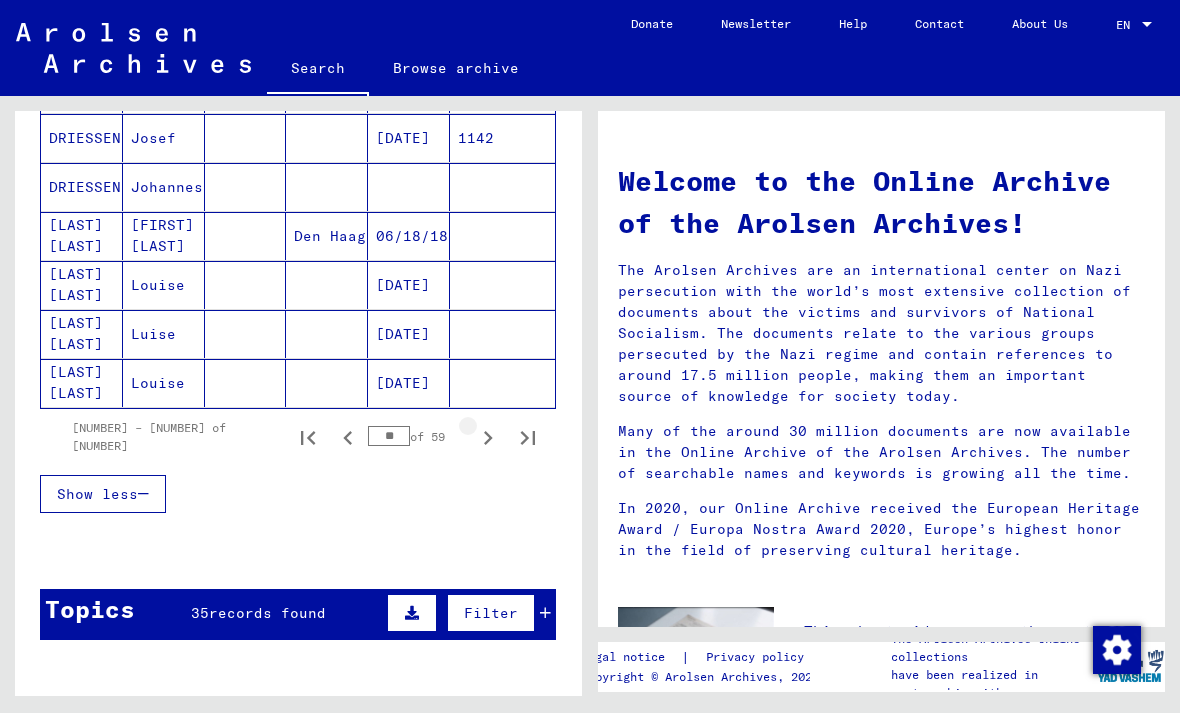 click 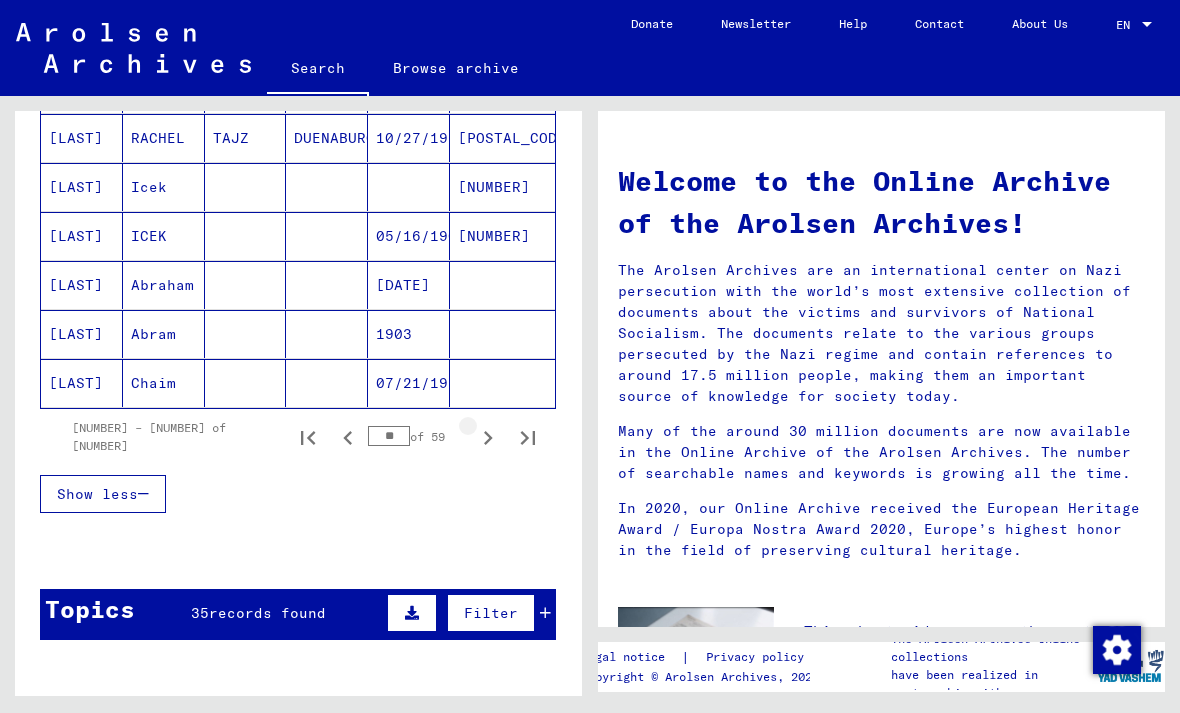 click 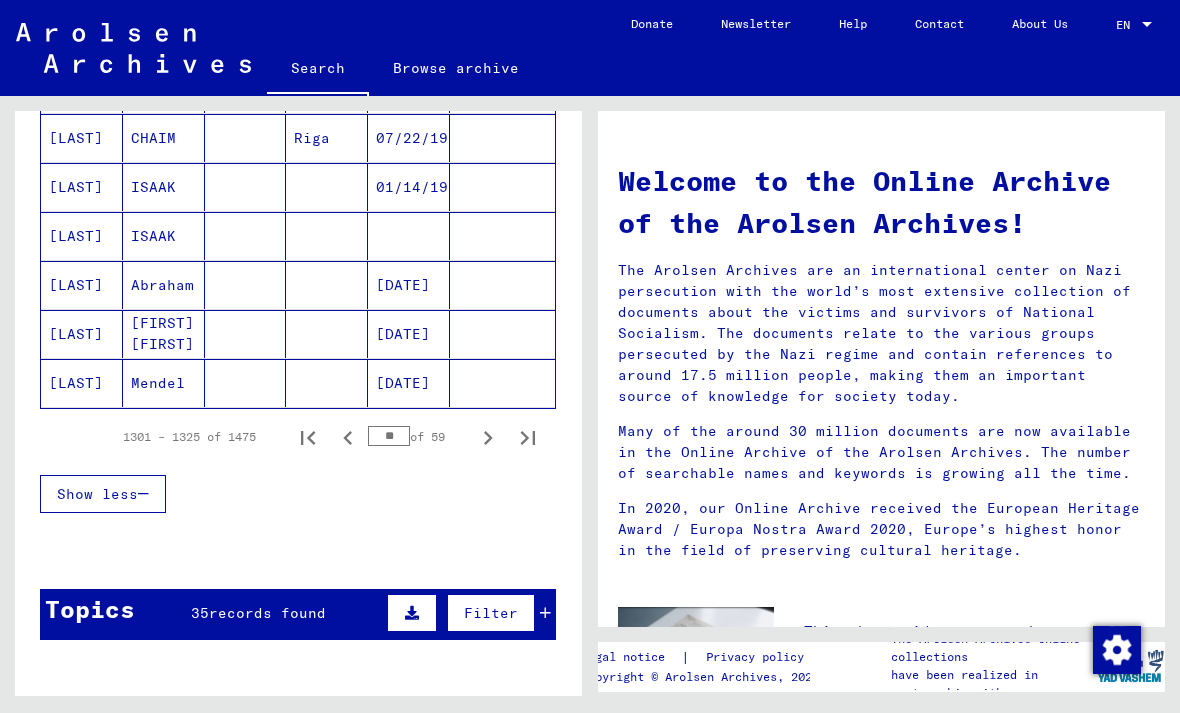 click 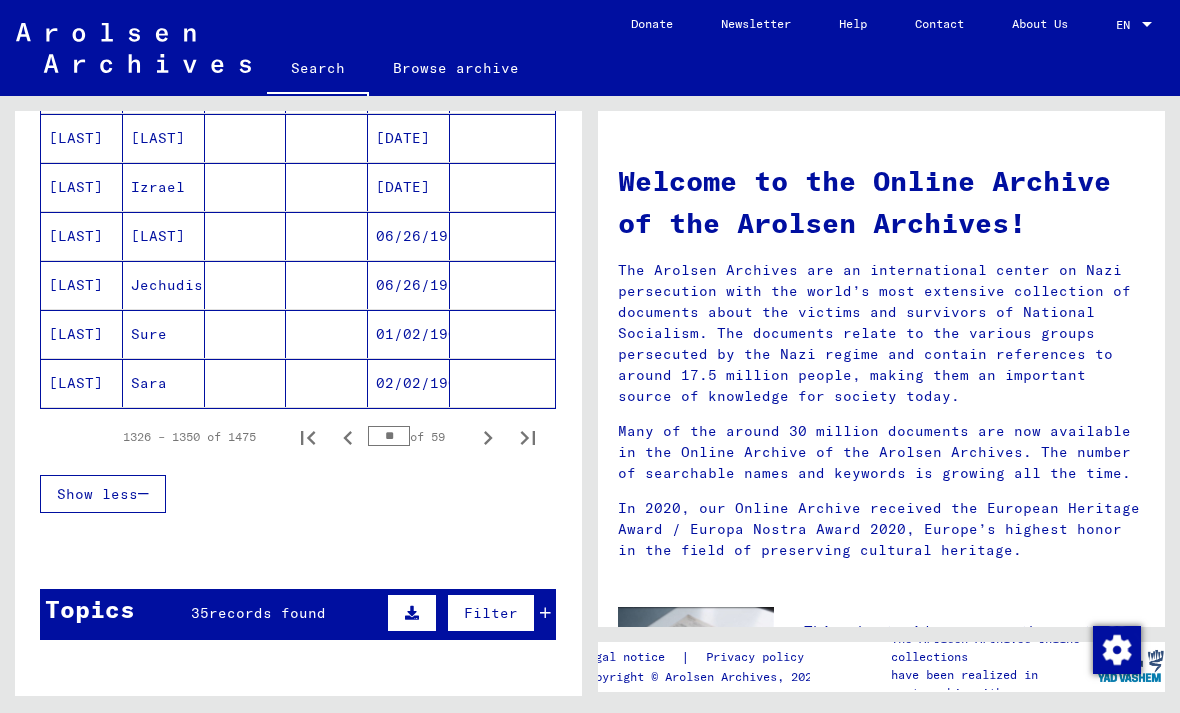 click 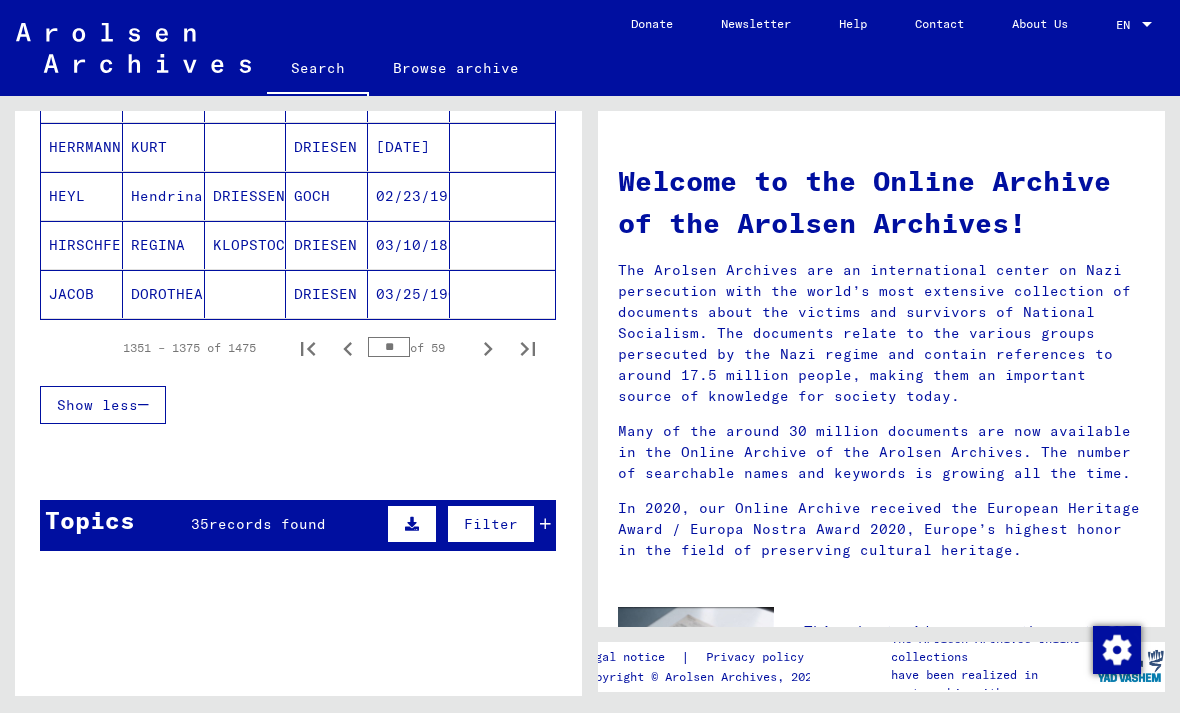 scroll, scrollTop: 1307, scrollLeft: 0, axis: vertical 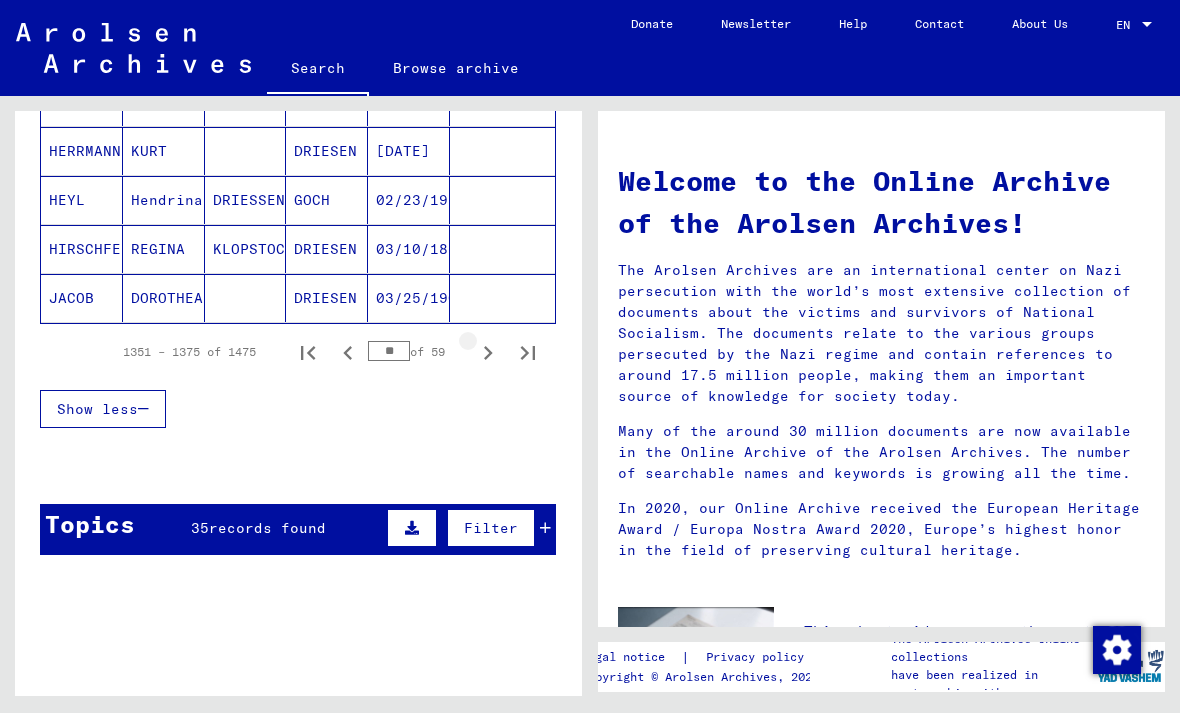click 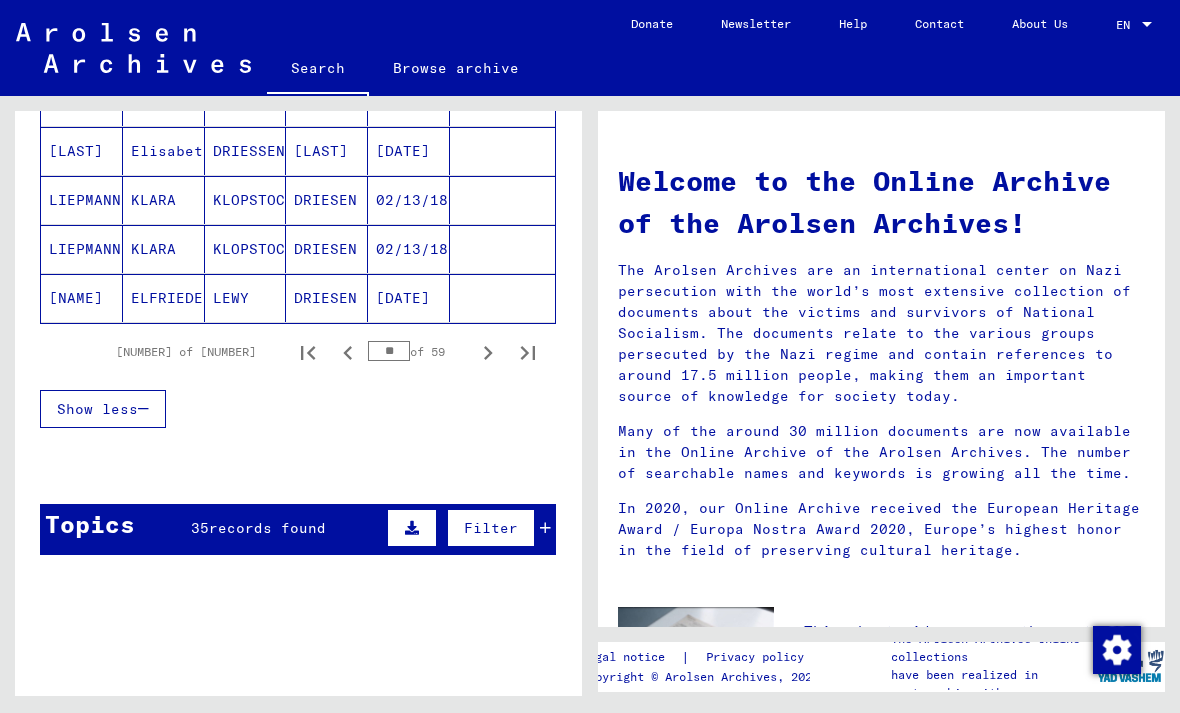 click 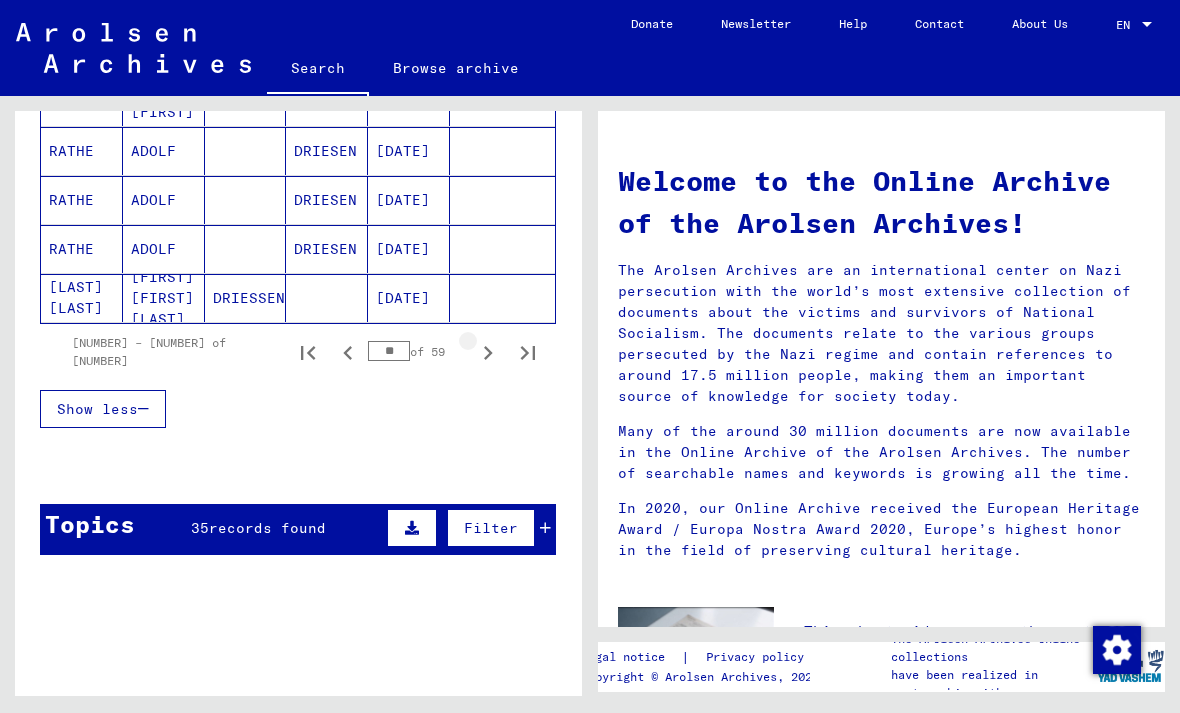click 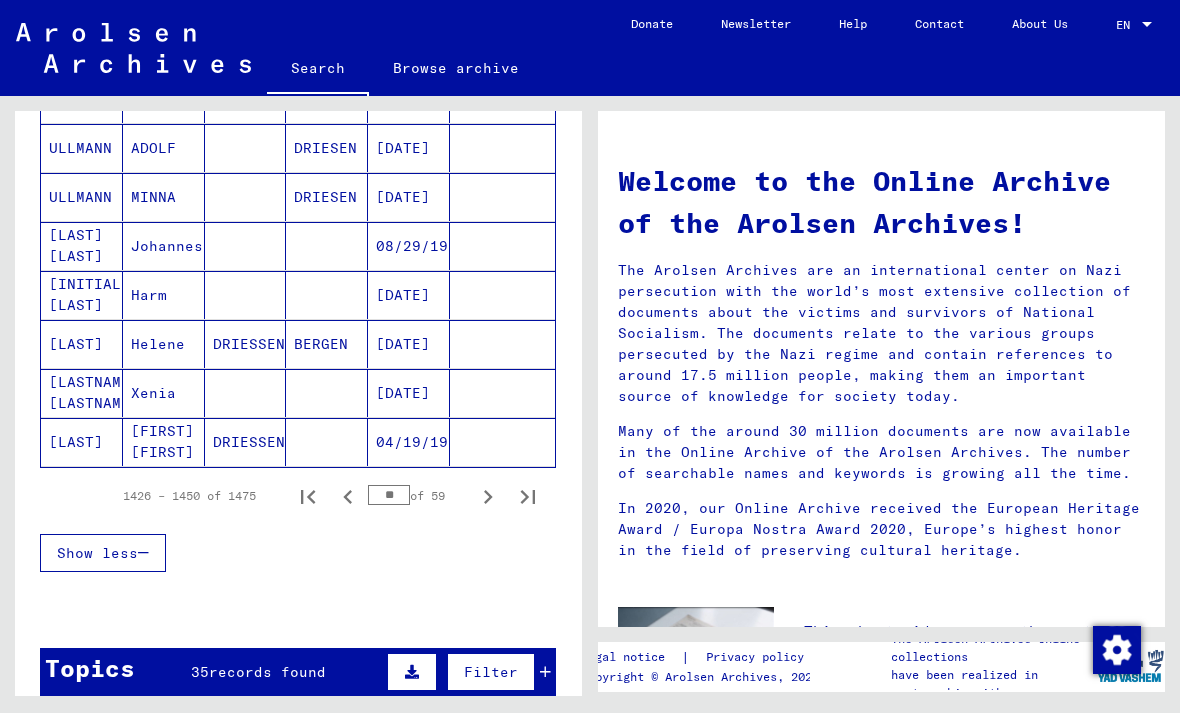 scroll, scrollTop: 1159, scrollLeft: 0, axis: vertical 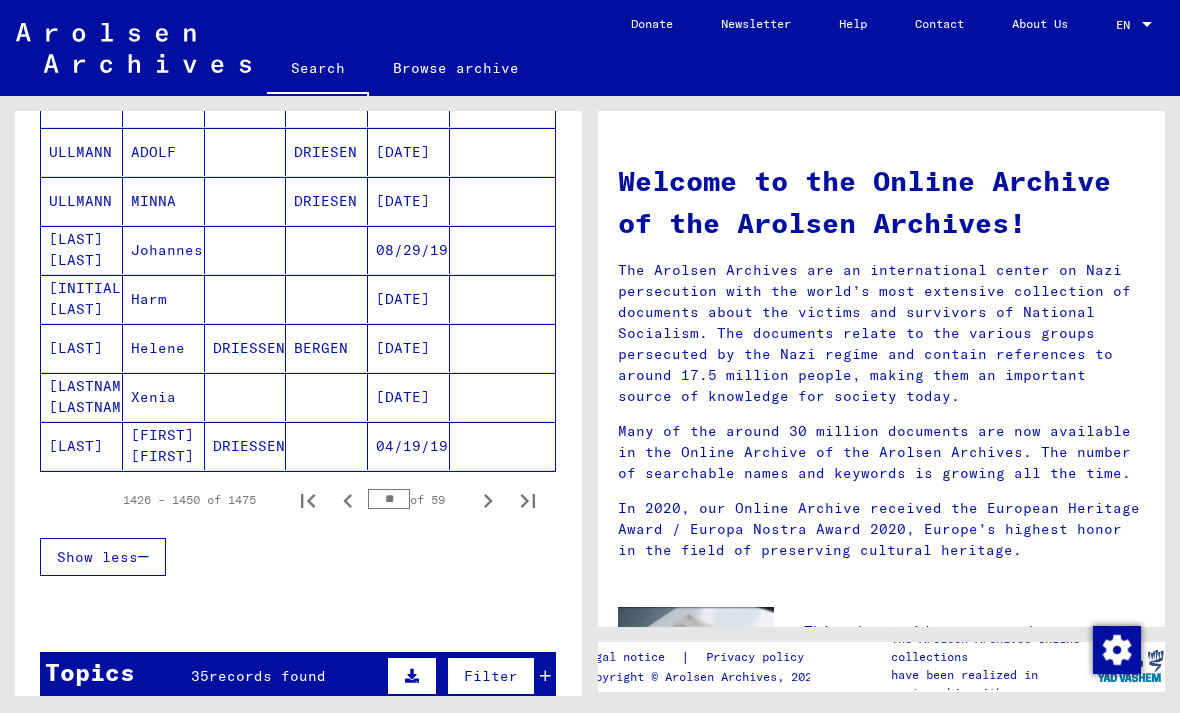 click at bounding box center [488, 500] 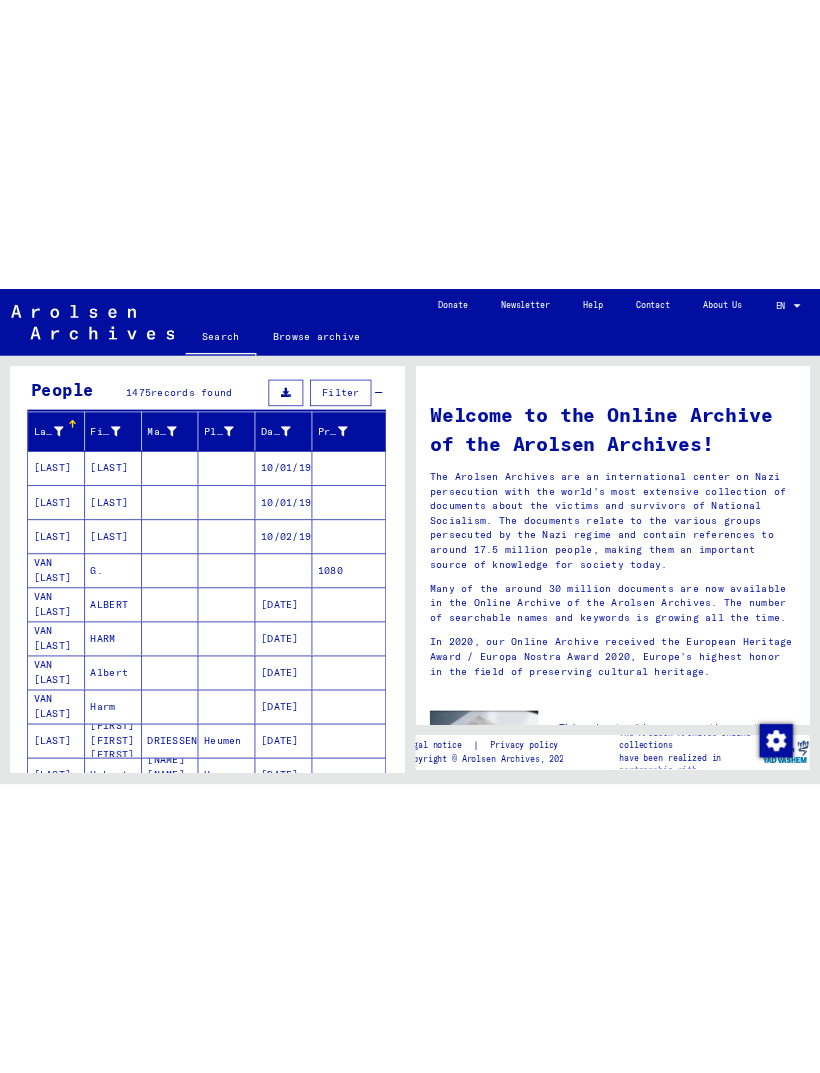 scroll, scrollTop: 170, scrollLeft: 0, axis: vertical 